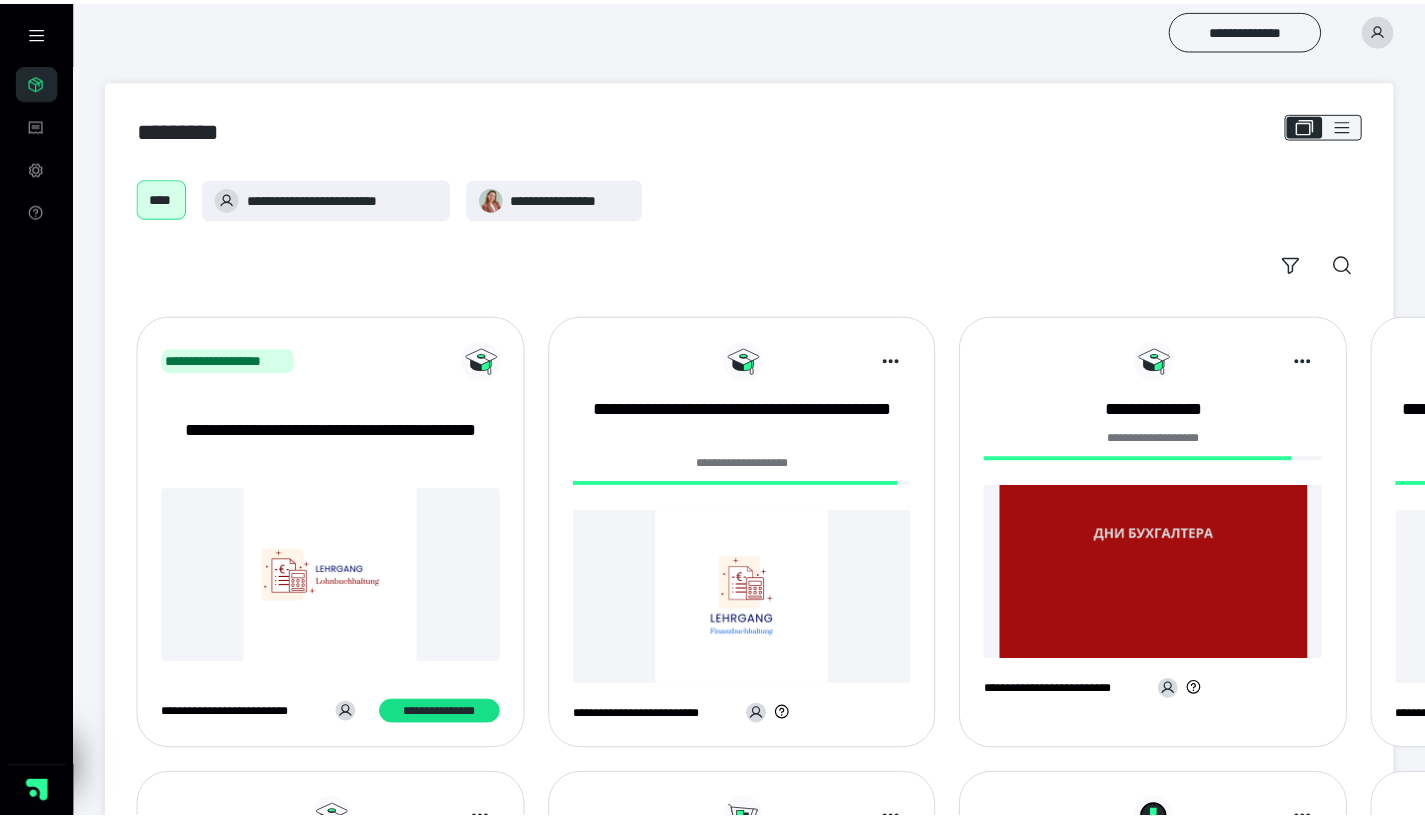 scroll, scrollTop: 0, scrollLeft: 0, axis: both 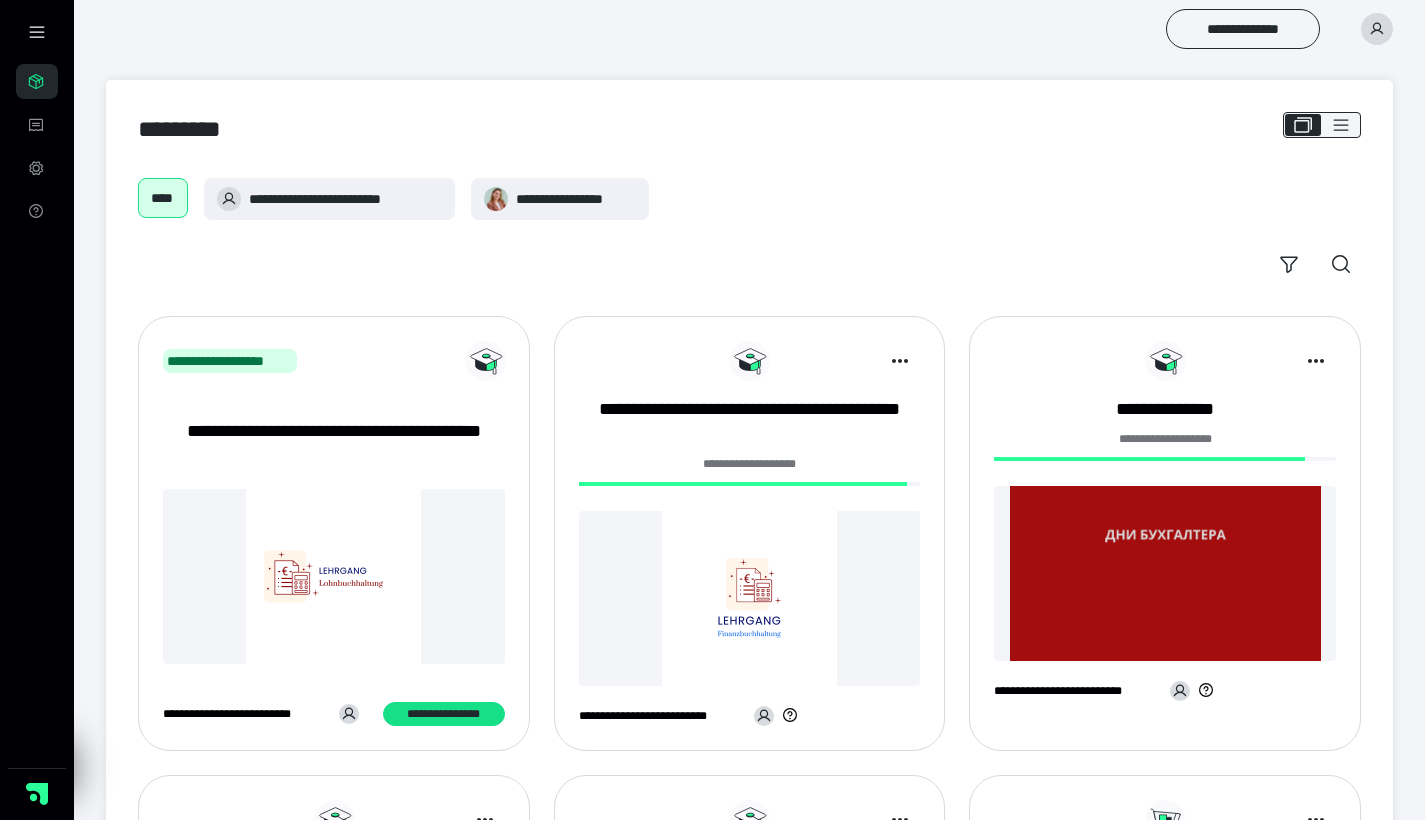 click at bounding box center [750, 598] 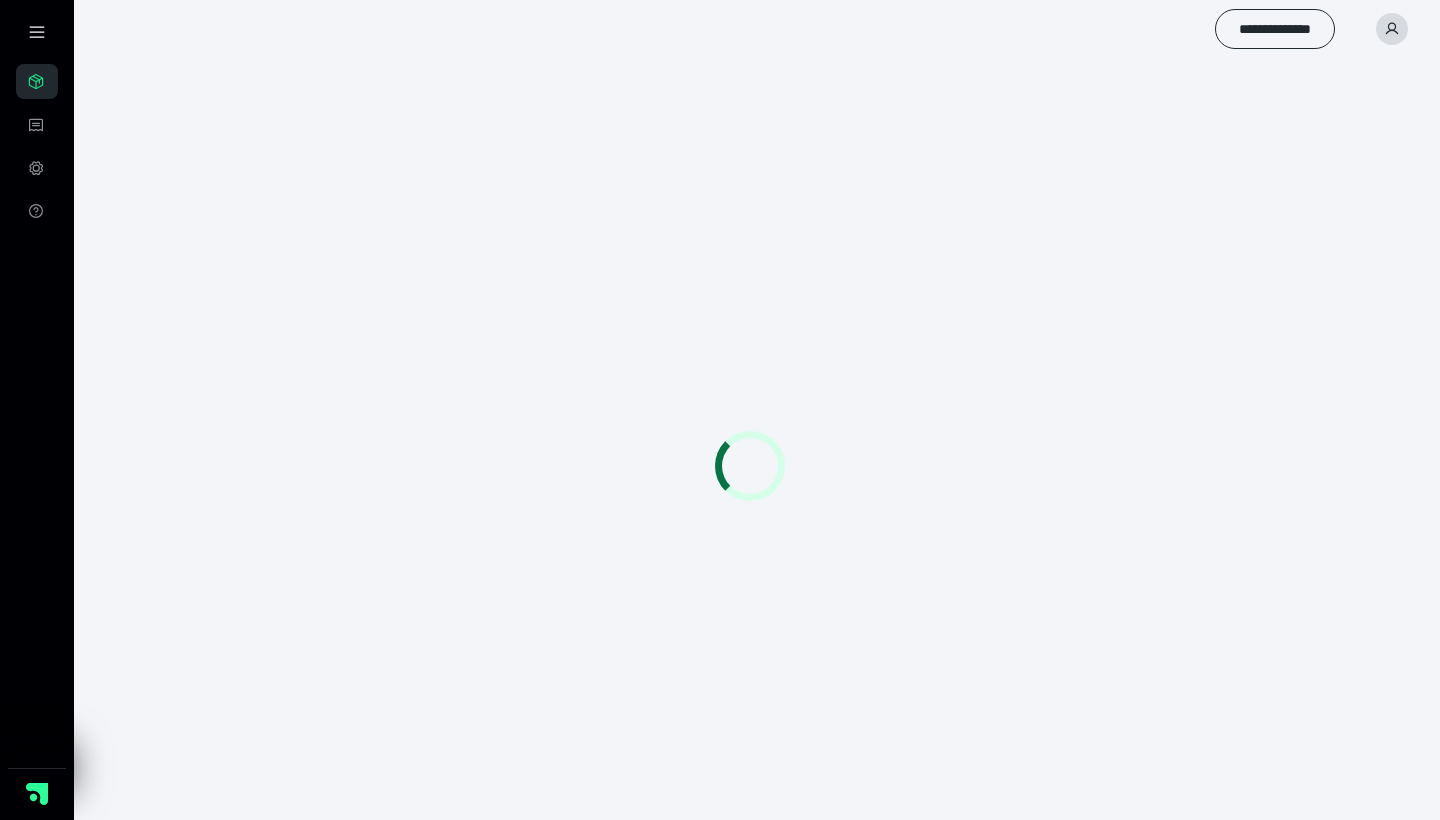 scroll, scrollTop: 0, scrollLeft: 0, axis: both 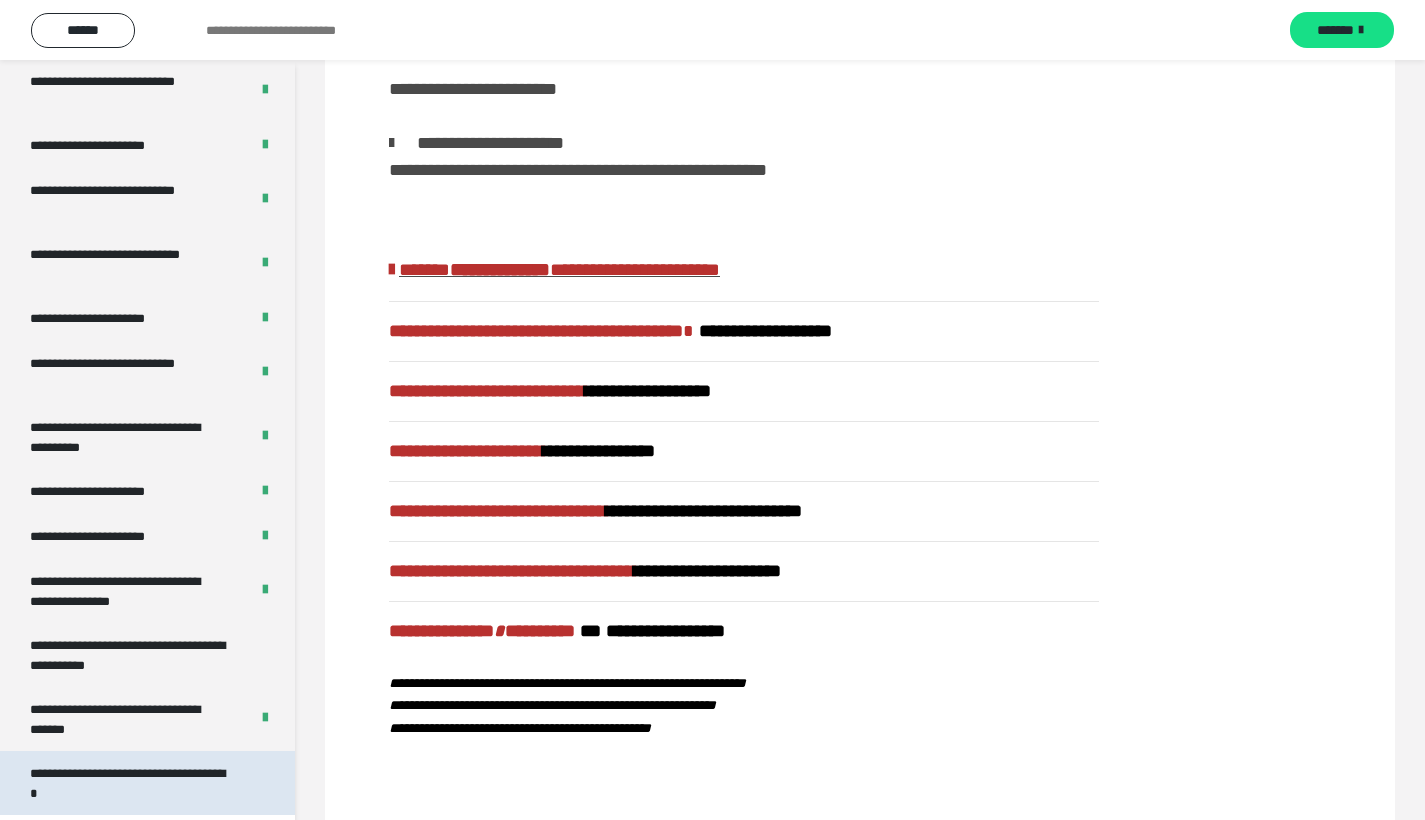 click on "**********" at bounding box center [132, 783] 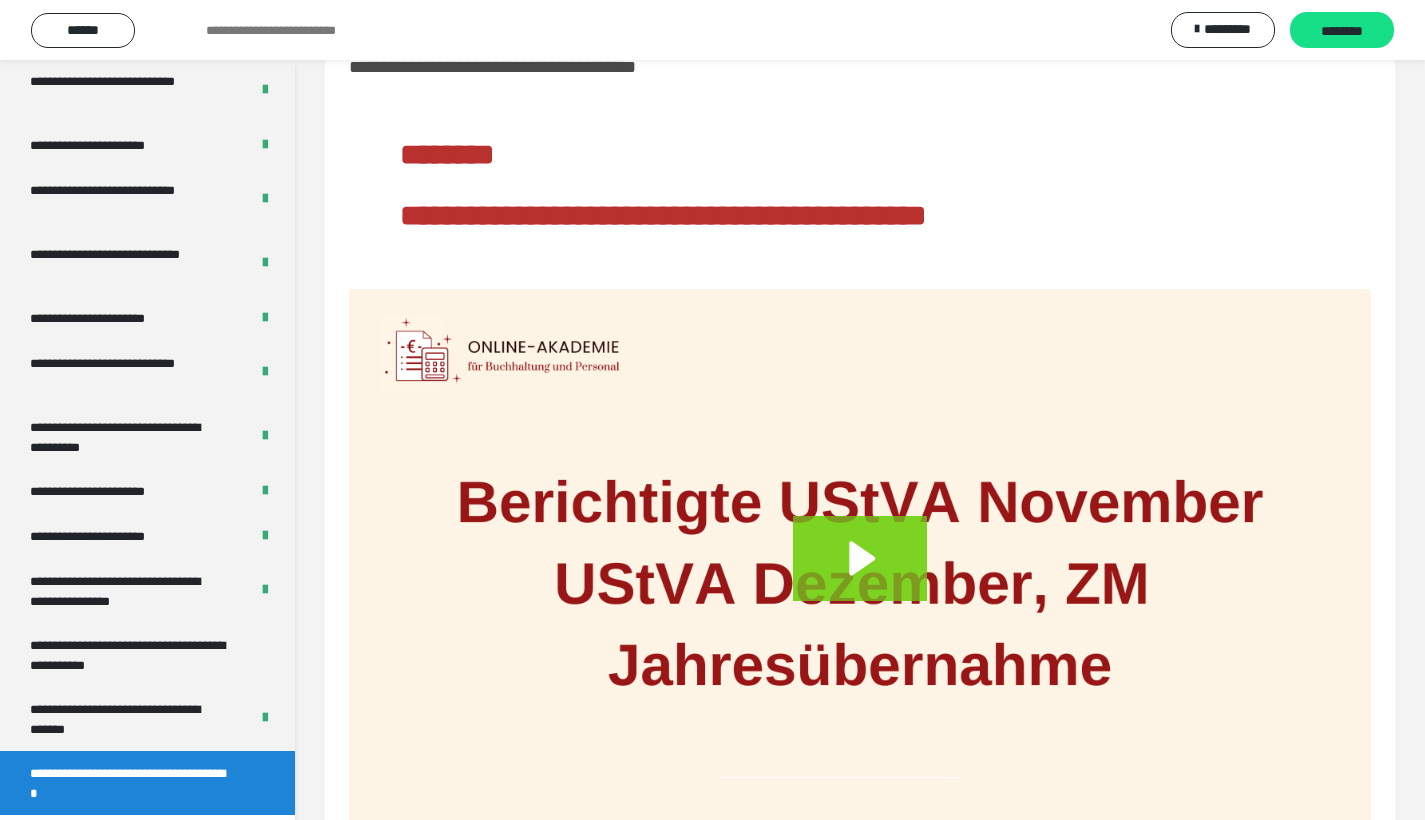scroll, scrollTop: 158, scrollLeft: 0, axis: vertical 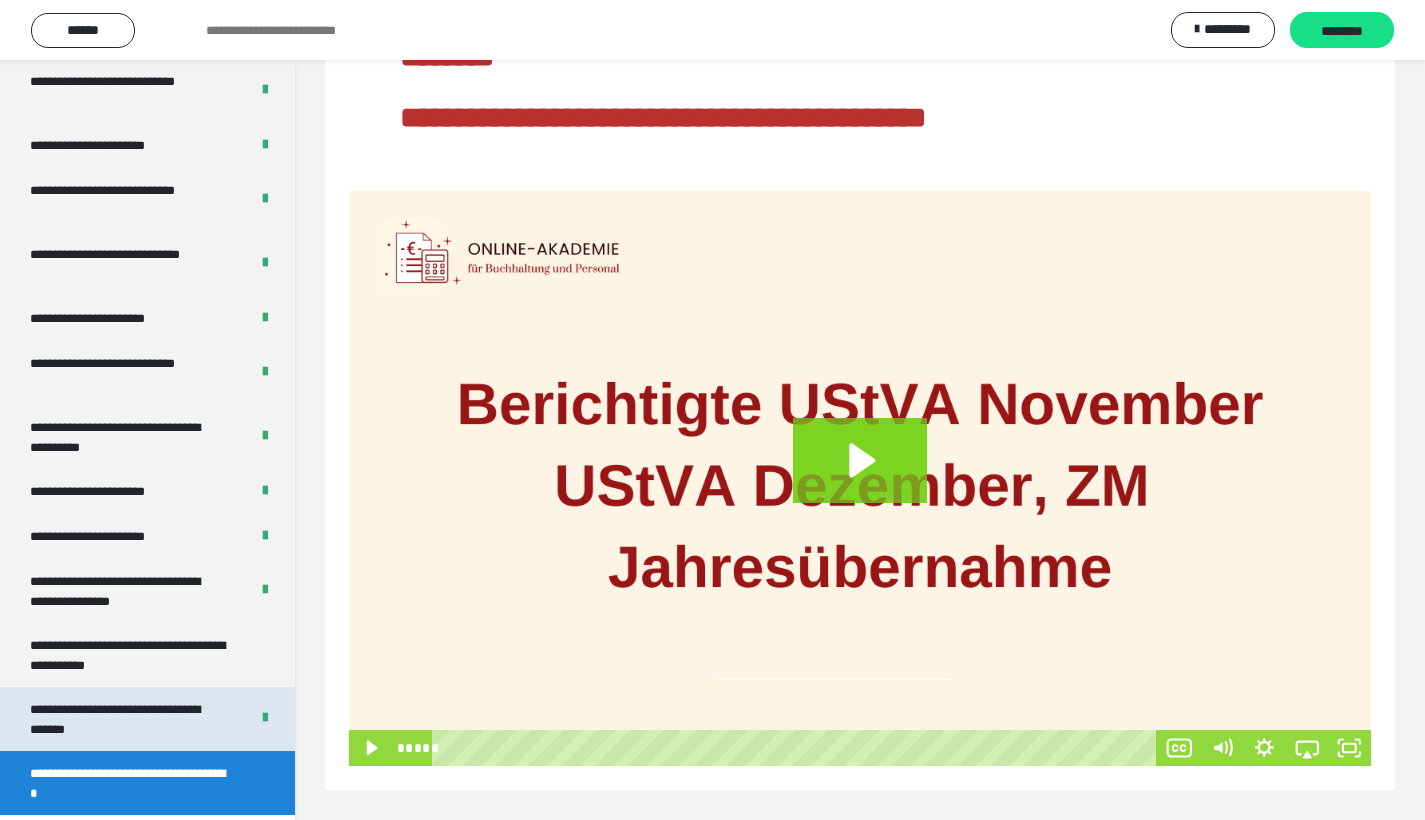 click on "**********" at bounding box center (124, 719) 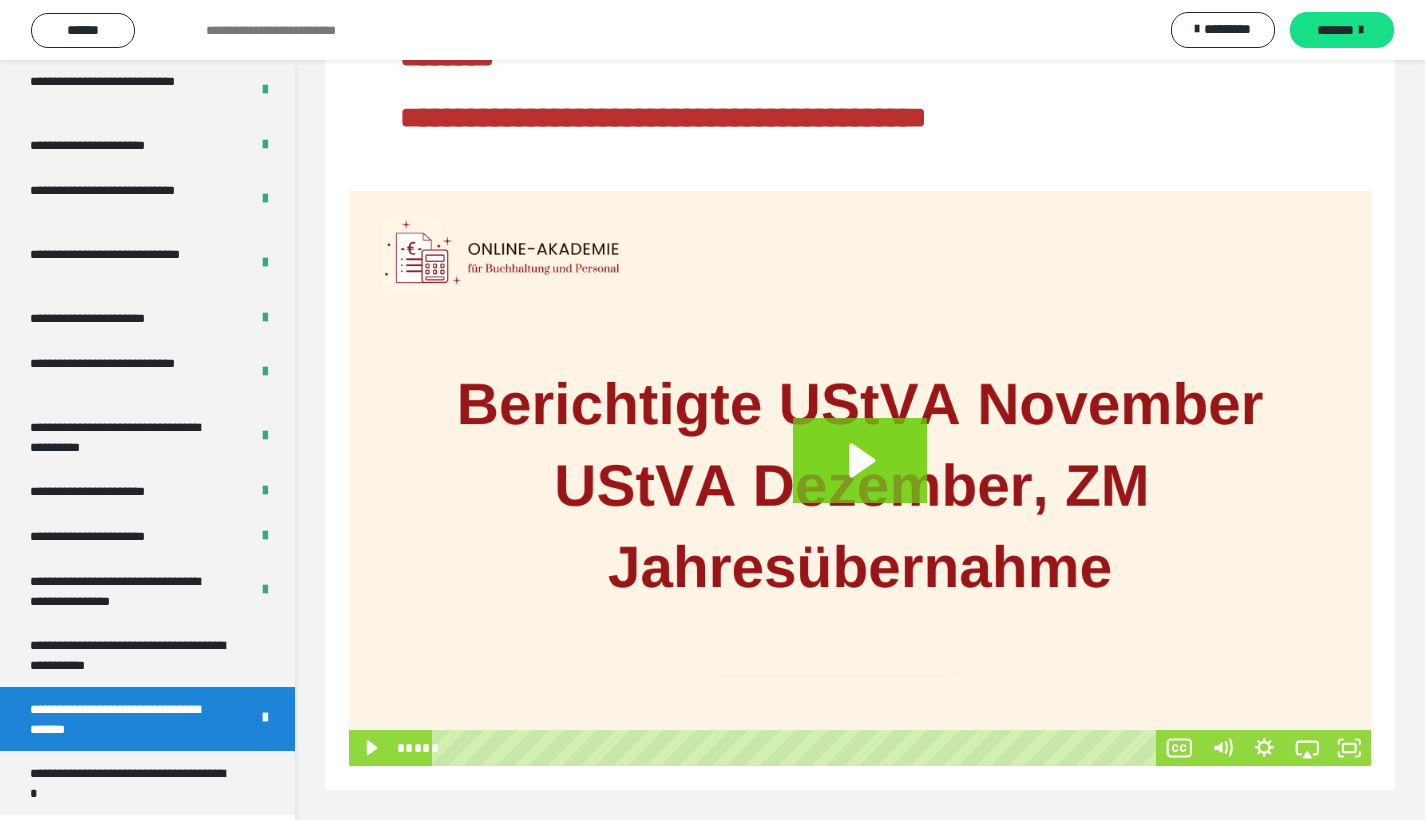 scroll, scrollTop: 60, scrollLeft: 0, axis: vertical 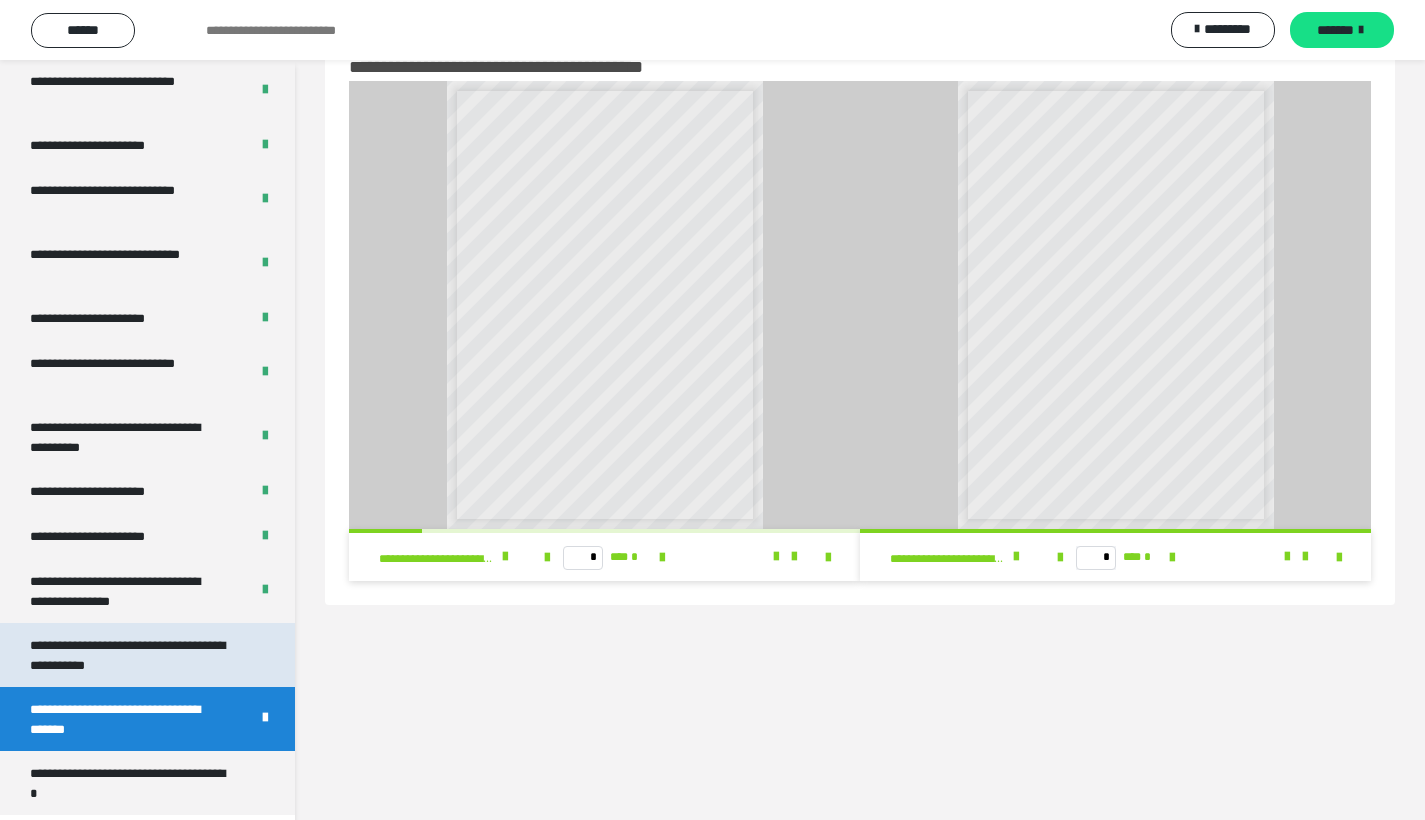 click on "**********" at bounding box center (132, 655) 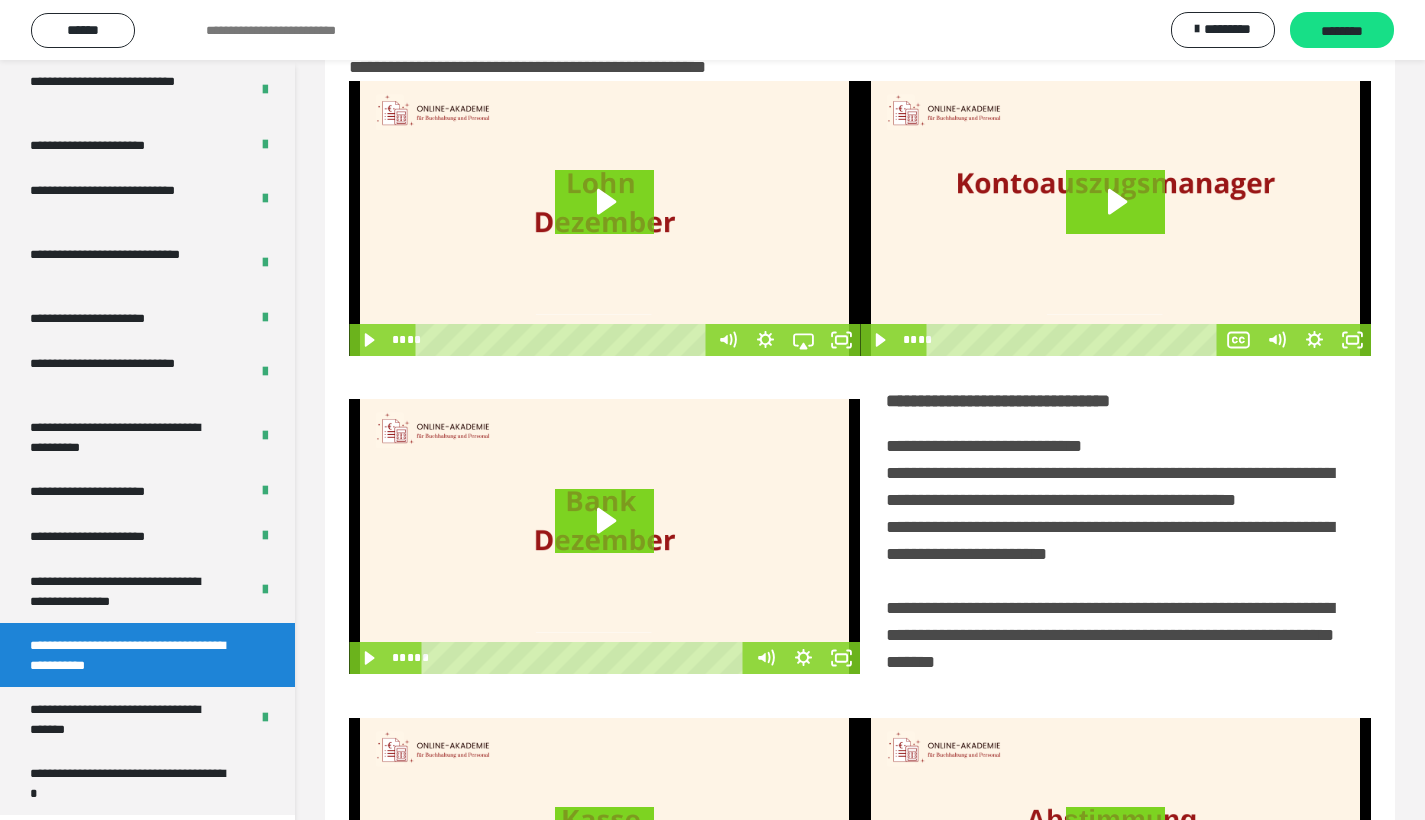 scroll, scrollTop: 313, scrollLeft: 0, axis: vertical 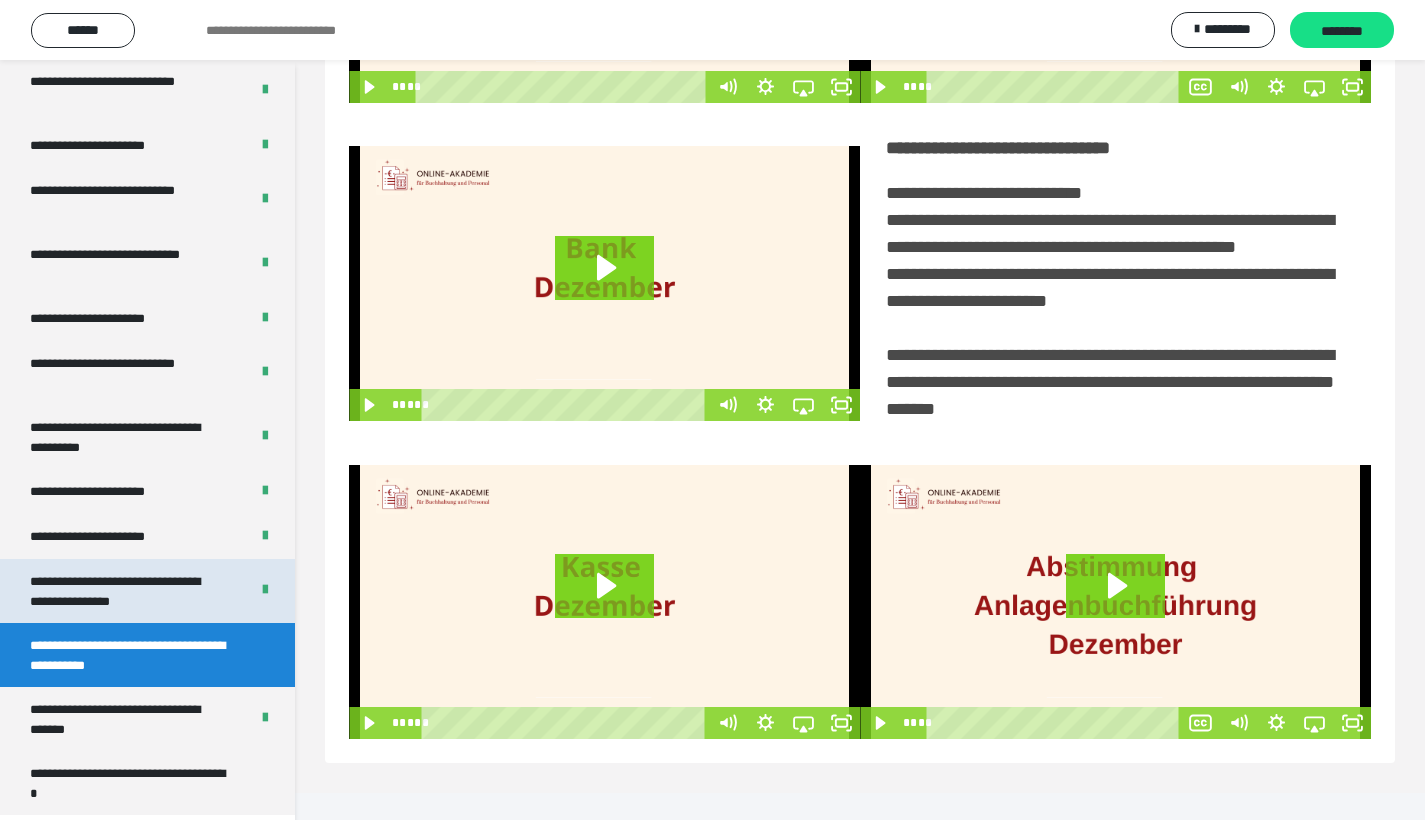 click on "**********" at bounding box center [124, 591] 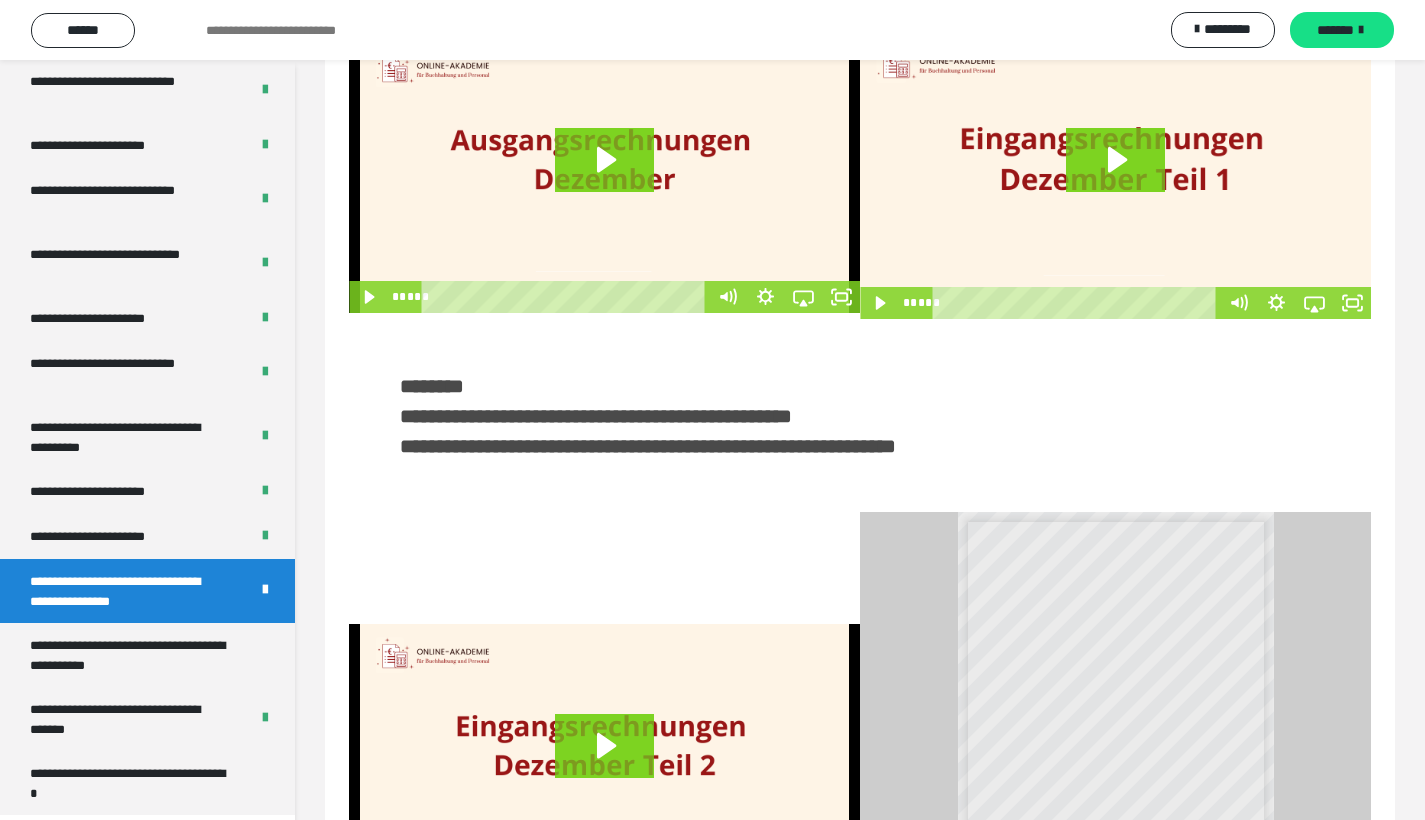 scroll, scrollTop: 313, scrollLeft: 0, axis: vertical 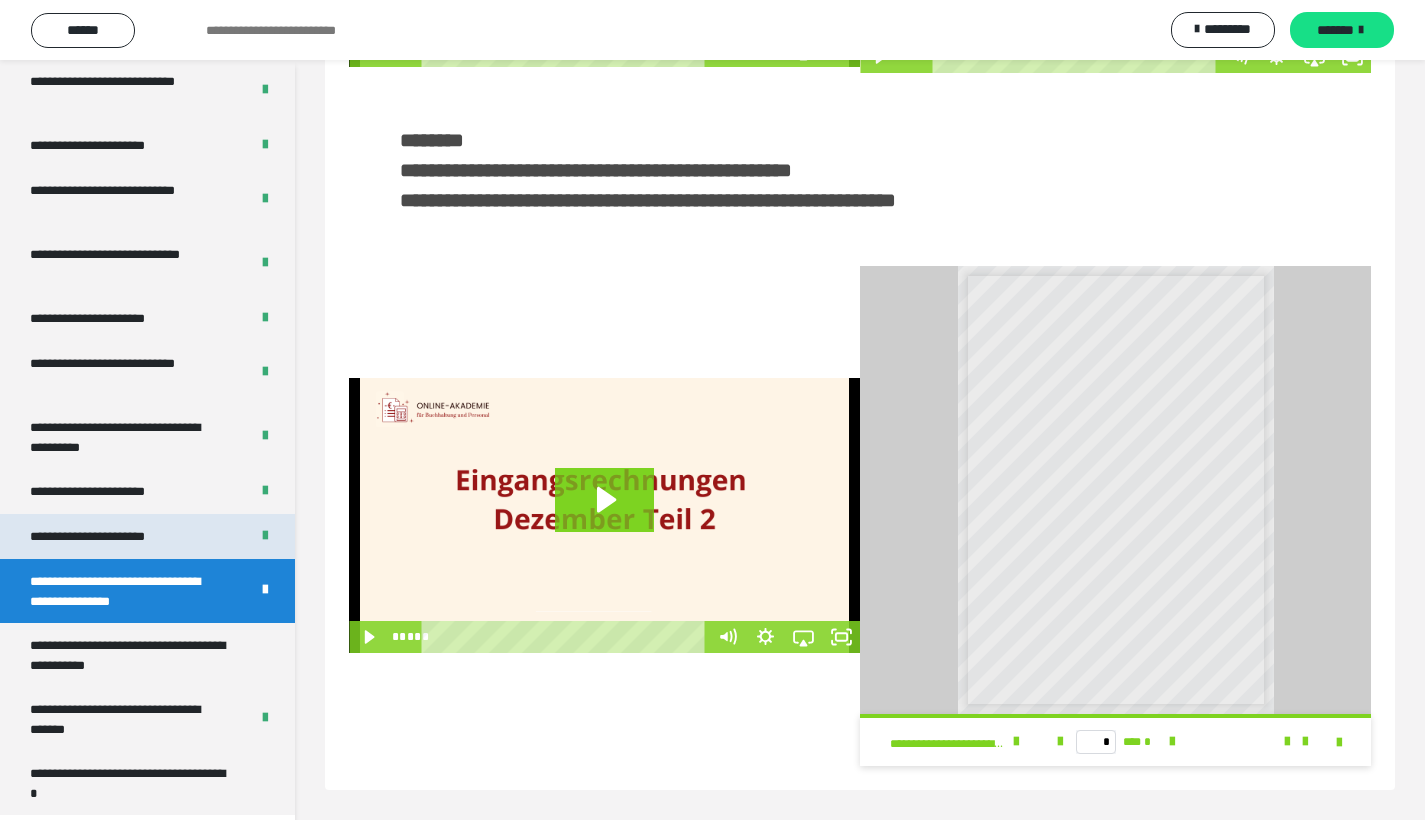 click on "**********" at bounding box center (111, 536) 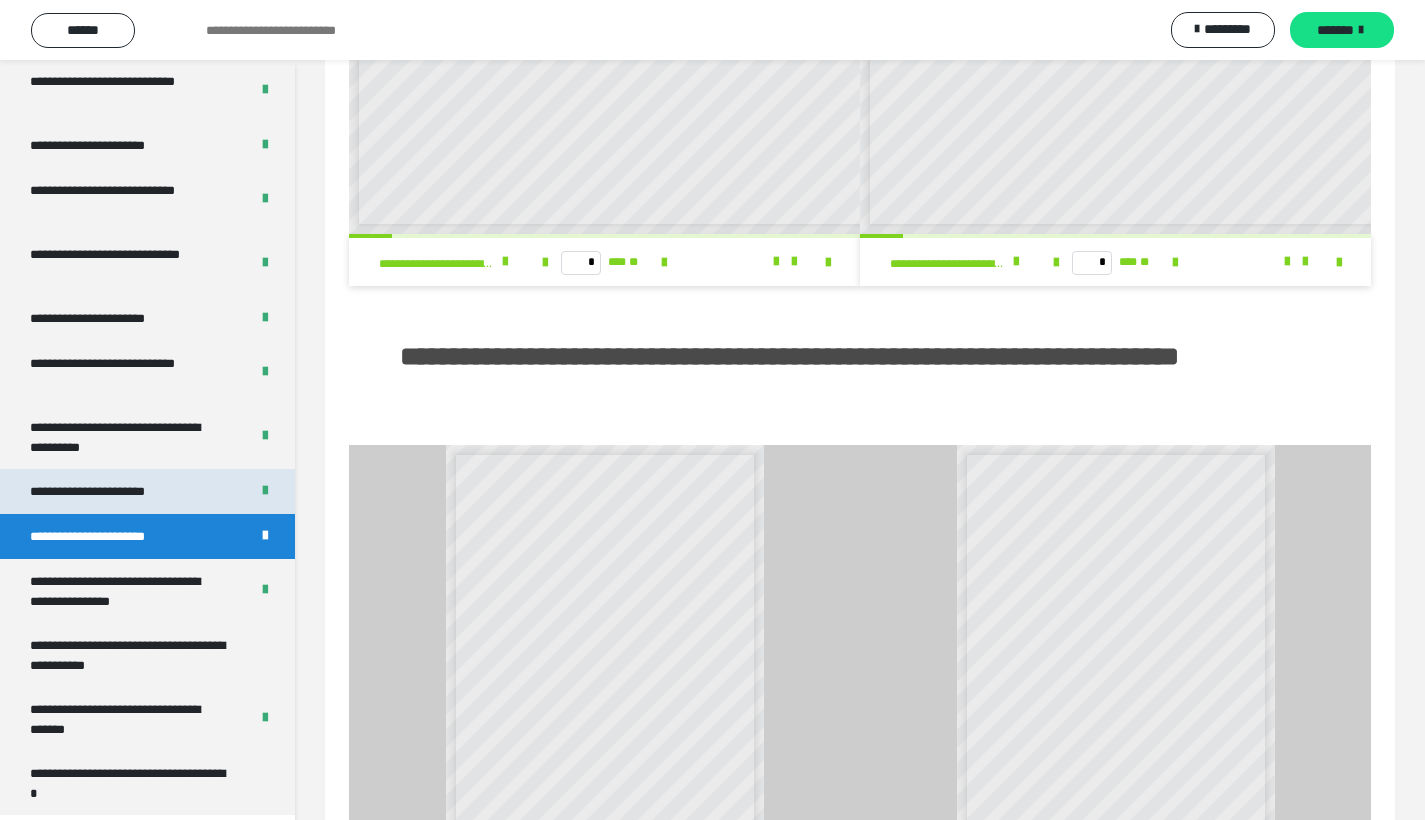 click on "**********" at bounding box center (110, 491) 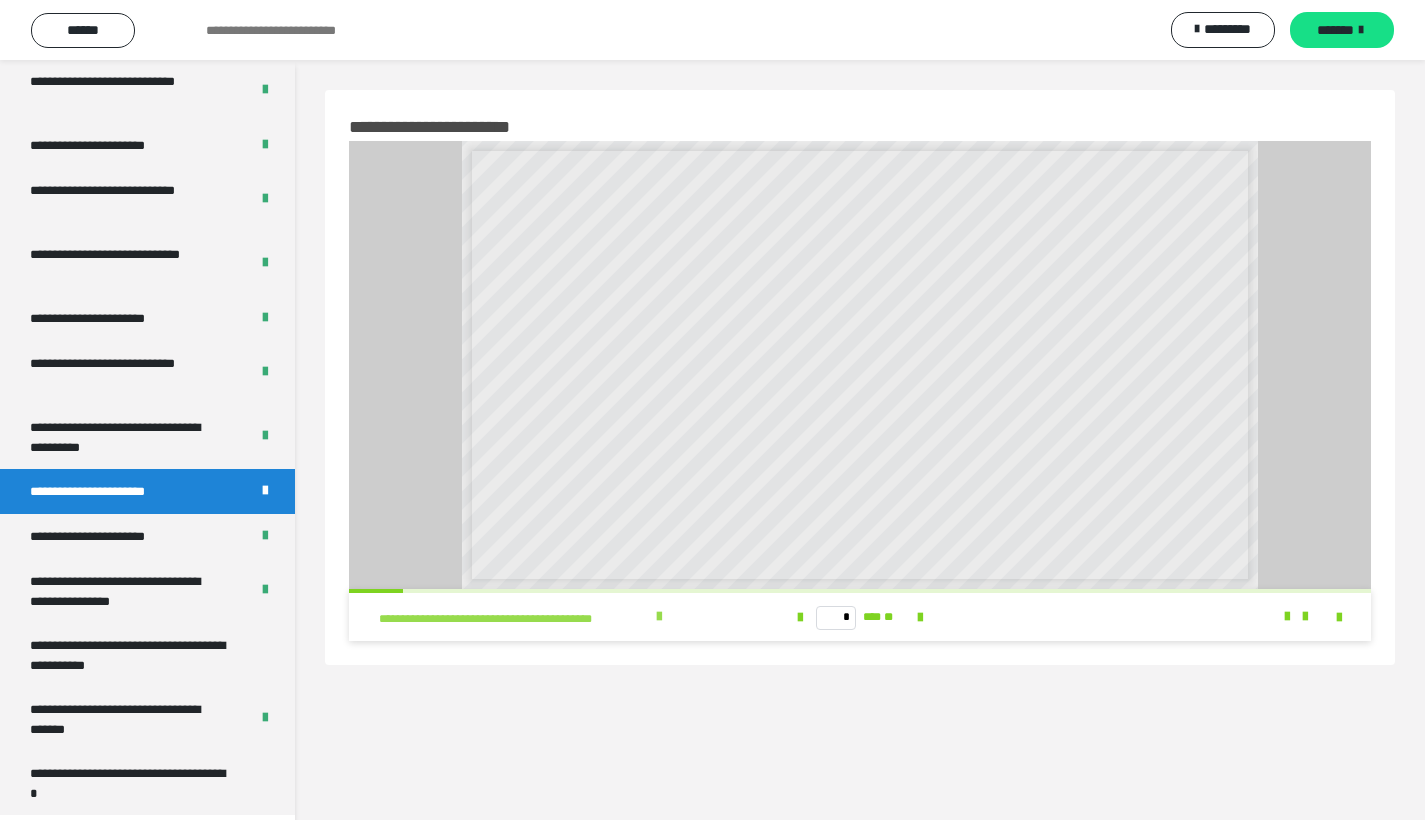scroll, scrollTop: 60, scrollLeft: 0, axis: vertical 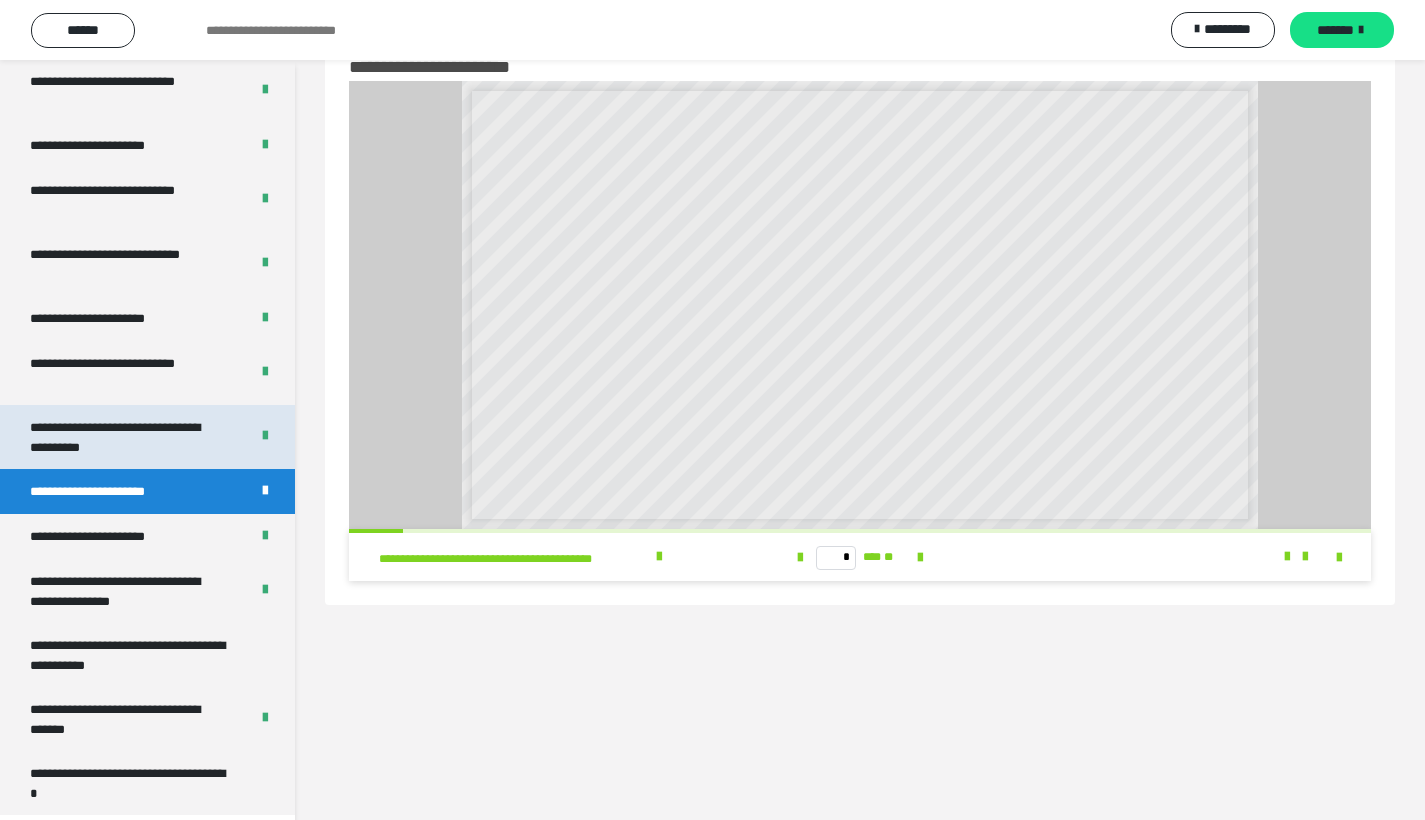click on "**********" at bounding box center (124, 437) 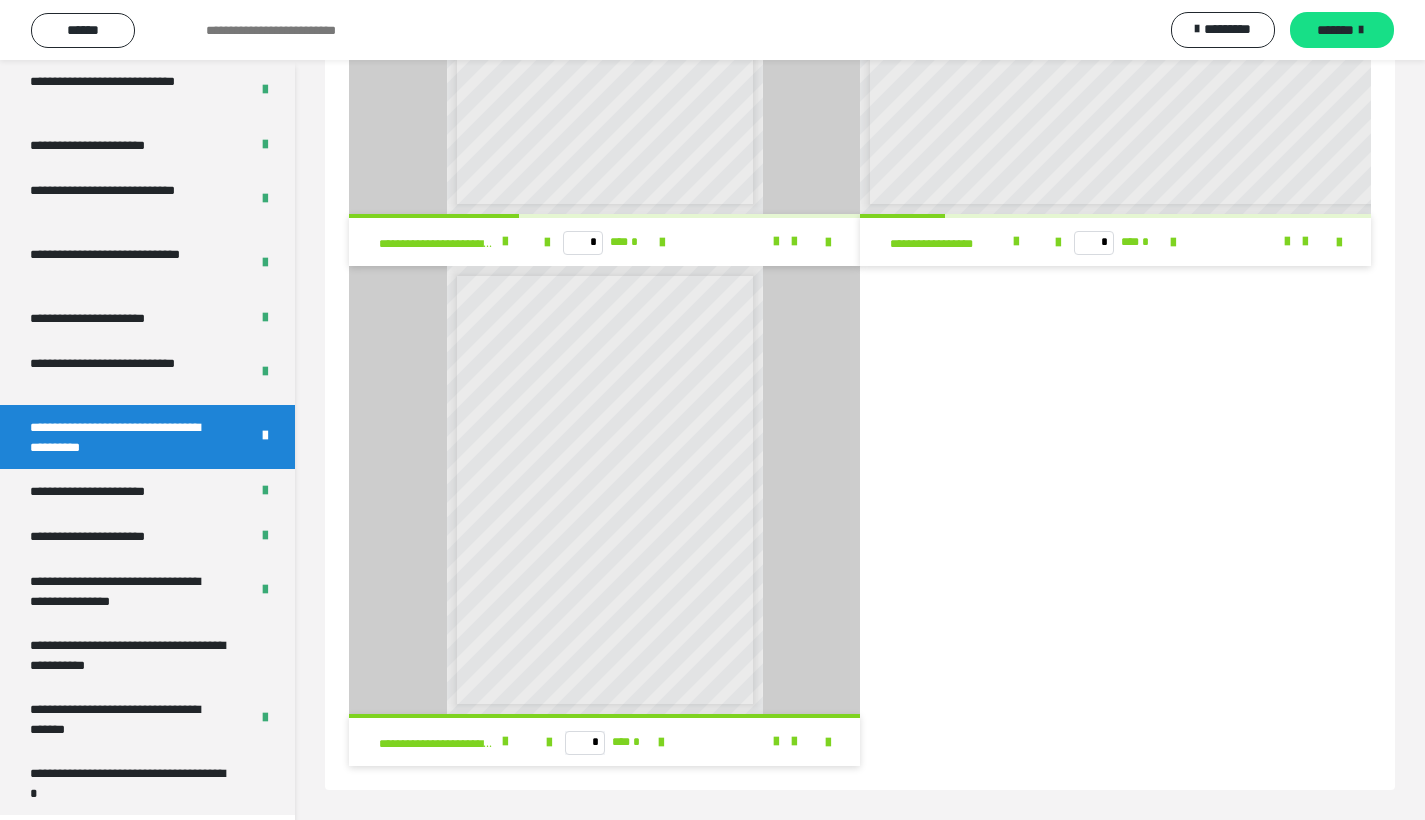 scroll, scrollTop: 0, scrollLeft: 0, axis: both 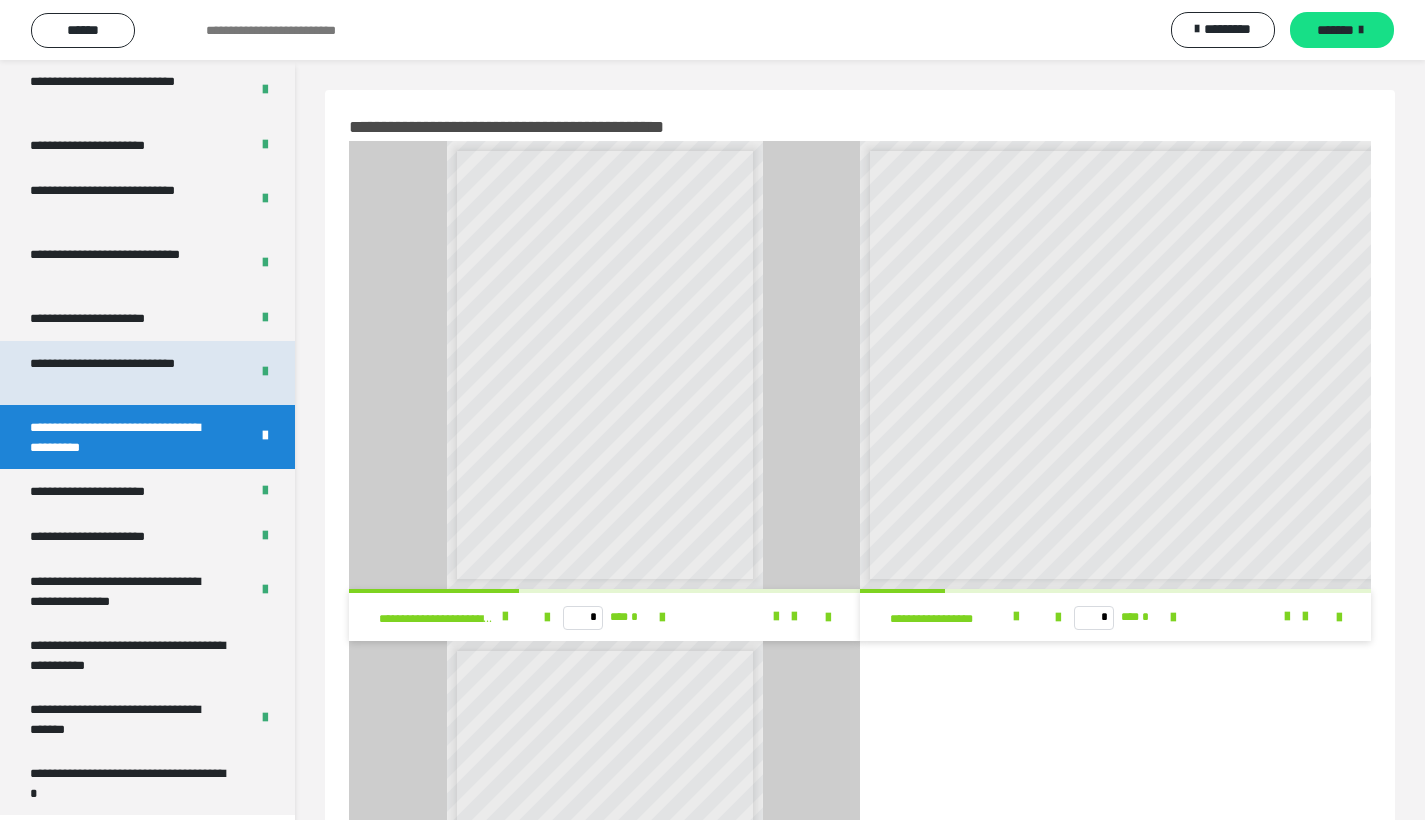 click on "**********" at bounding box center [124, 373] 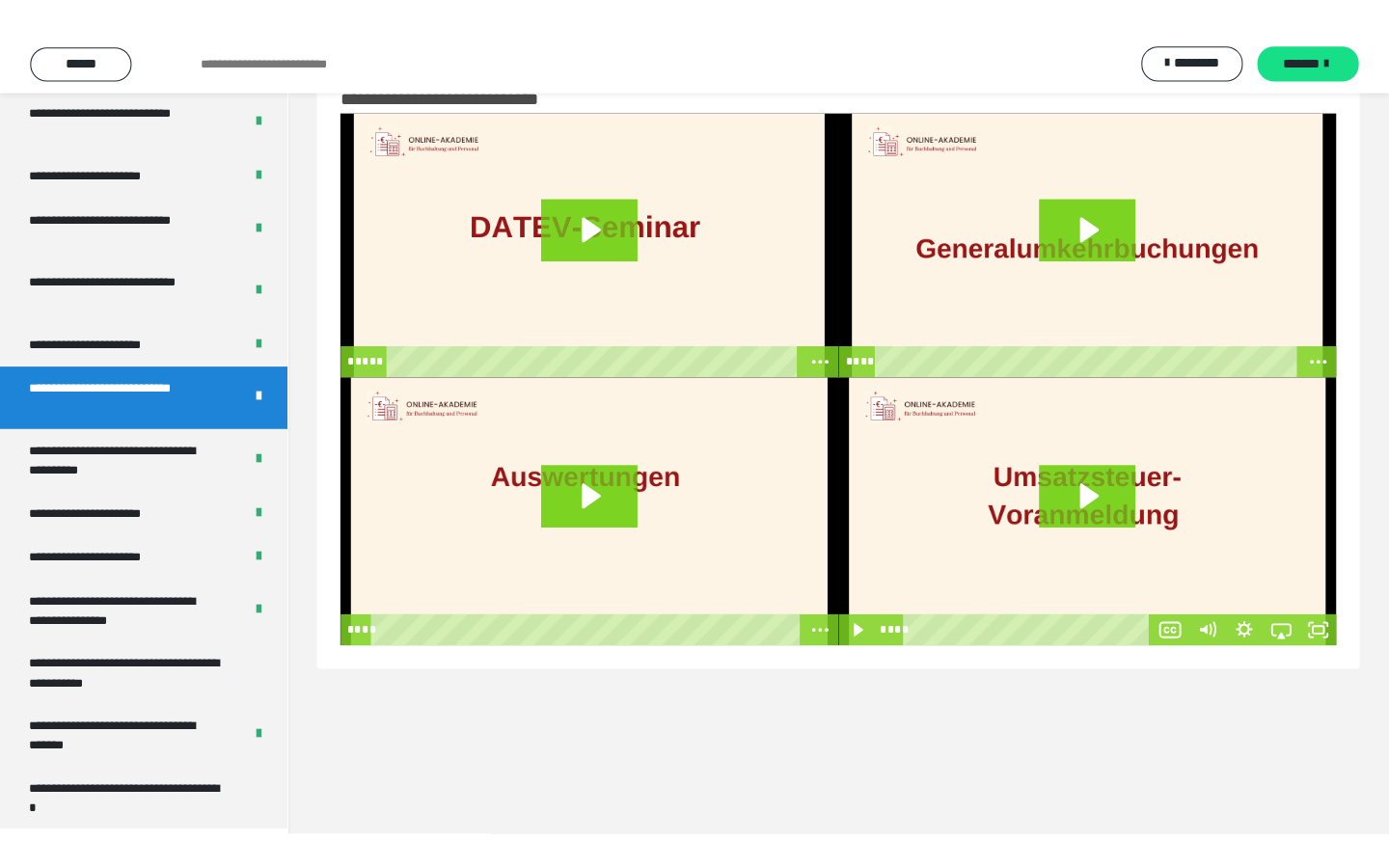 scroll, scrollTop: 0, scrollLeft: 0, axis: both 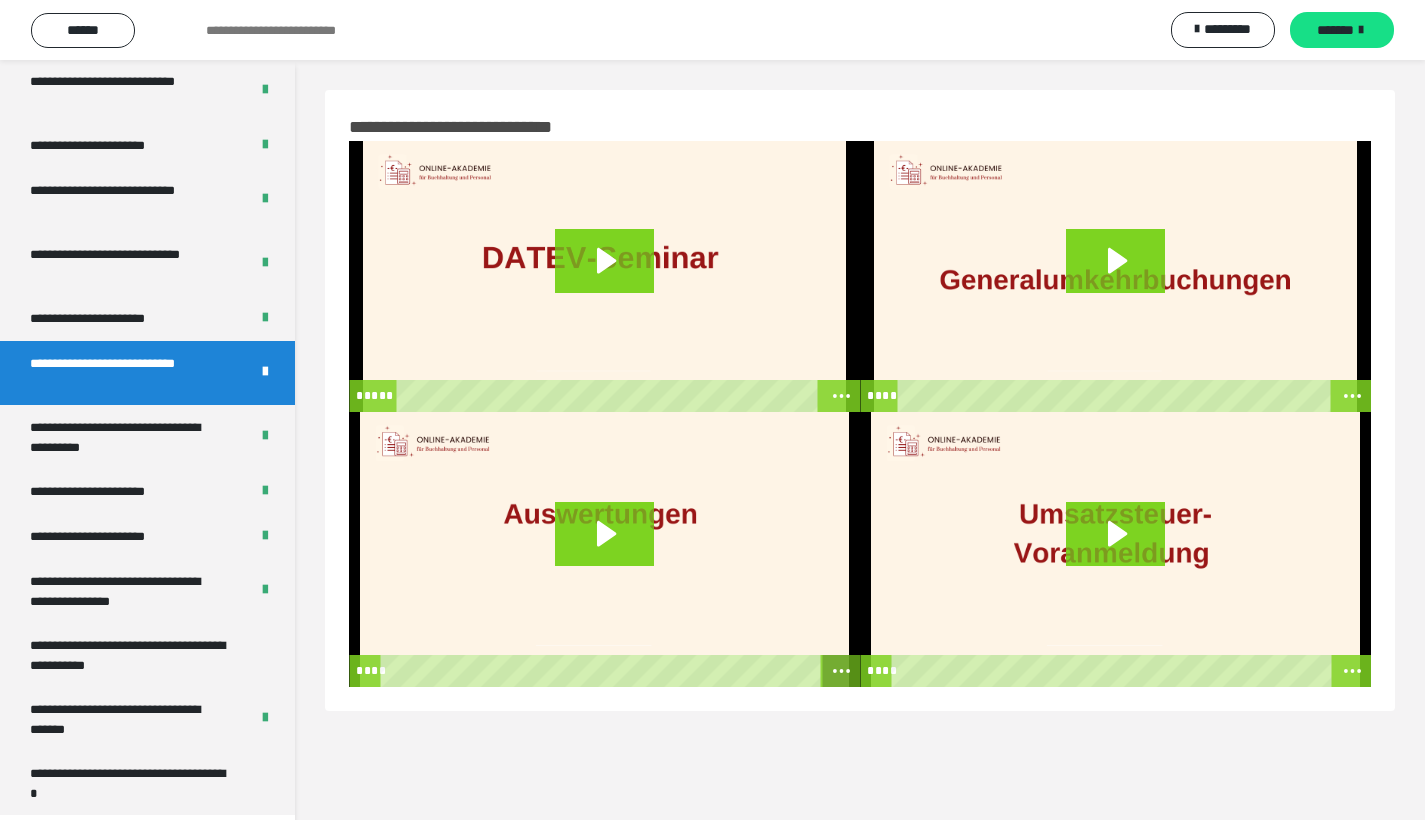 click 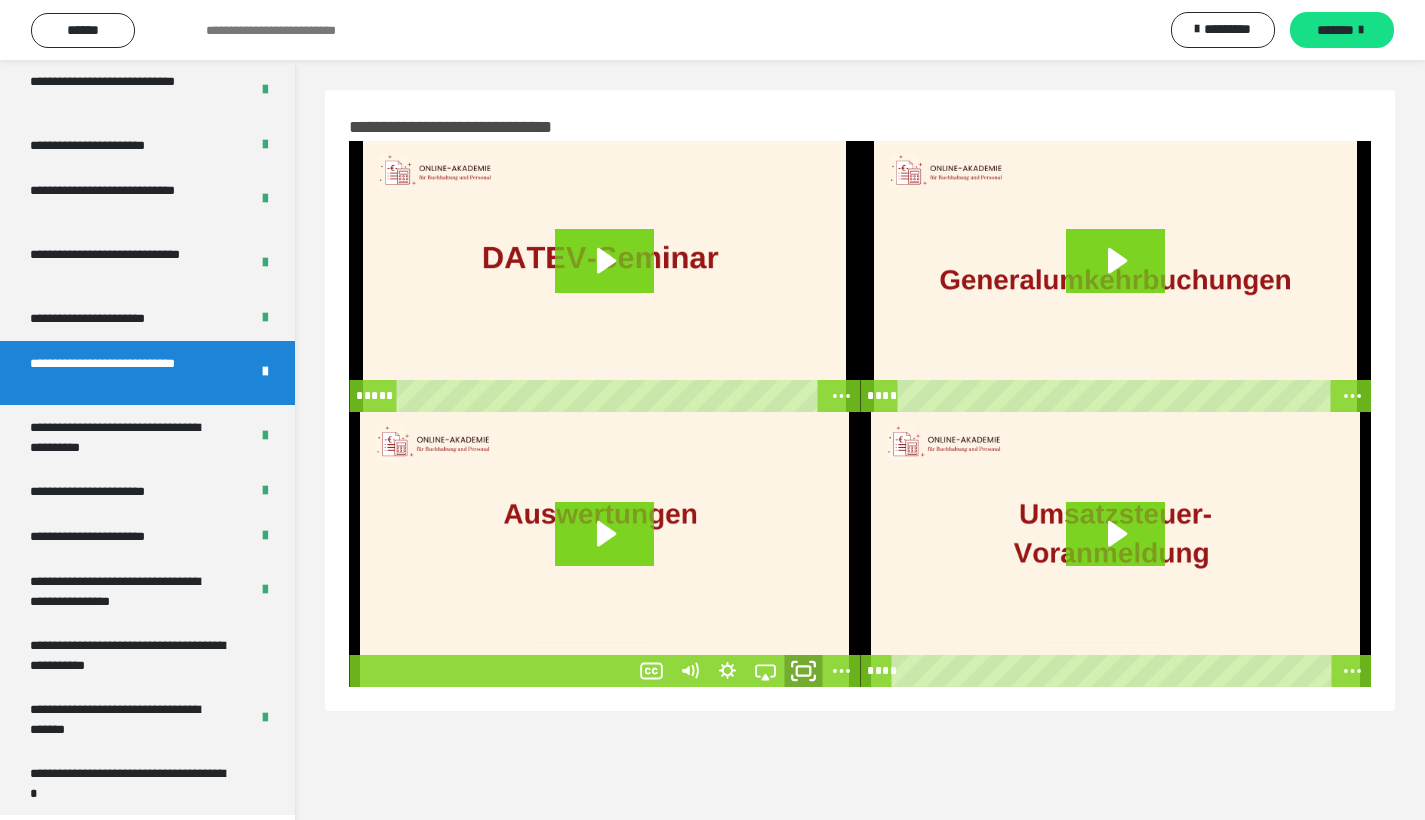 click 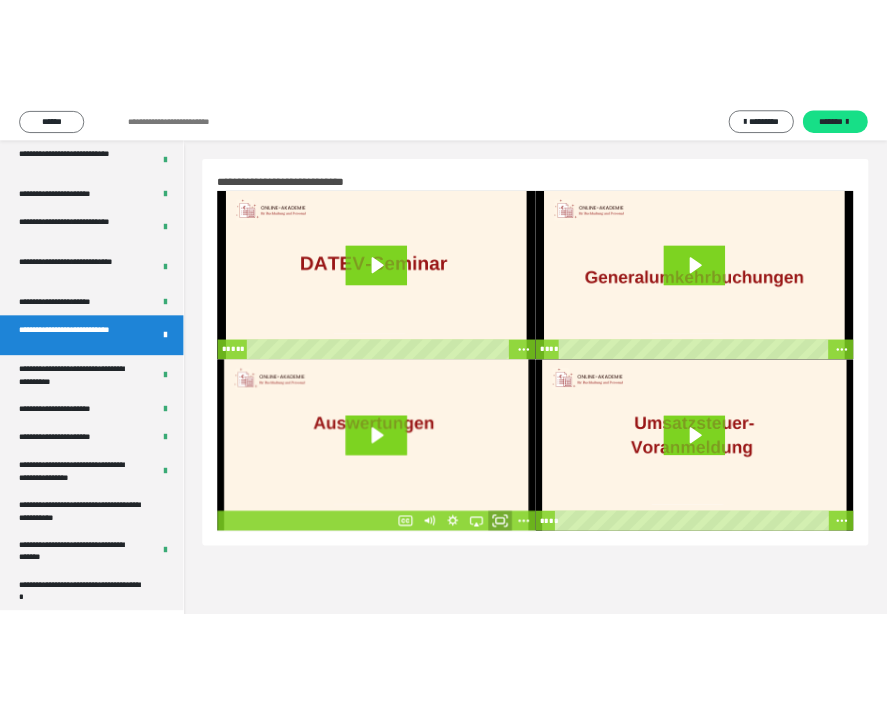 scroll, scrollTop: 3733, scrollLeft: 0, axis: vertical 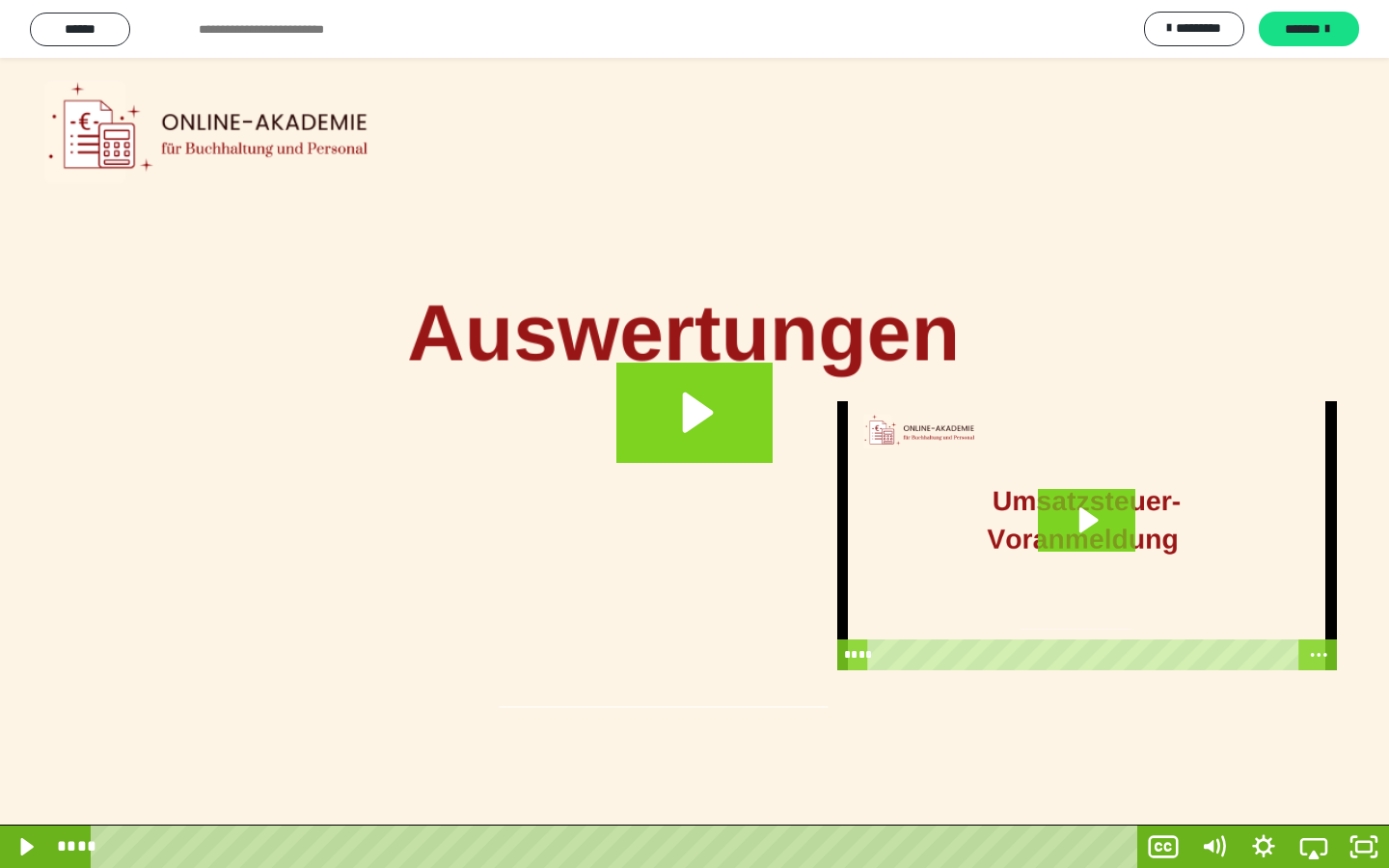 type 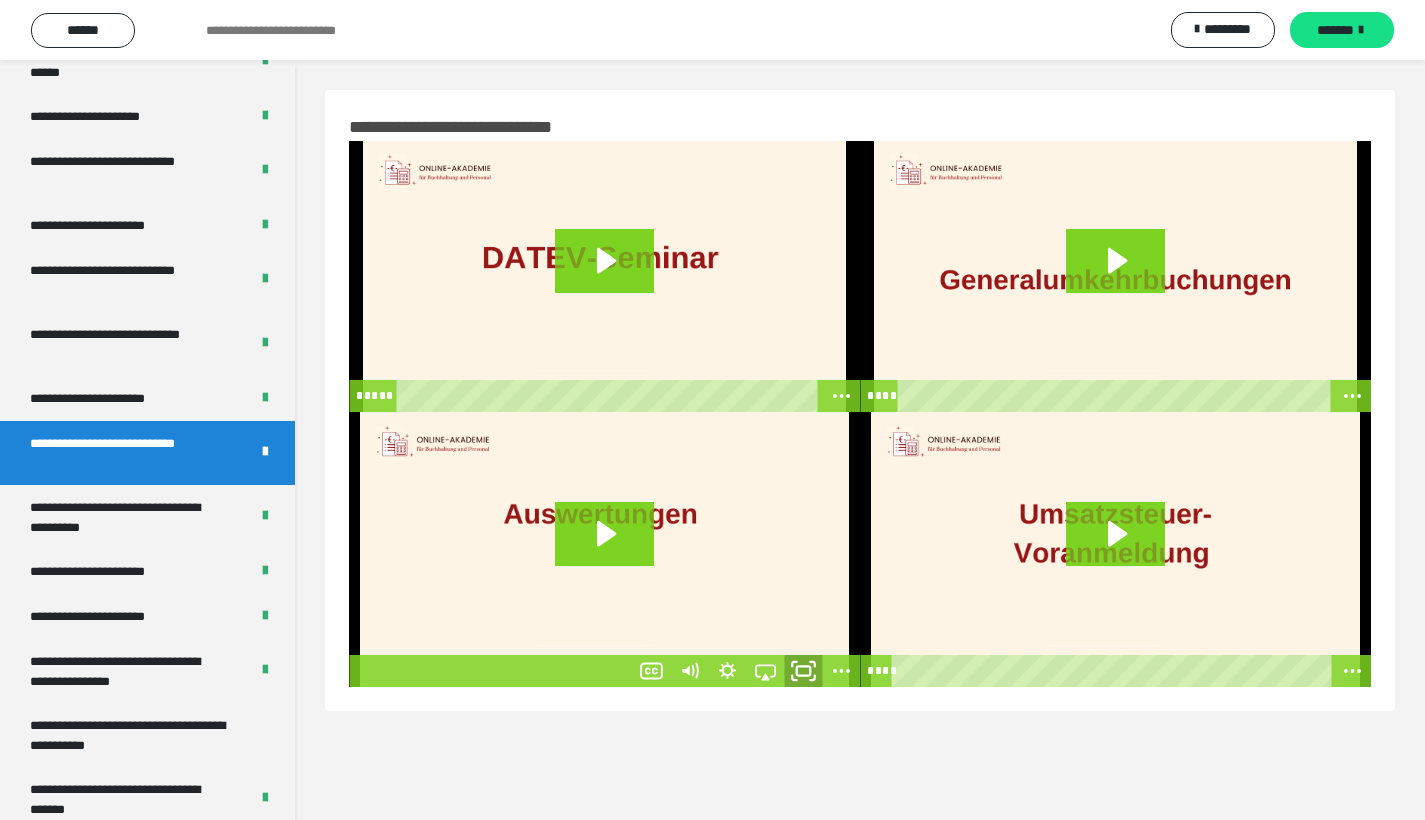 click 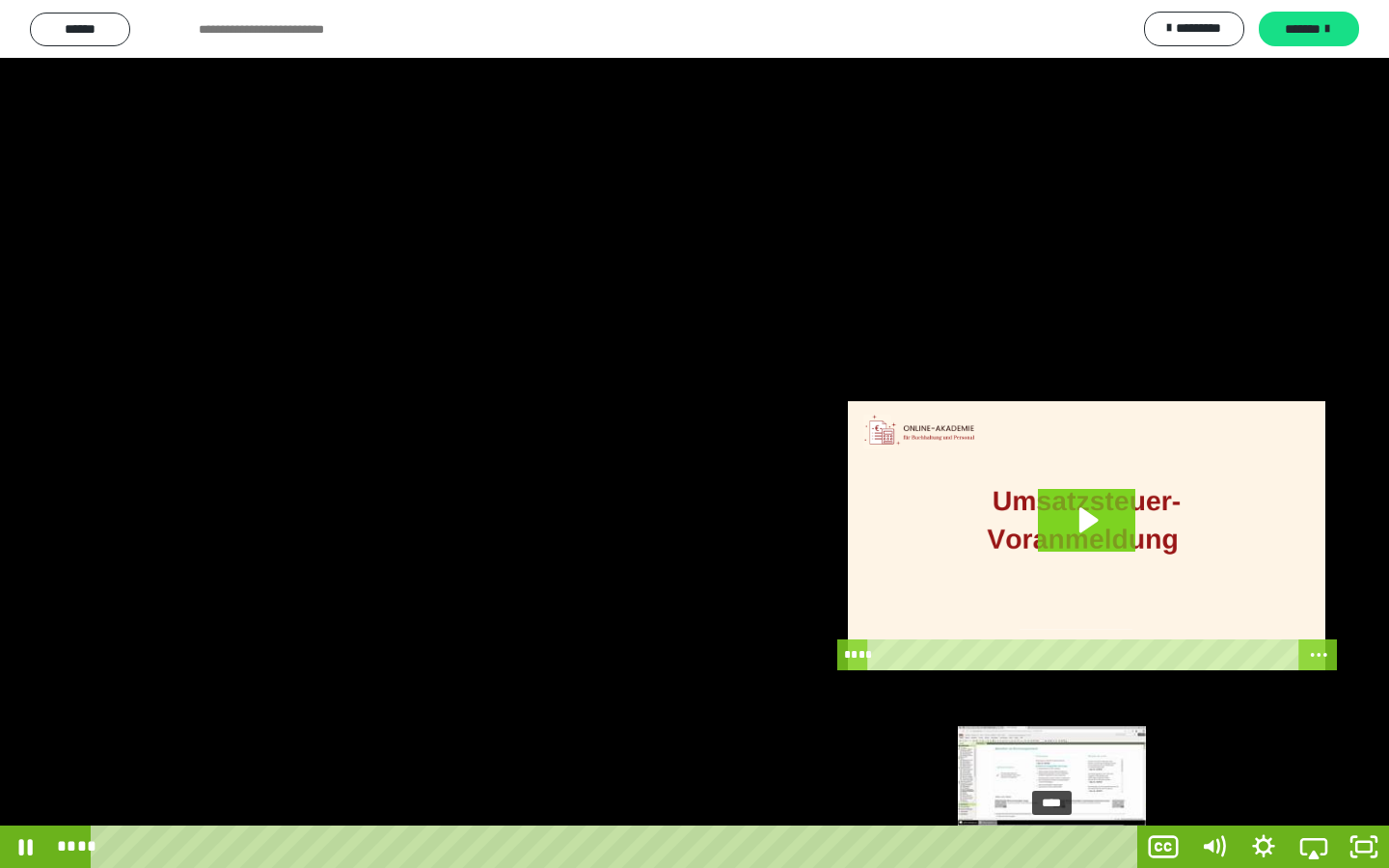 click on "****" at bounding box center [617, 847] 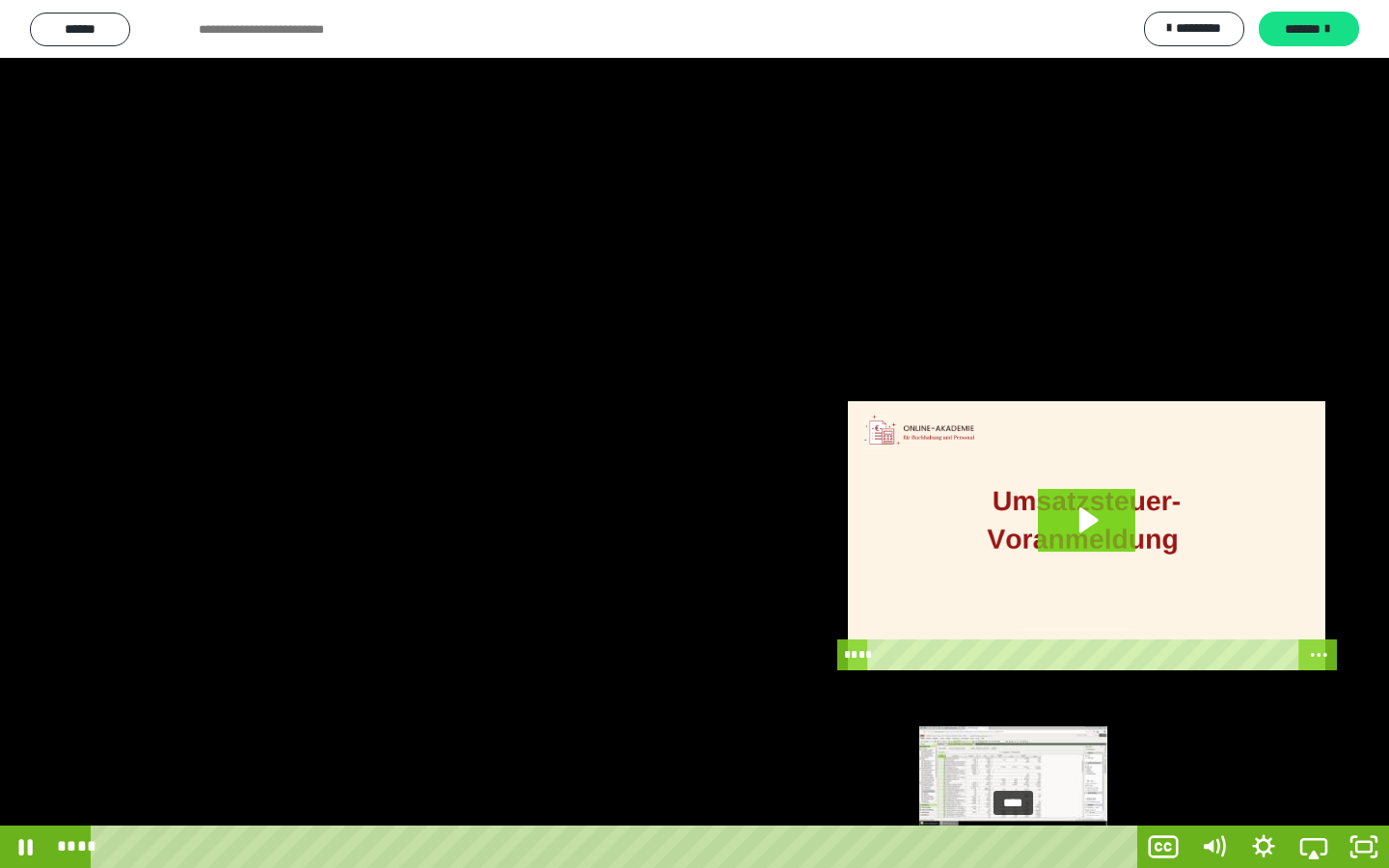 click on "****" at bounding box center [617, 847] 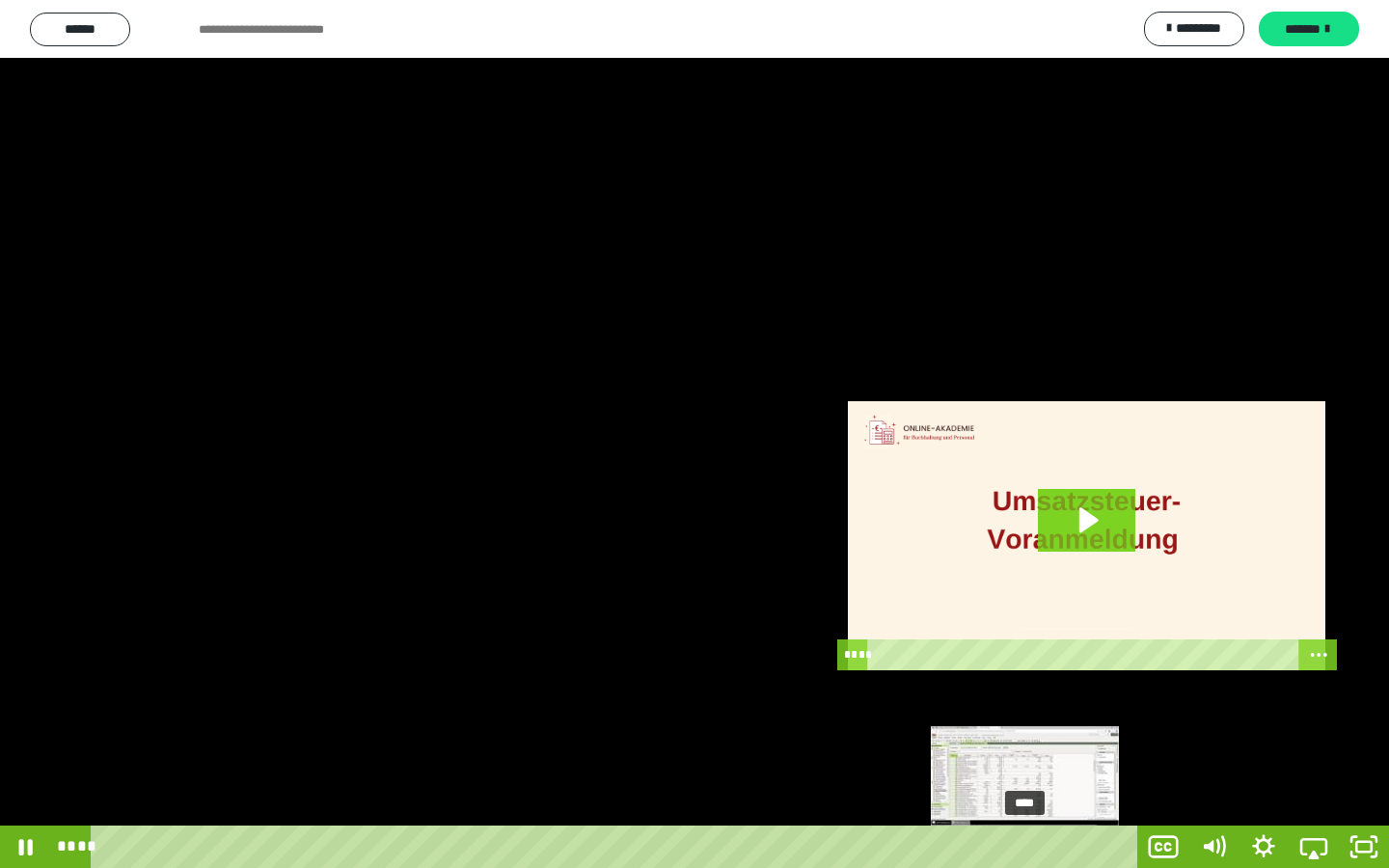 click at bounding box center (1020, 847) 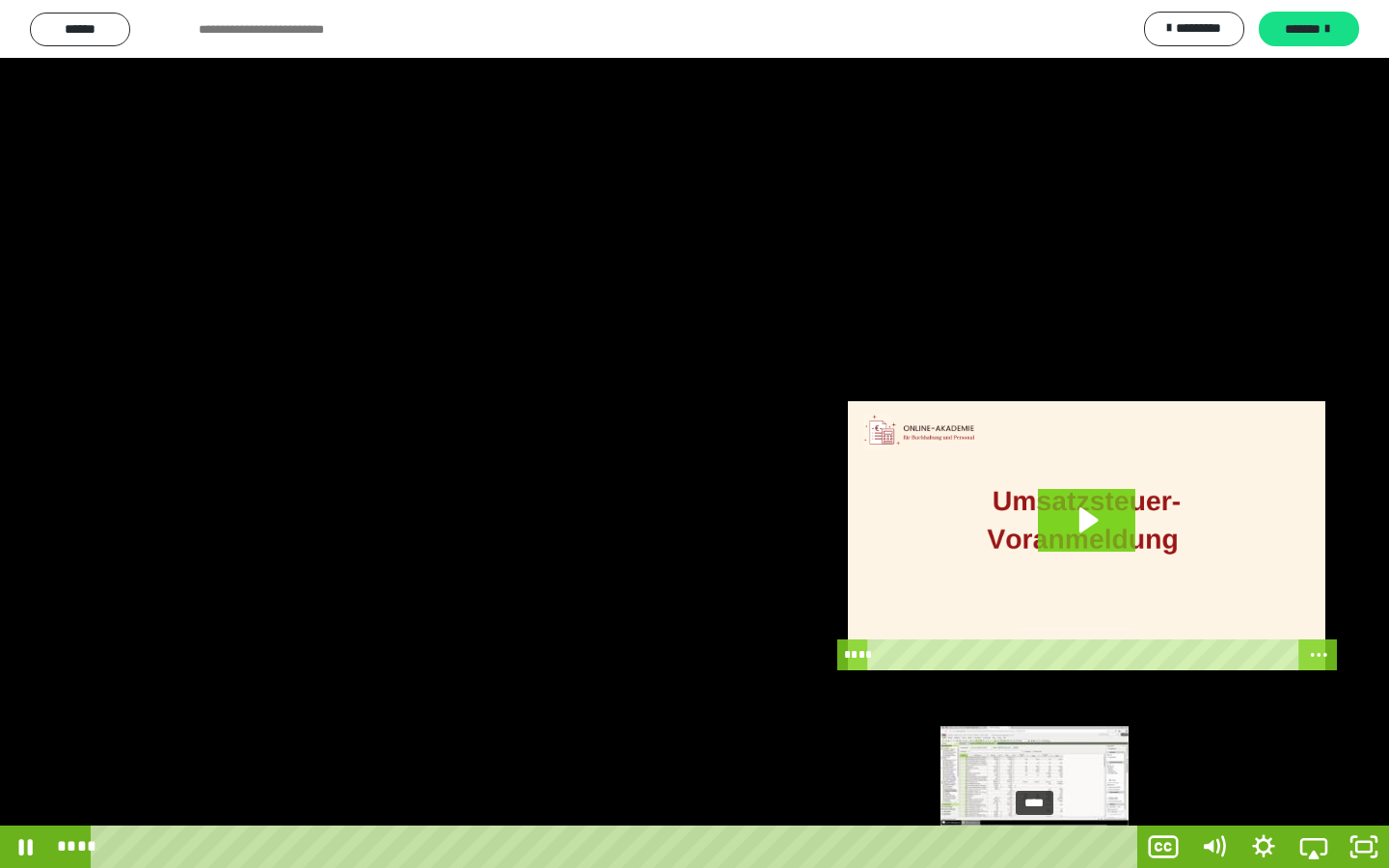 click on "****" at bounding box center [617, 847] 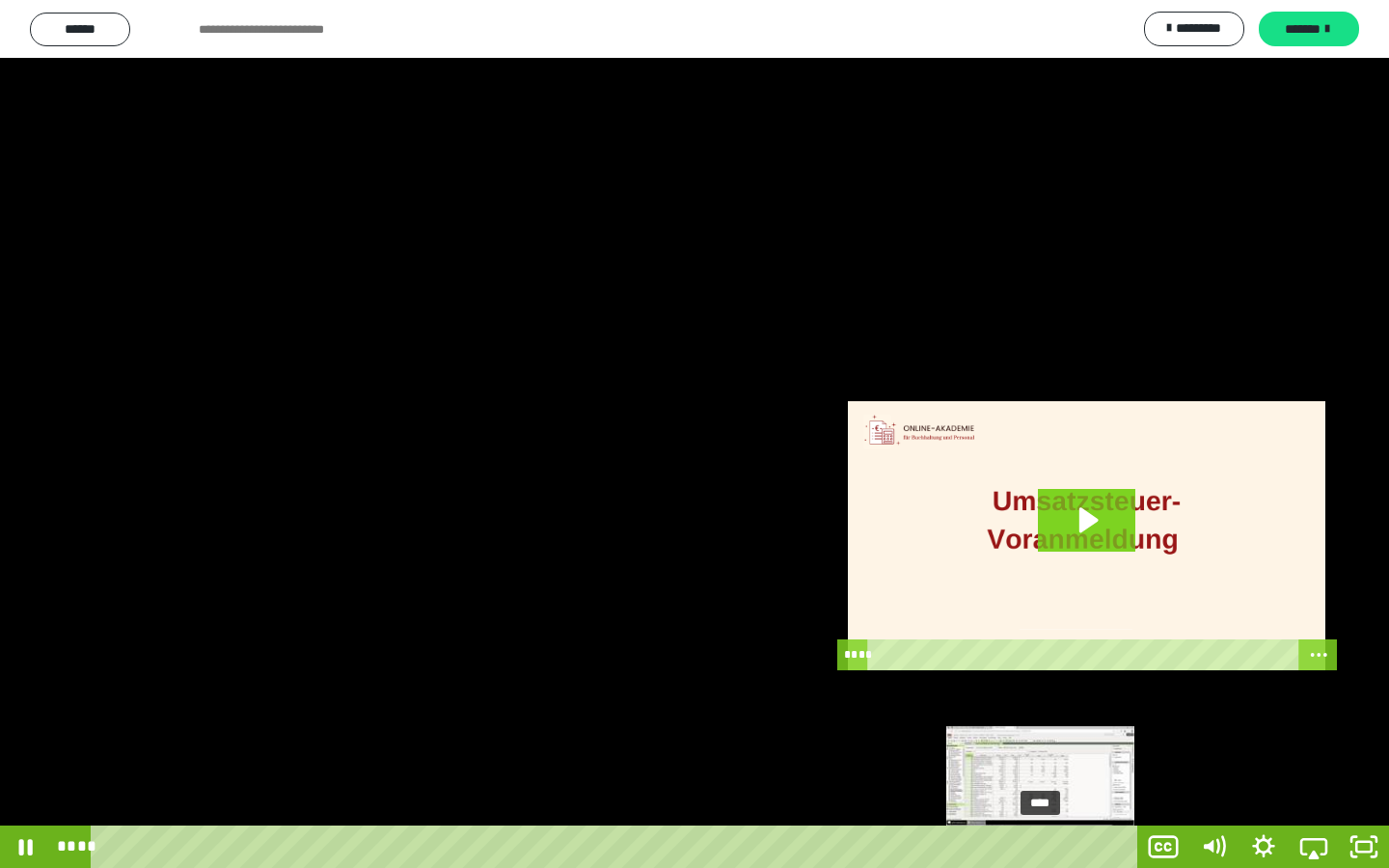 click at bounding box center [1040, 847] 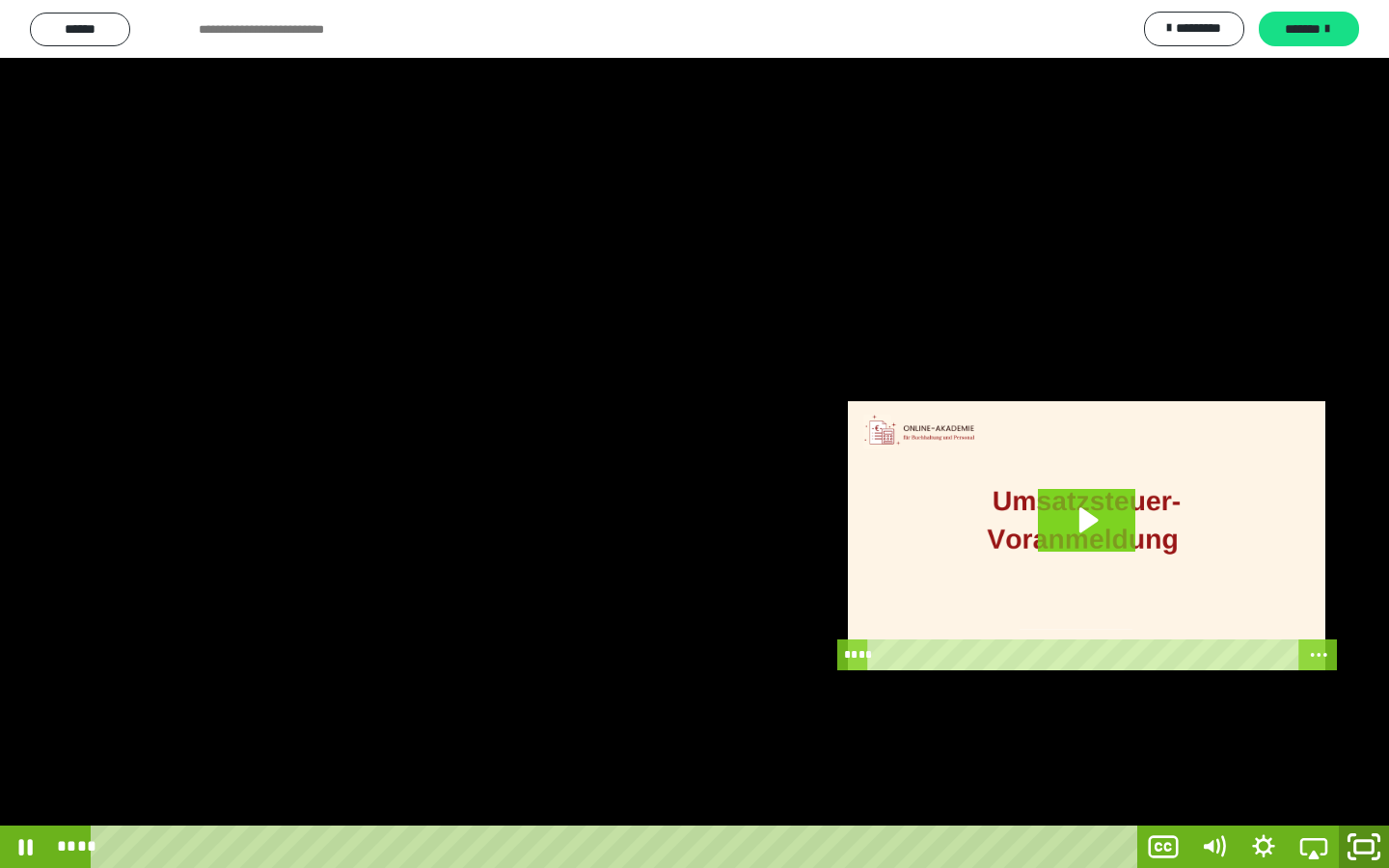 click 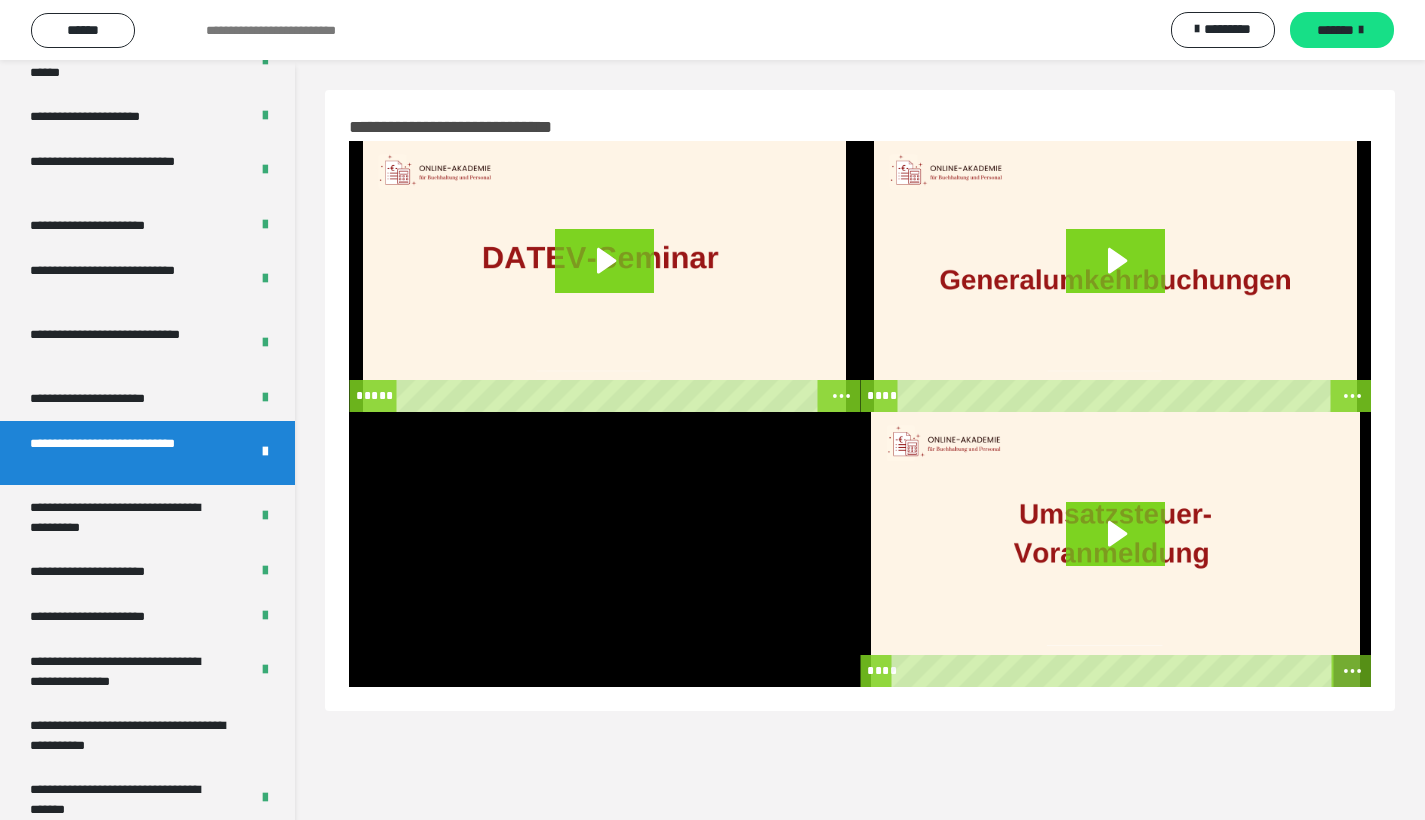 click 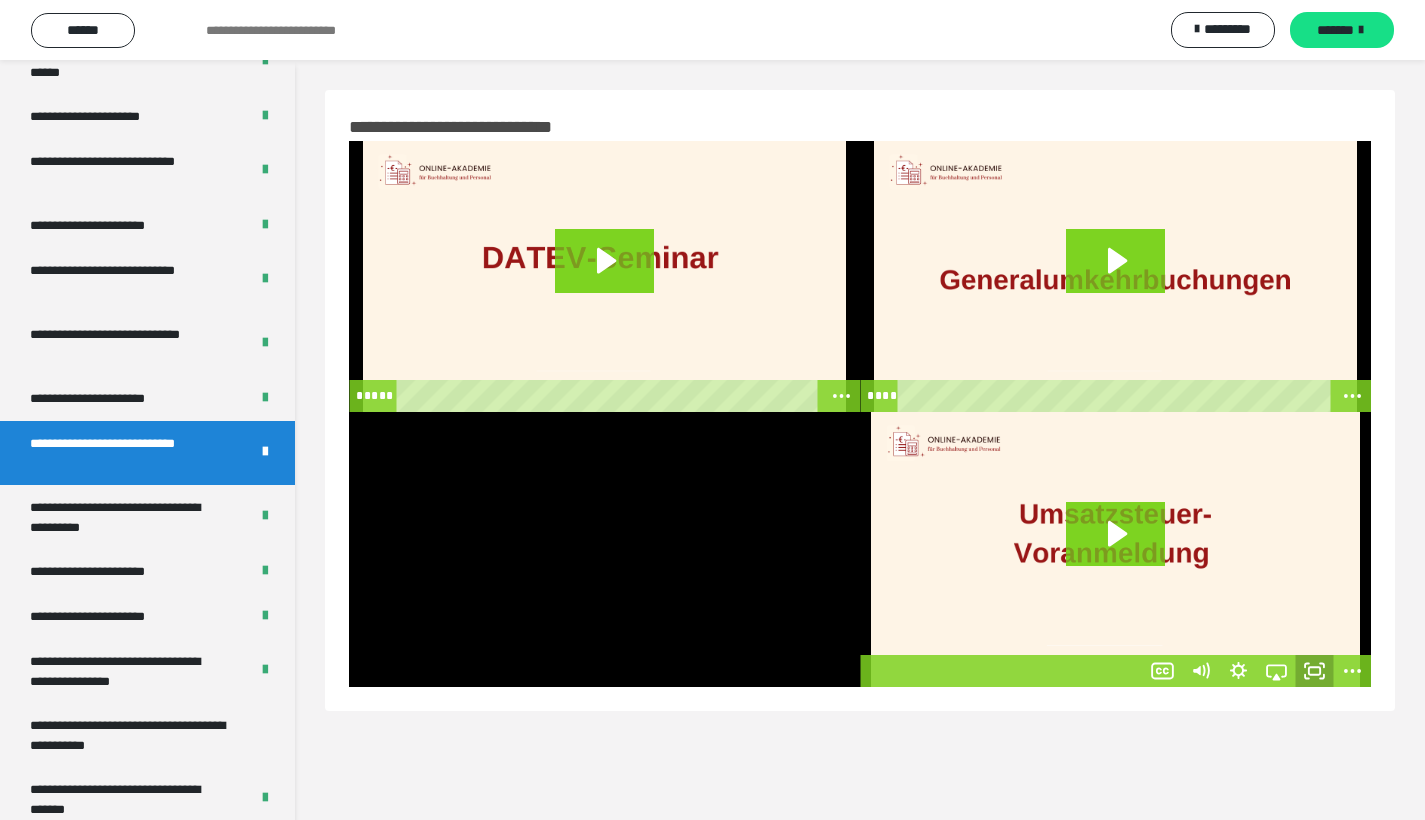 click 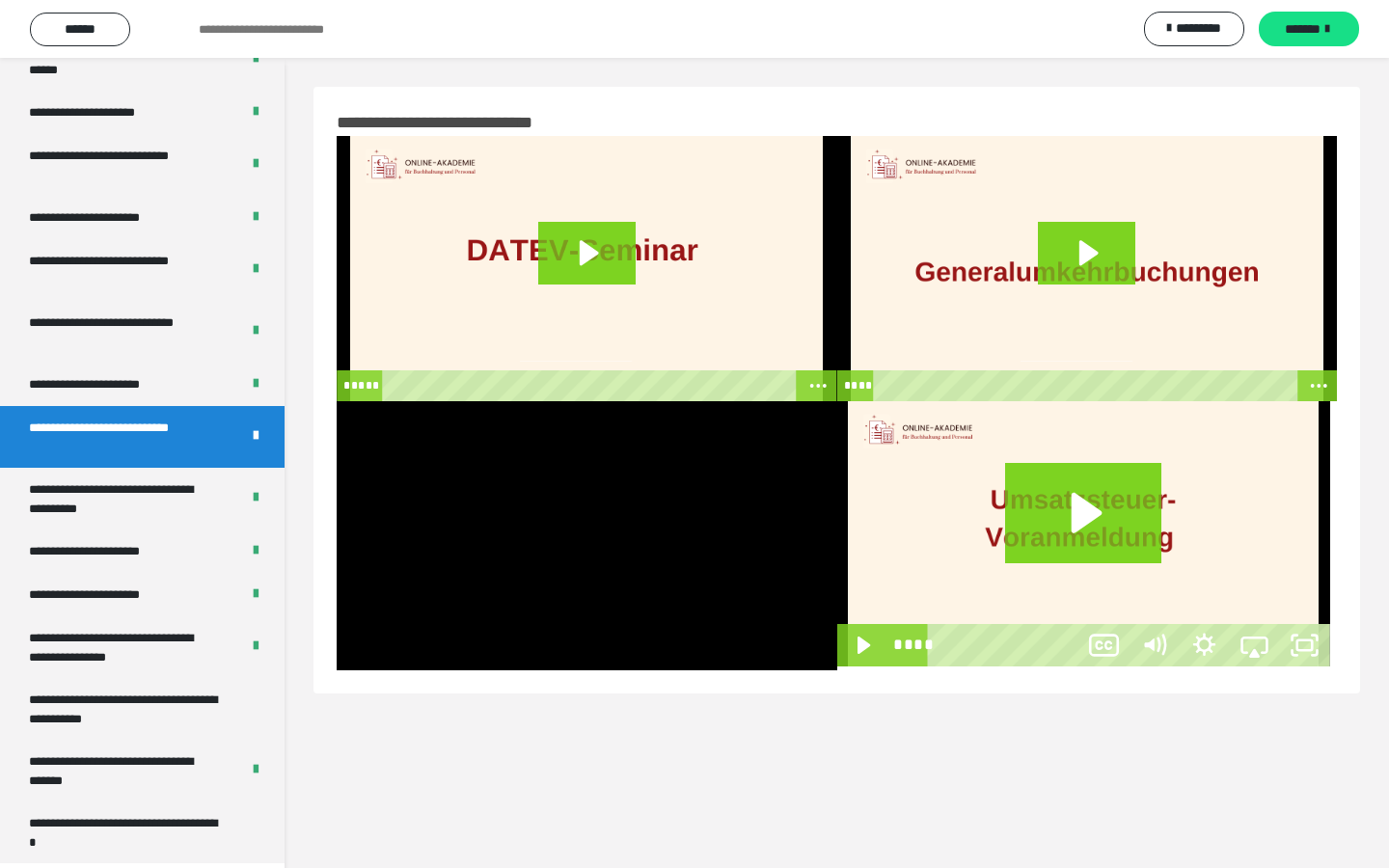 type 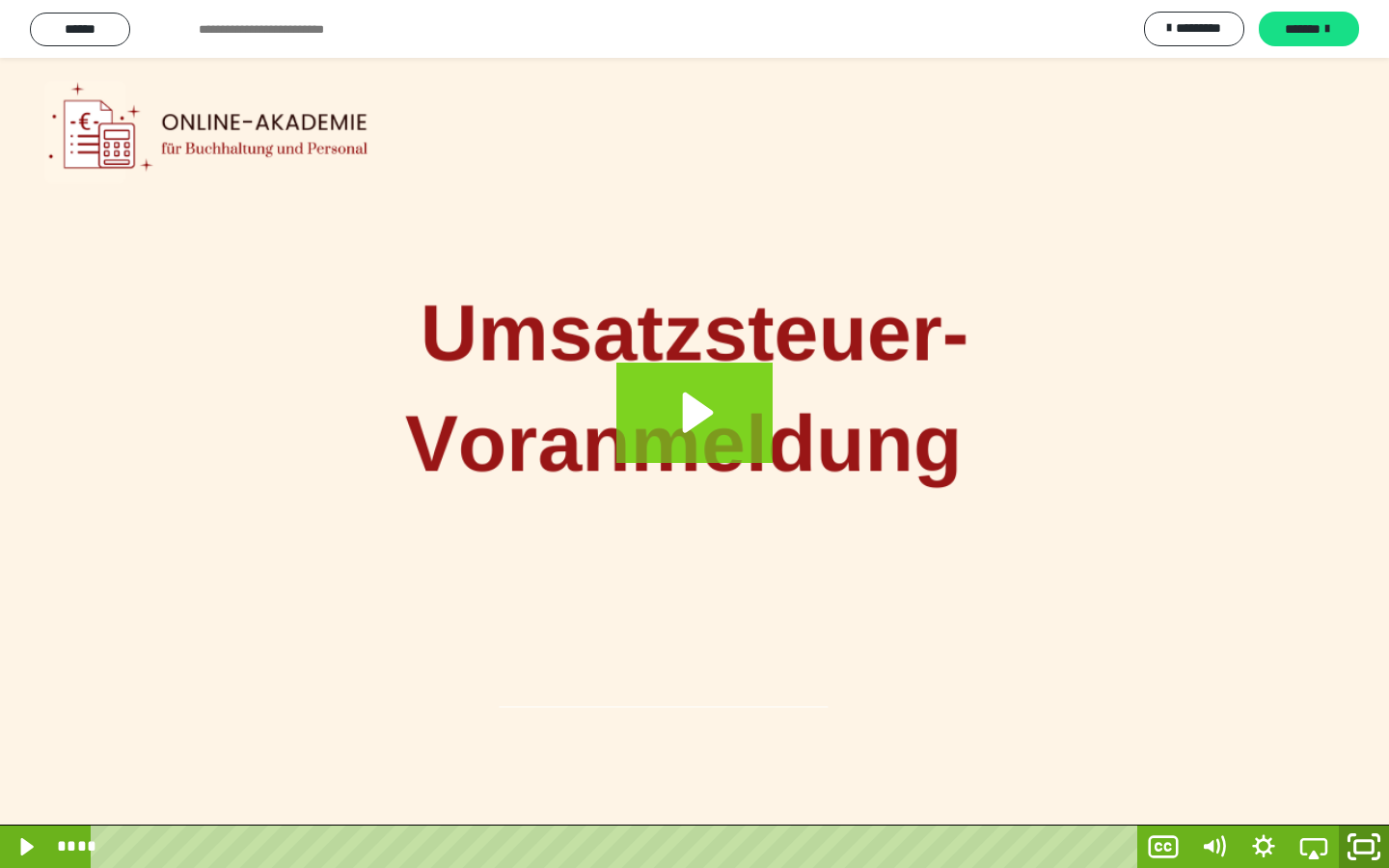 click 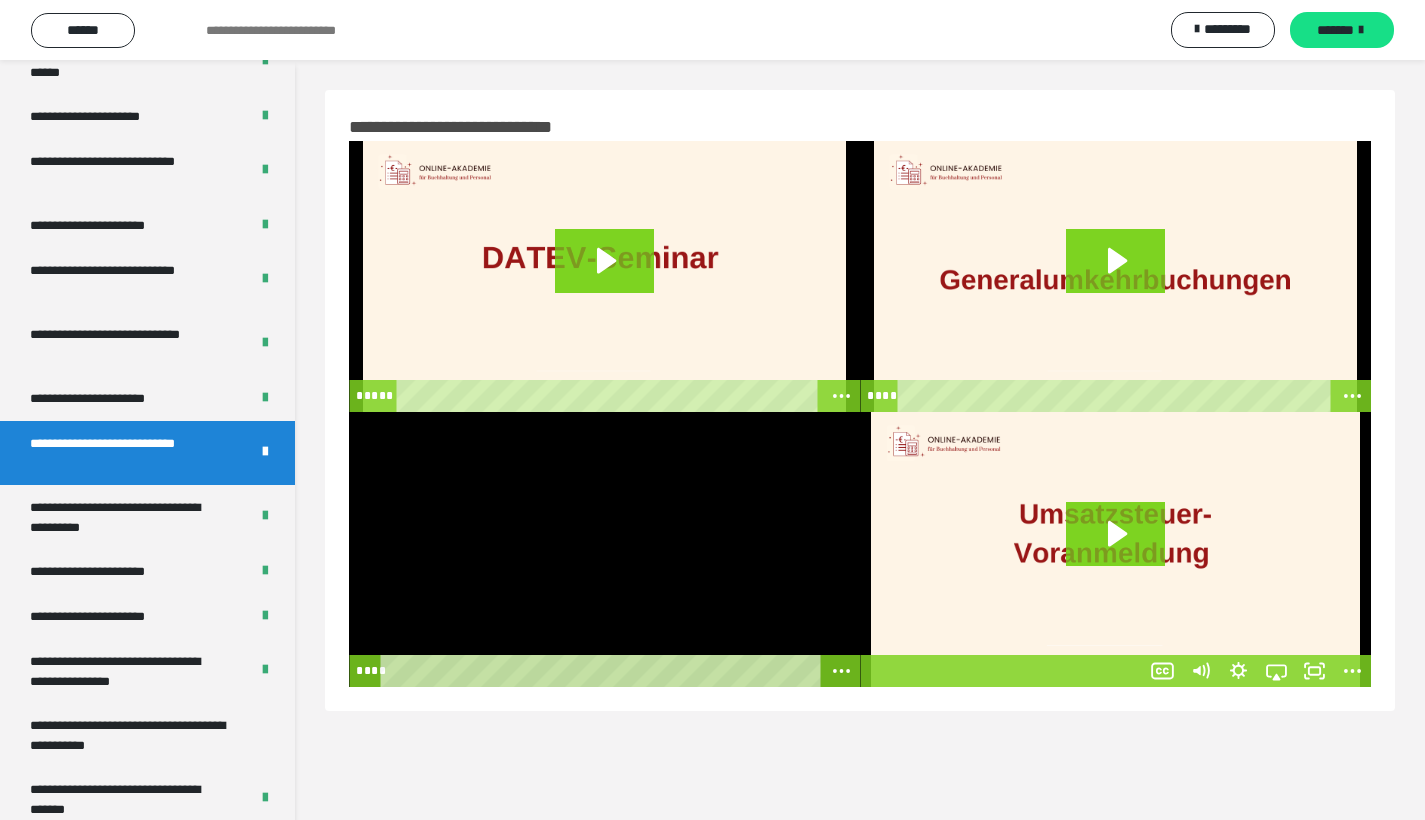 click at bounding box center (604, 549) 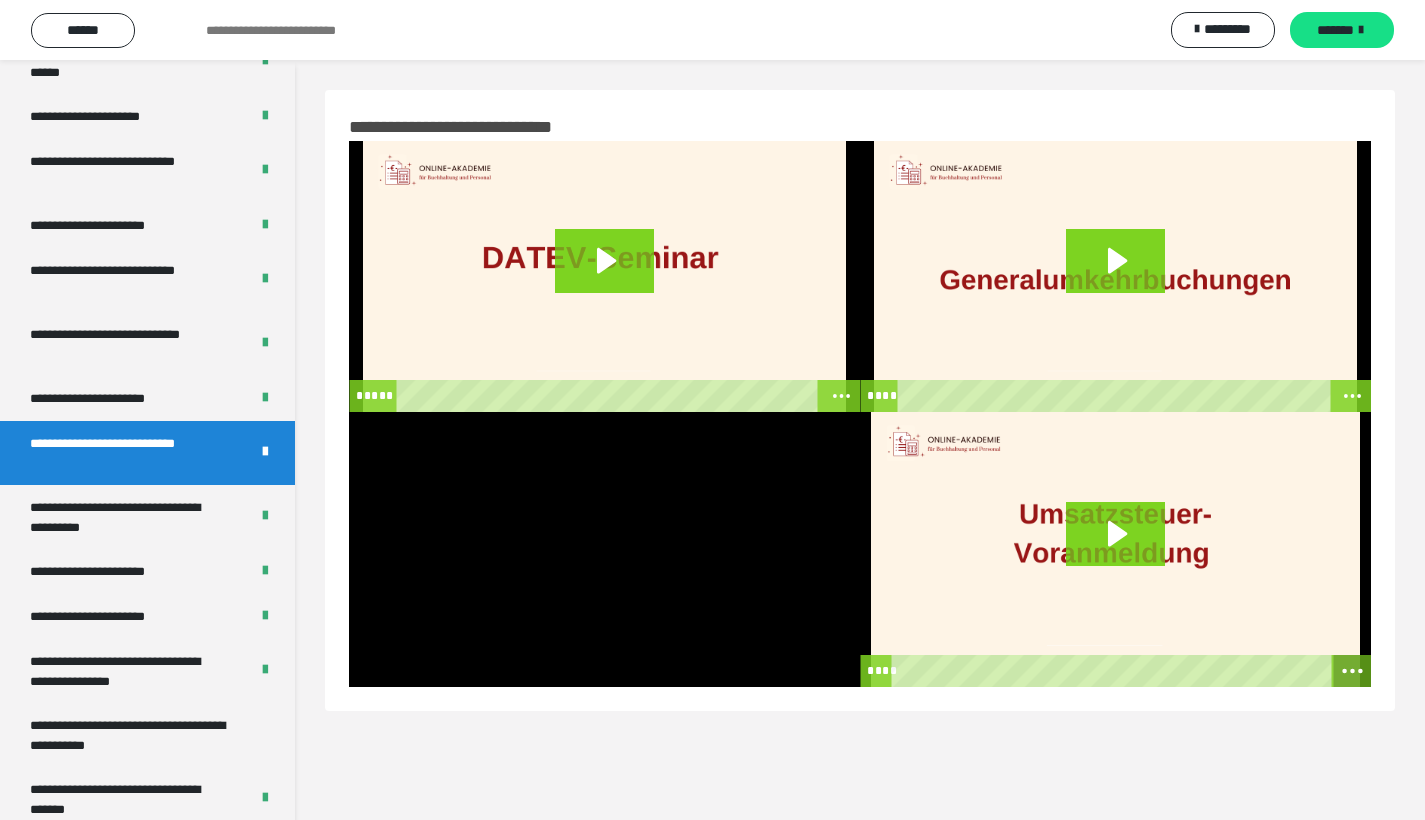click 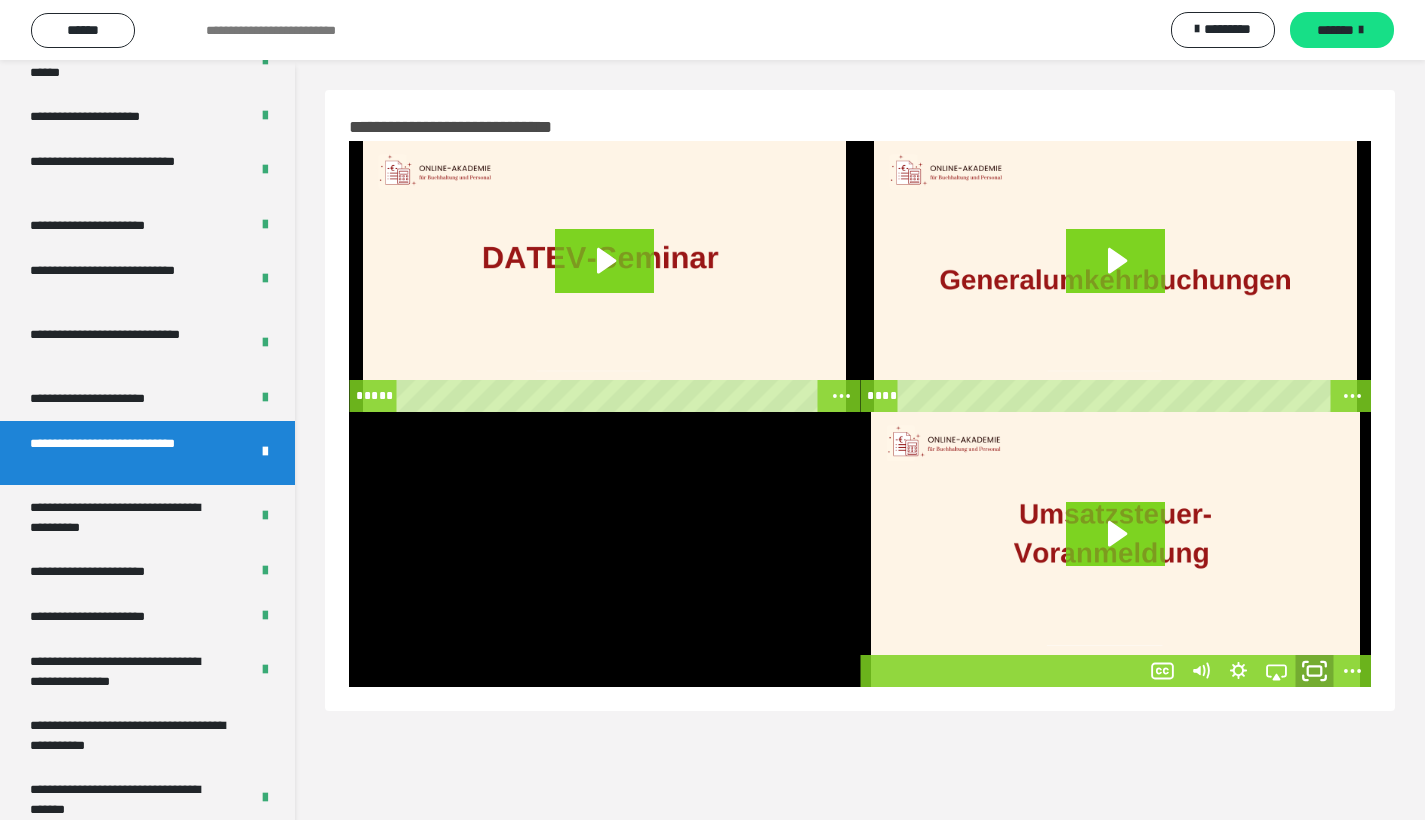 click 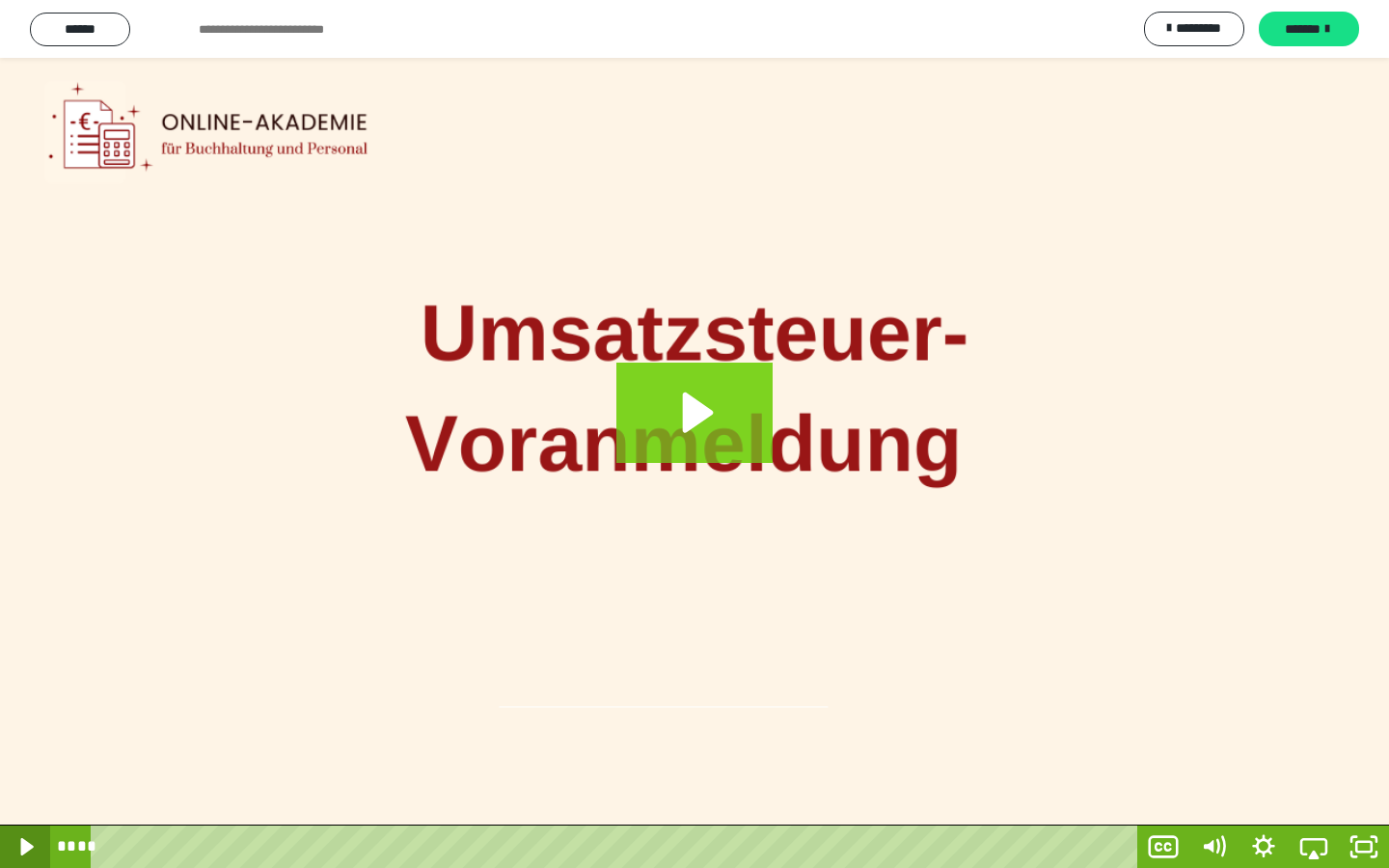 click 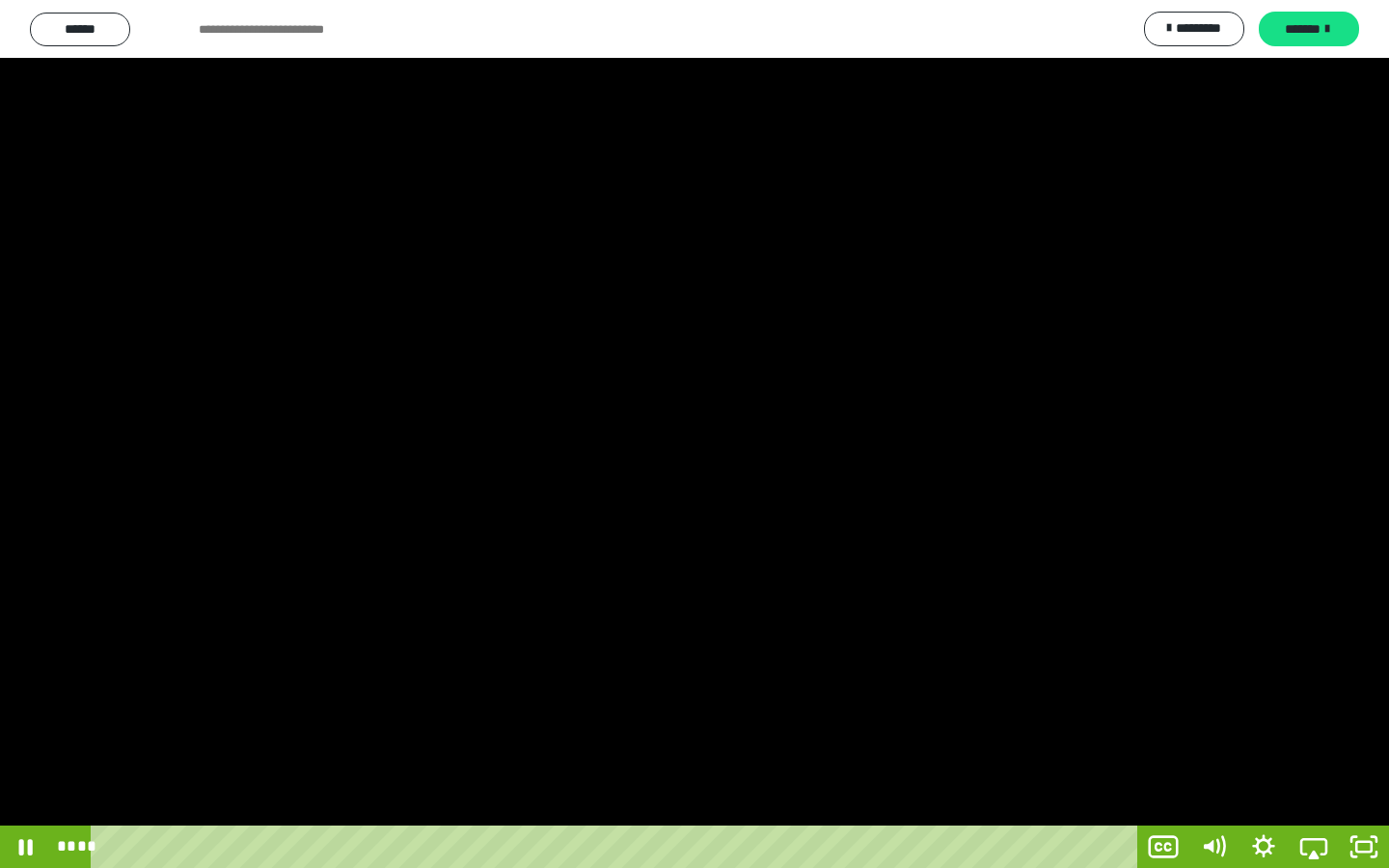 type 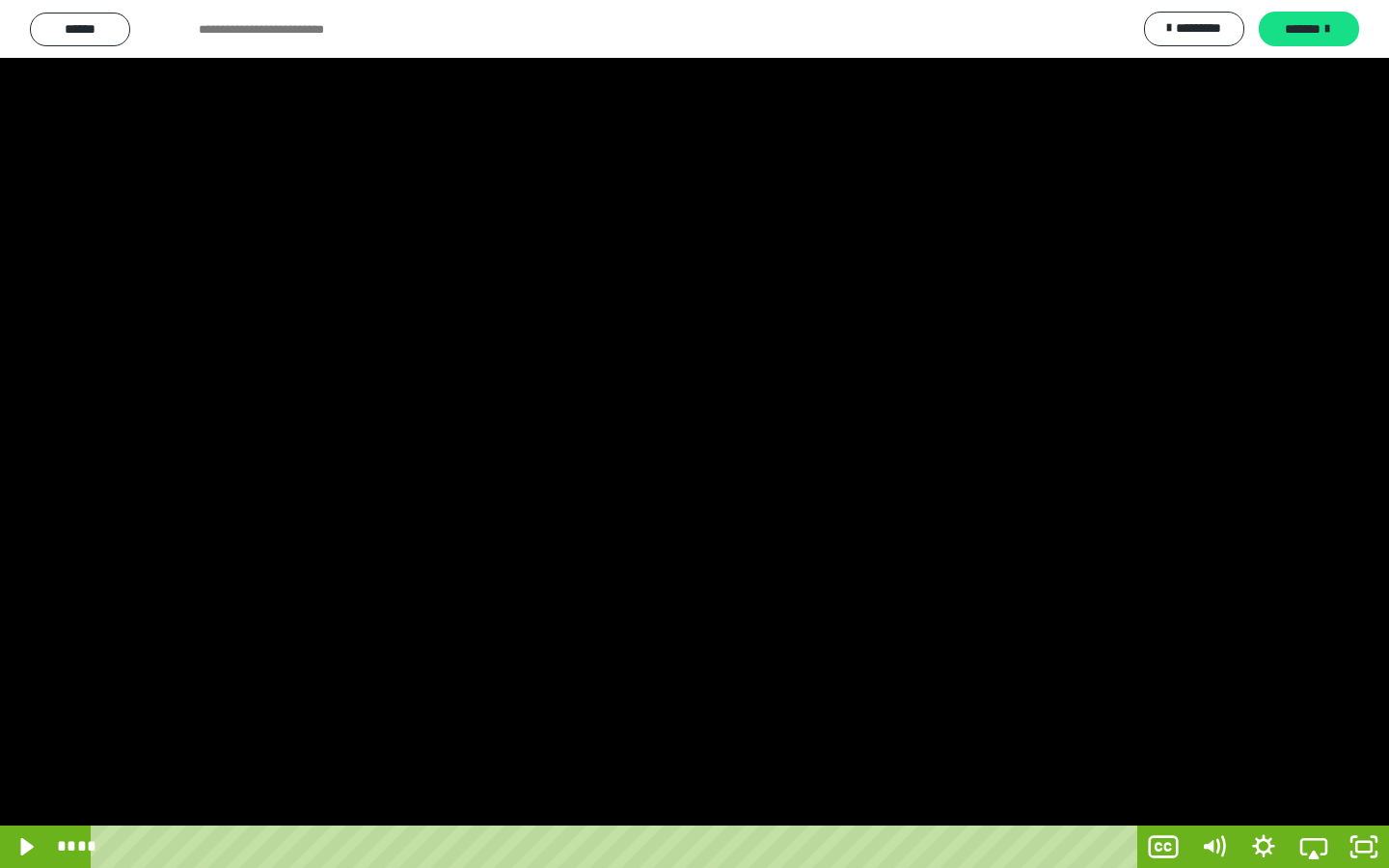 click at bounding box center (694, 434) 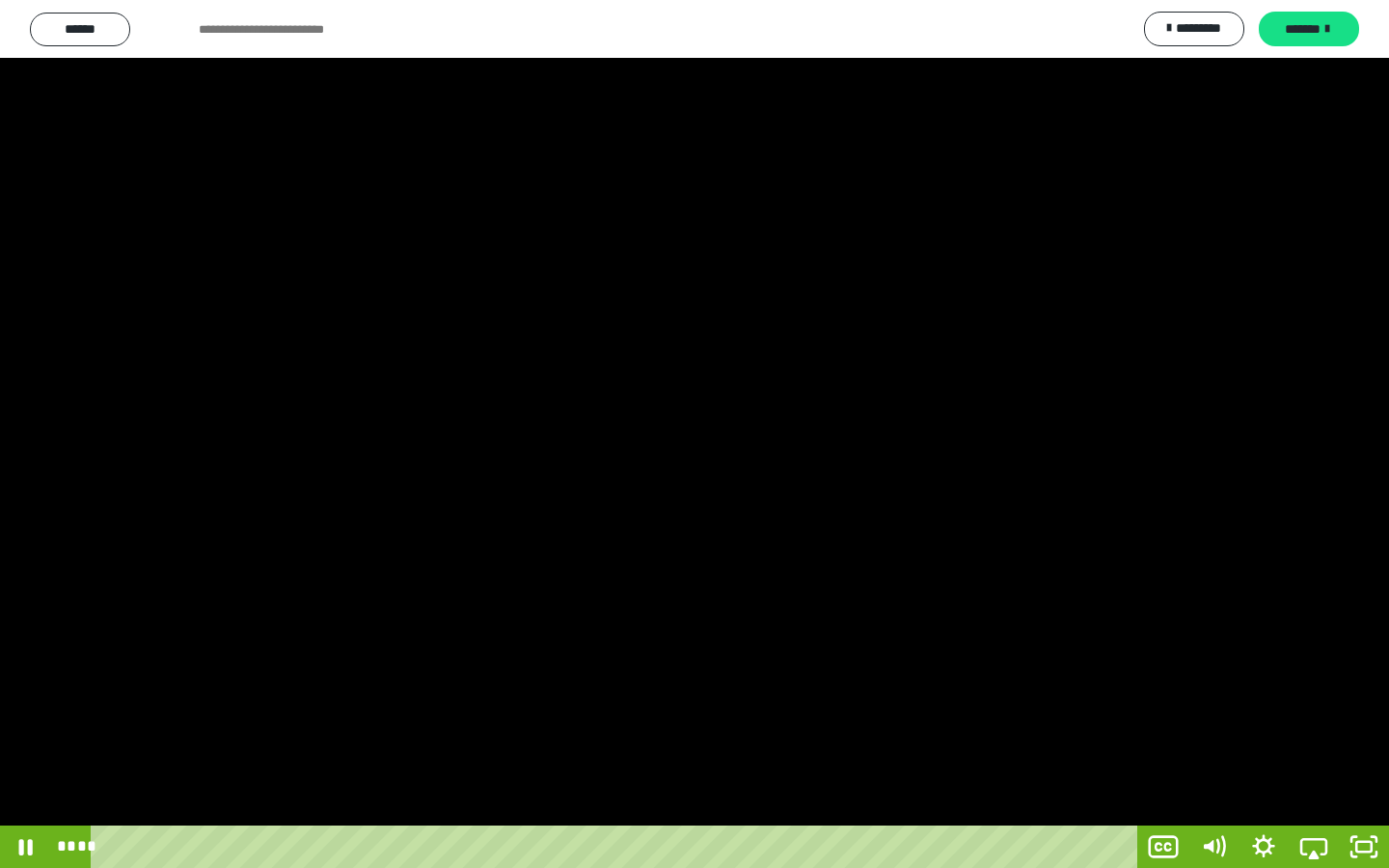 type 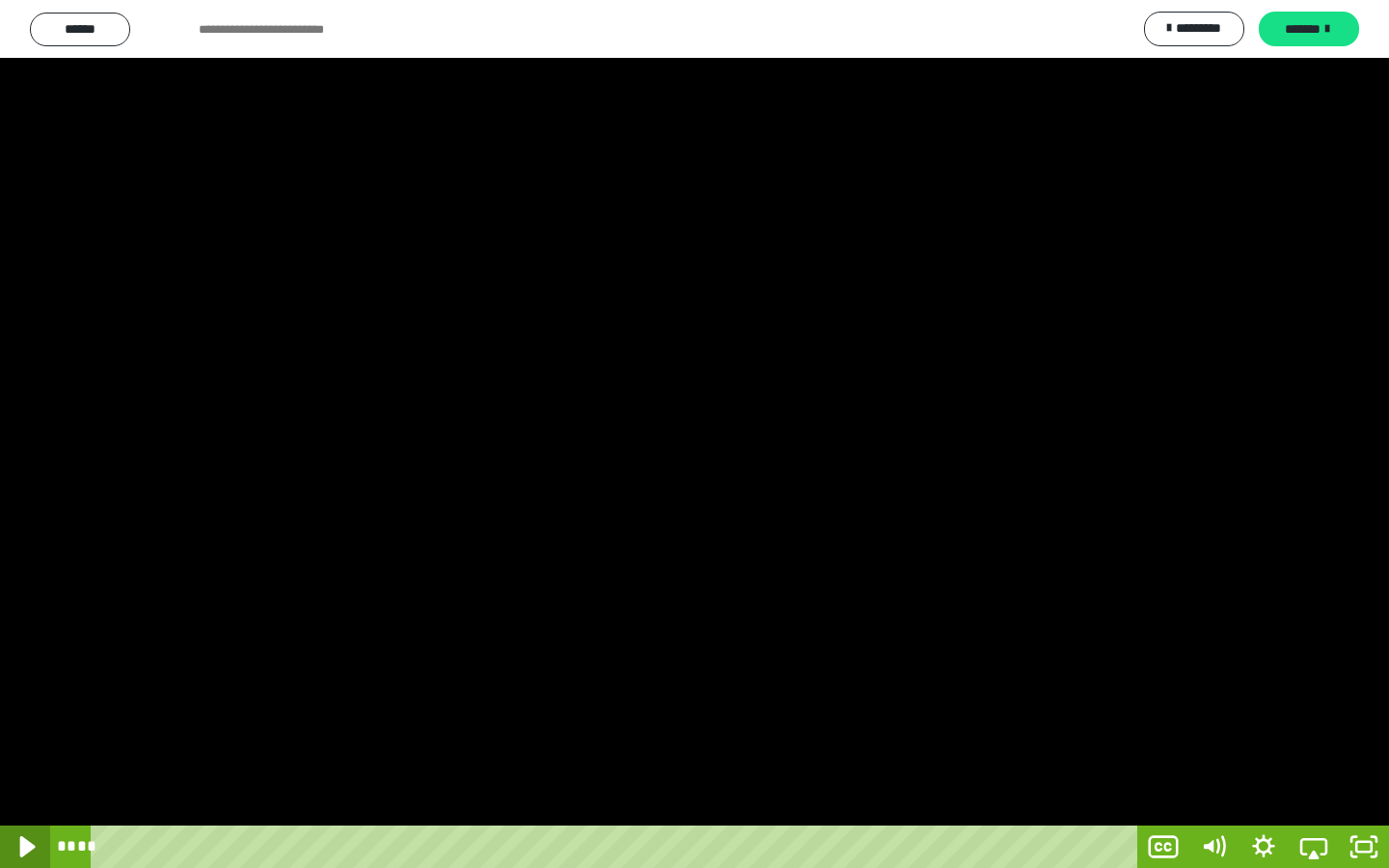 click 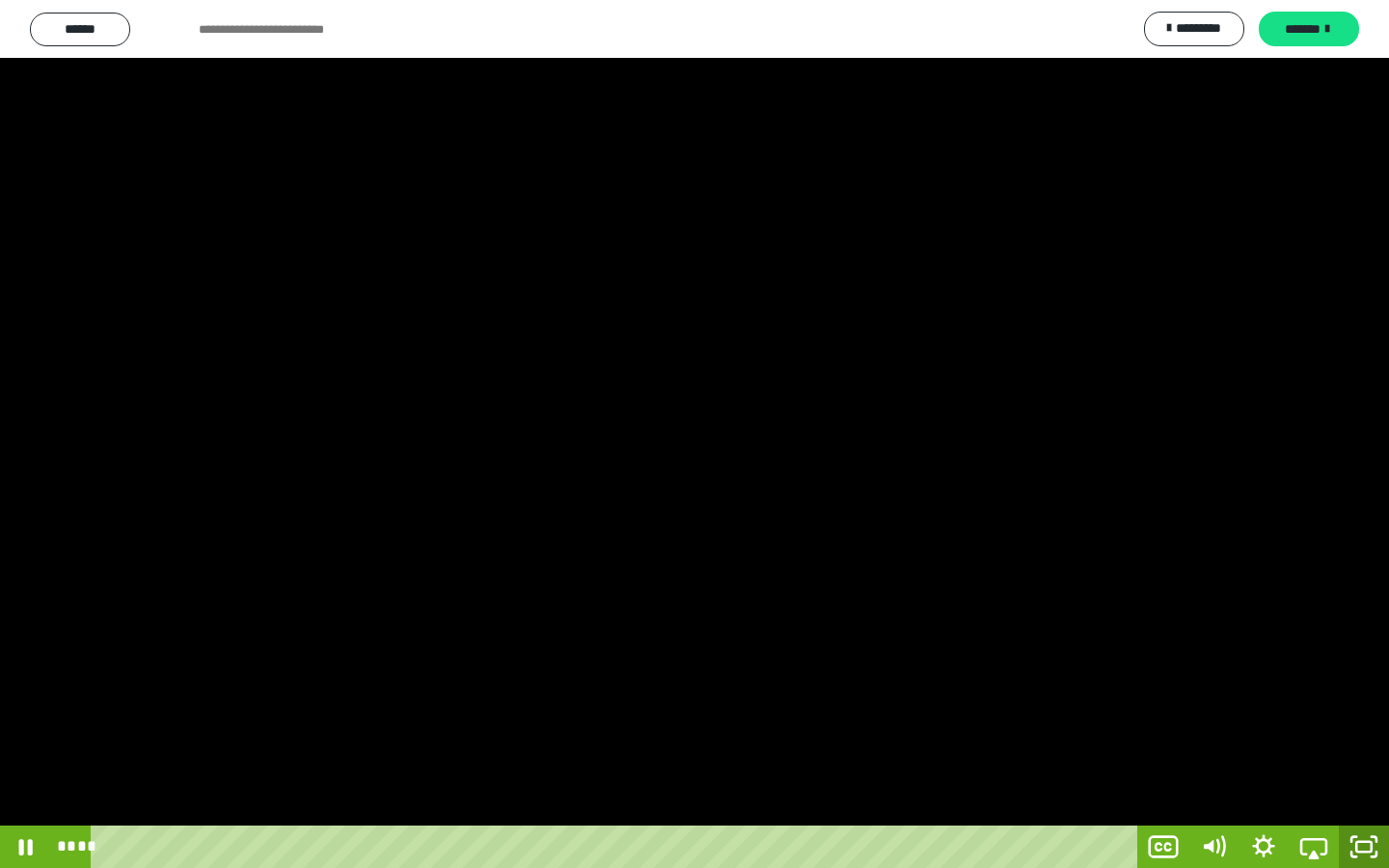 click 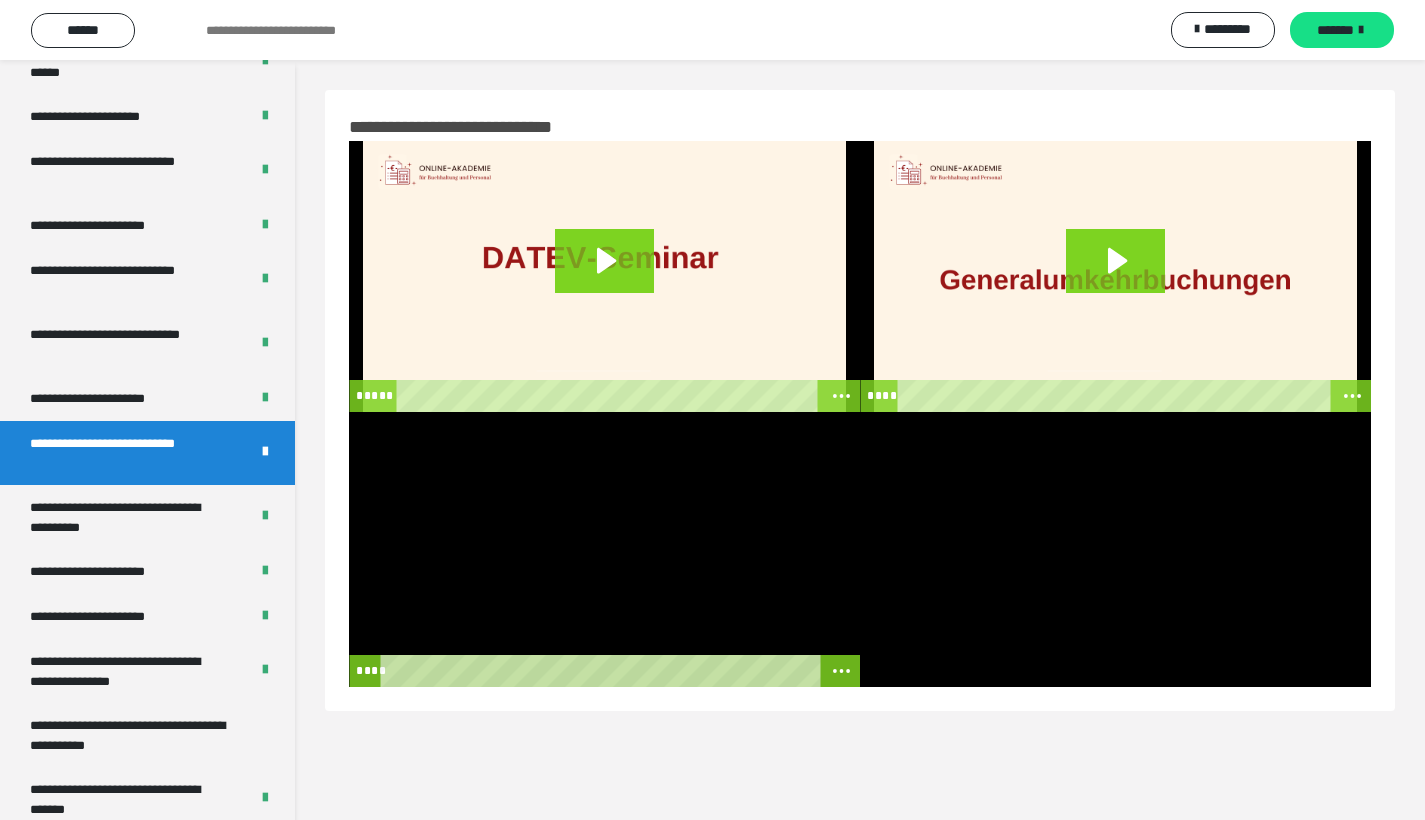 click at bounding box center [604, 549] 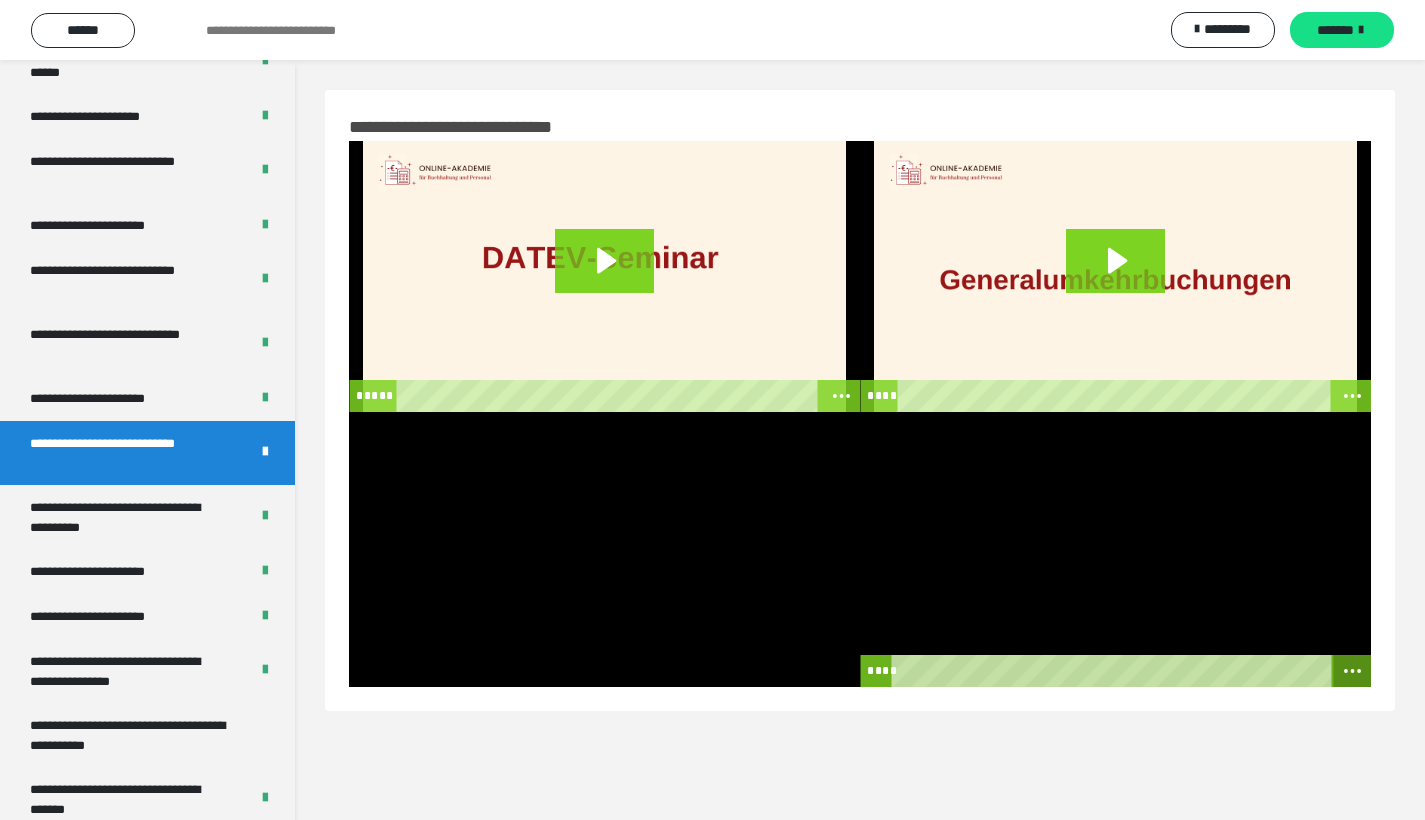 click 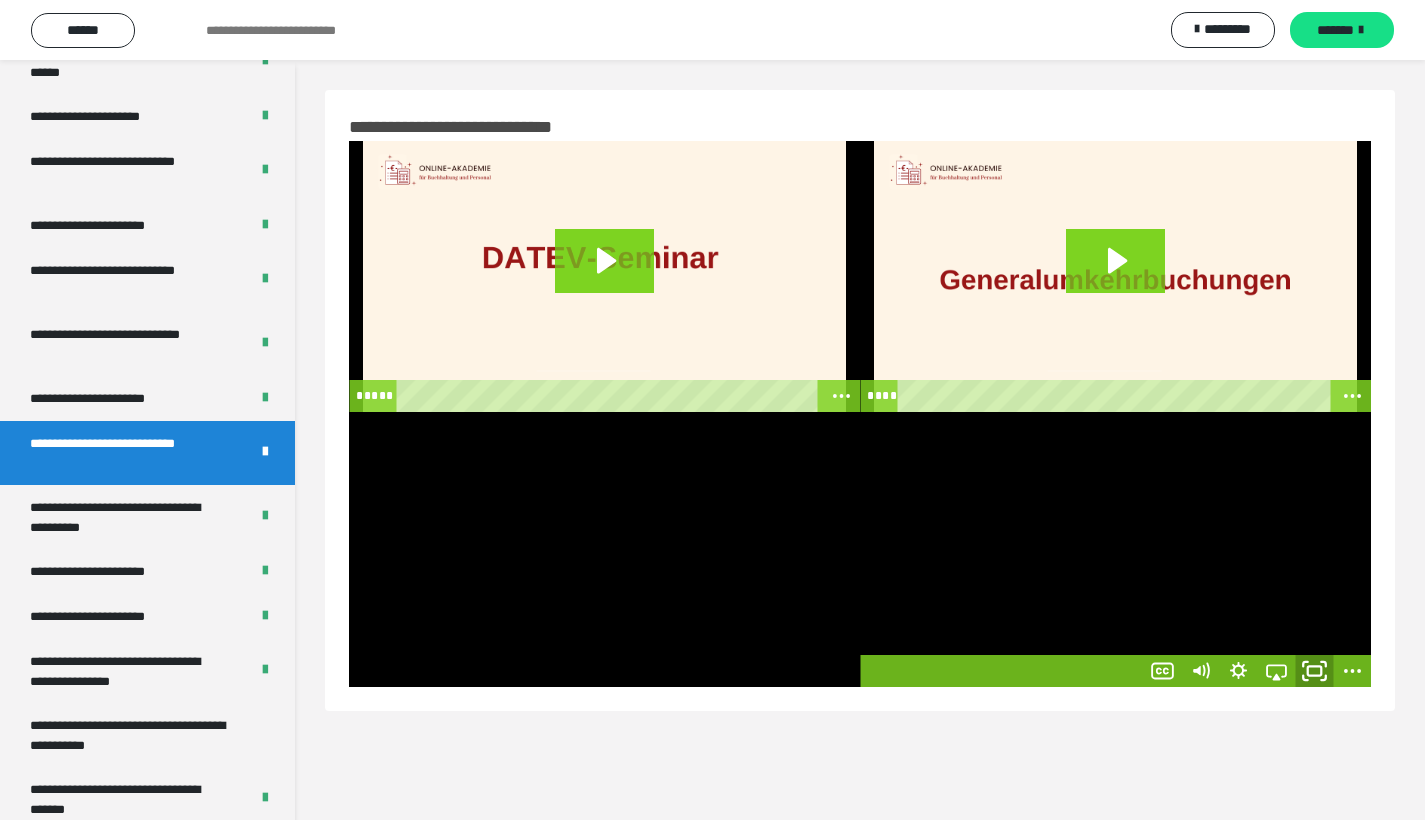 click 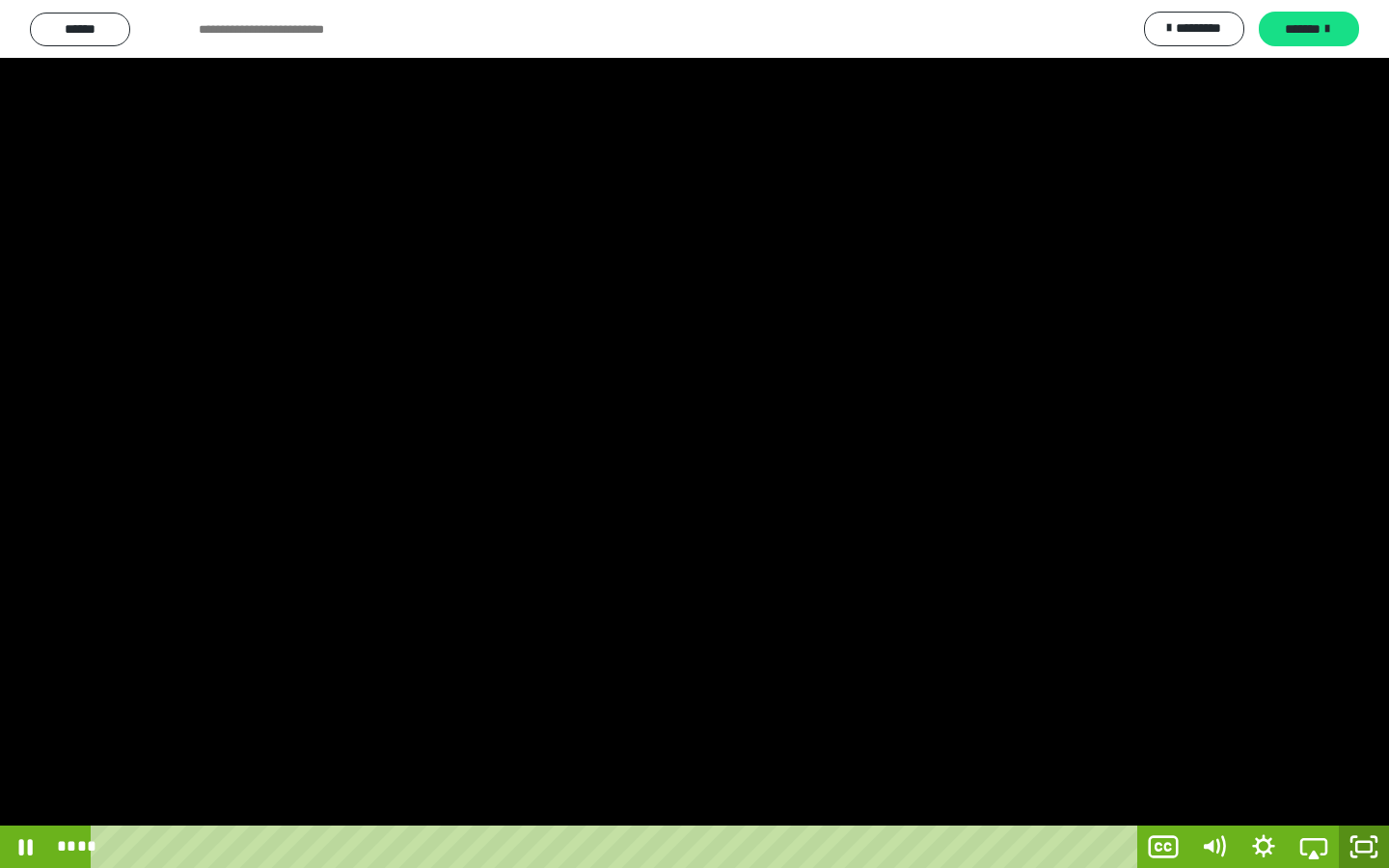 click 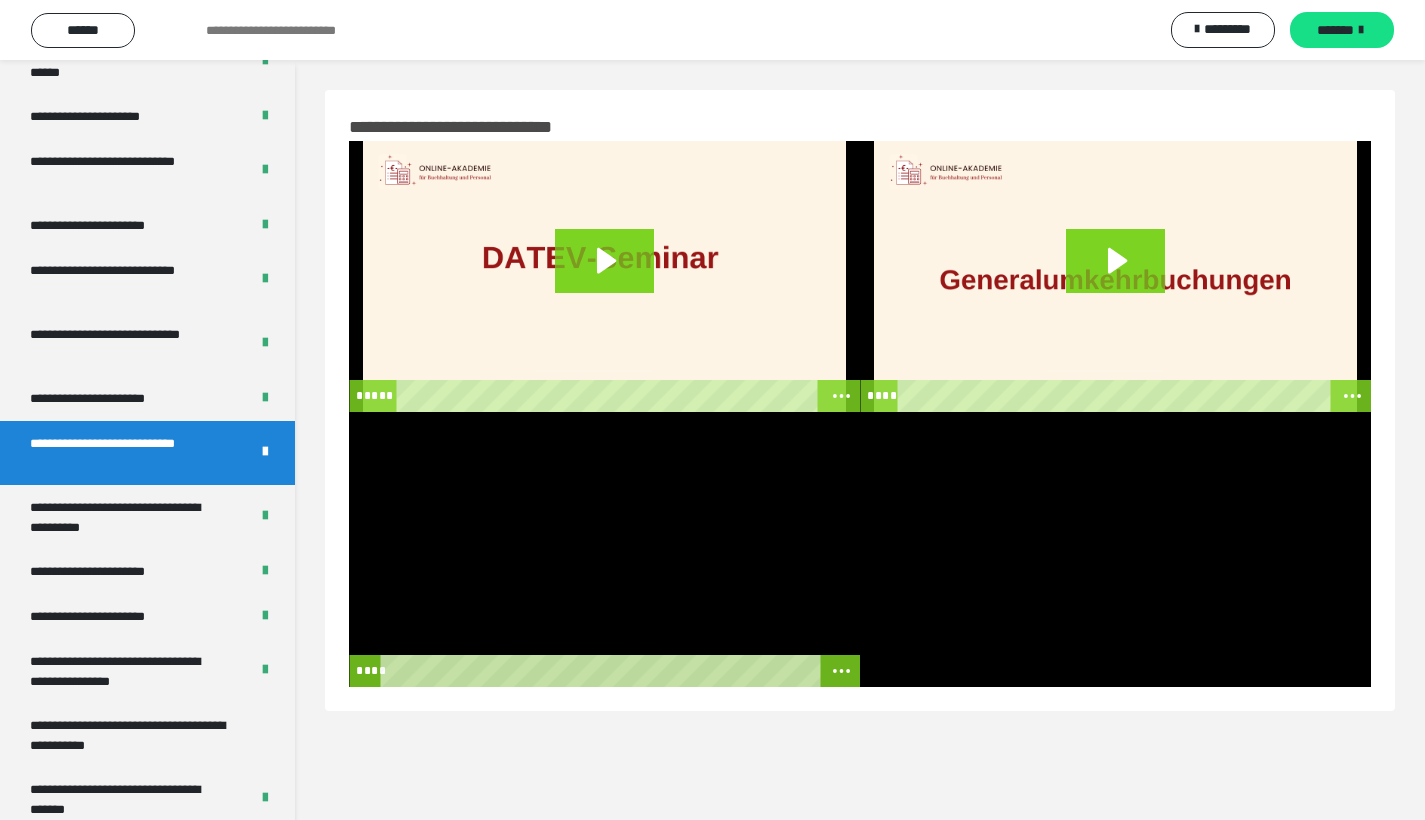 click on "**** ****" at bounding box center (585, 671) 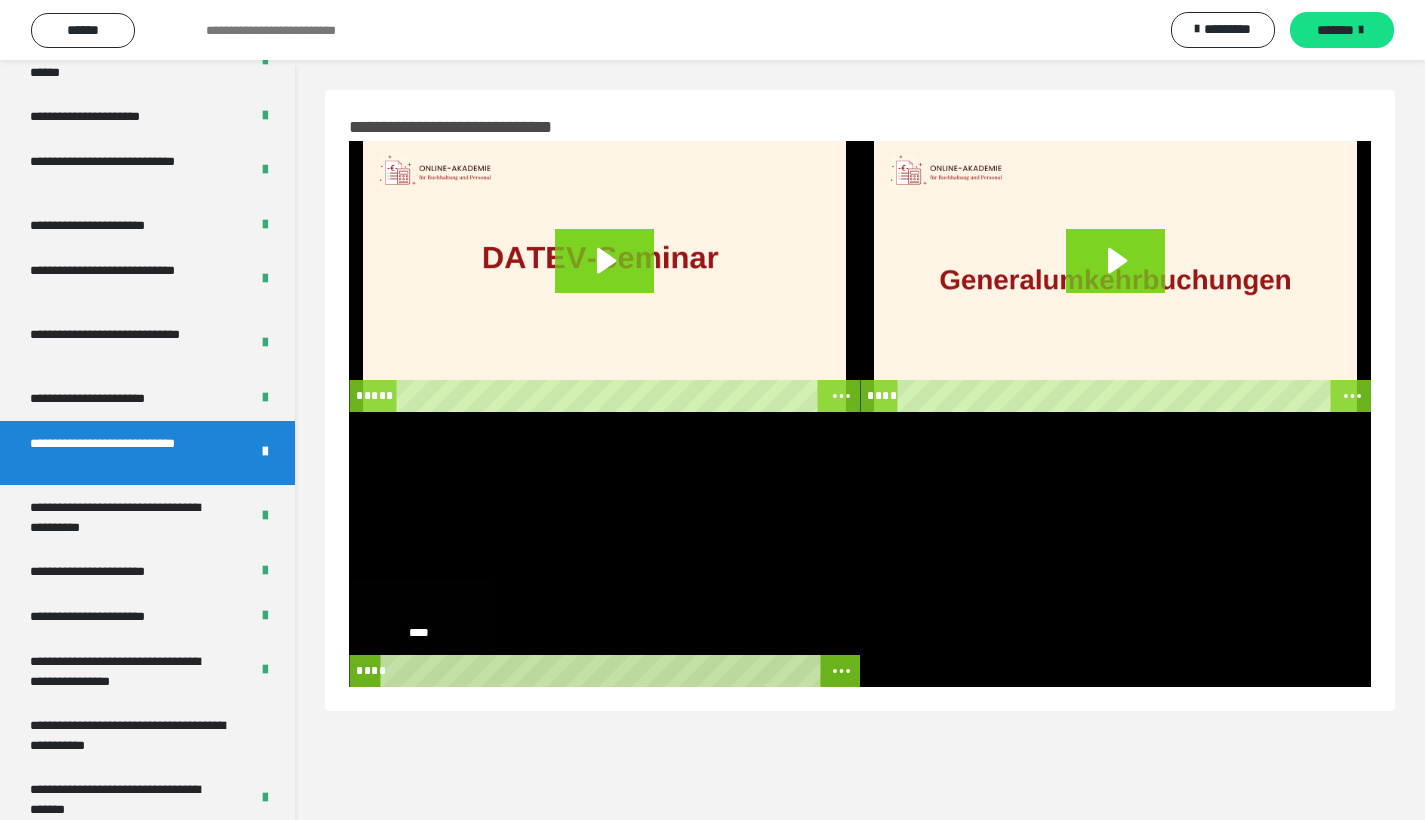click on "****" at bounding box center [601, 671] 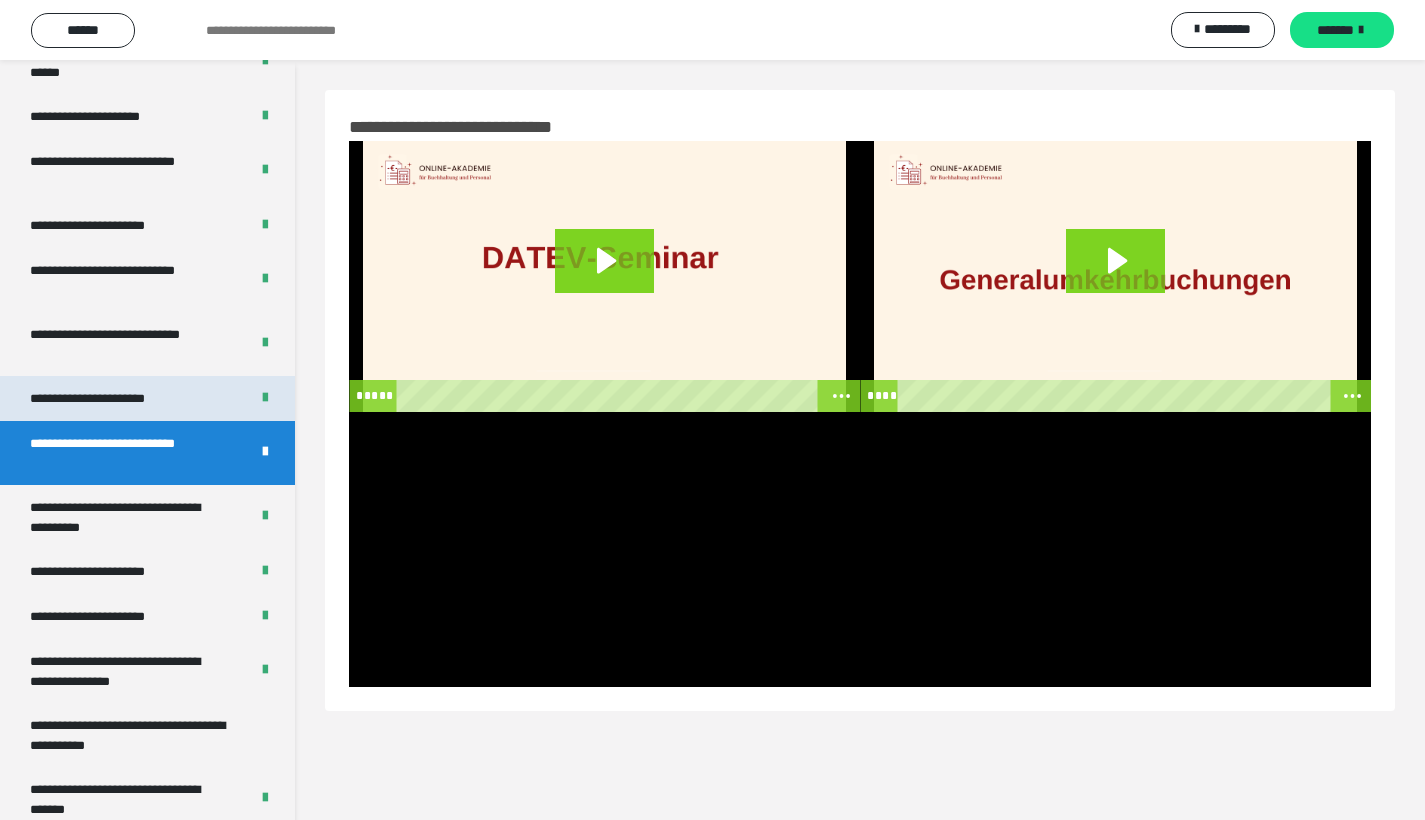 click on "**********" at bounding box center (147, 398) 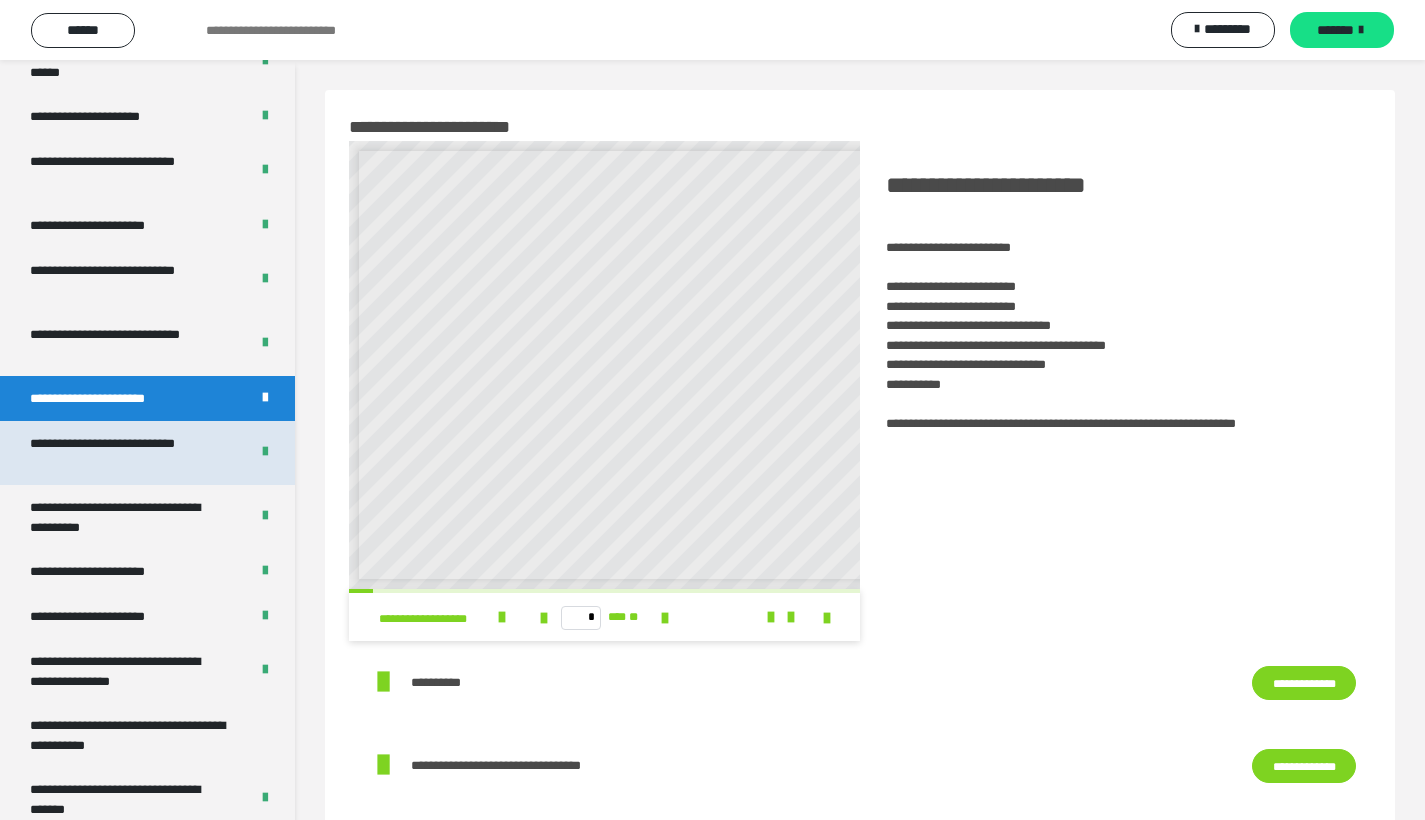click on "**********" at bounding box center (124, 453) 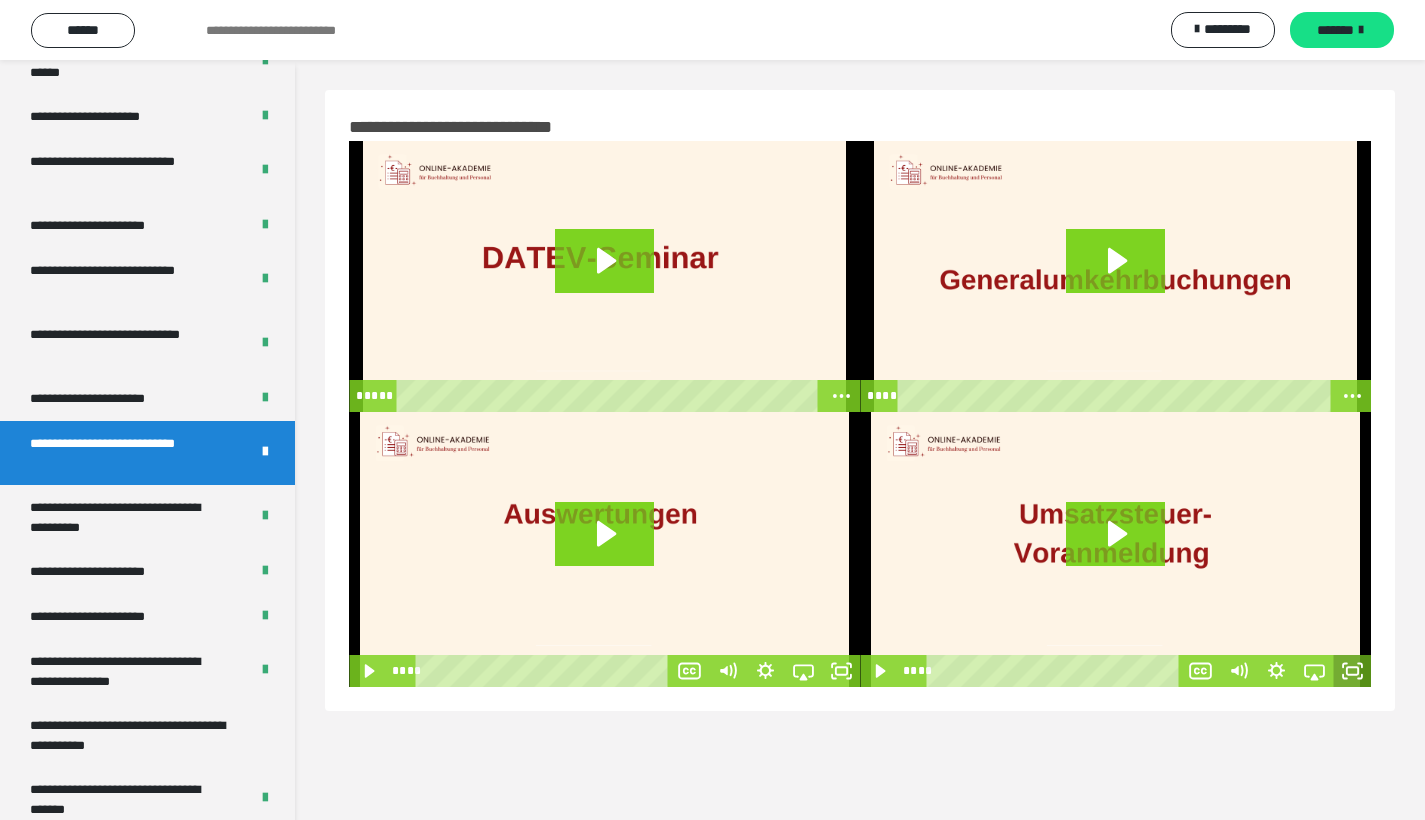 click at bounding box center [1276, 671] 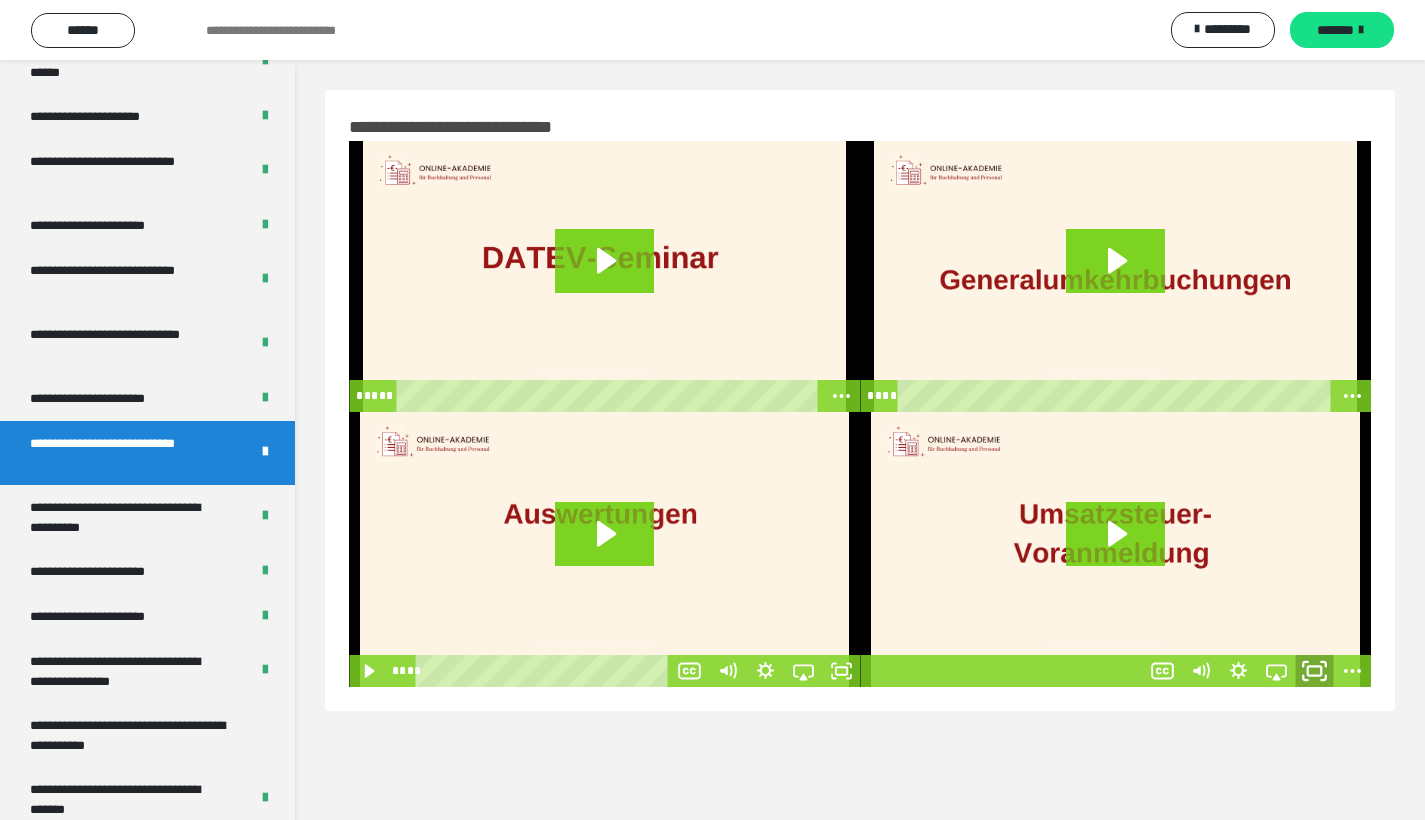 click 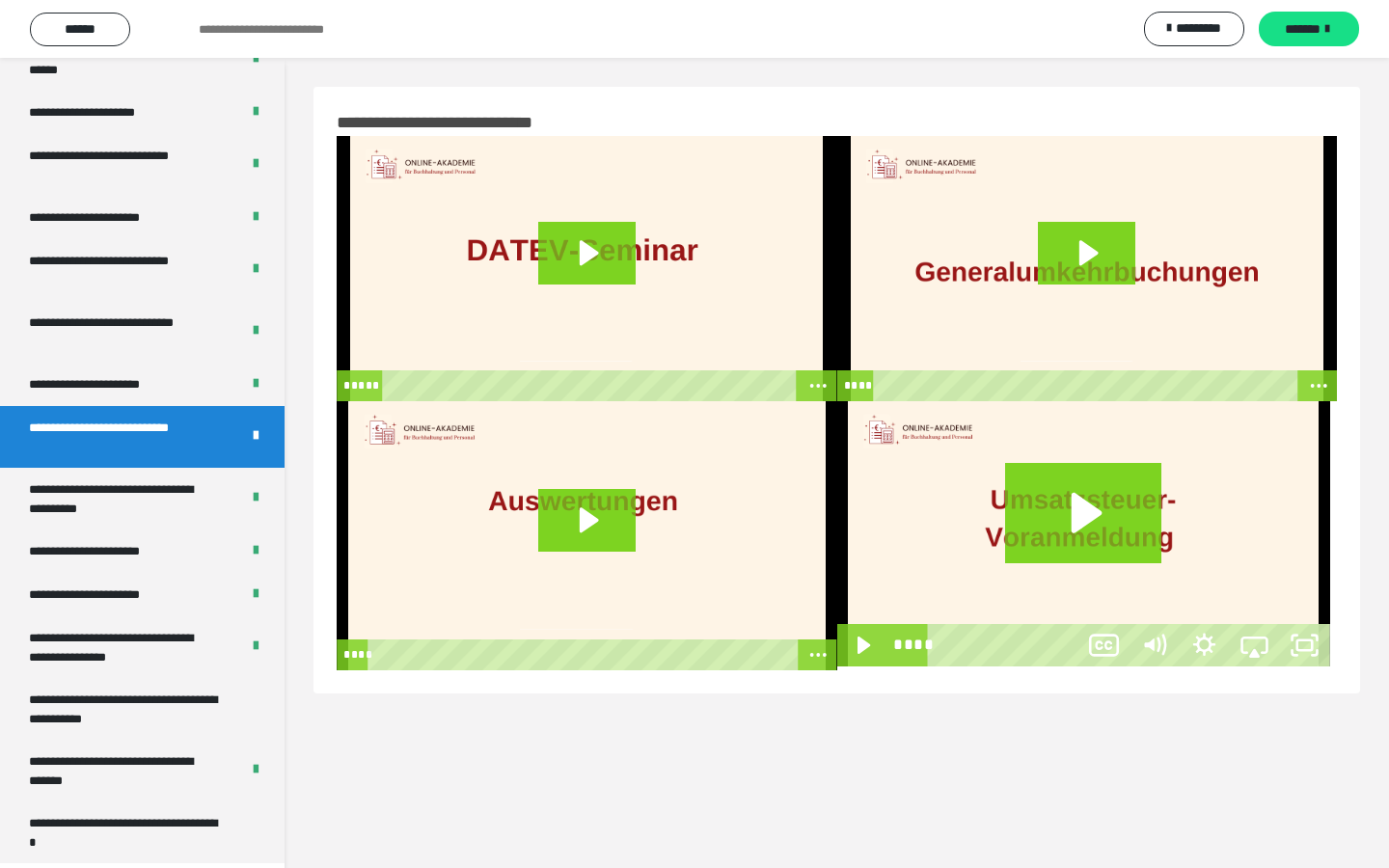 type 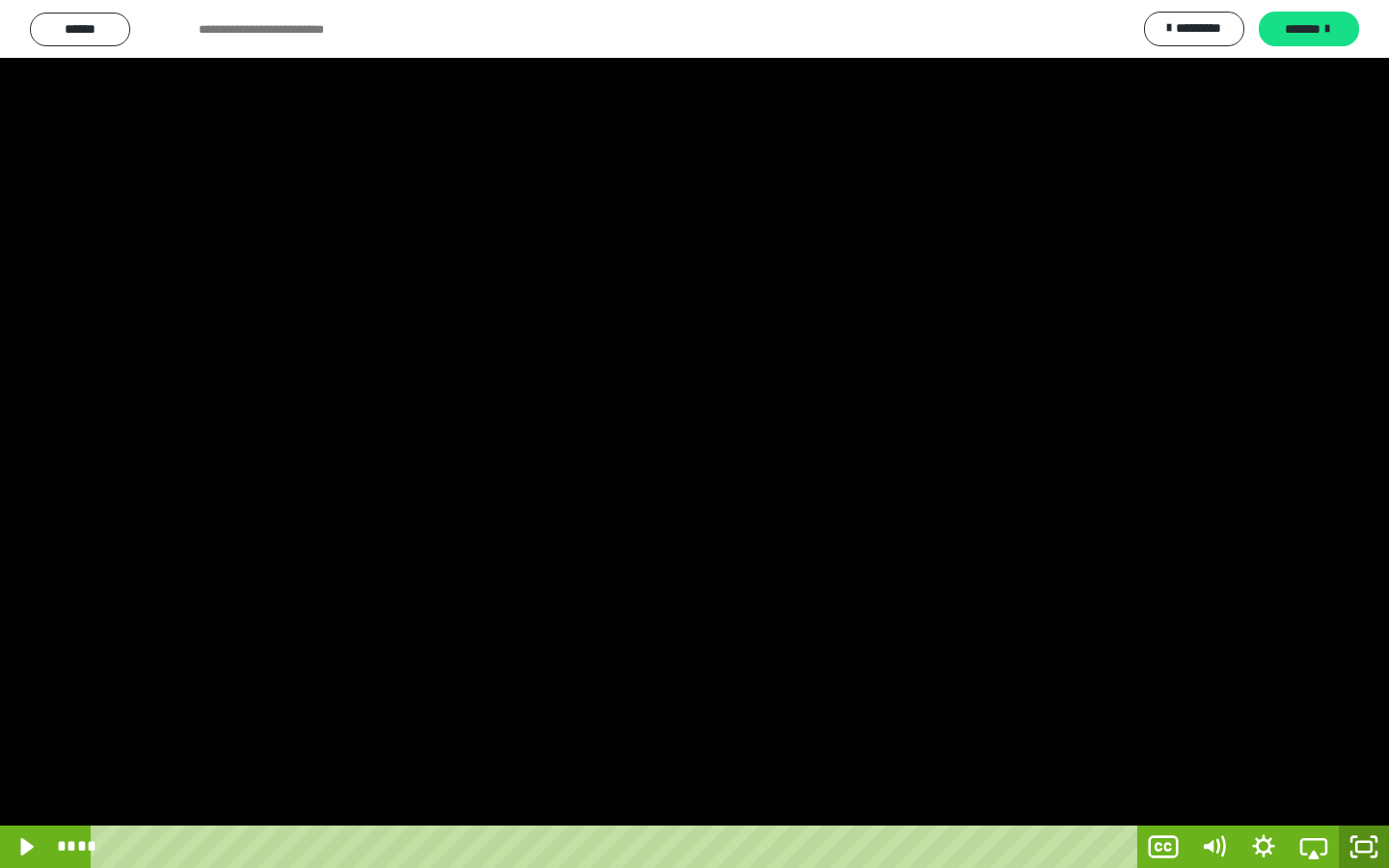 click 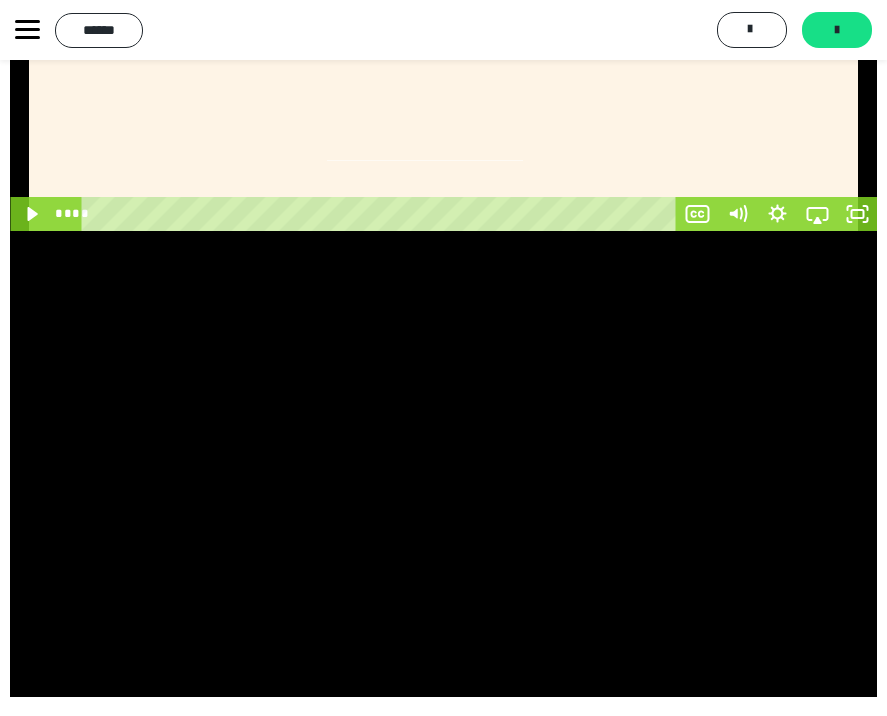 scroll, scrollTop: 1332, scrollLeft: 0, axis: vertical 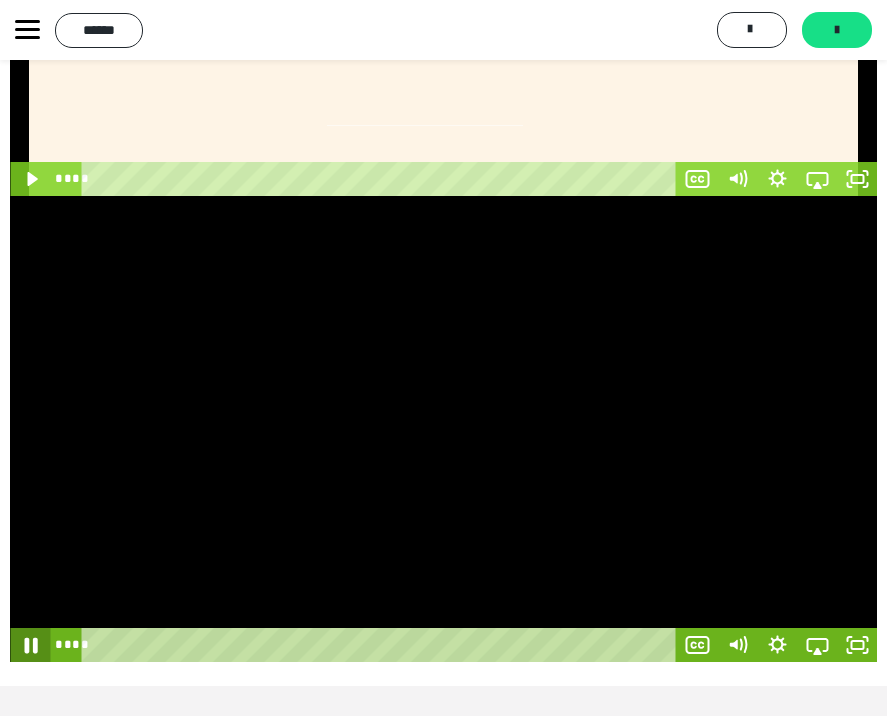 click 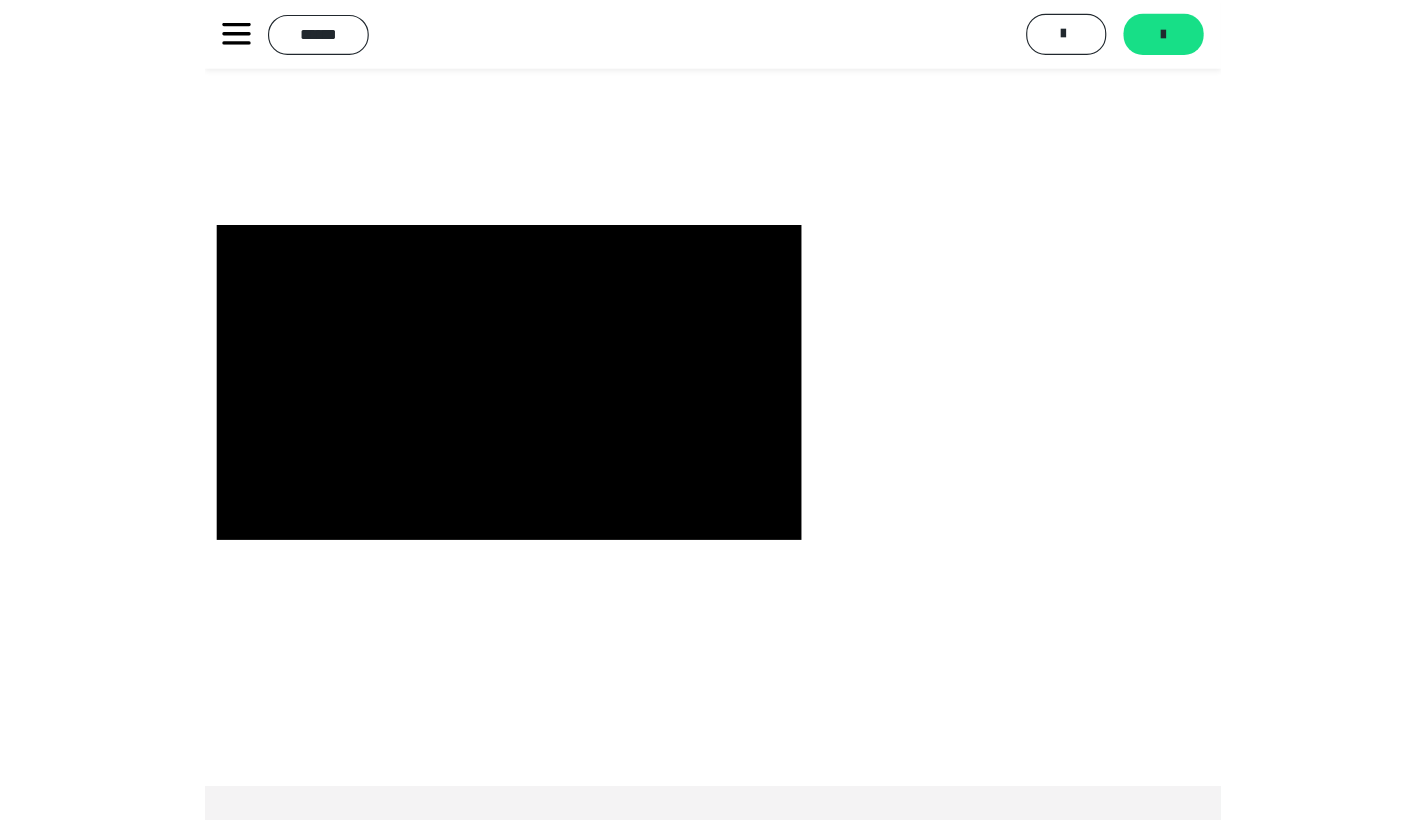 scroll, scrollTop: 60, scrollLeft: 0, axis: vertical 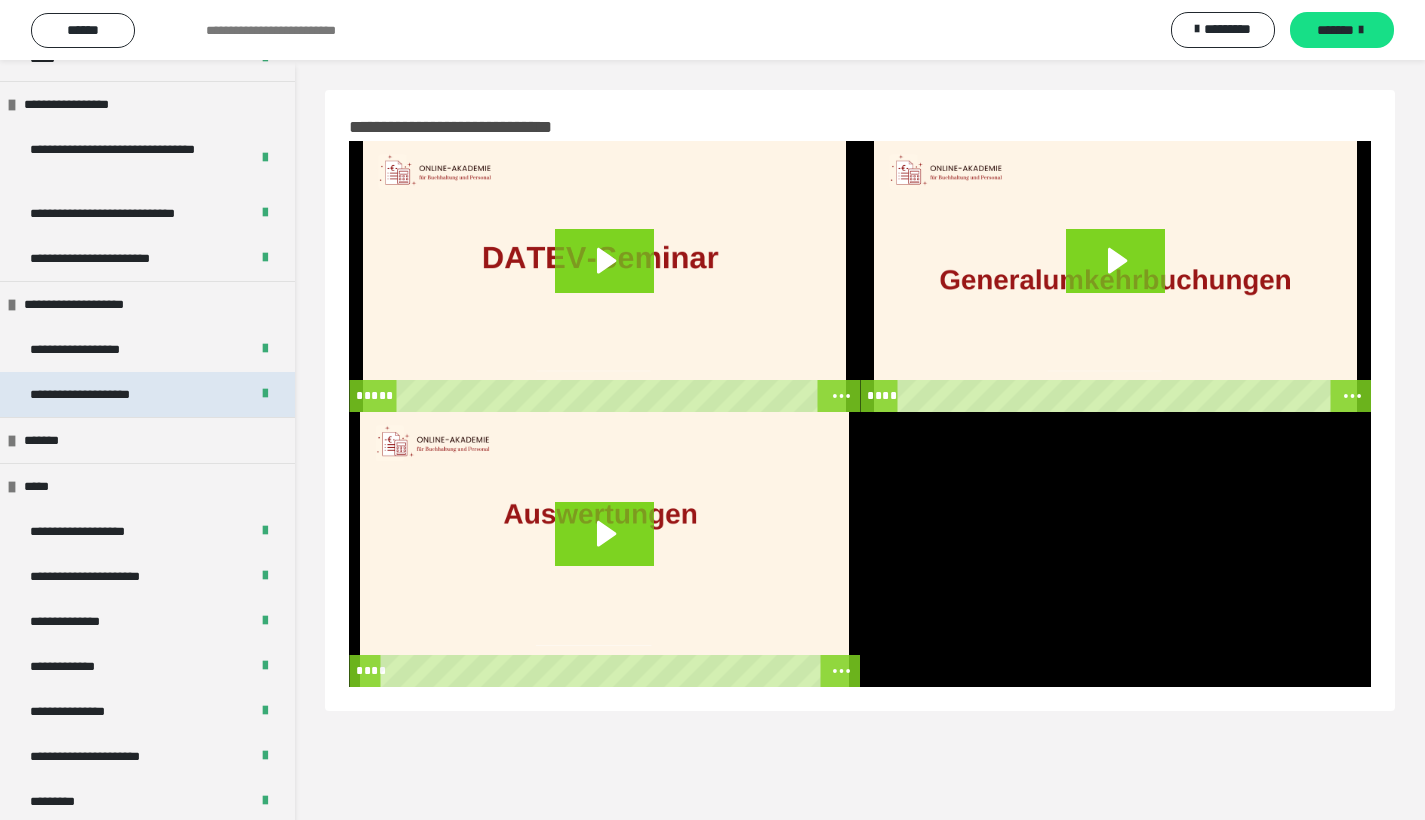 click on "**********" at bounding box center [102, 394] 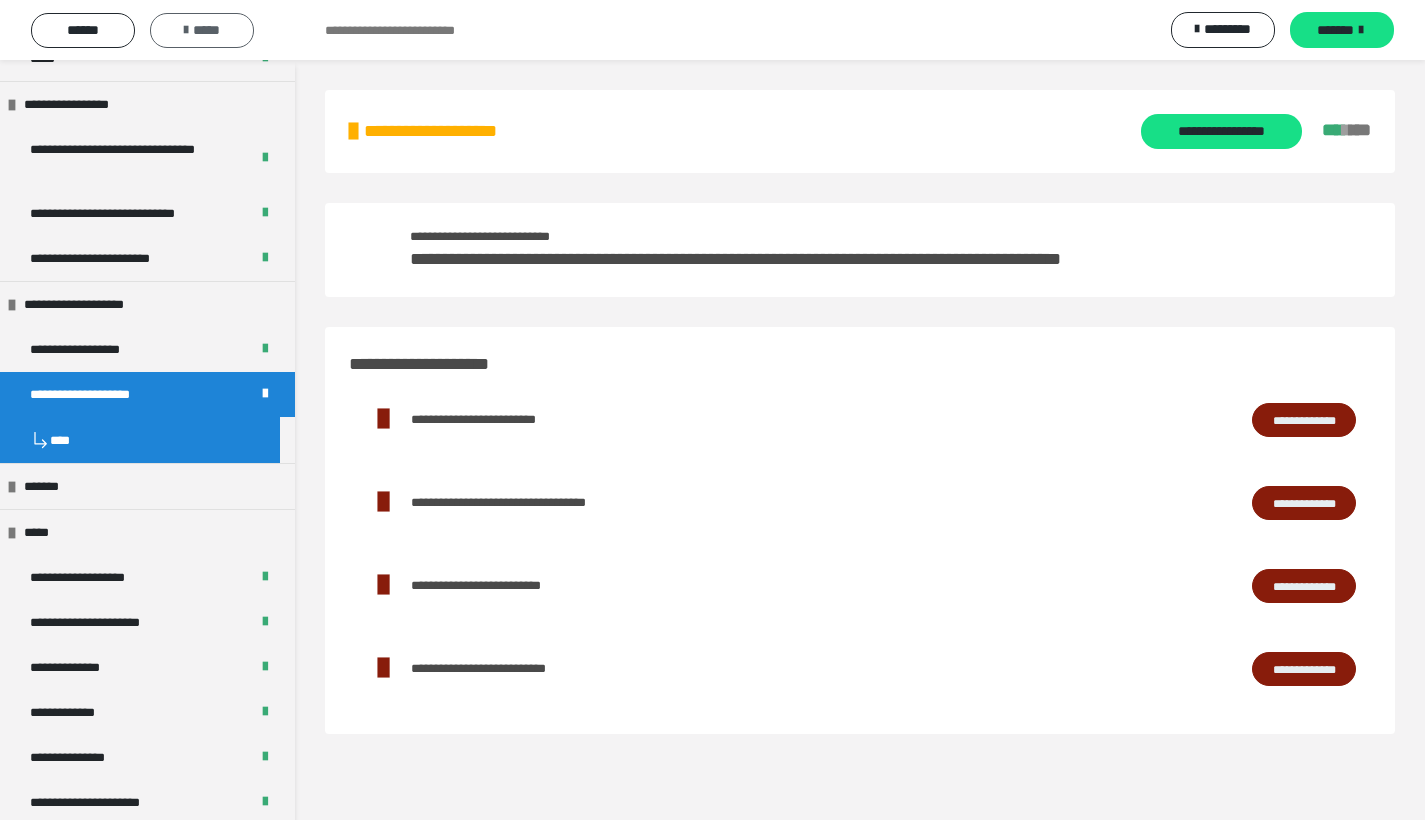 click on "*****" at bounding box center [202, 30] 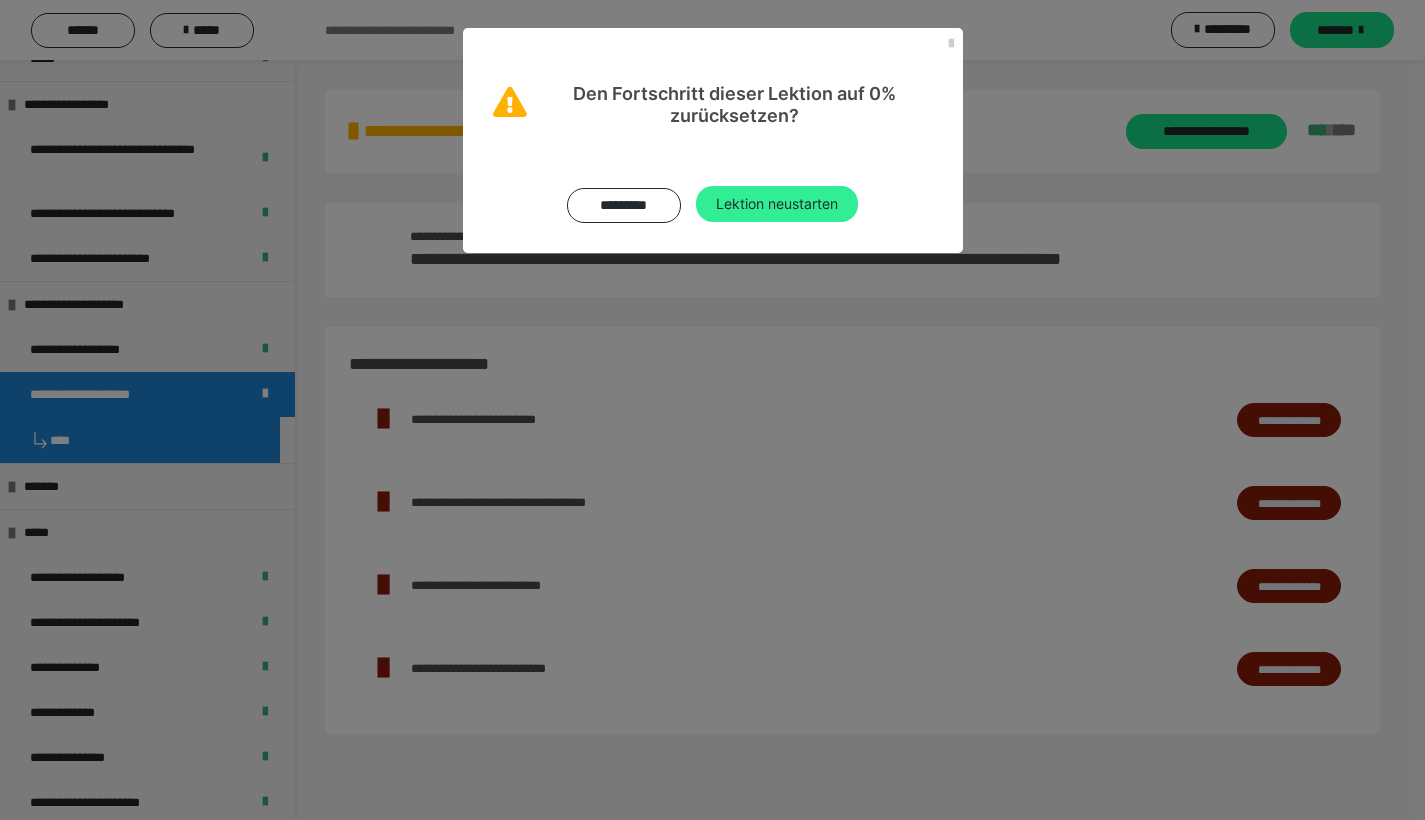 click on "Lektion neustarten" at bounding box center (777, 204) 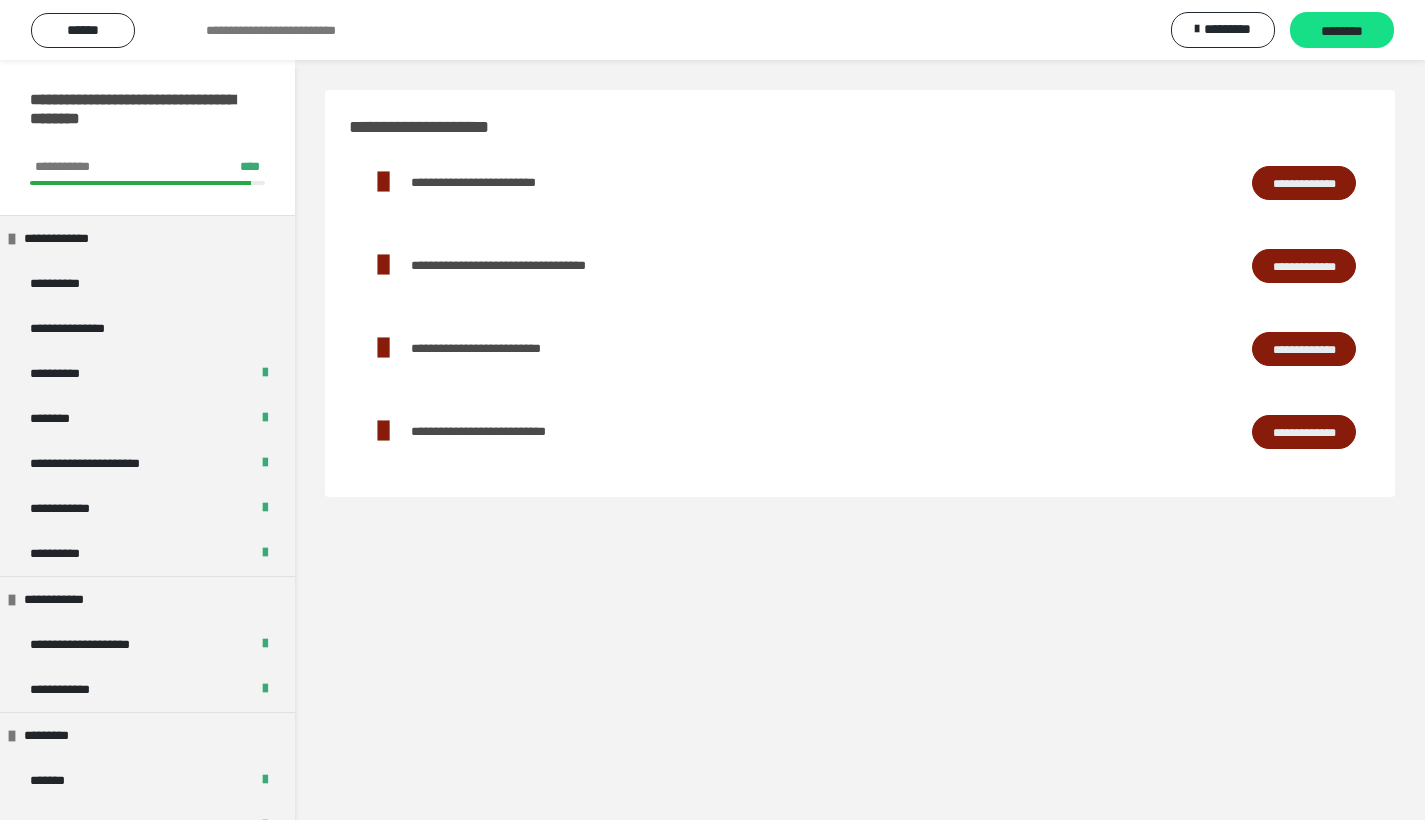 scroll, scrollTop: 60, scrollLeft: 0, axis: vertical 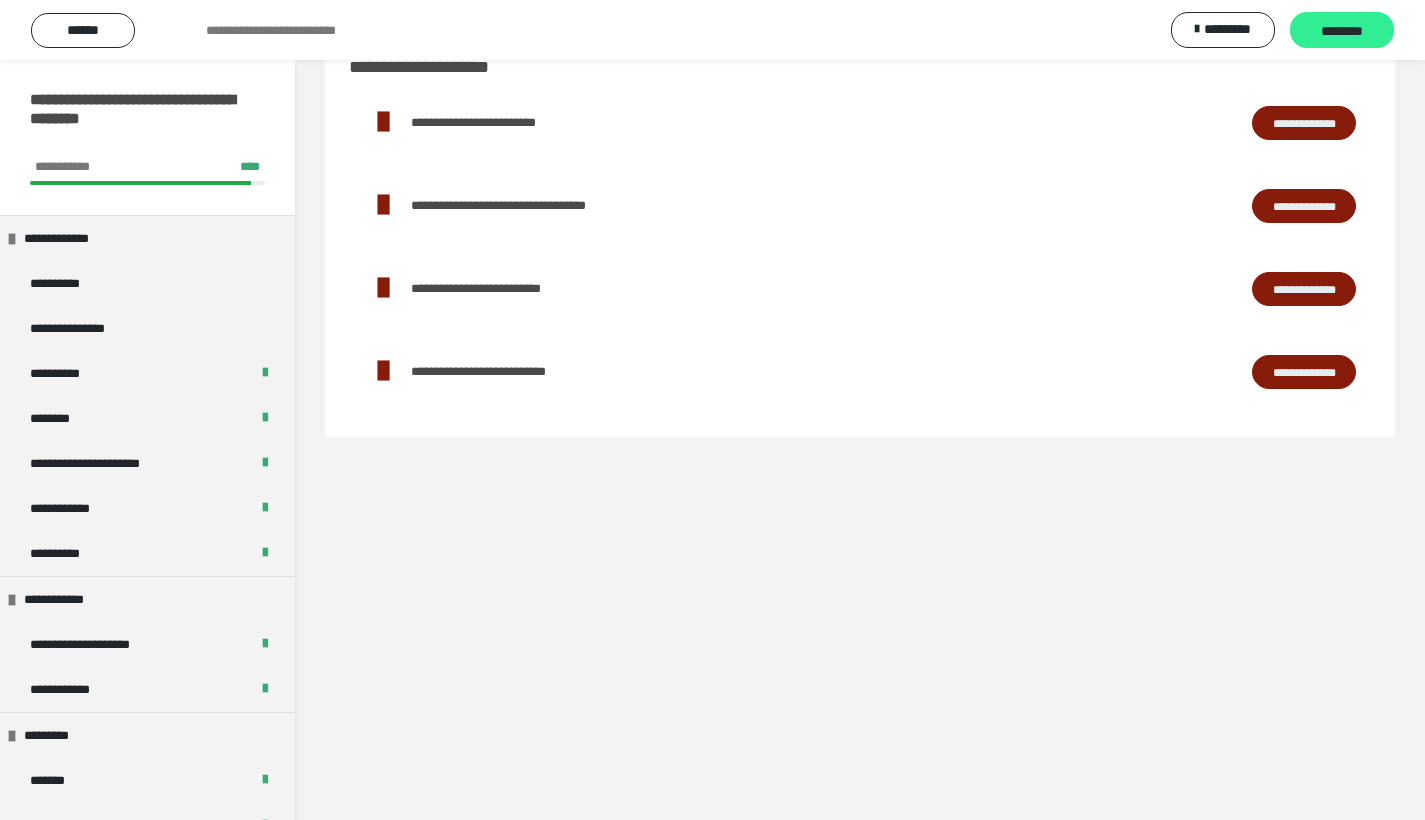click on "********" at bounding box center [1342, 31] 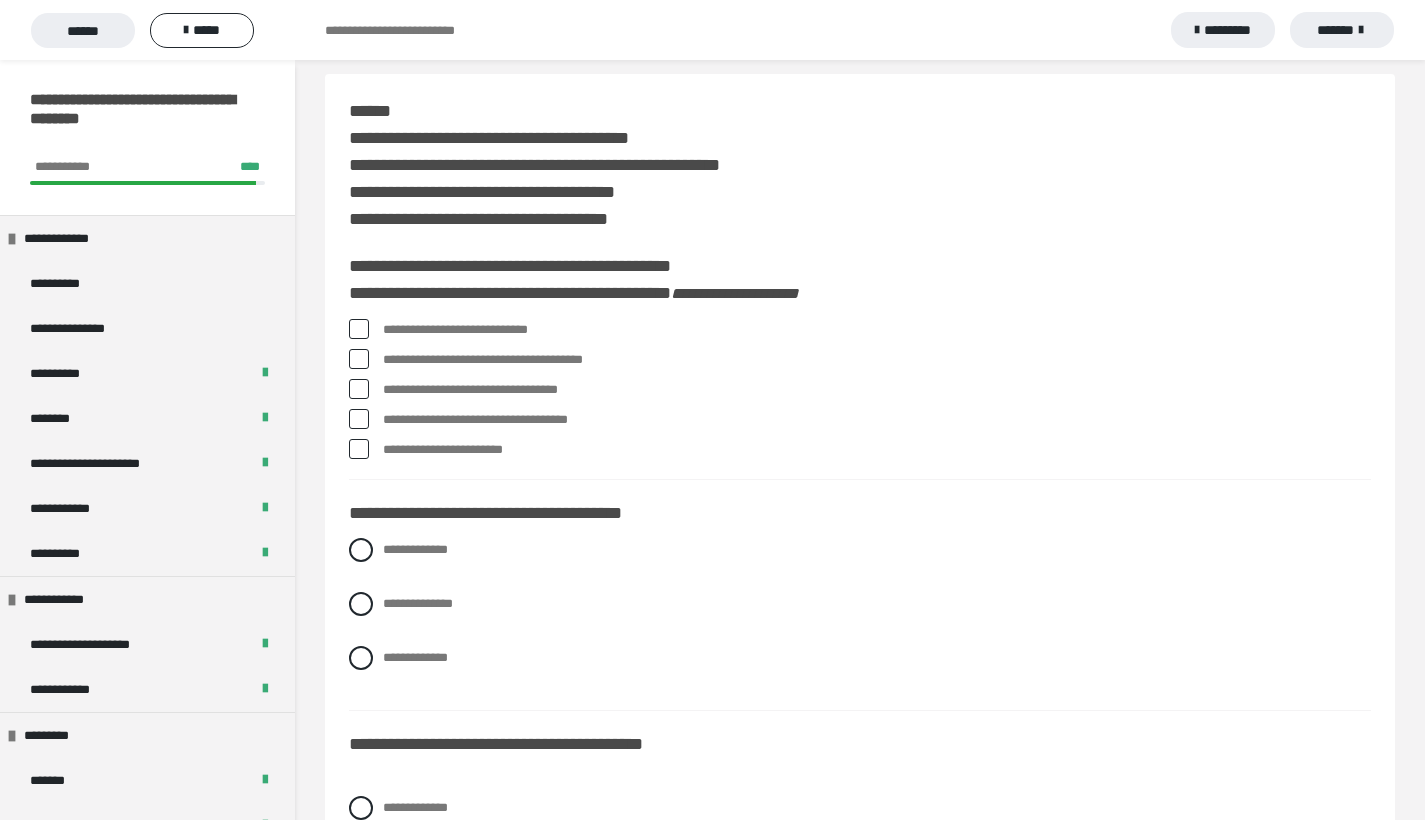 scroll, scrollTop: 145, scrollLeft: 0, axis: vertical 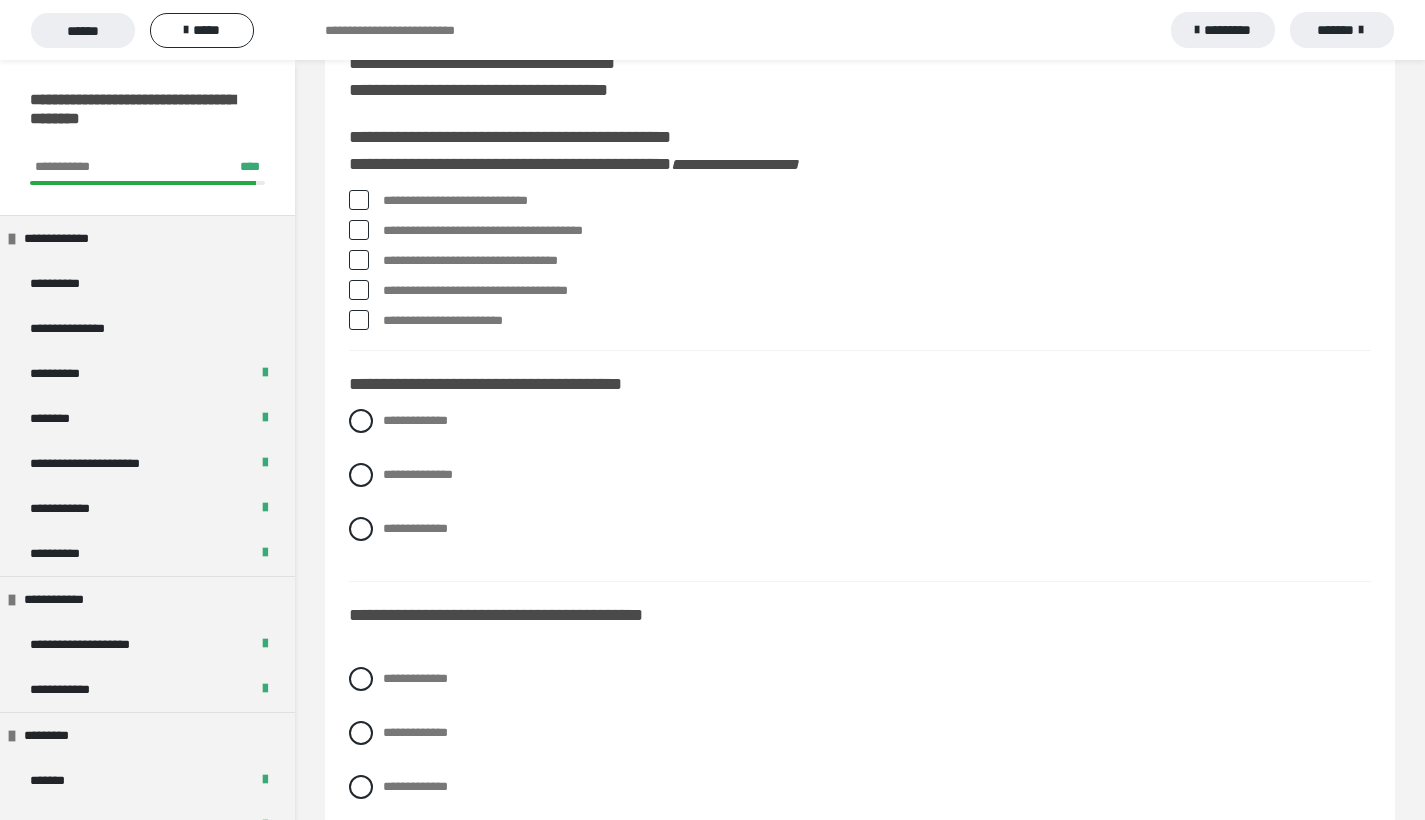 click at bounding box center (359, 200) 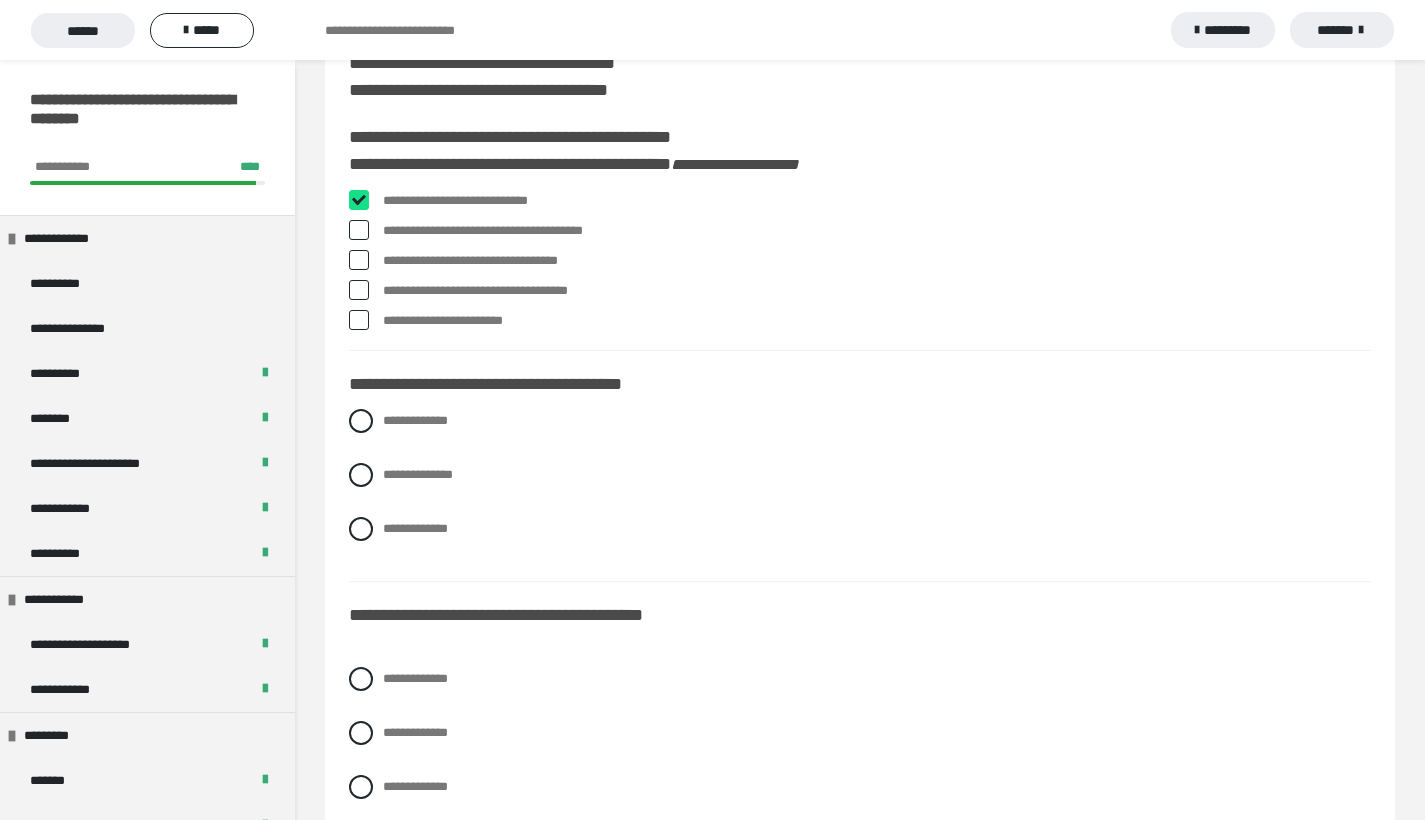 checkbox on "****" 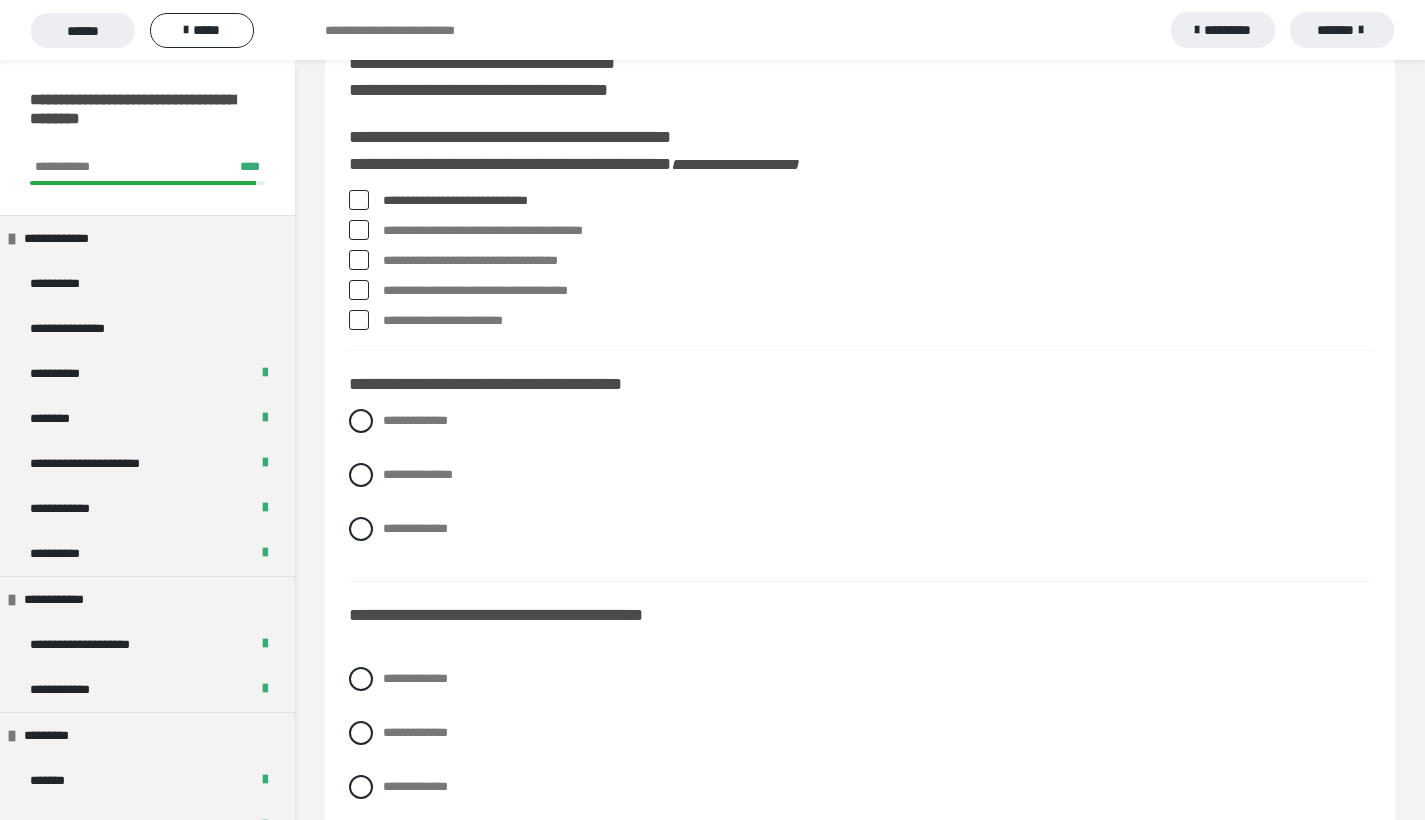 click on "**********" at bounding box center [860, 265] 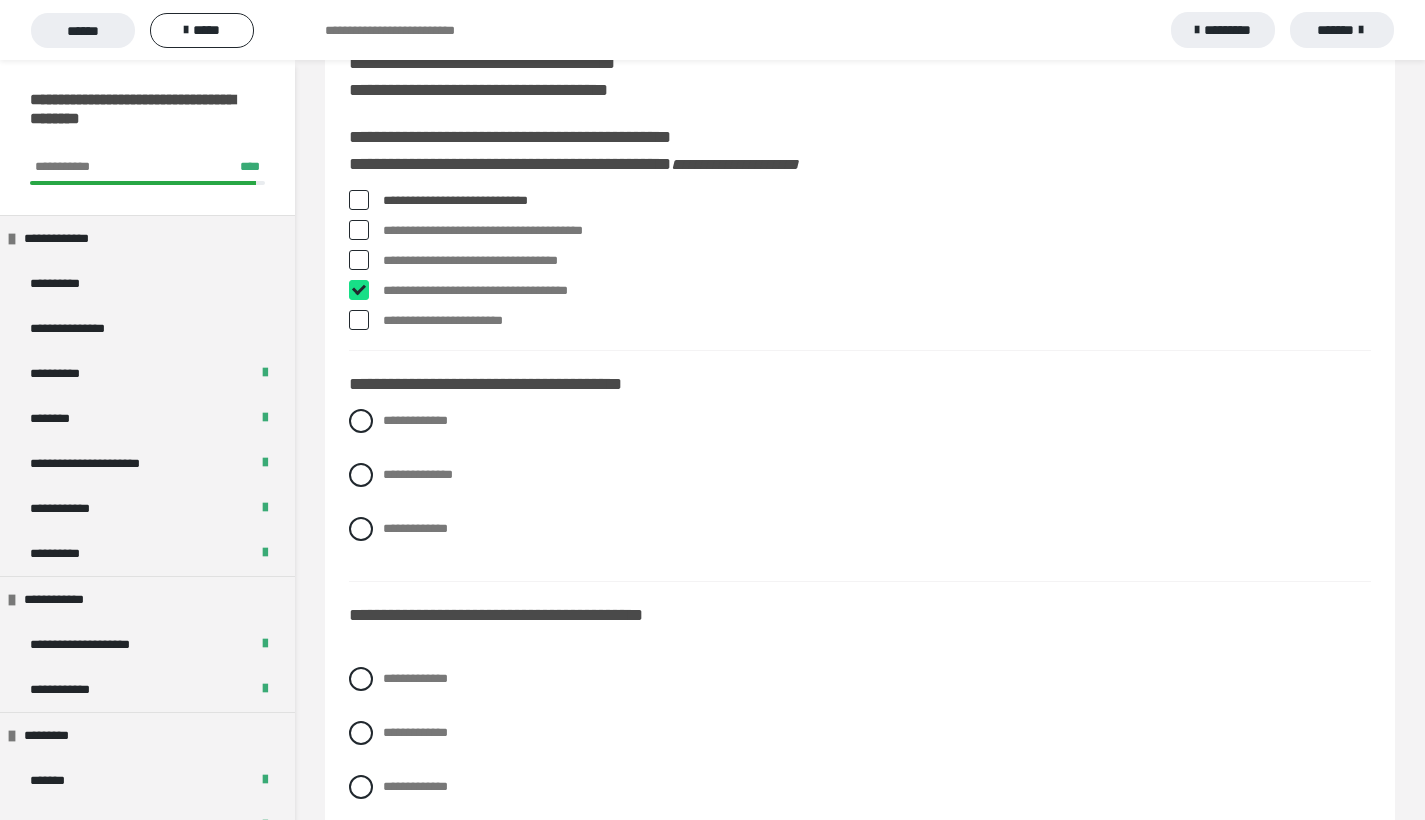 checkbox on "****" 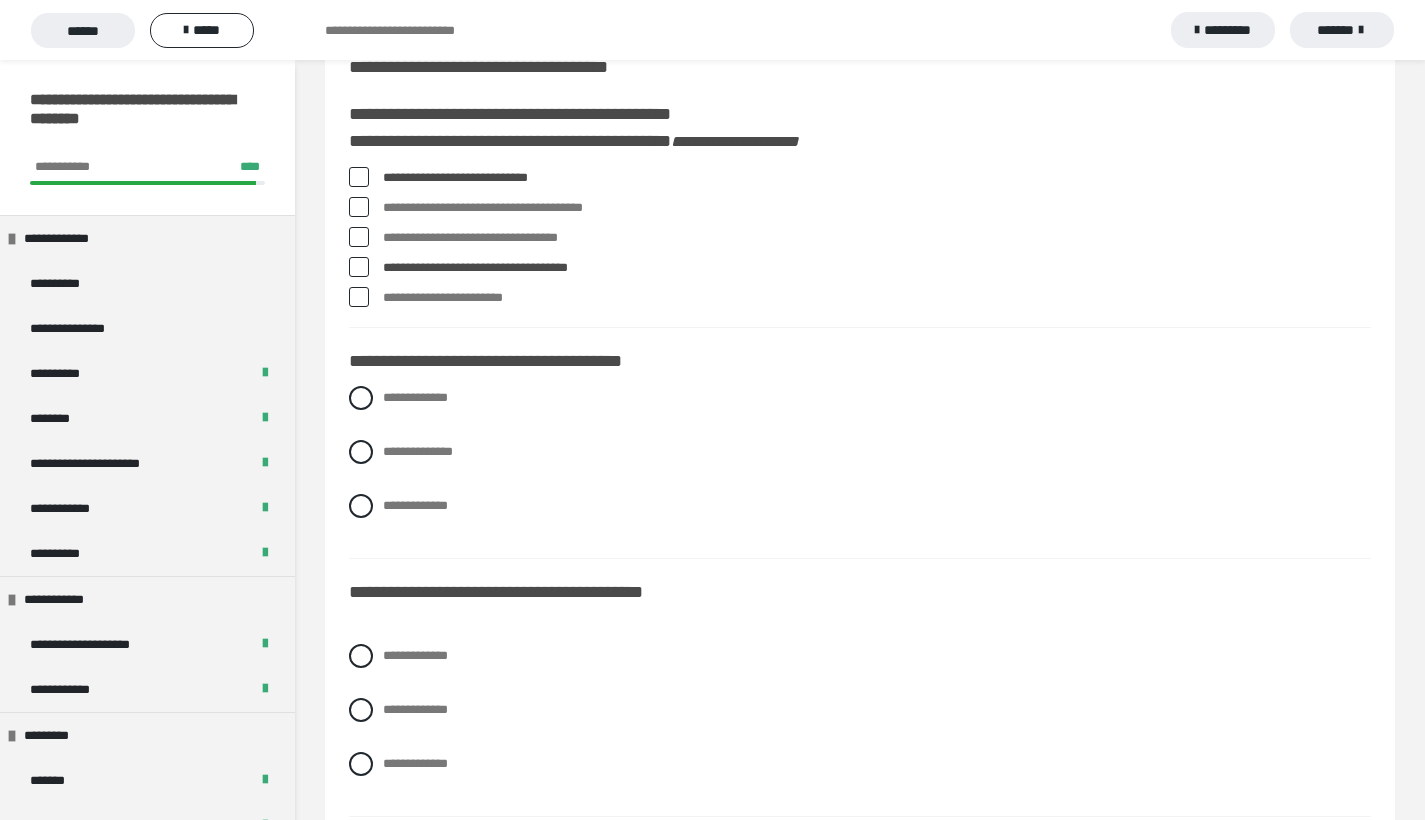 scroll, scrollTop: 217, scrollLeft: 0, axis: vertical 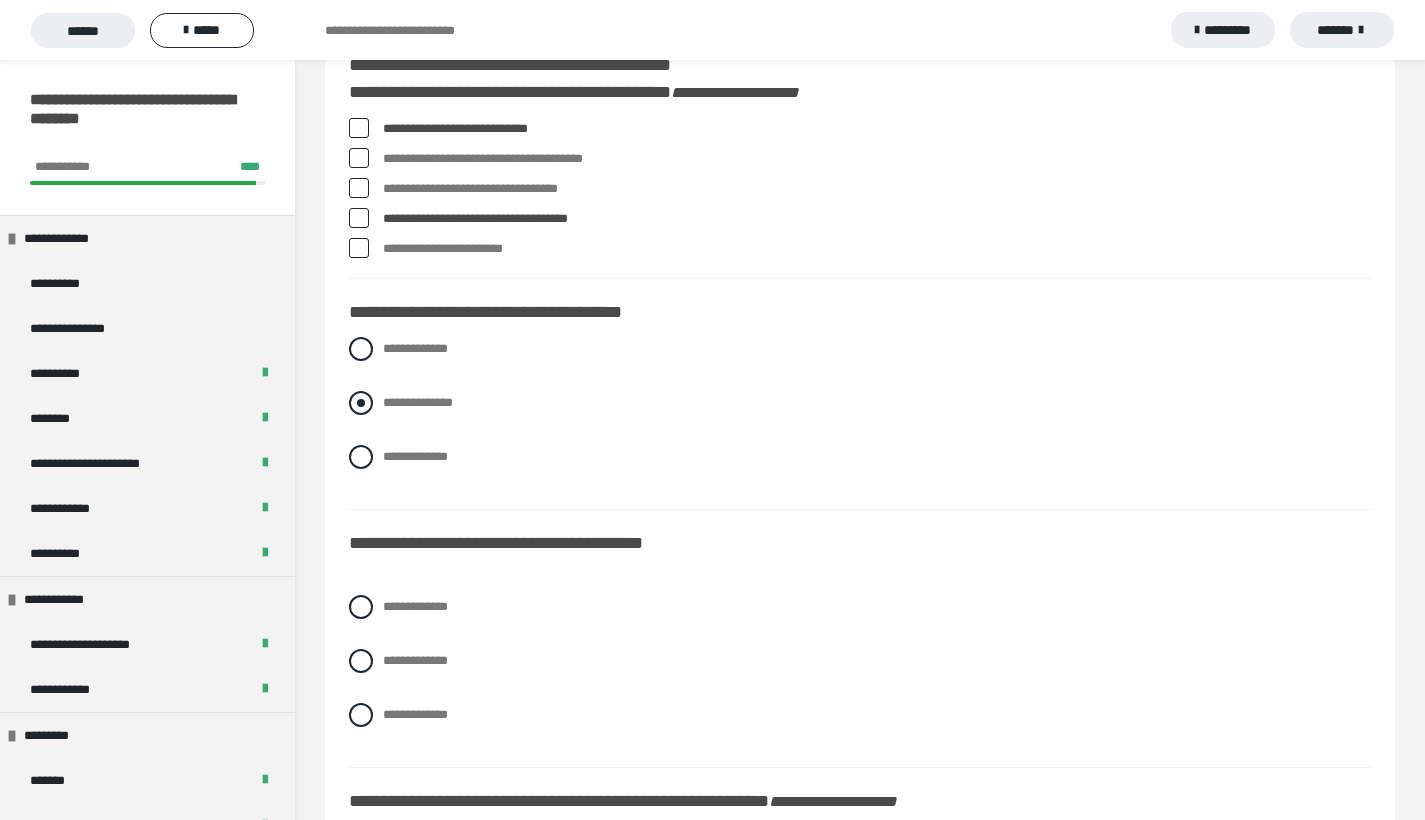click at bounding box center (361, 403) 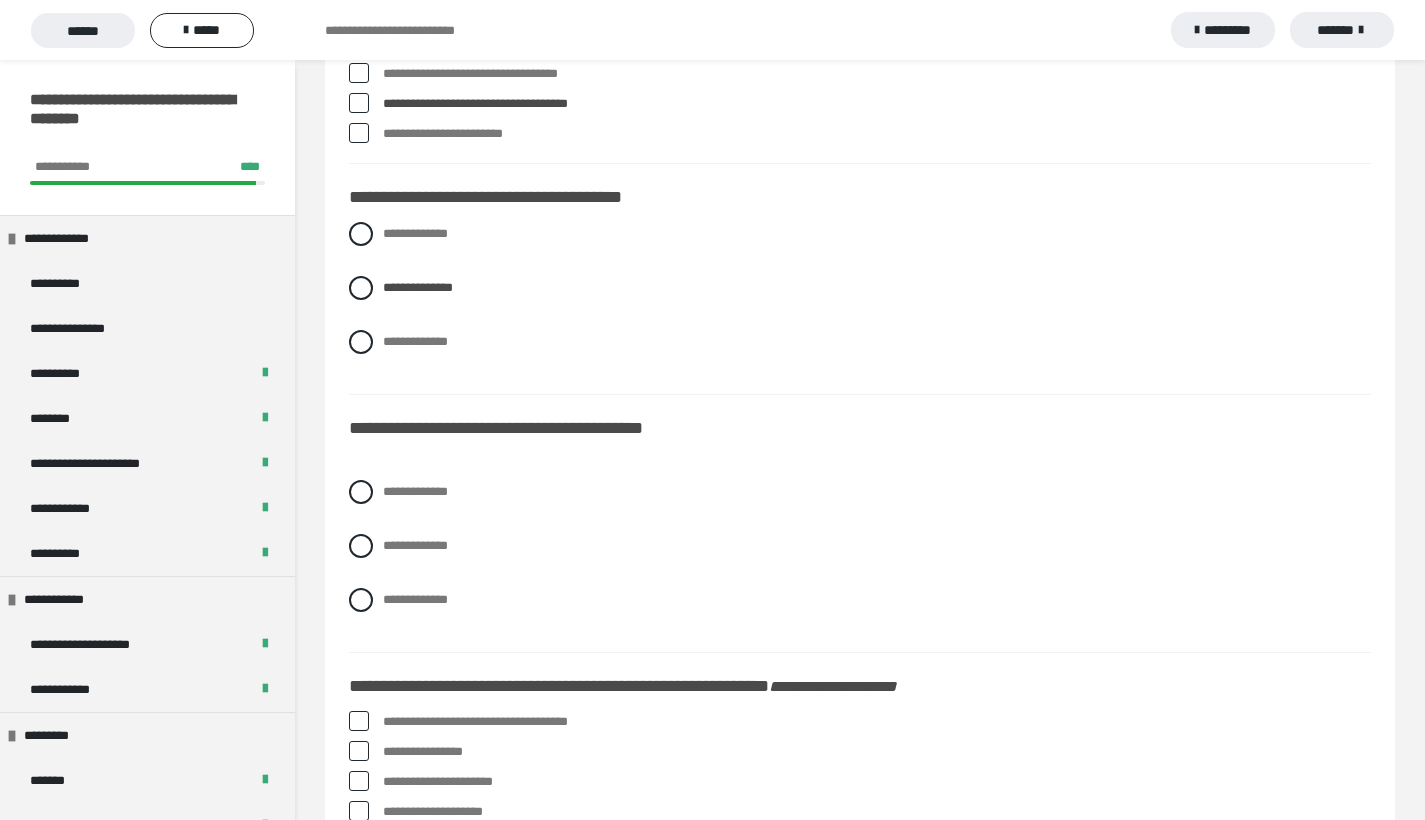 scroll, scrollTop: 453, scrollLeft: 0, axis: vertical 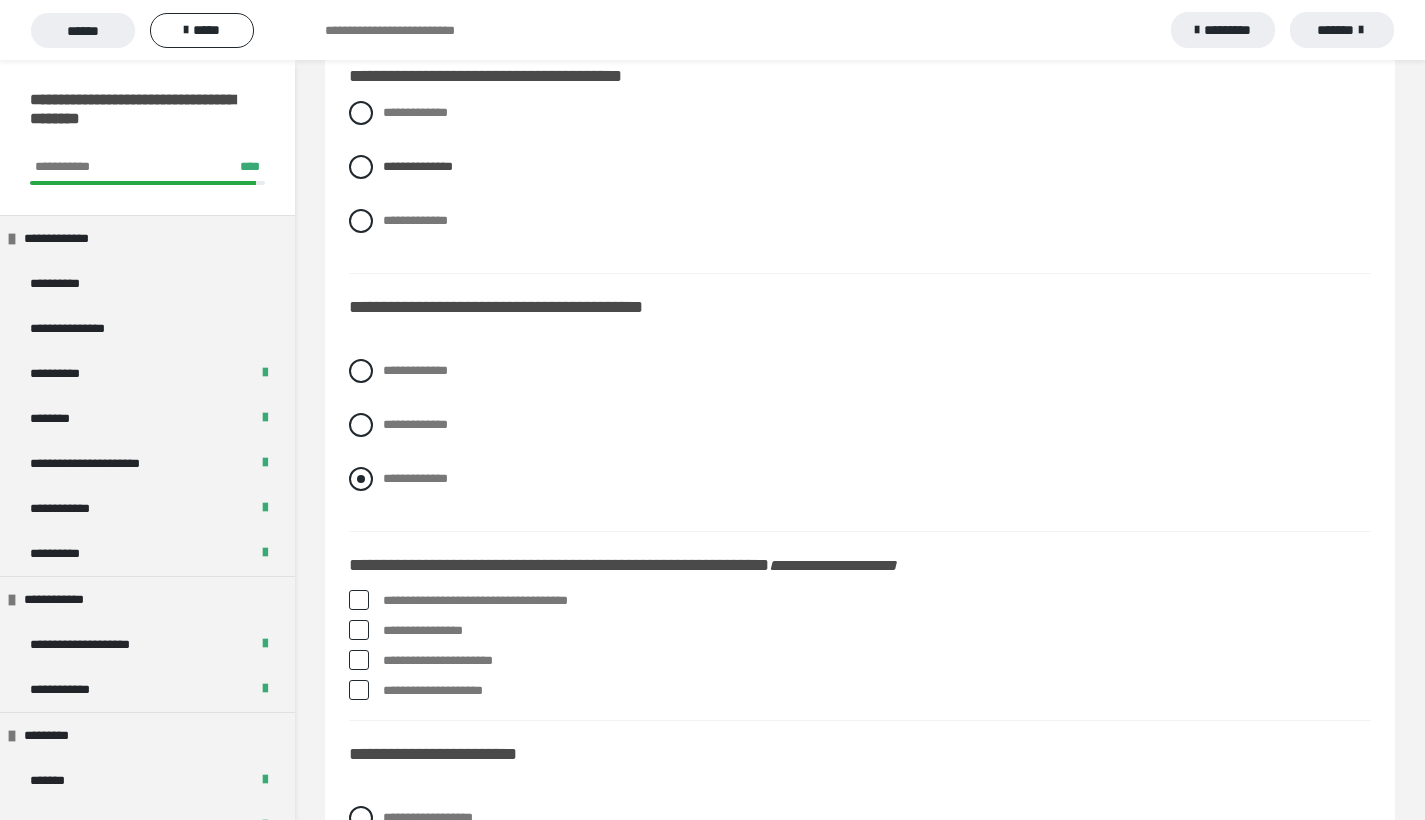 click at bounding box center (361, 479) 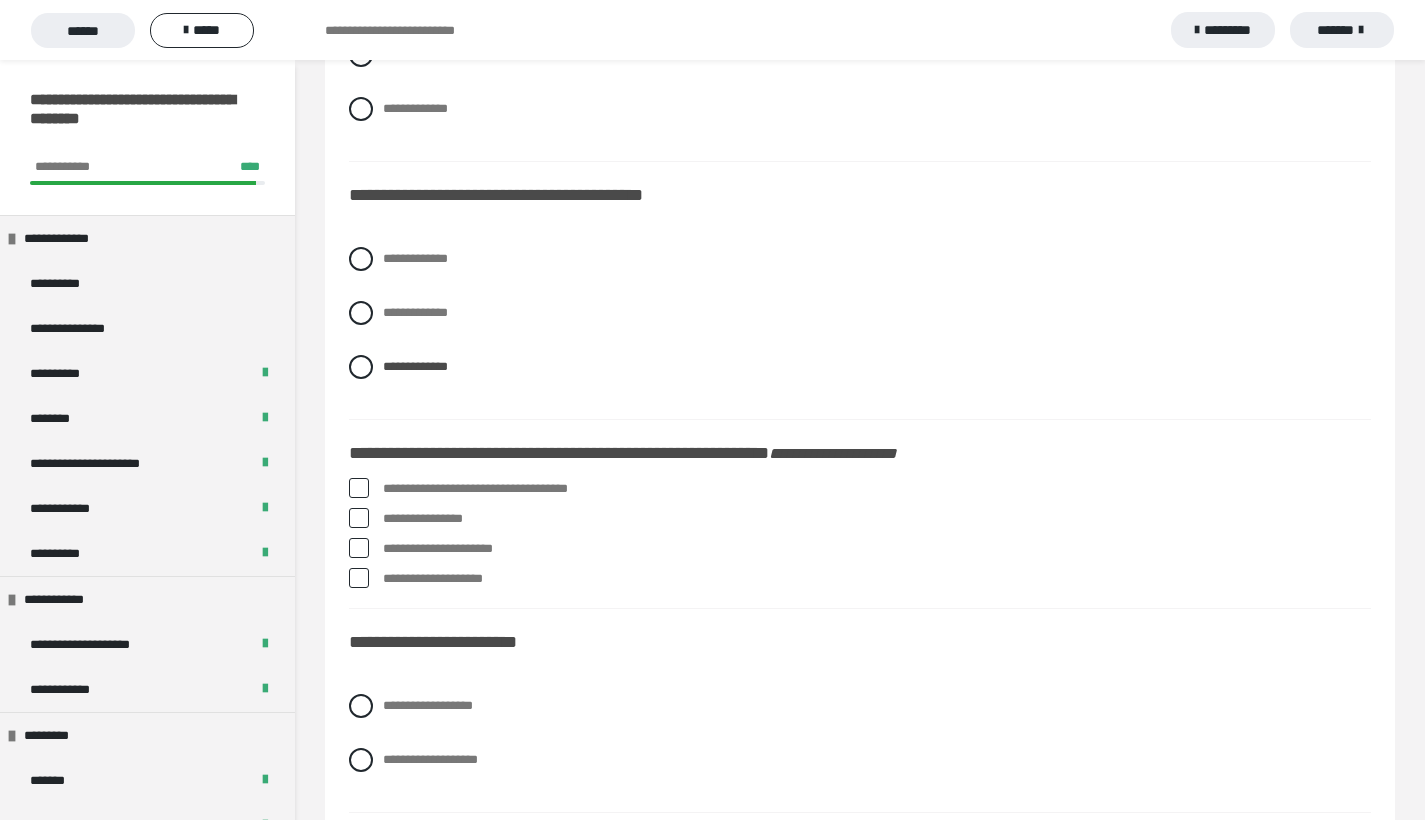 scroll, scrollTop: 650, scrollLeft: 0, axis: vertical 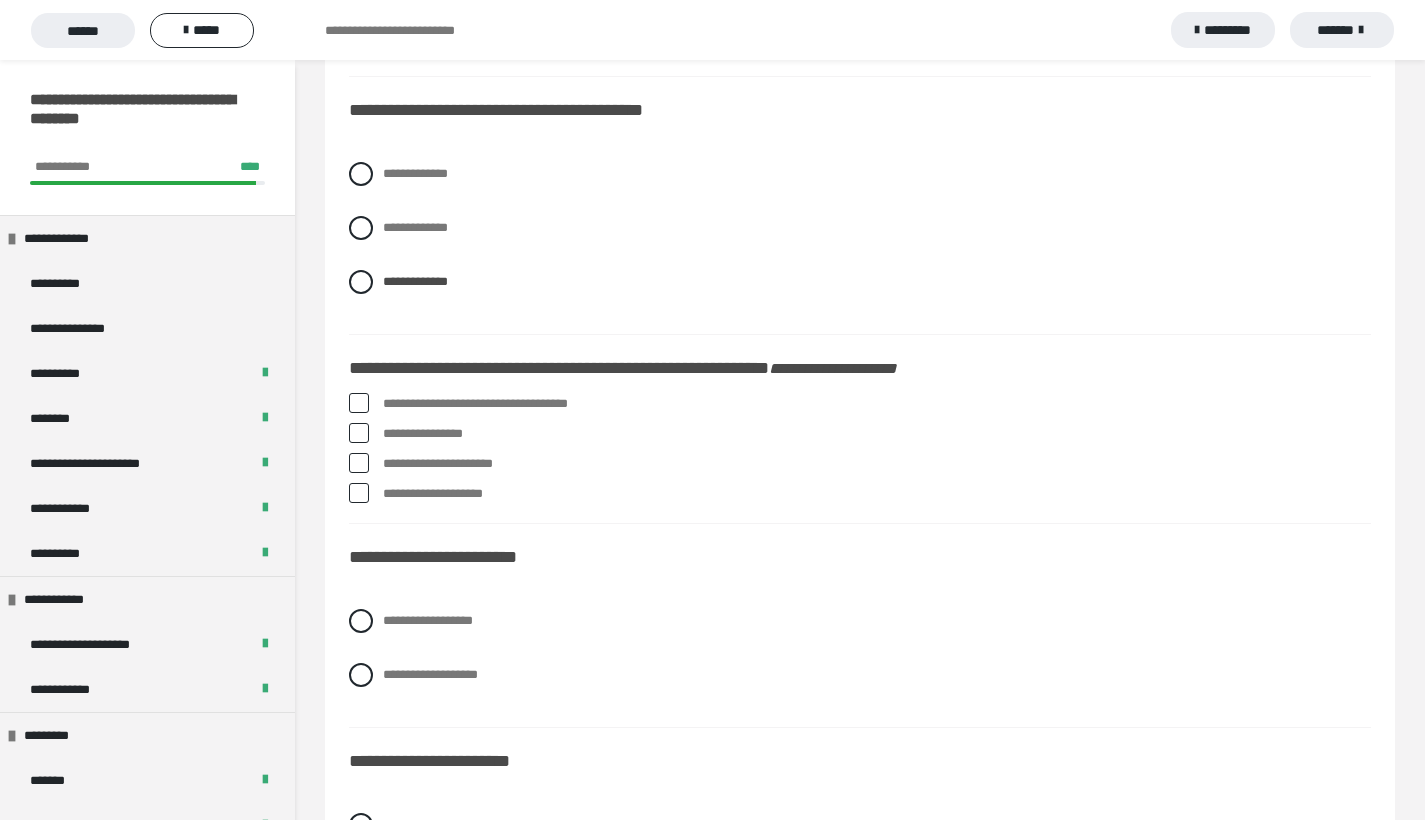 click at bounding box center (359, 433) 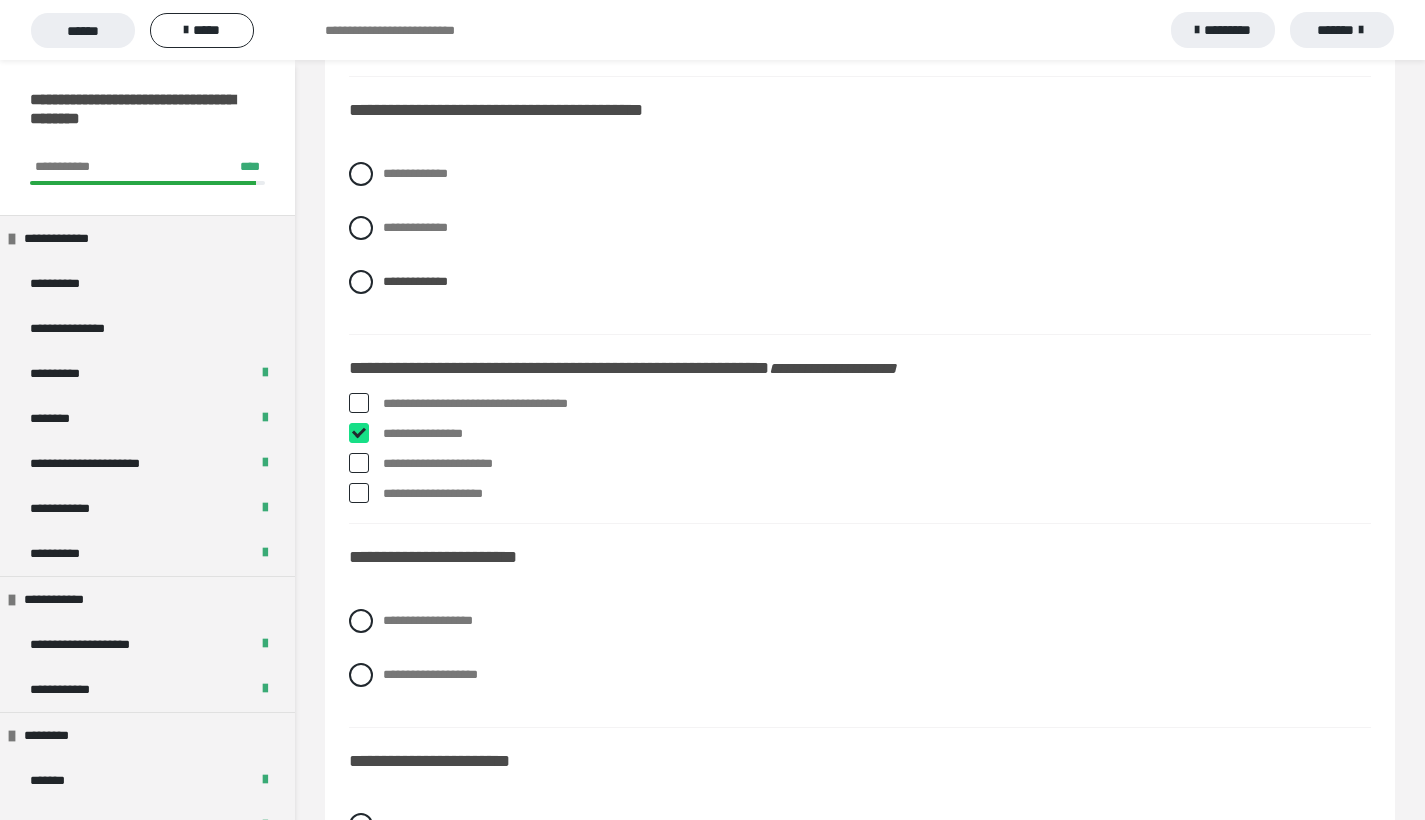 checkbox on "****" 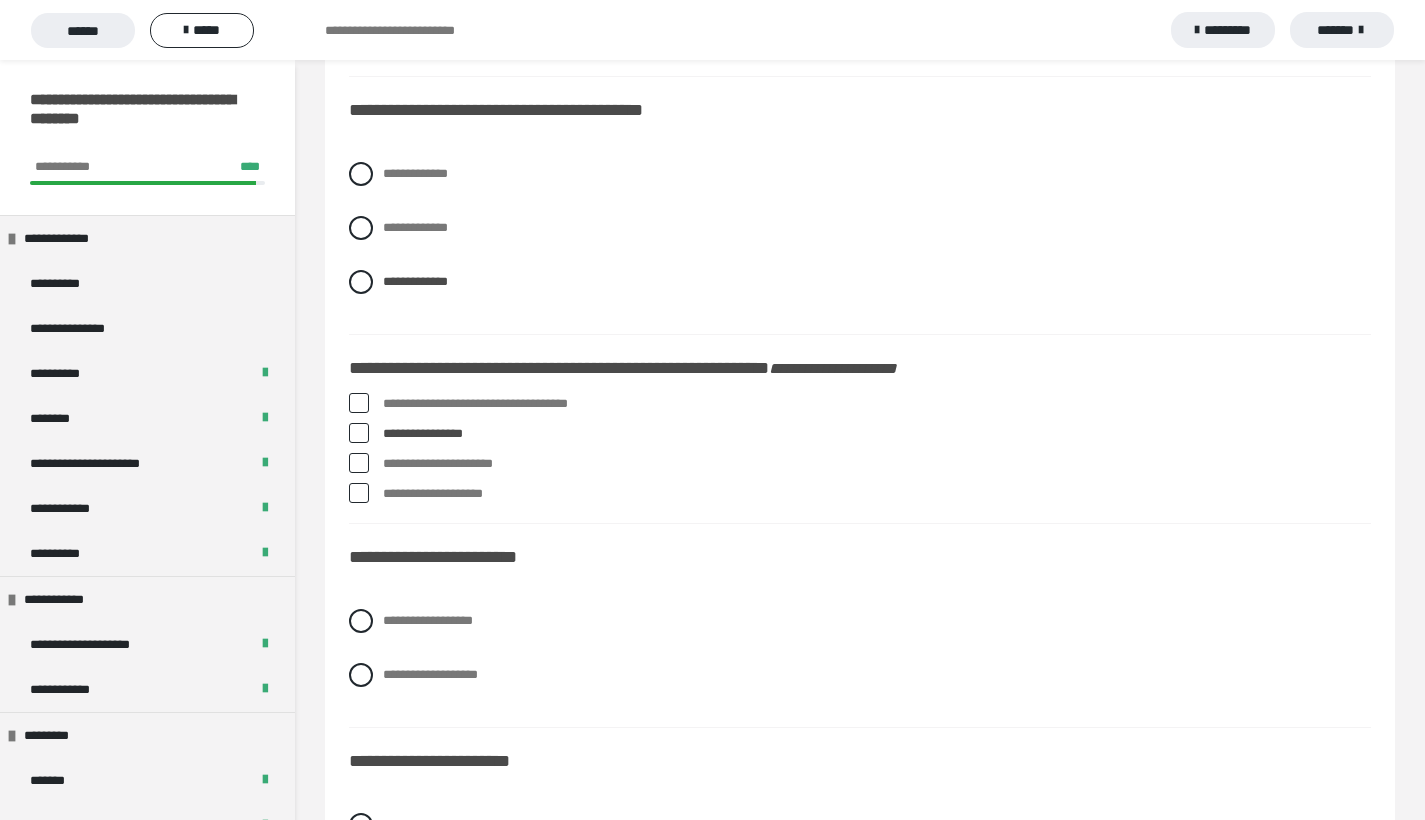 drag, startPoint x: 360, startPoint y: 500, endPoint x: 375, endPoint y: 504, distance: 15.524175 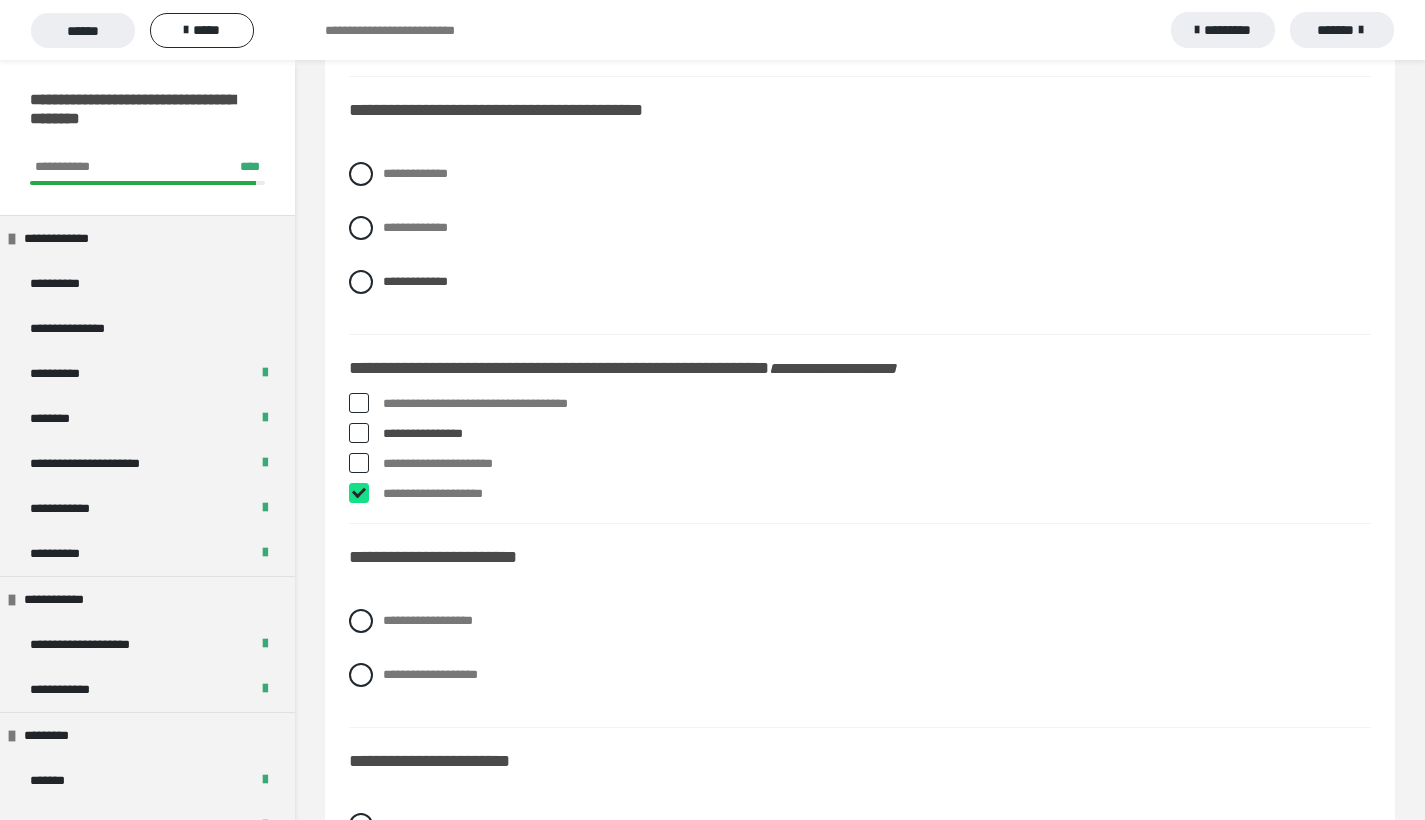checkbox on "****" 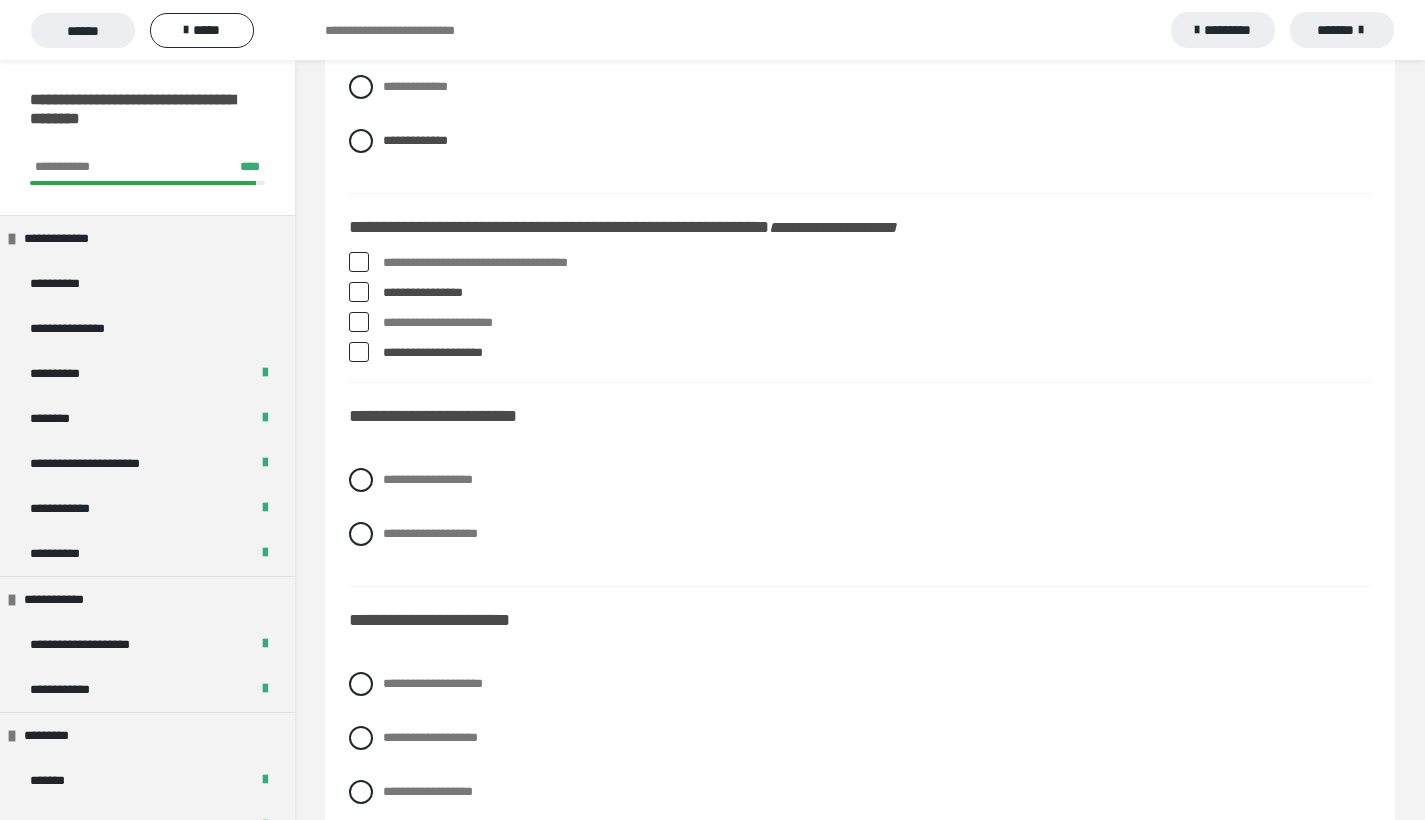 scroll, scrollTop: 913, scrollLeft: 0, axis: vertical 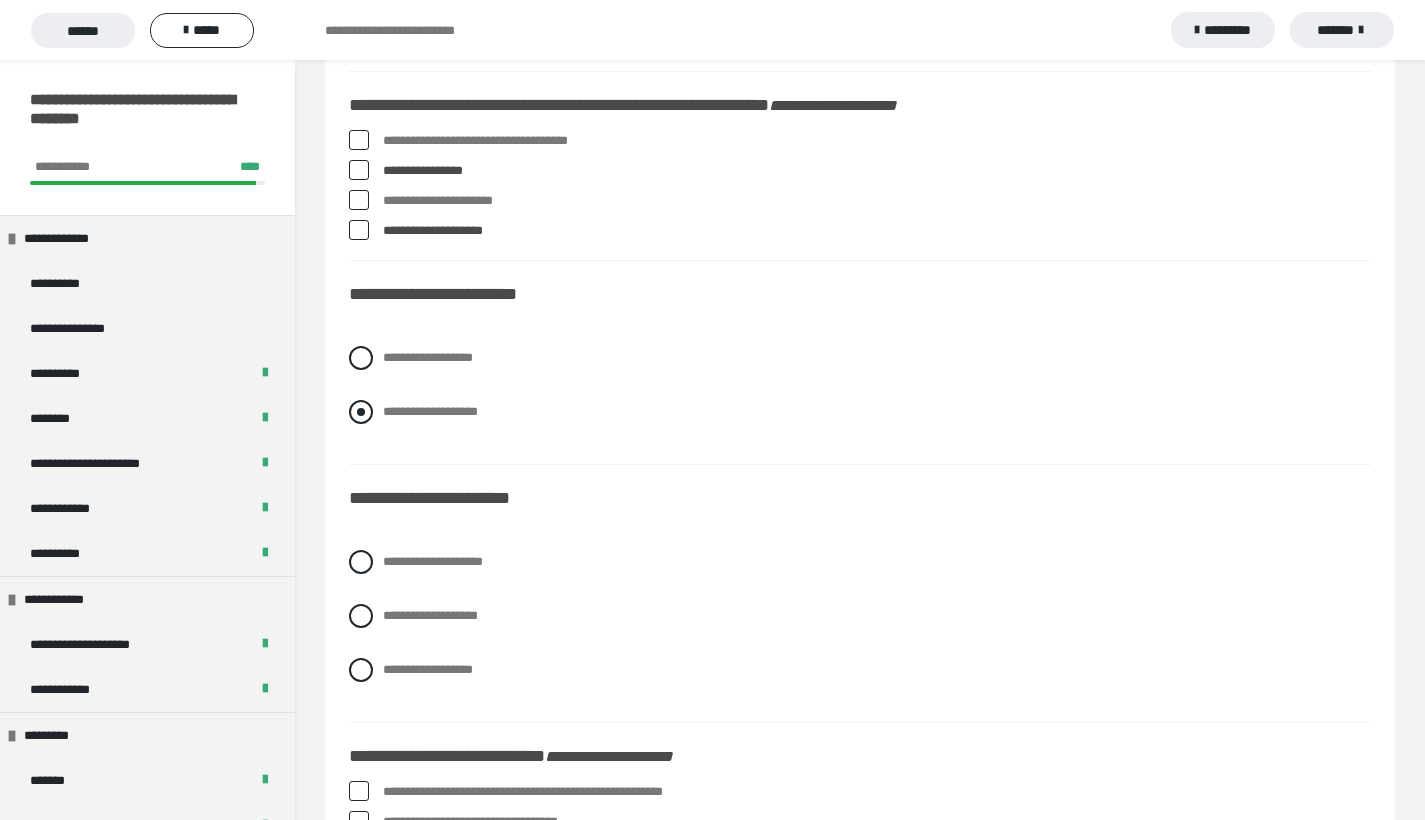 click at bounding box center [361, 412] 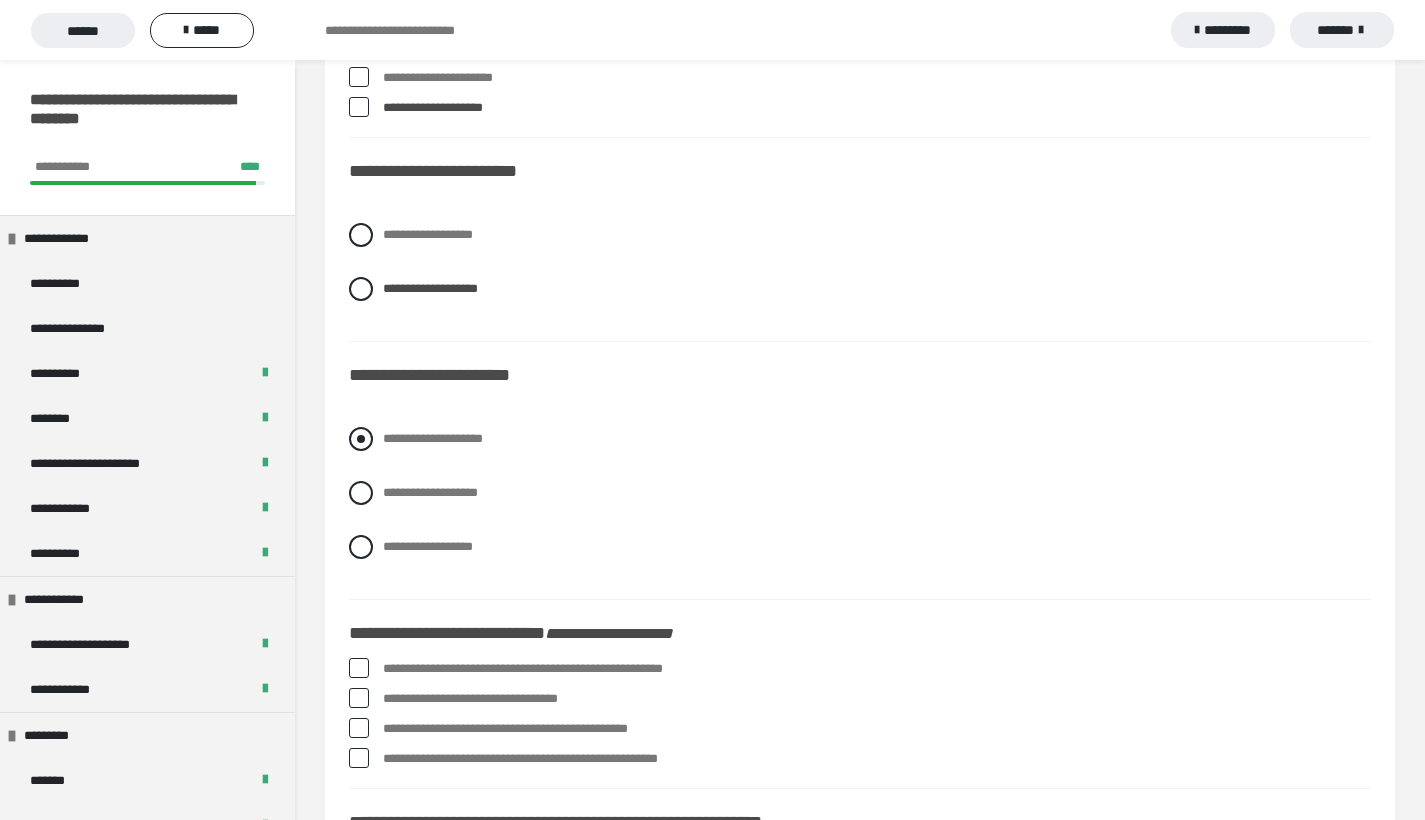 scroll, scrollTop: 1062, scrollLeft: 0, axis: vertical 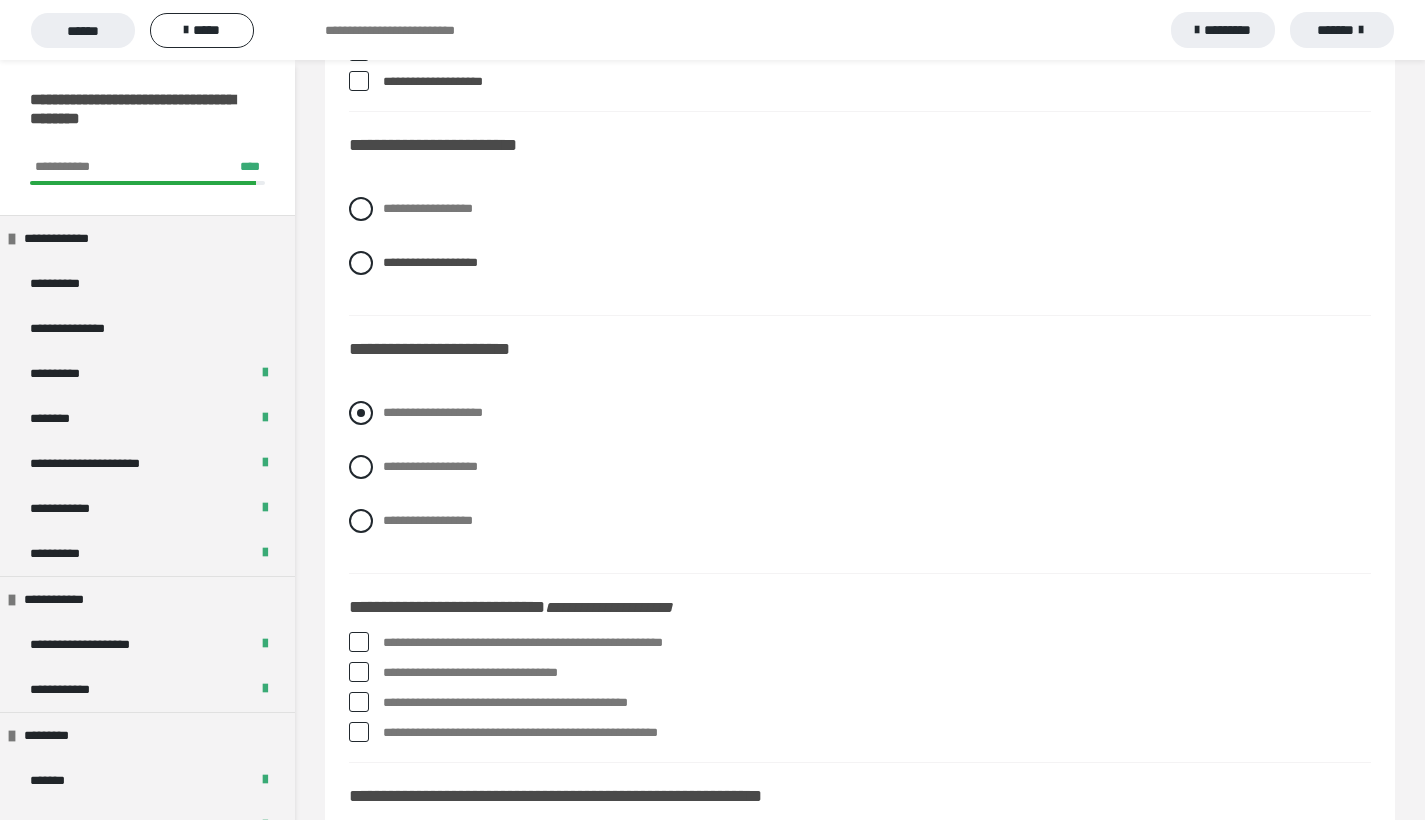 click at bounding box center (361, 413) 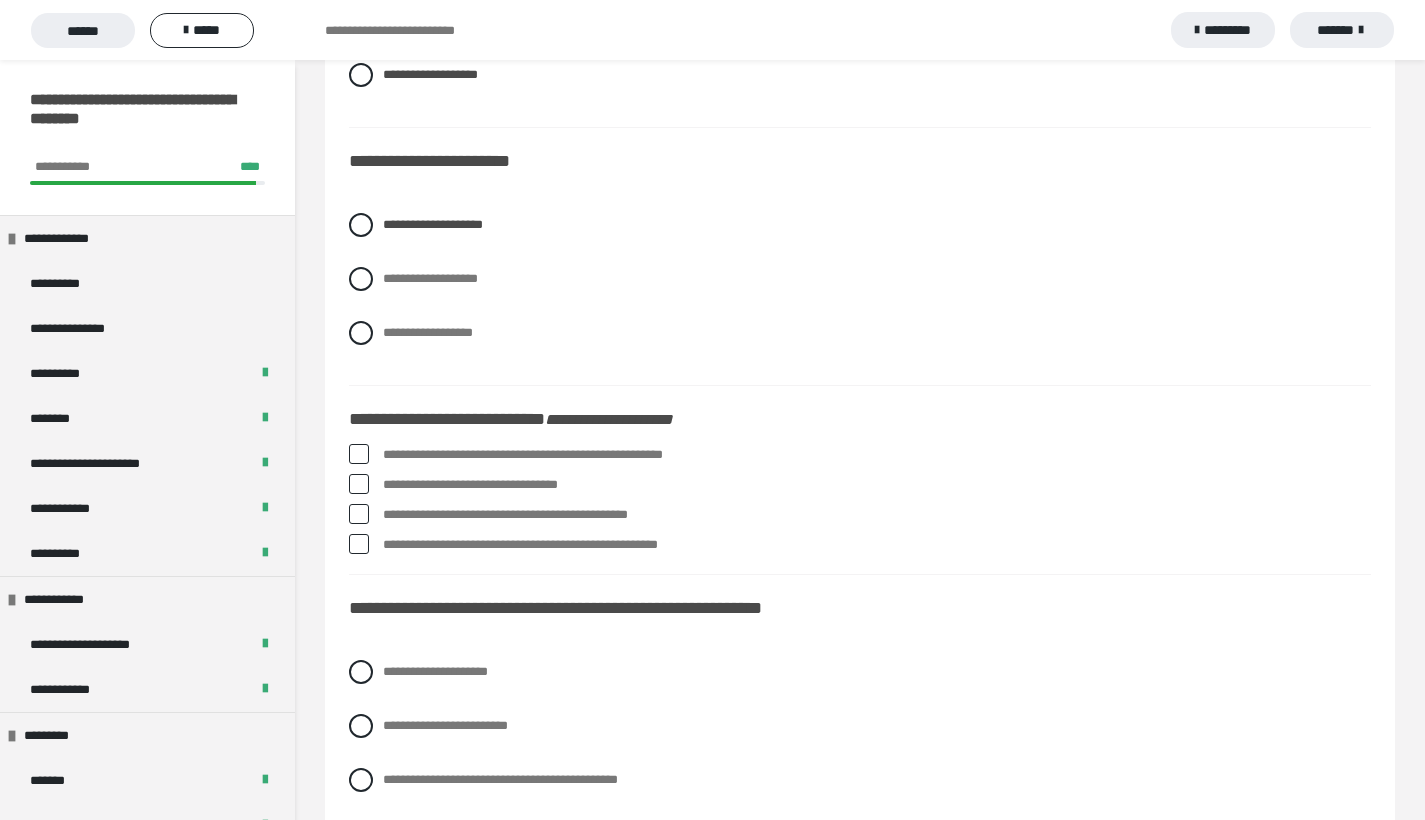 scroll, scrollTop: 1259, scrollLeft: 0, axis: vertical 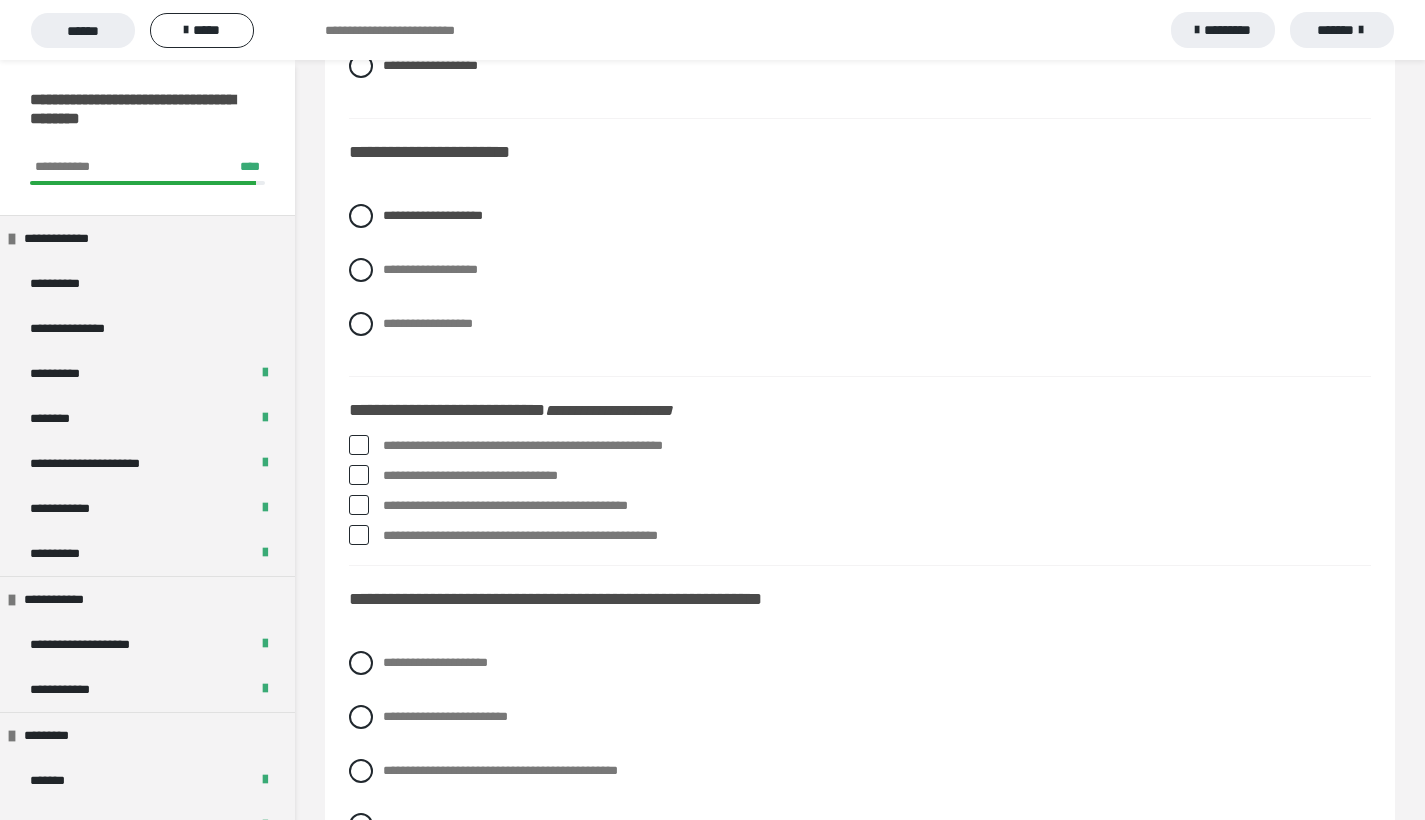 click at bounding box center (359, 445) 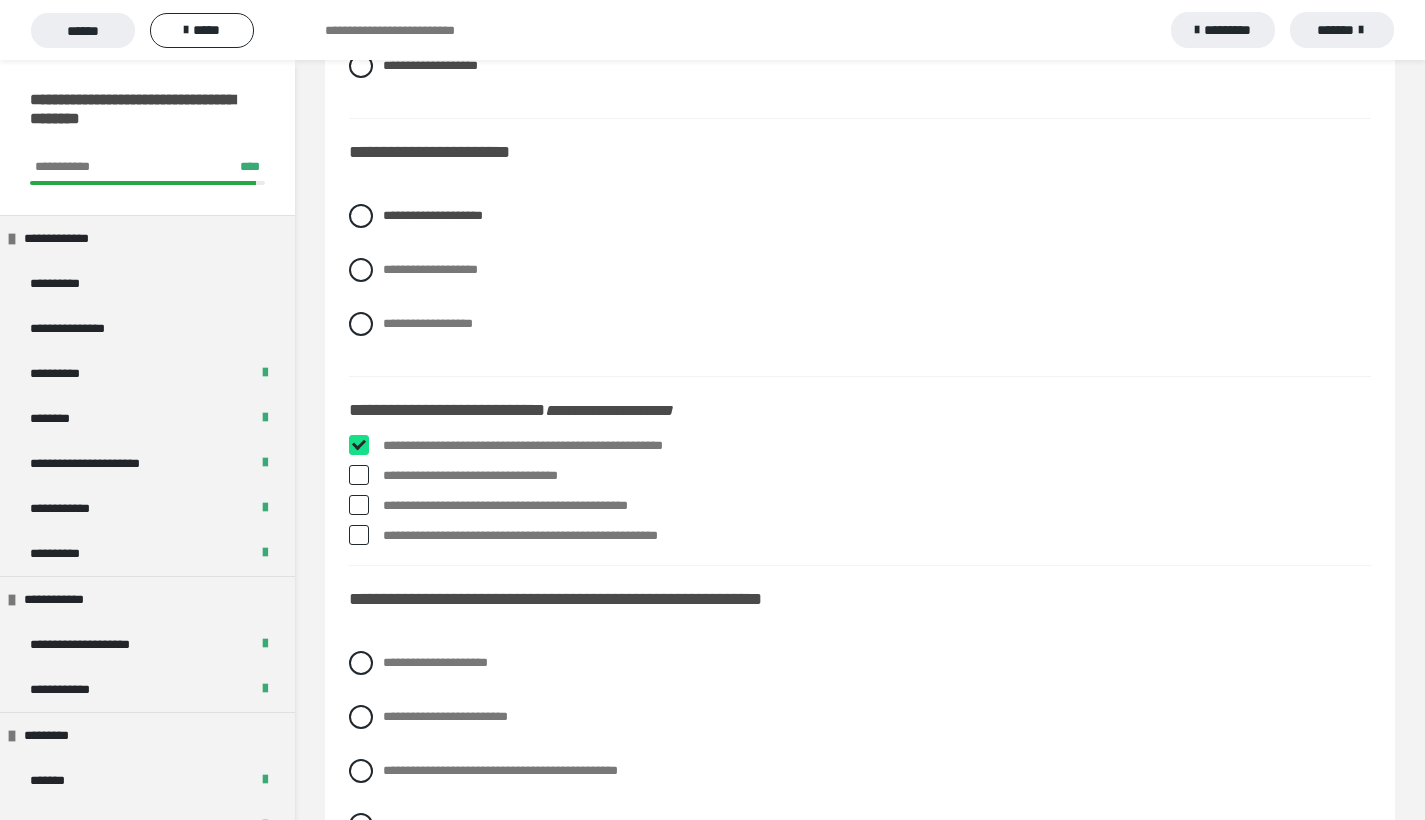 checkbox on "****" 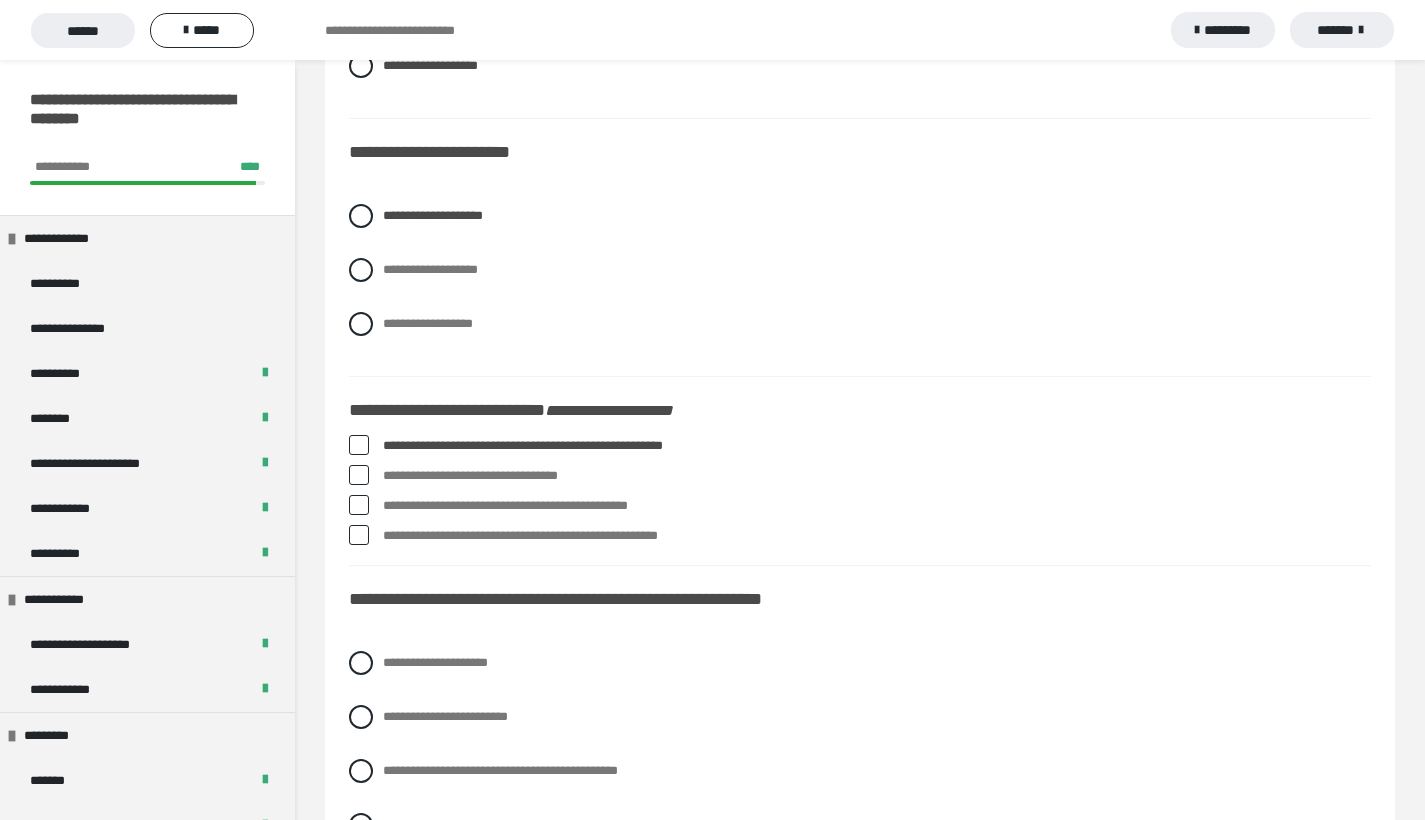 click at bounding box center (359, 475) 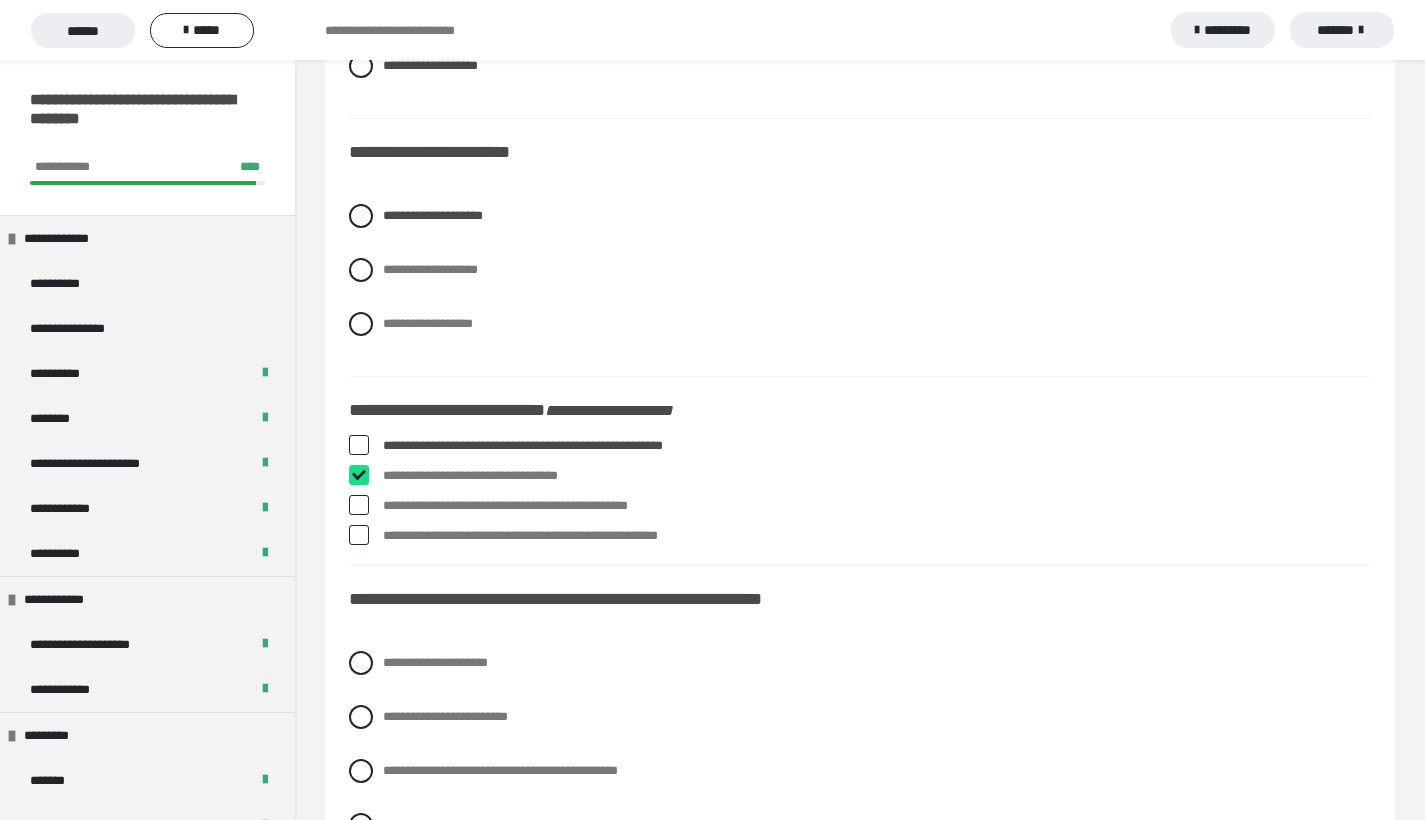 checkbox on "****" 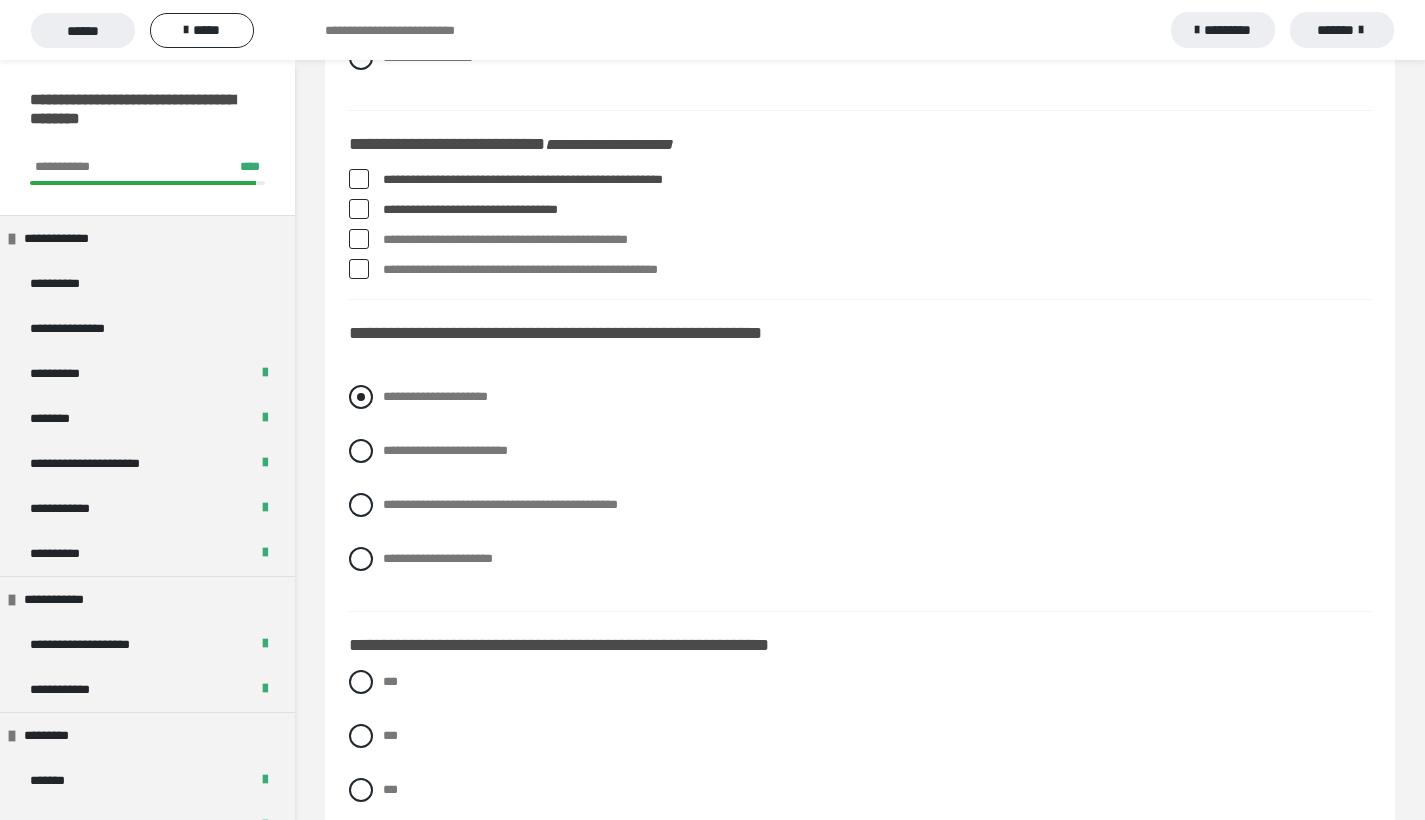 scroll, scrollTop: 1653, scrollLeft: 0, axis: vertical 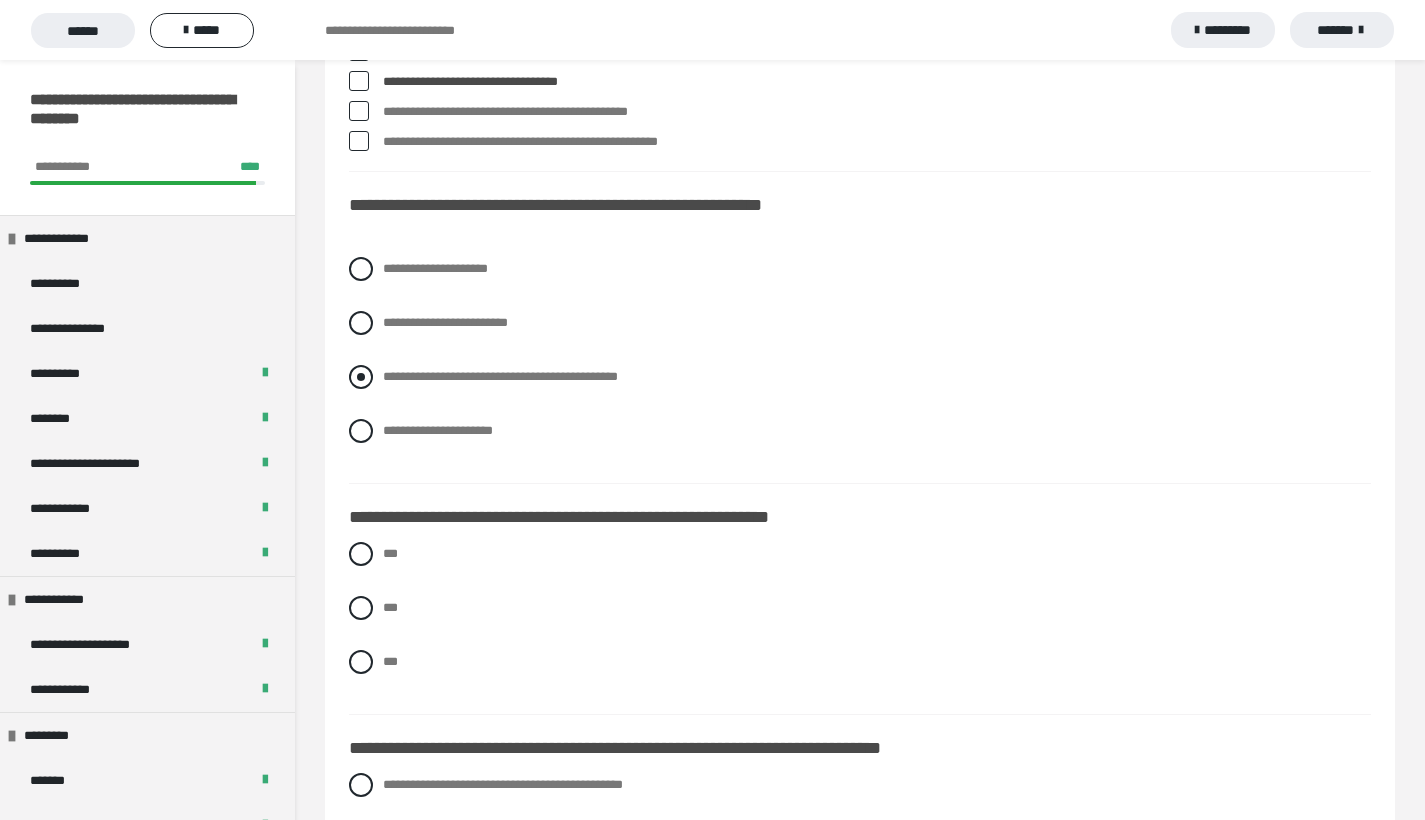 click at bounding box center [361, 377] 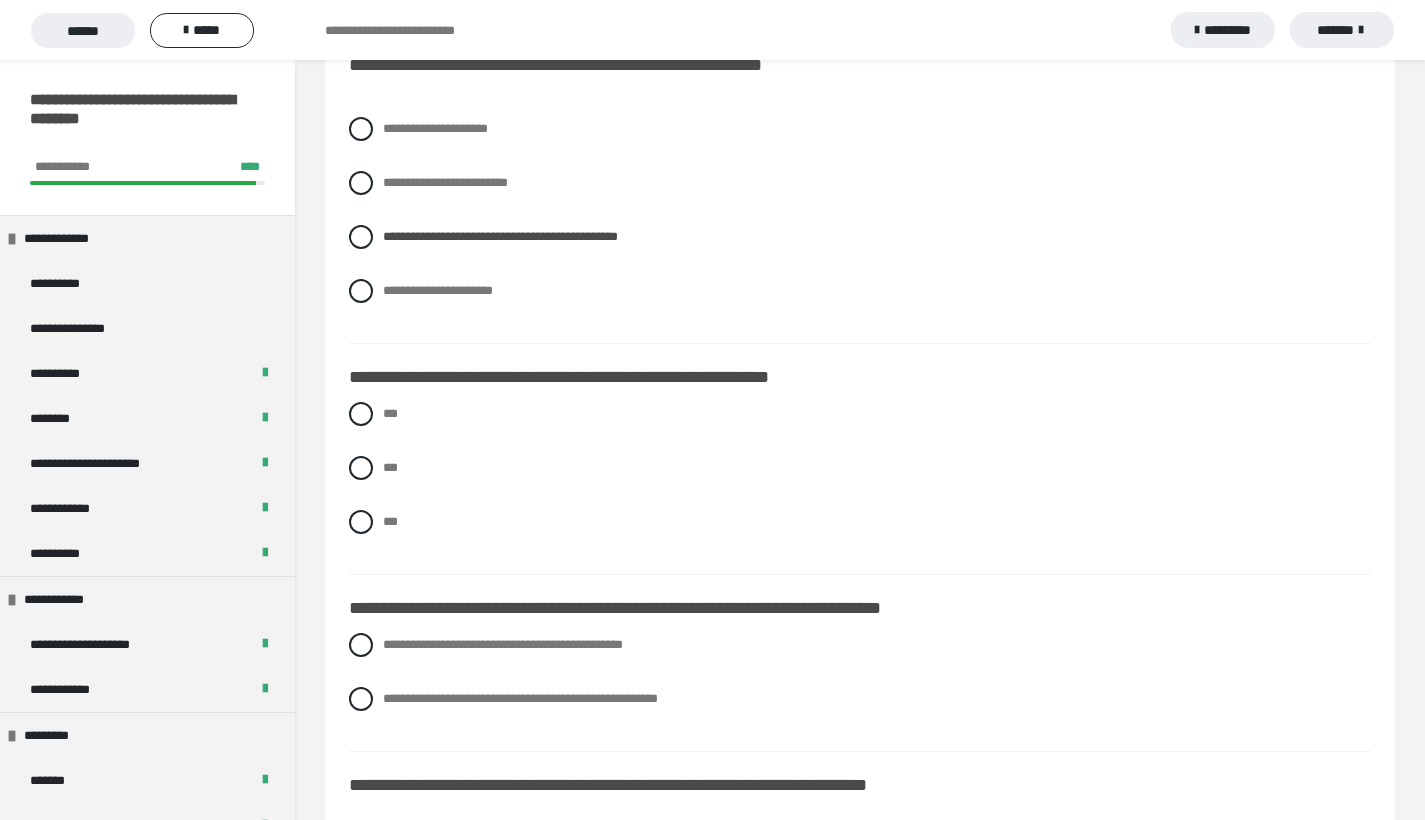 scroll, scrollTop: 1921, scrollLeft: 0, axis: vertical 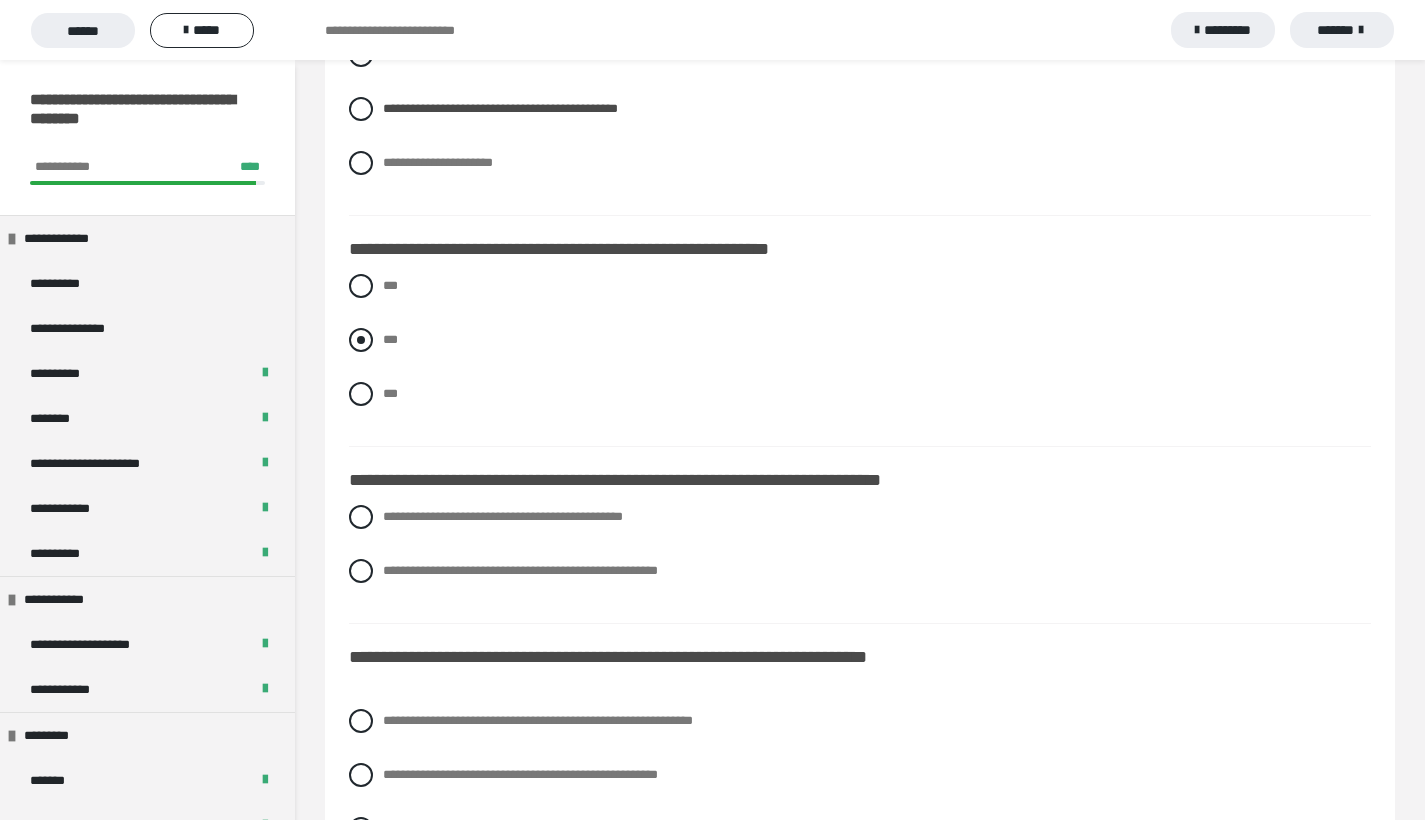 click at bounding box center [361, 340] 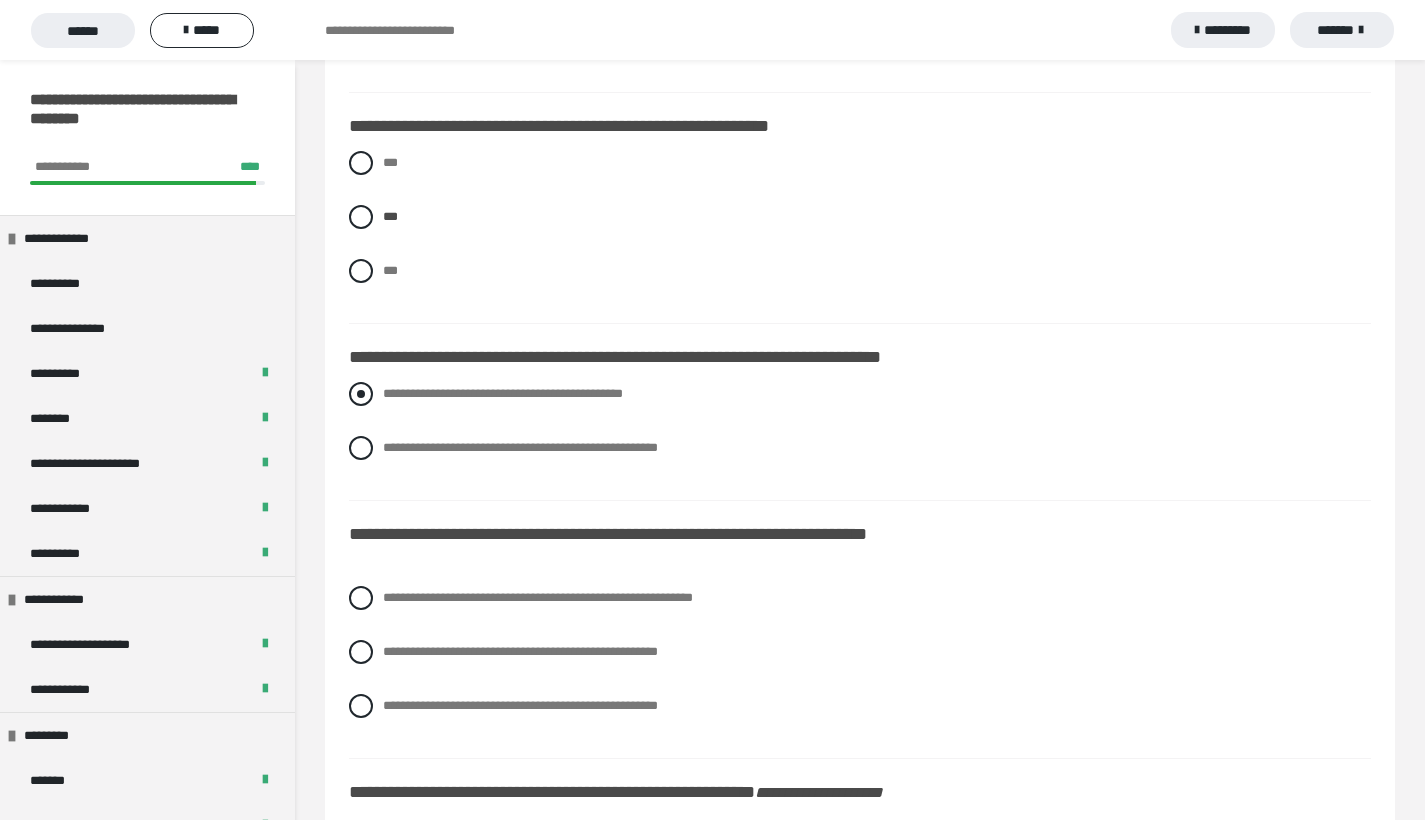 scroll, scrollTop: 2062, scrollLeft: 0, axis: vertical 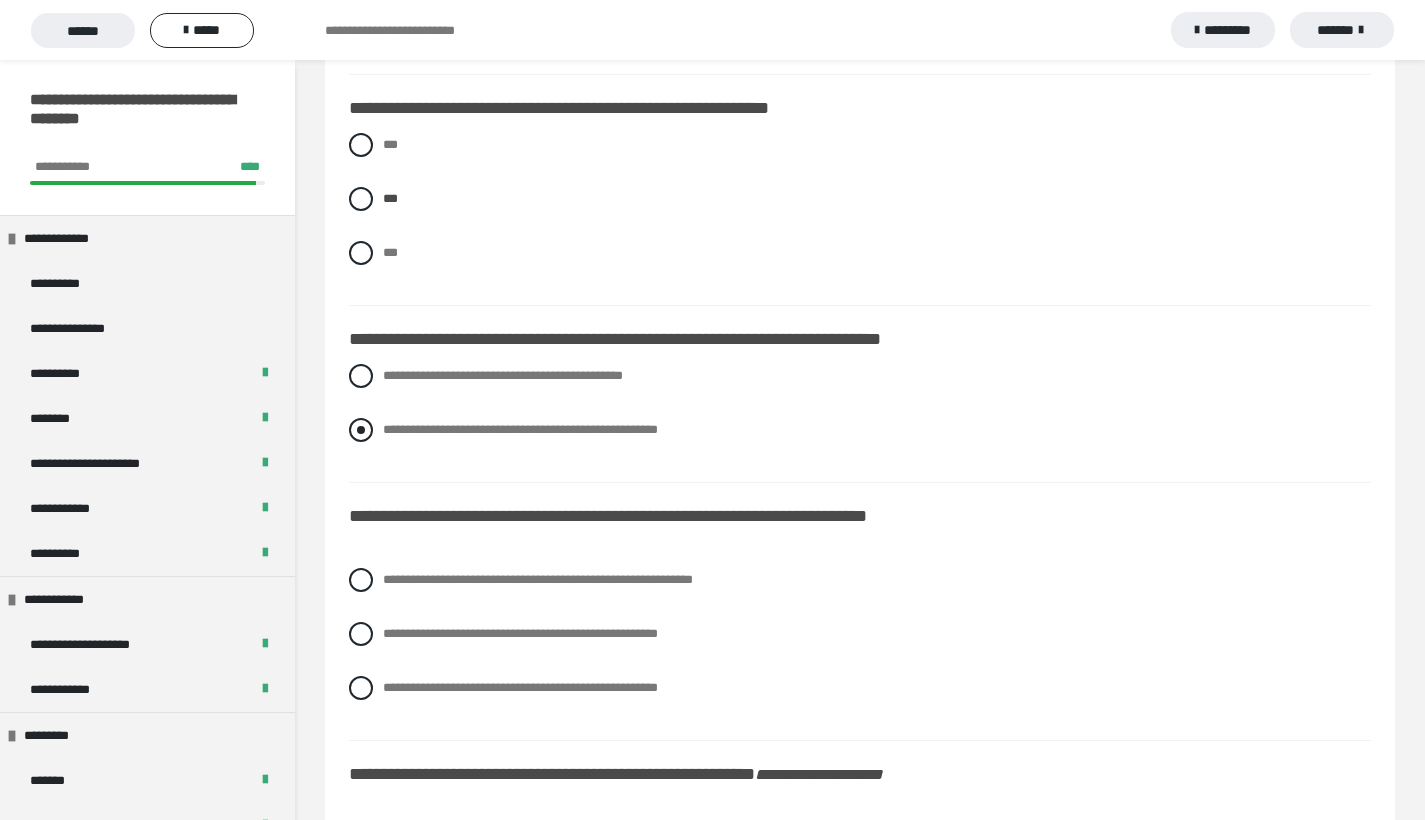 click at bounding box center [361, 430] 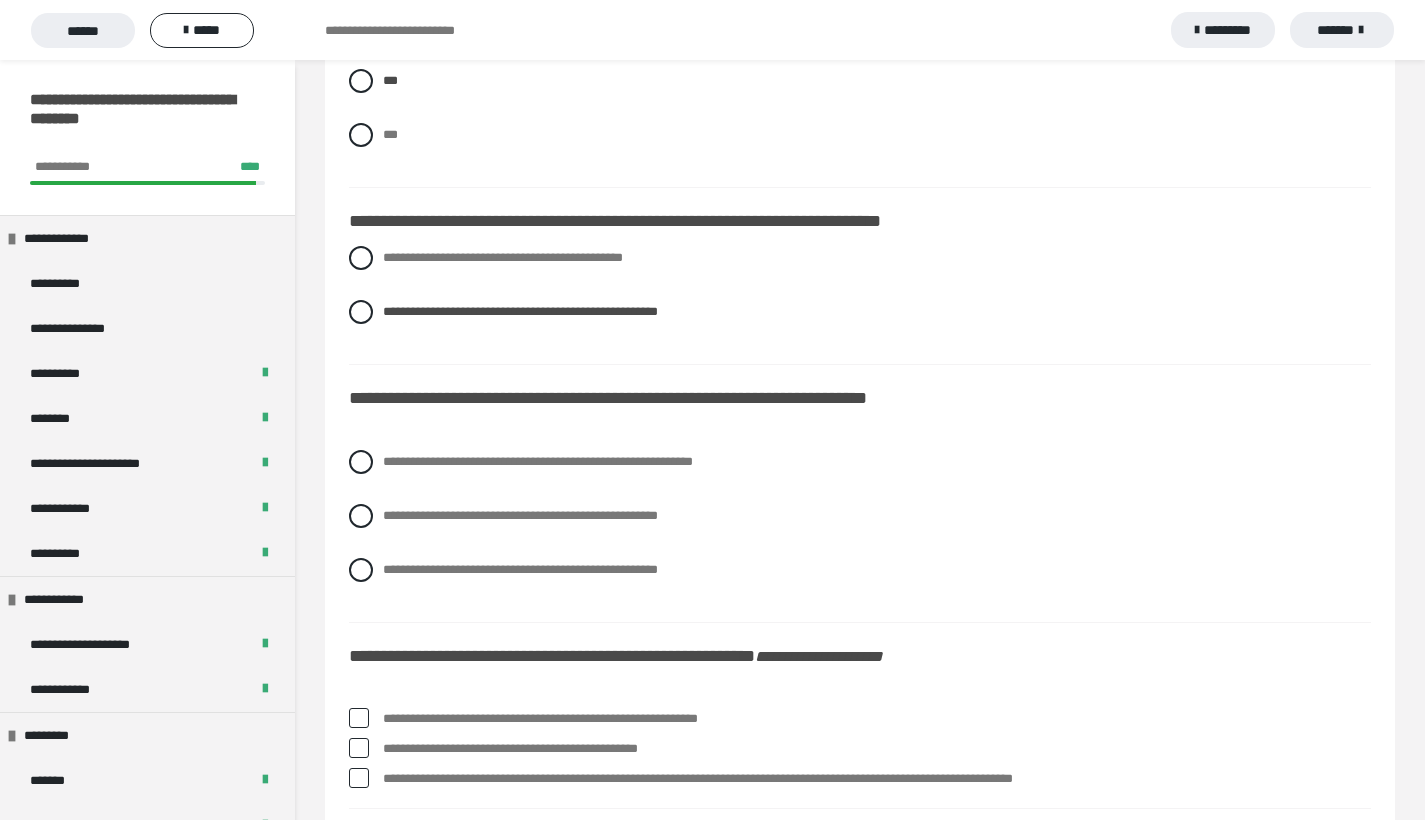 scroll, scrollTop: 2295, scrollLeft: 0, axis: vertical 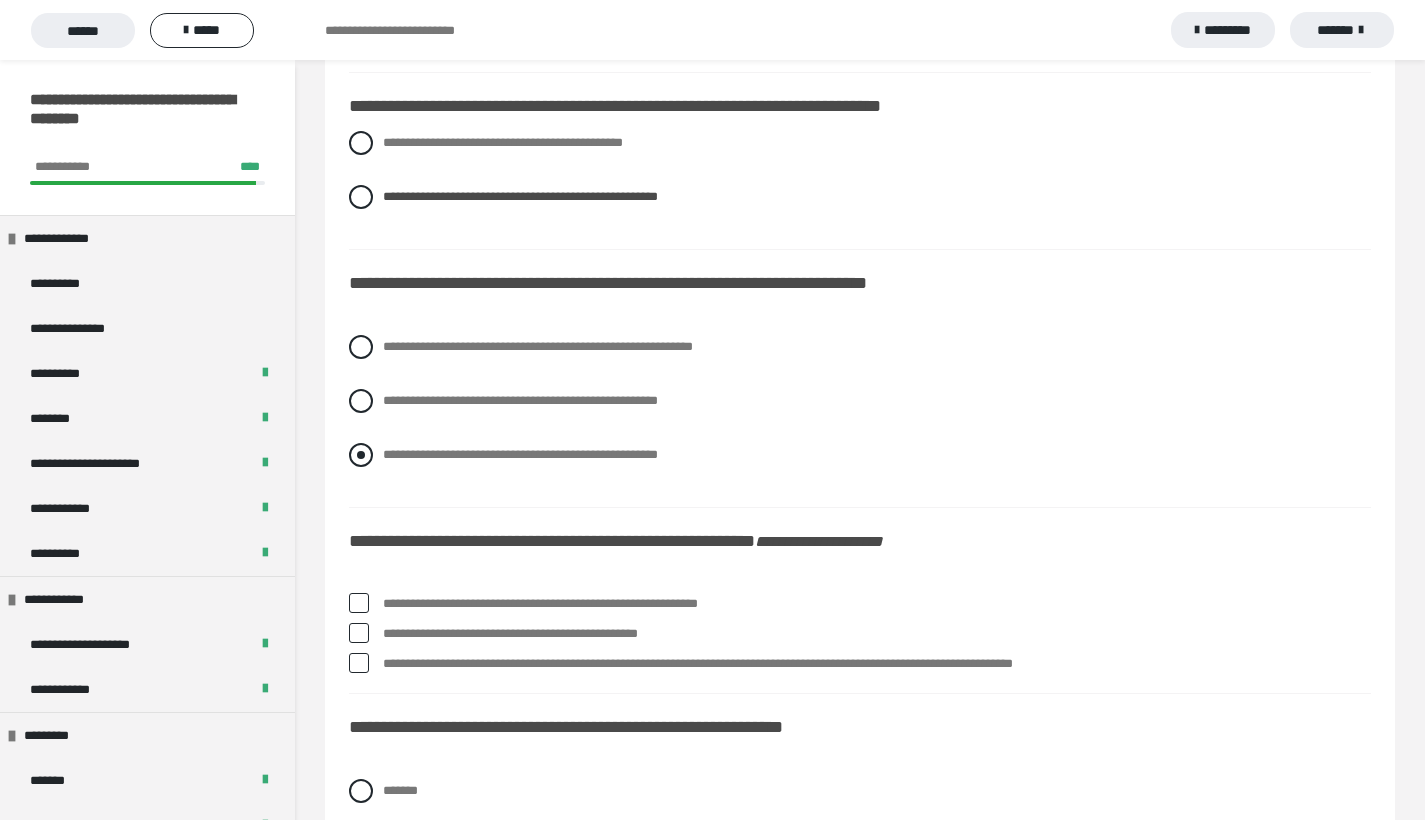 click at bounding box center (361, 455) 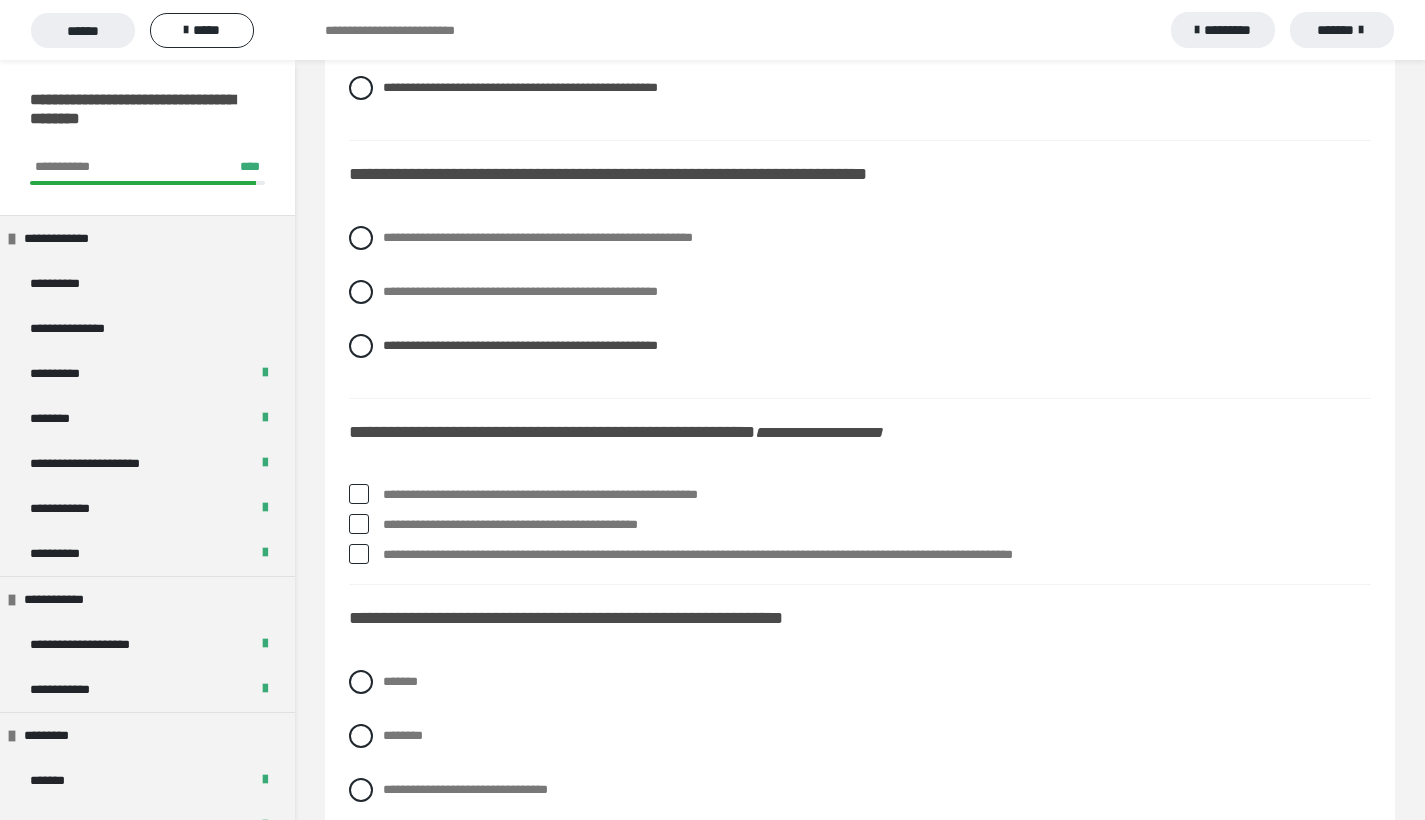 scroll, scrollTop: 2526, scrollLeft: 0, axis: vertical 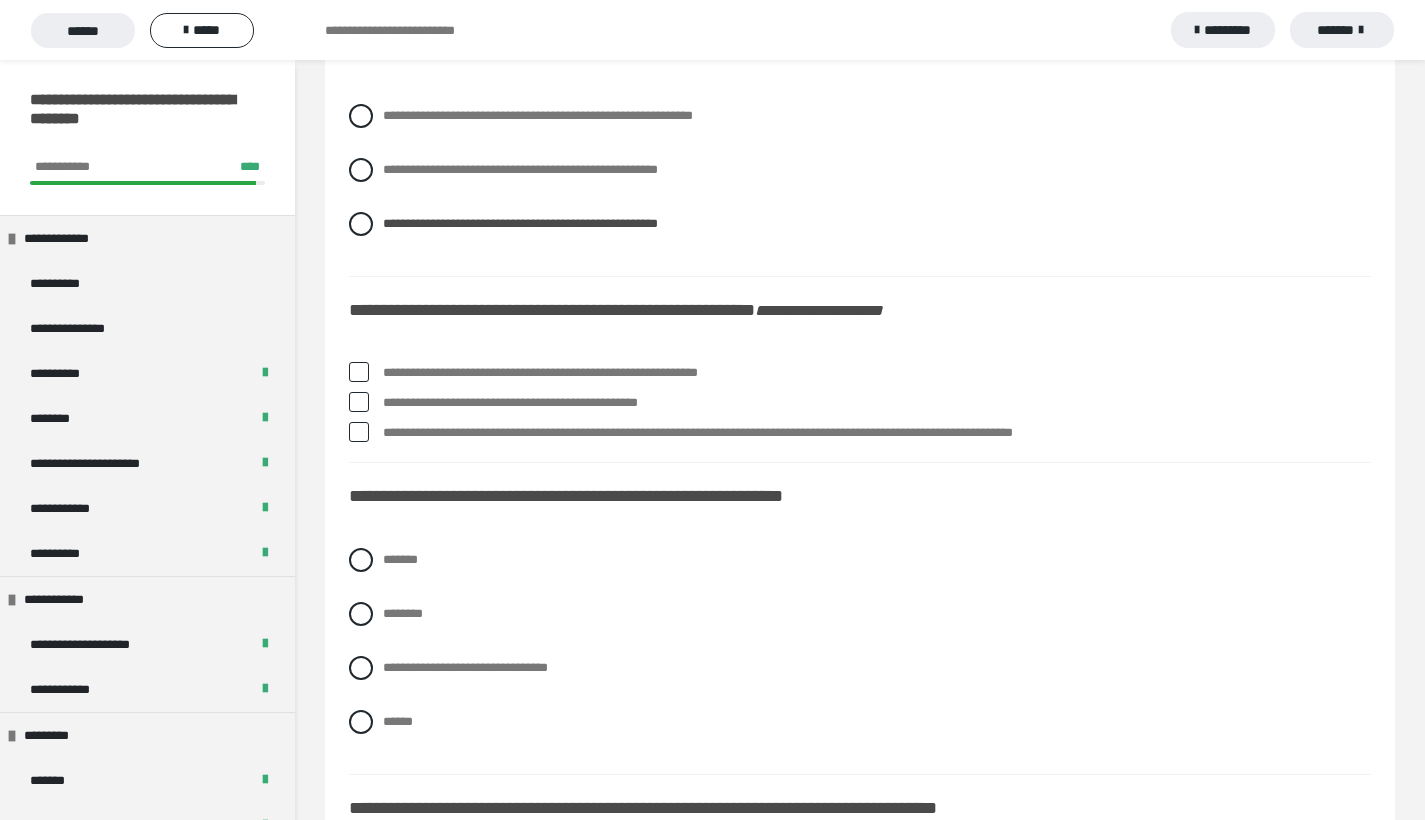 drag, startPoint x: 351, startPoint y: 374, endPoint x: 370, endPoint y: 399, distance: 31.400637 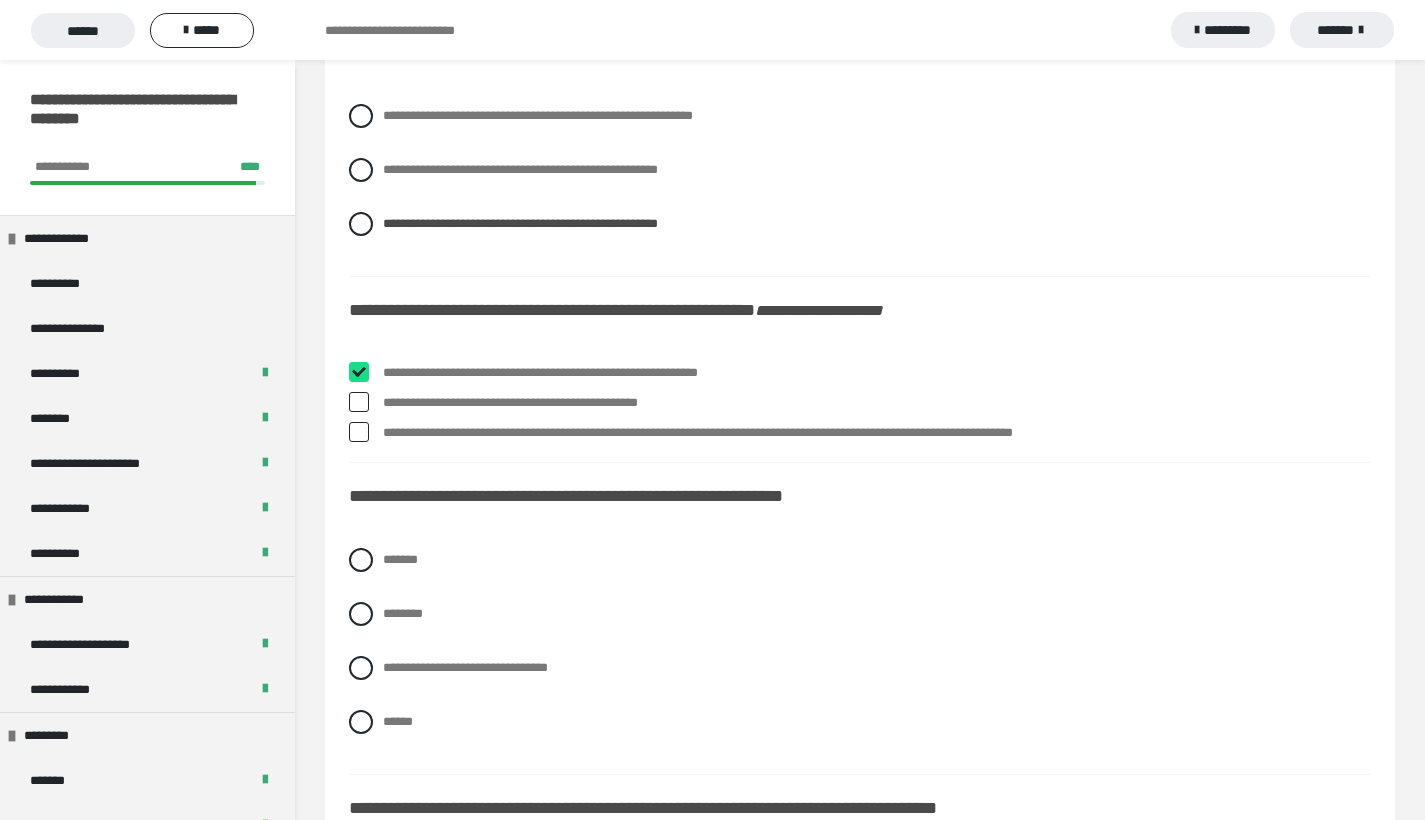 checkbox on "****" 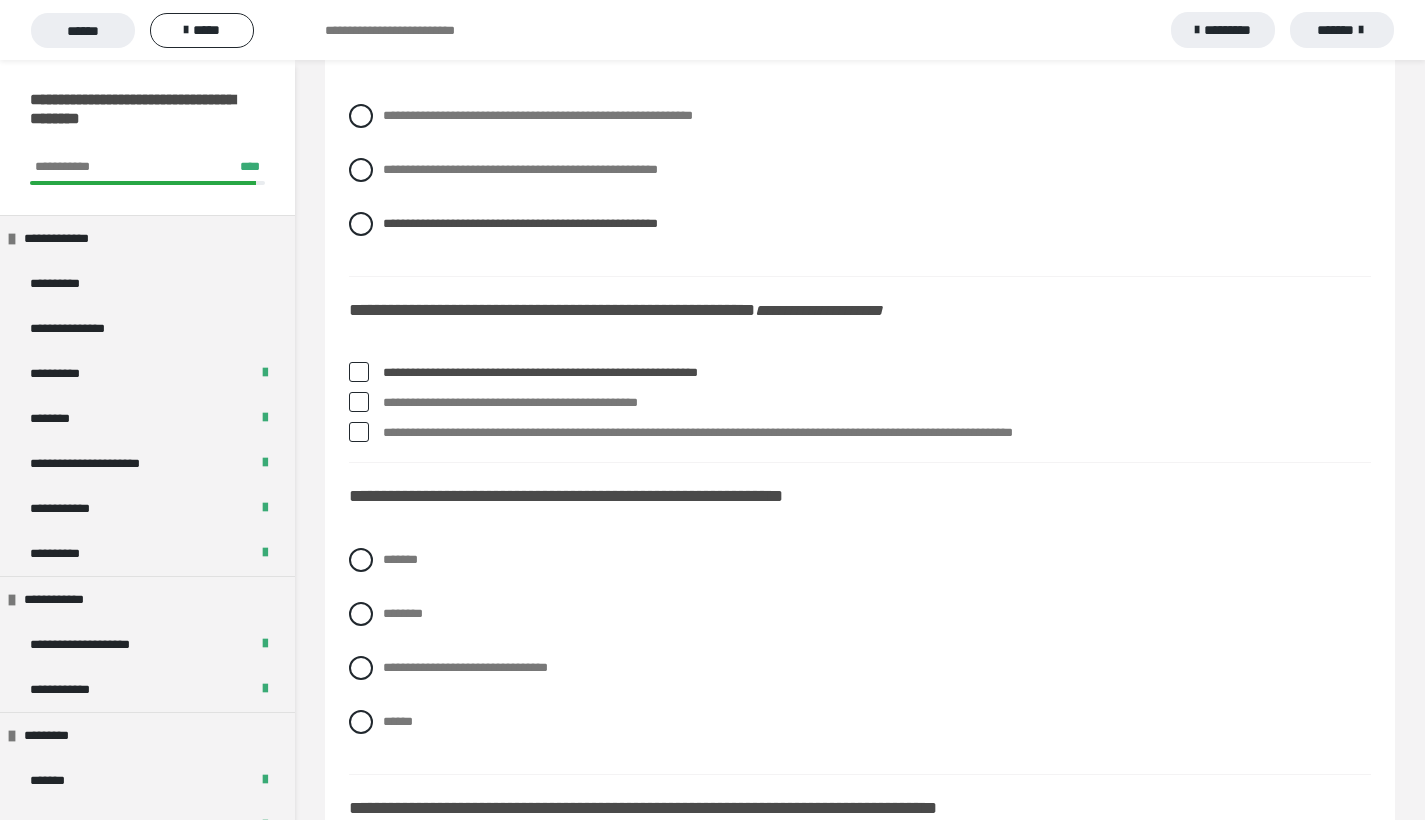 click at bounding box center (359, 402) 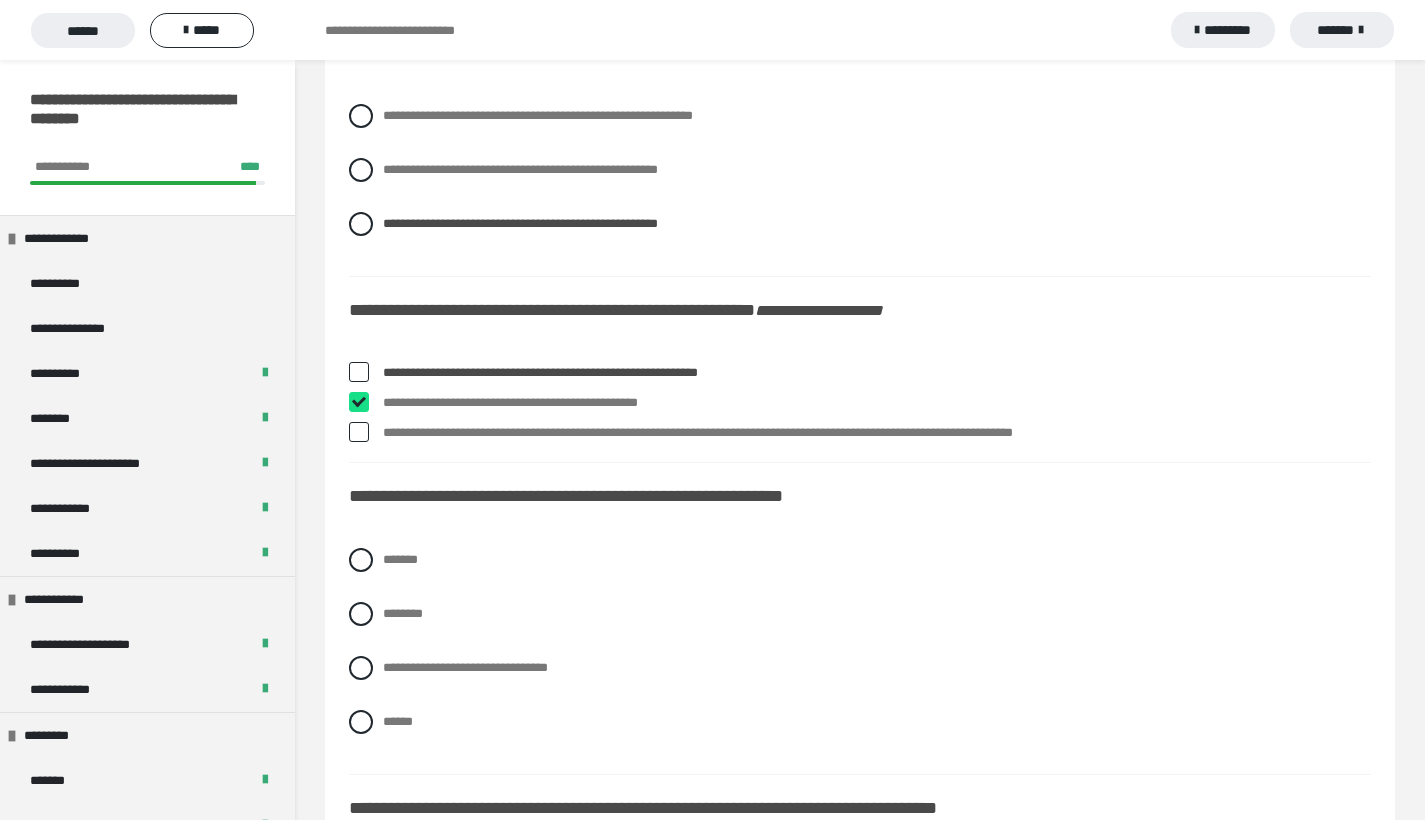 checkbox on "****" 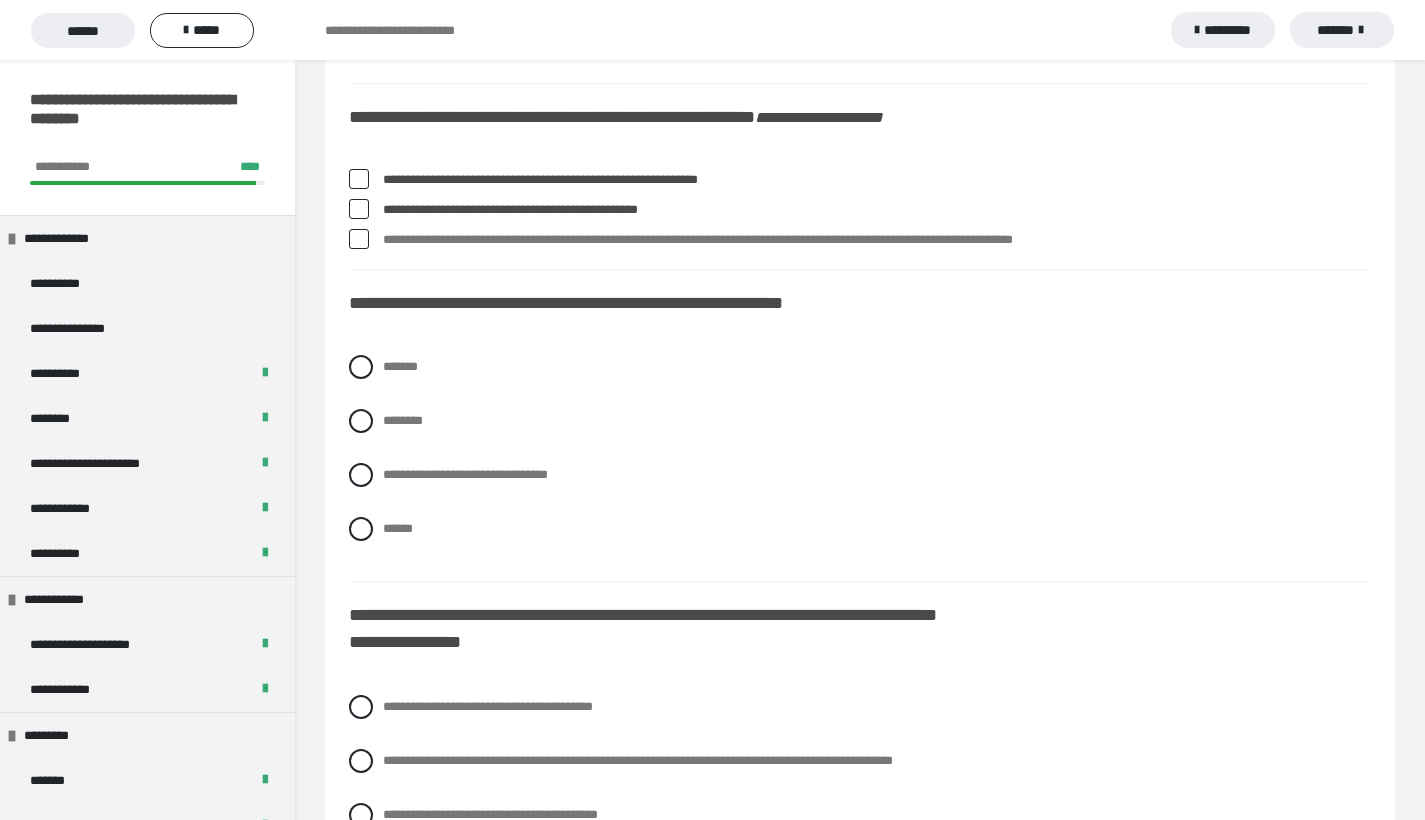 scroll, scrollTop: 2740, scrollLeft: 0, axis: vertical 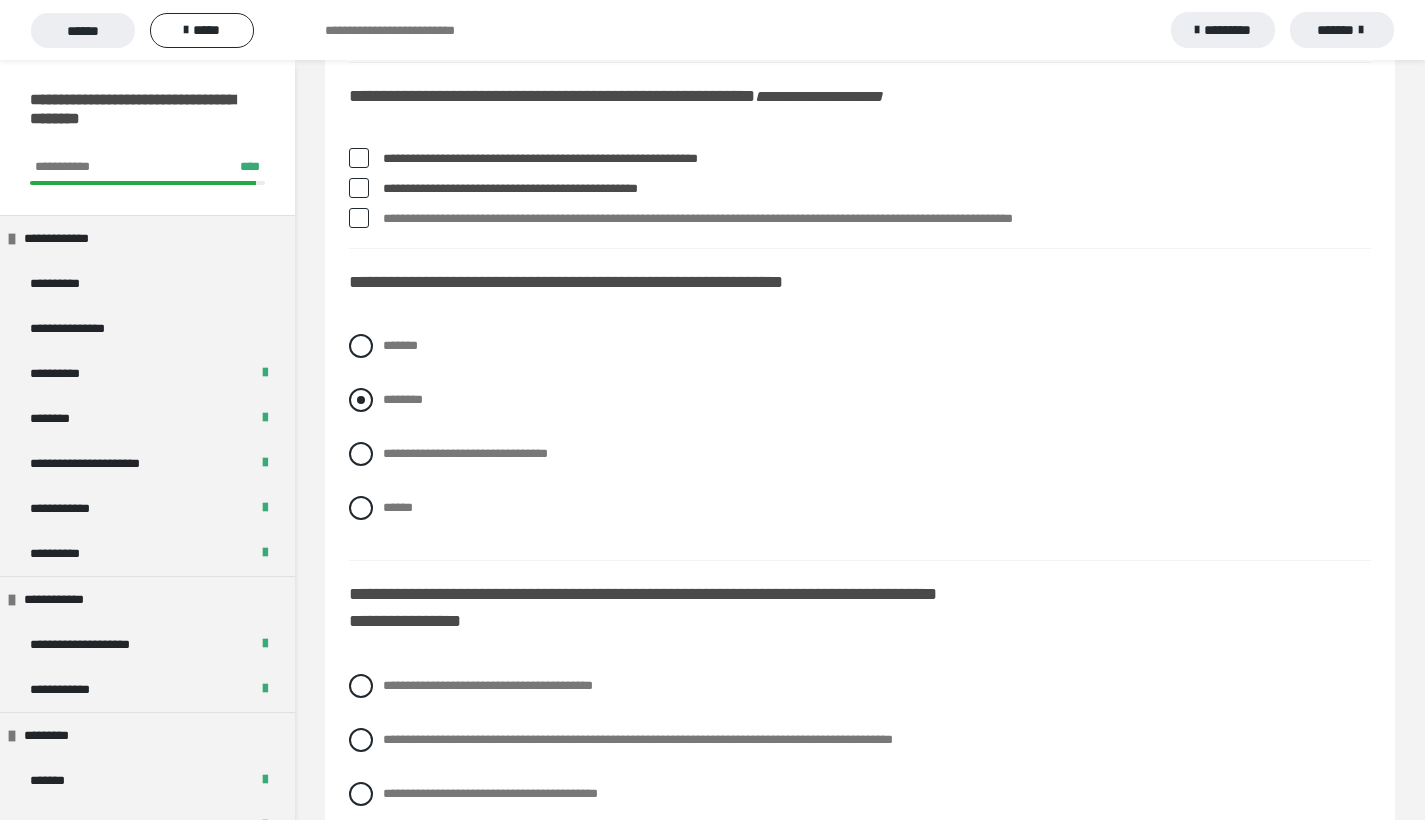 drag, startPoint x: 360, startPoint y: 386, endPoint x: 363, endPoint y: 402, distance: 16.27882 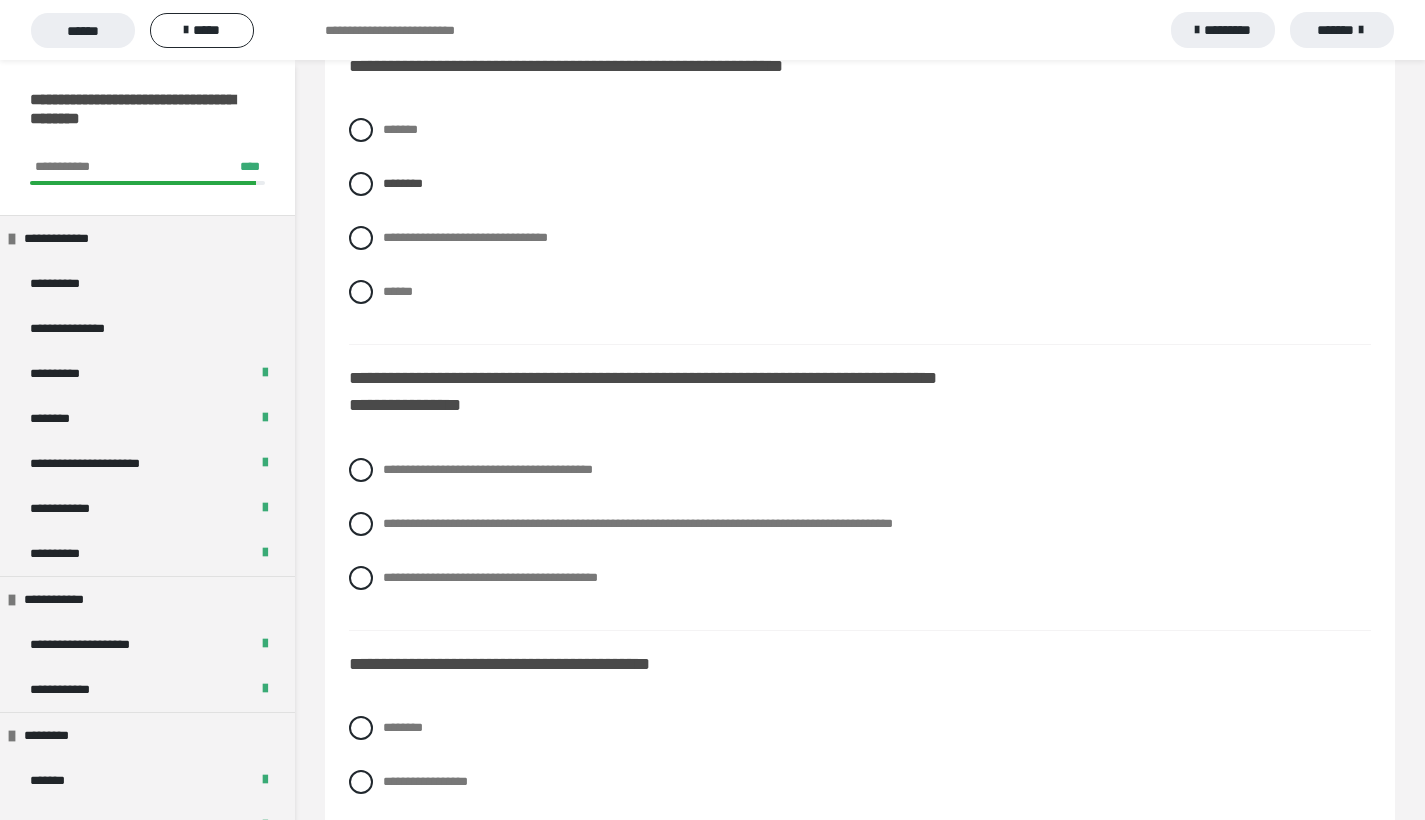 scroll, scrollTop: 2977, scrollLeft: 0, axis: vertical 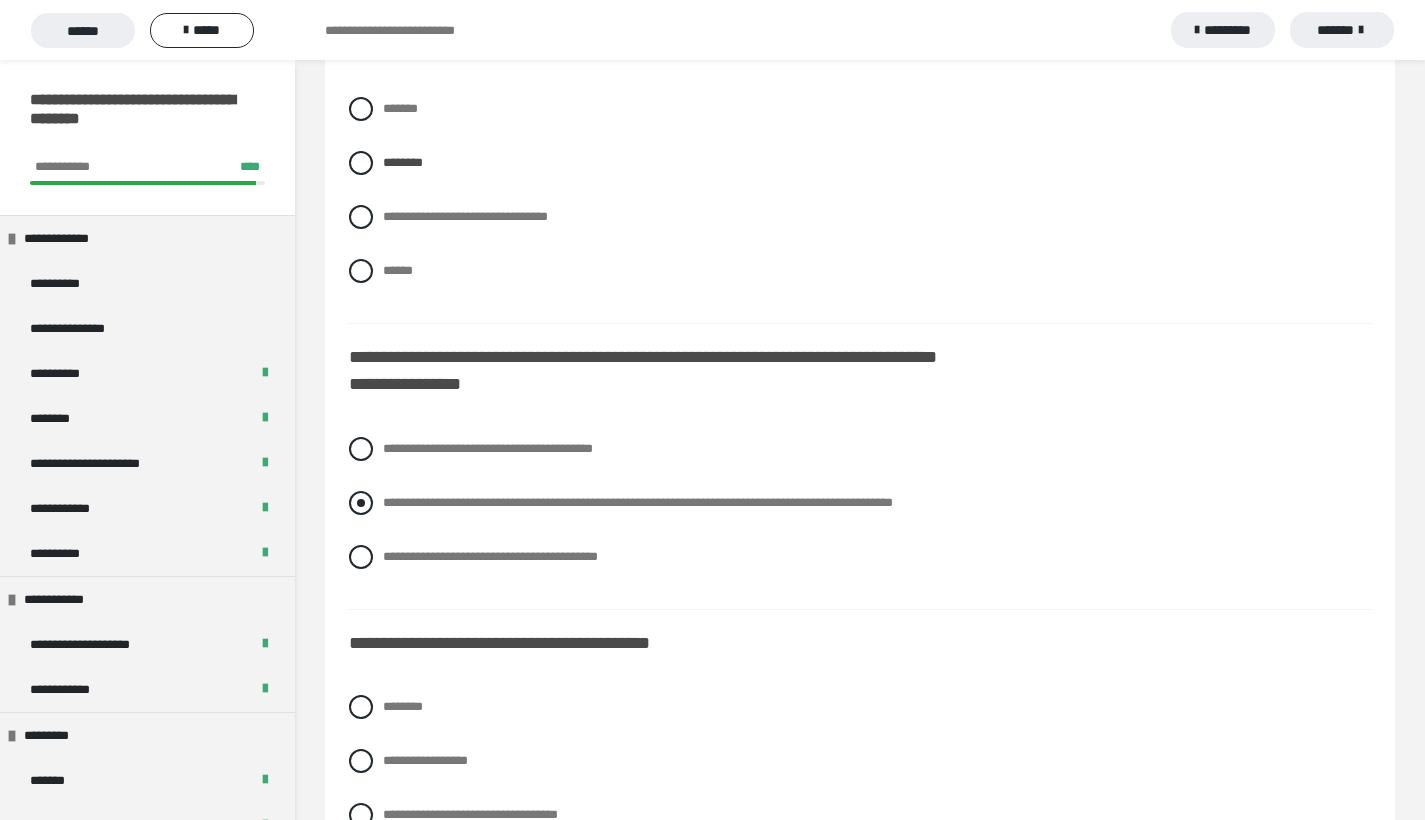 click at bounding box center [361, 503] 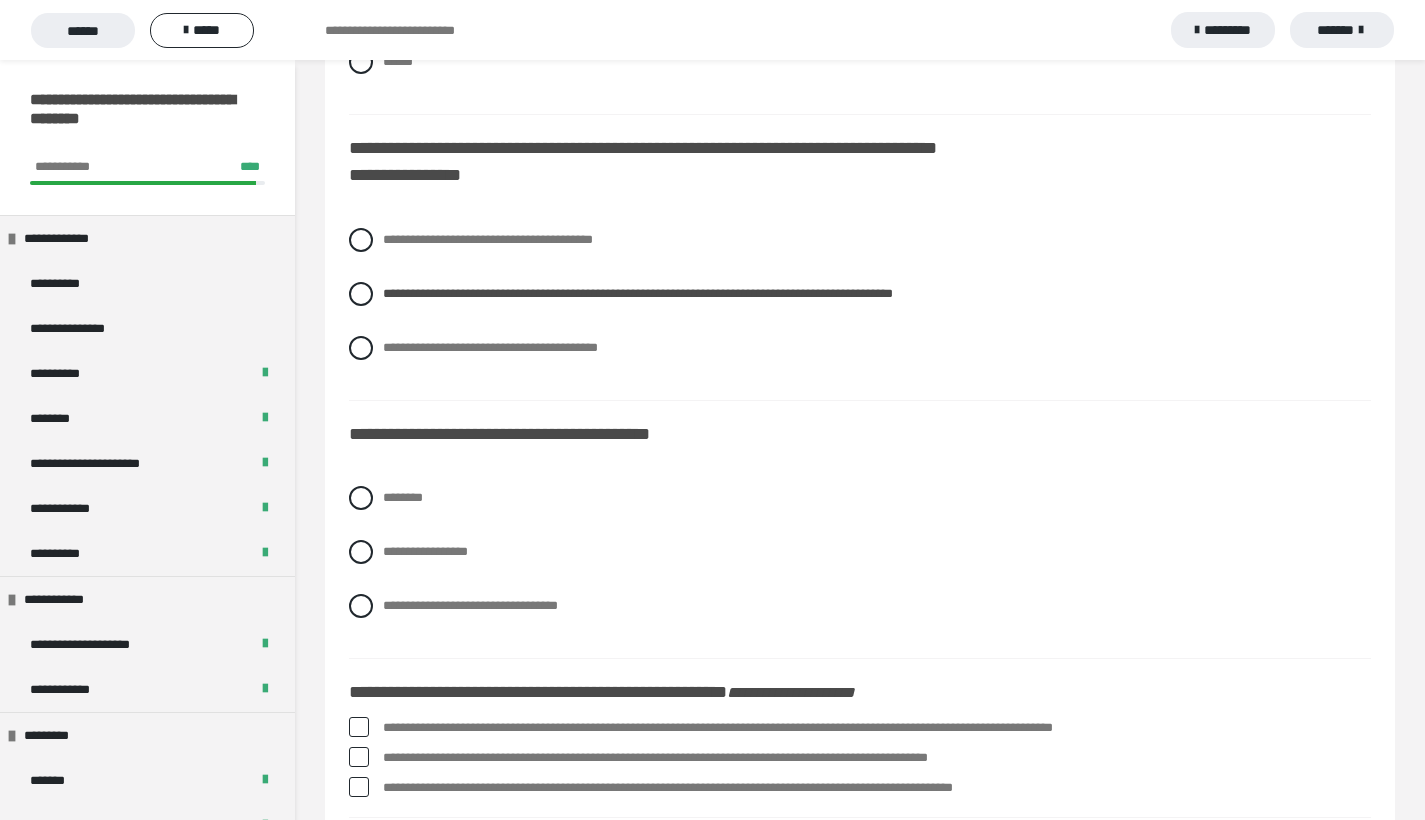 scroll, scrollTop: 3333, scrollLeft: 0, axis: vertical 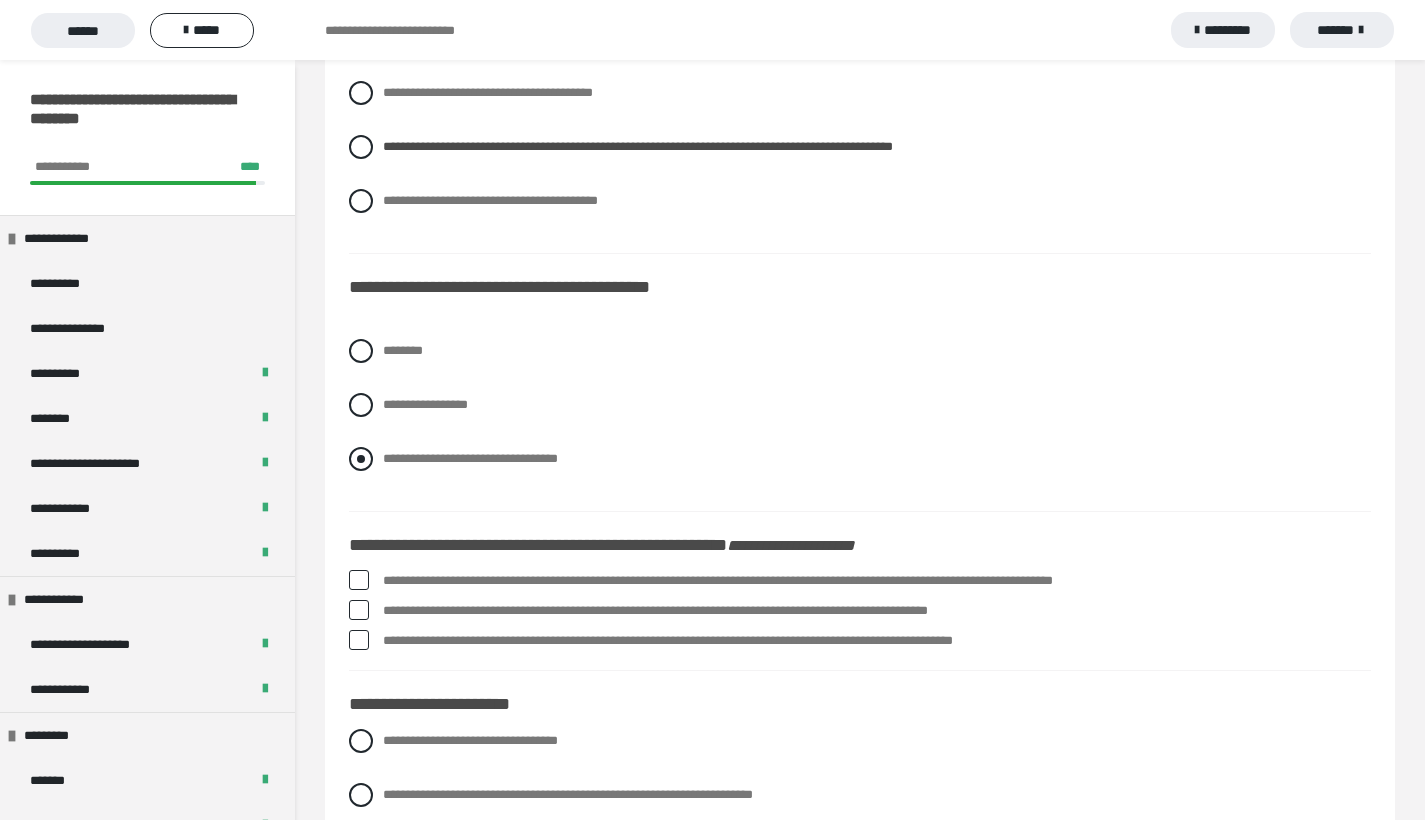 click at bounding box center [361, 459] 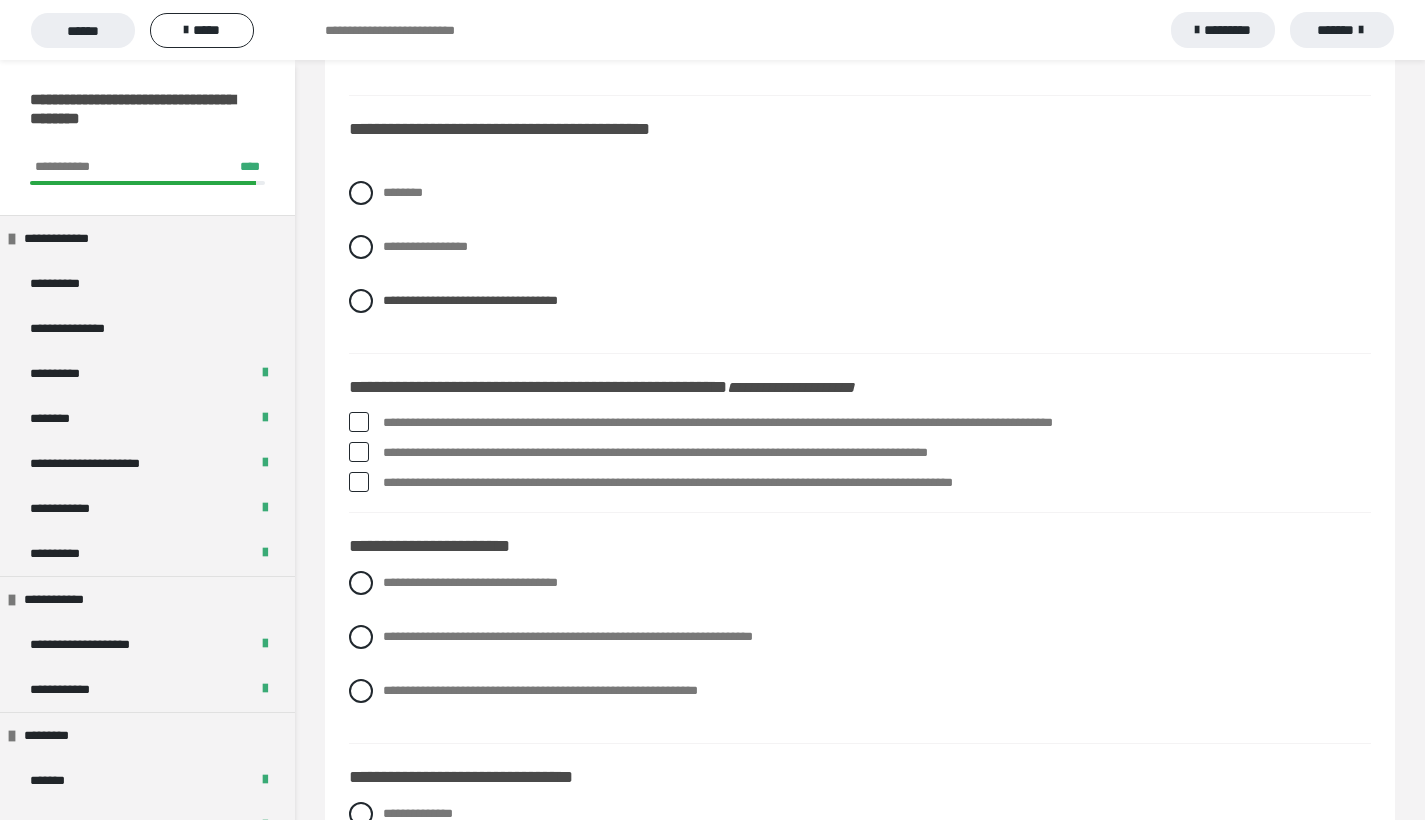 scroll, scrollTop: 3520, scrollLeft: 0, axis: vertical 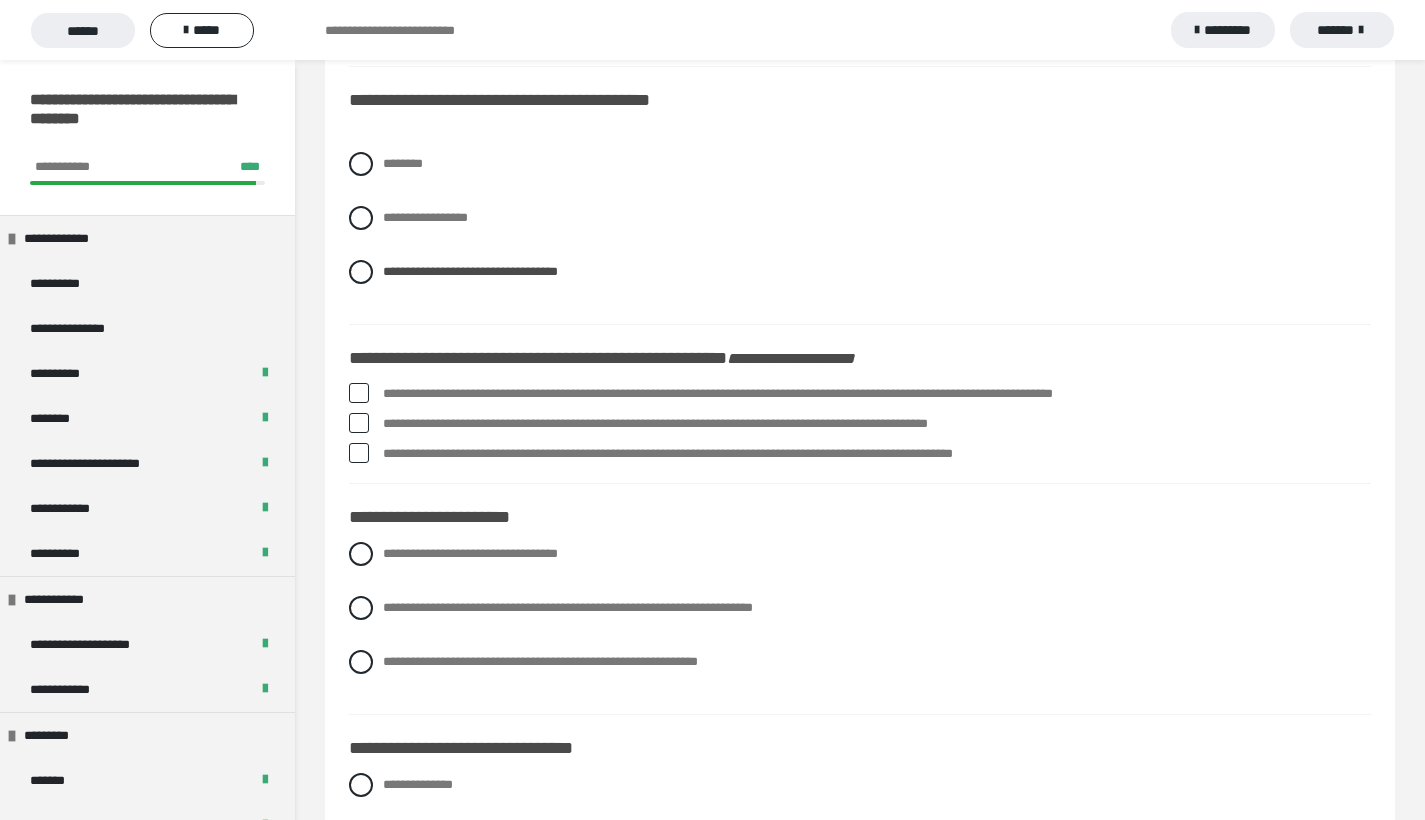 click at bounding box center [359, 393] 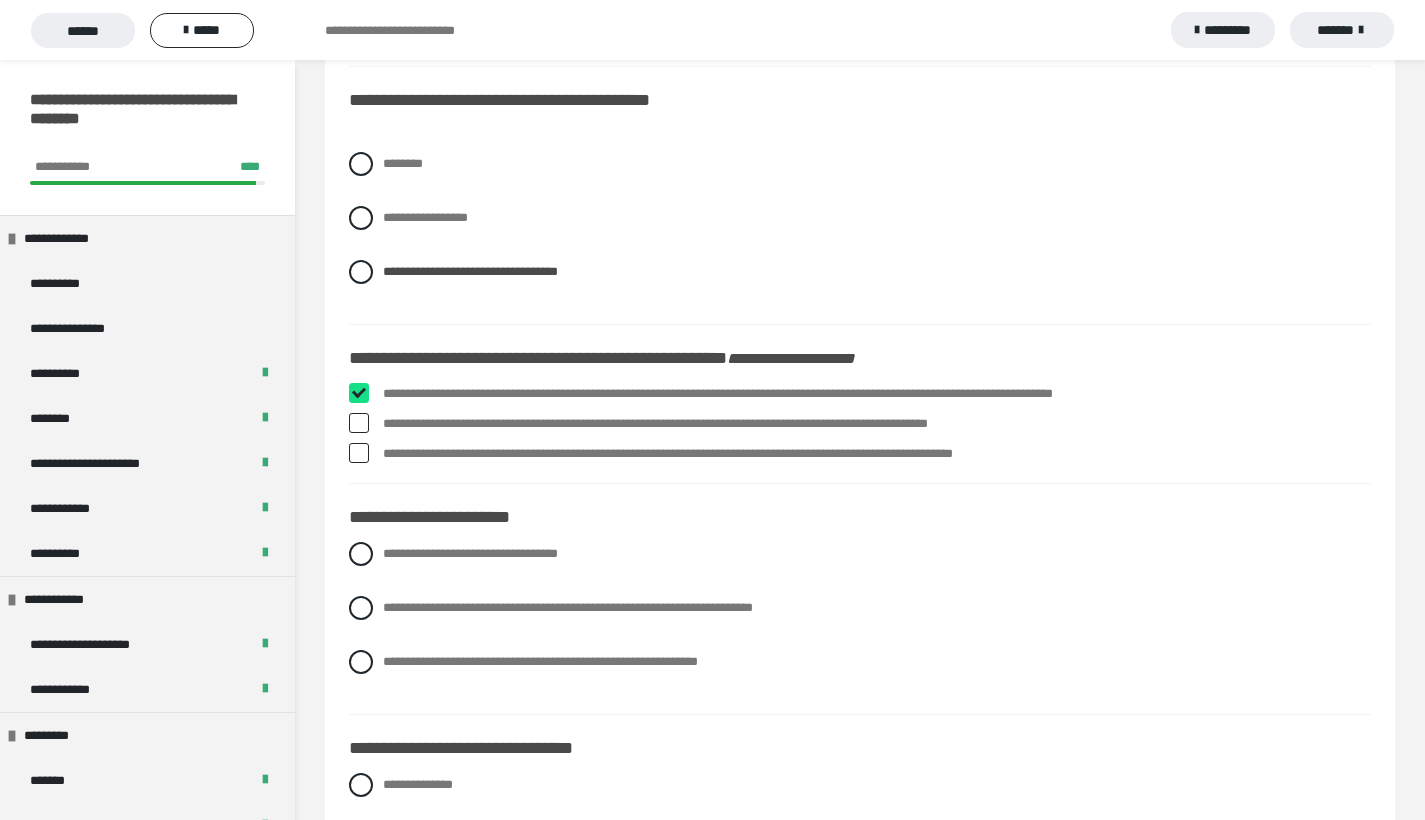 checkbox on "****" 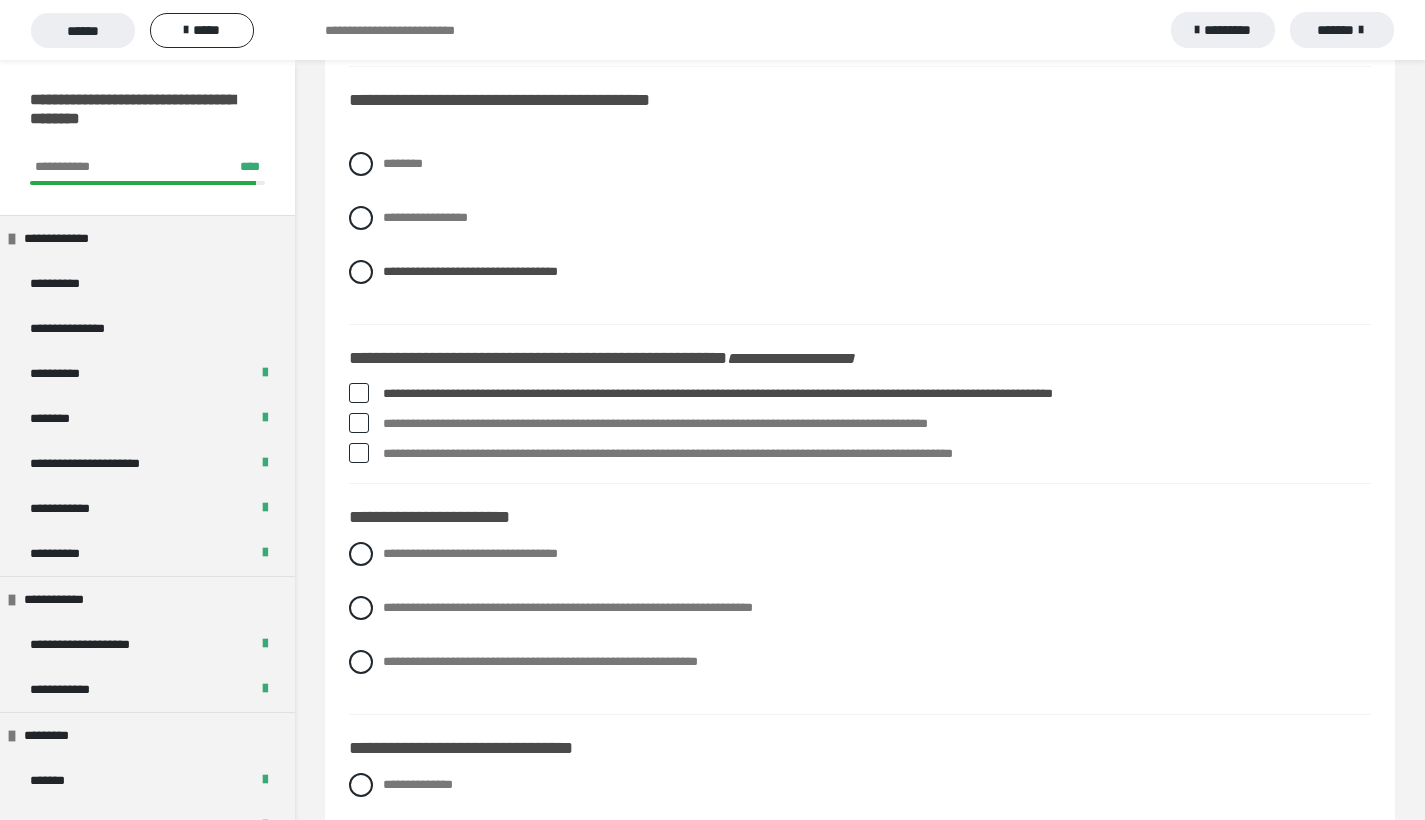click at bounding box center [359, 423] 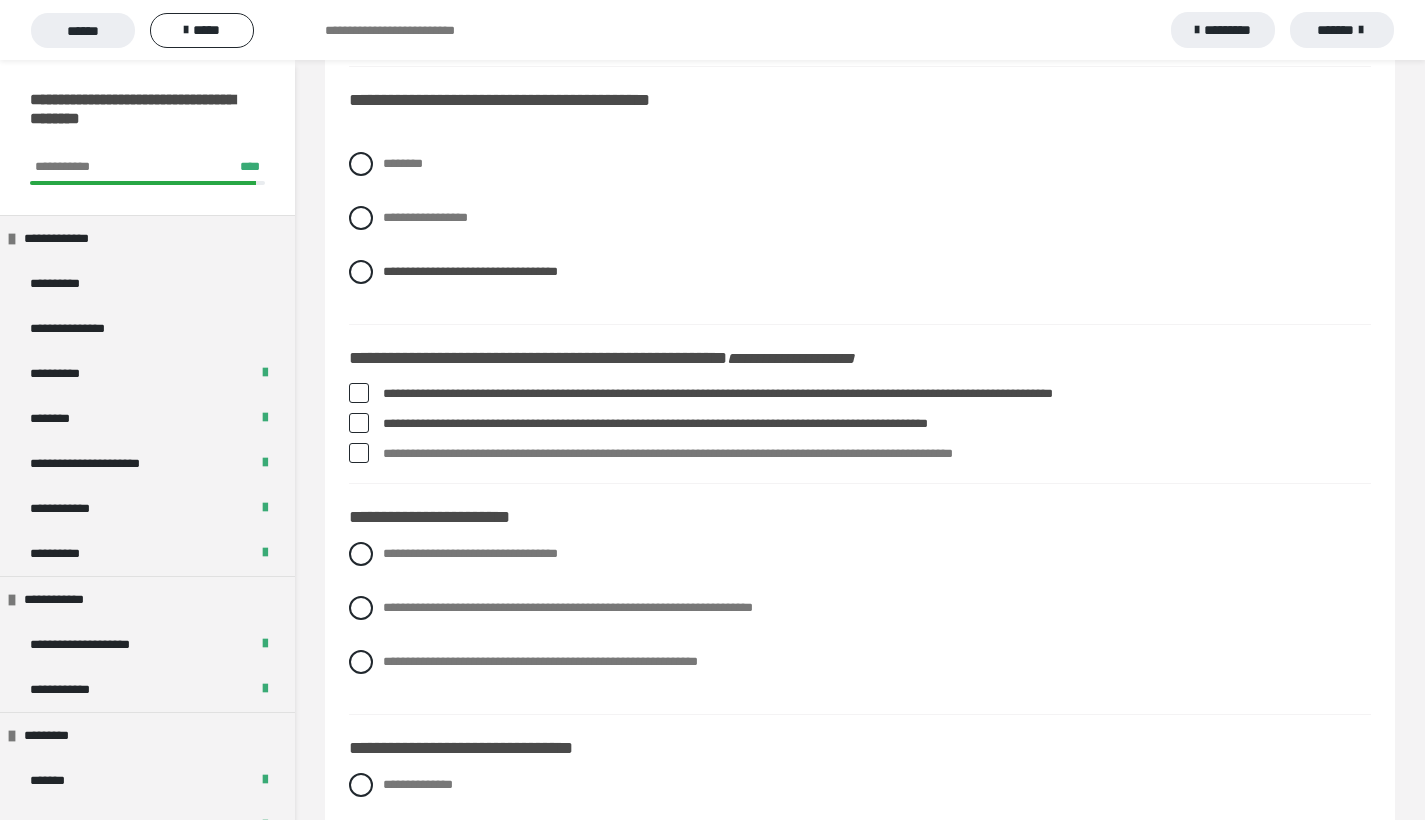 drag, startPoint x: 365, startPoint y: 428, endPoint x: 344, endPoint y: 448, distance: 29 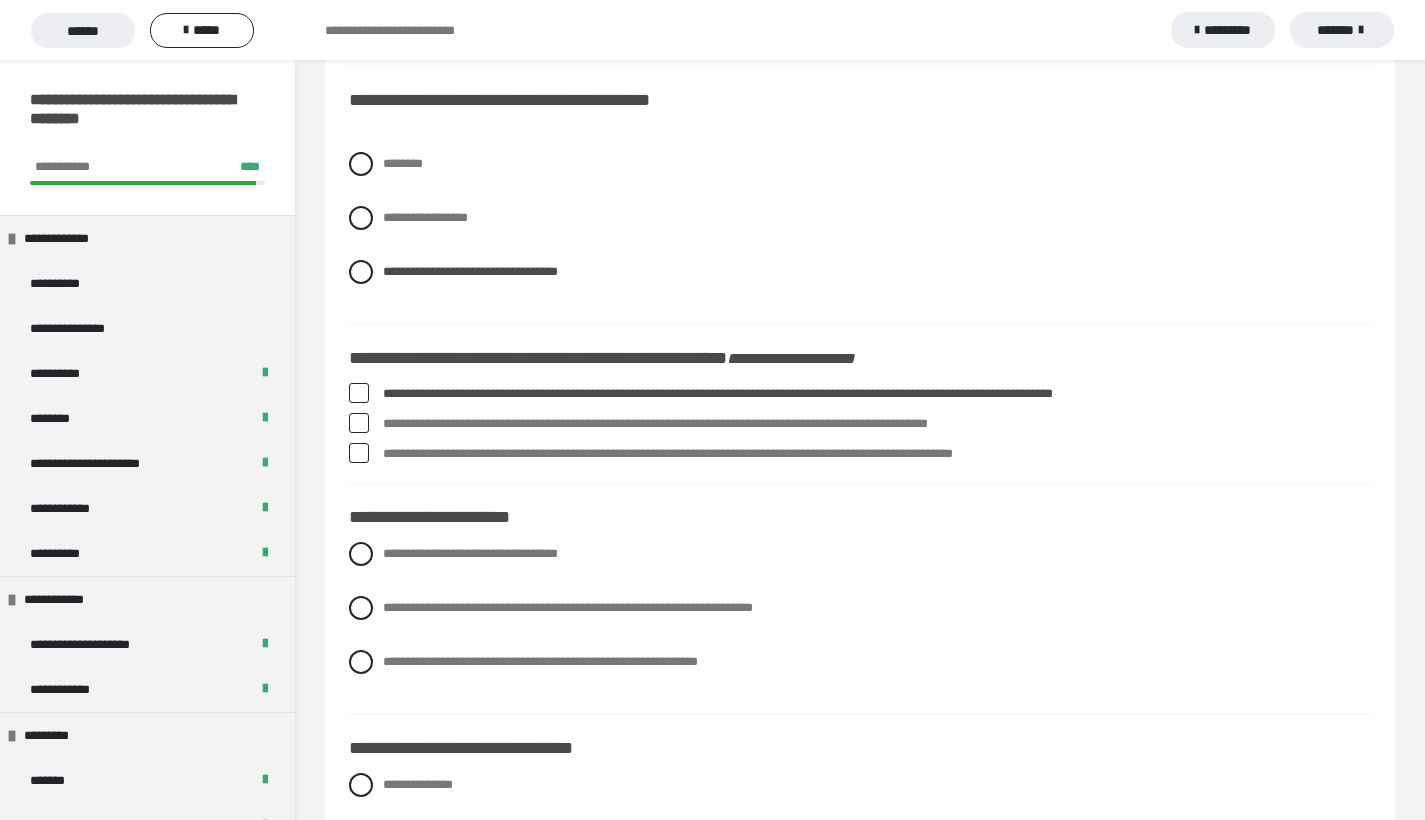 click at bounding box center [359, 453] 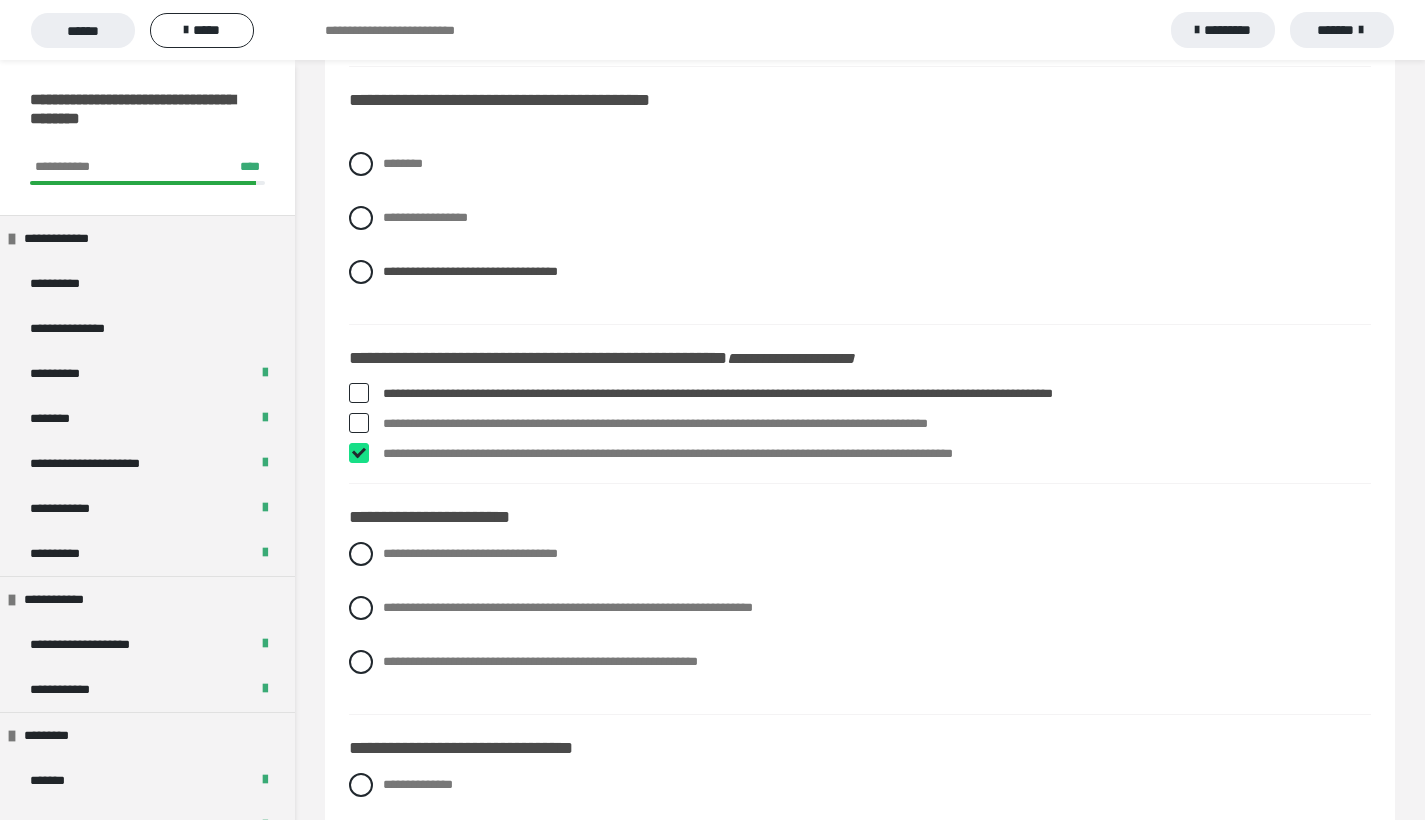 checkbox on "****" 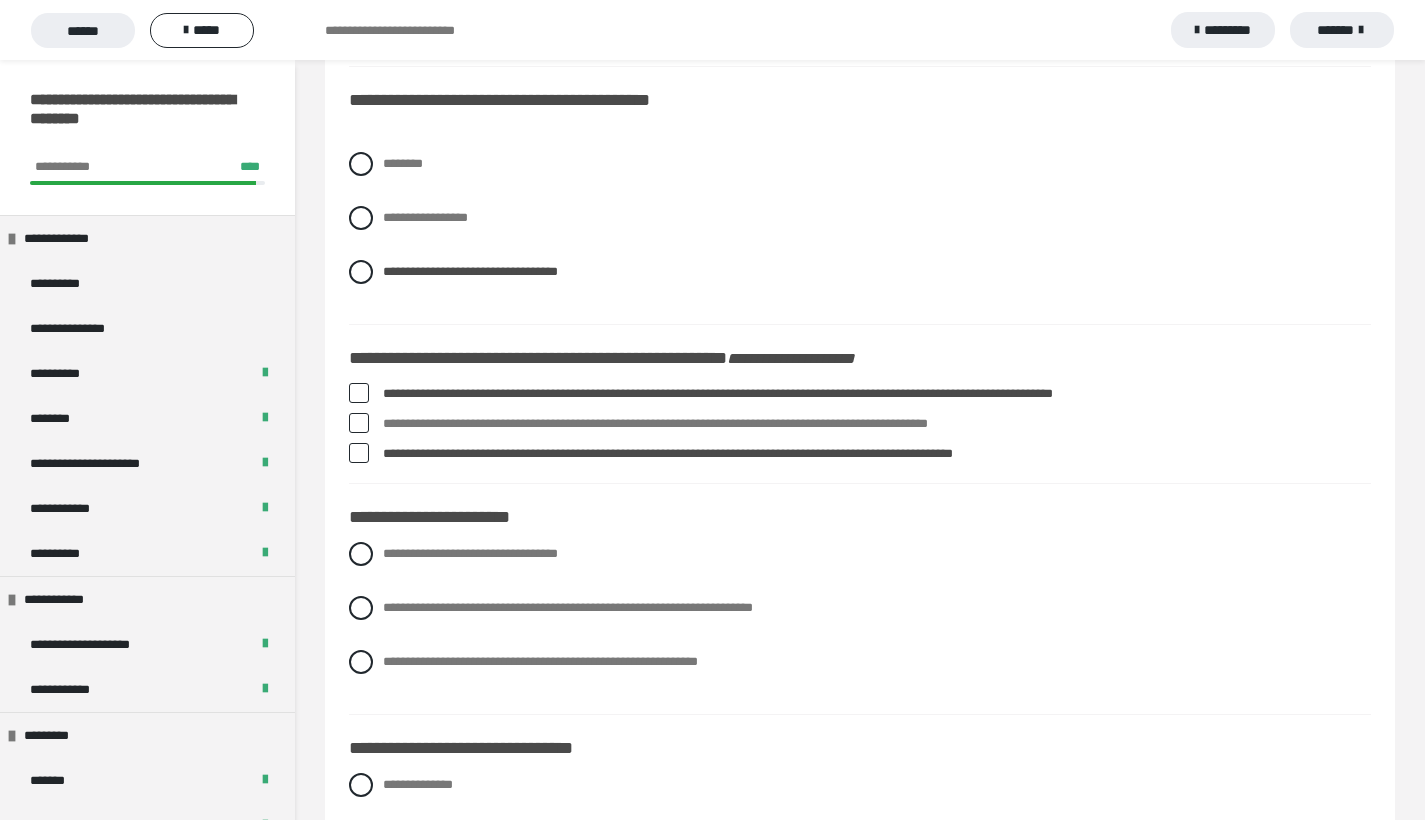 scroll, scrollTop: 3660, scrollLeft: 0, axis: vertical 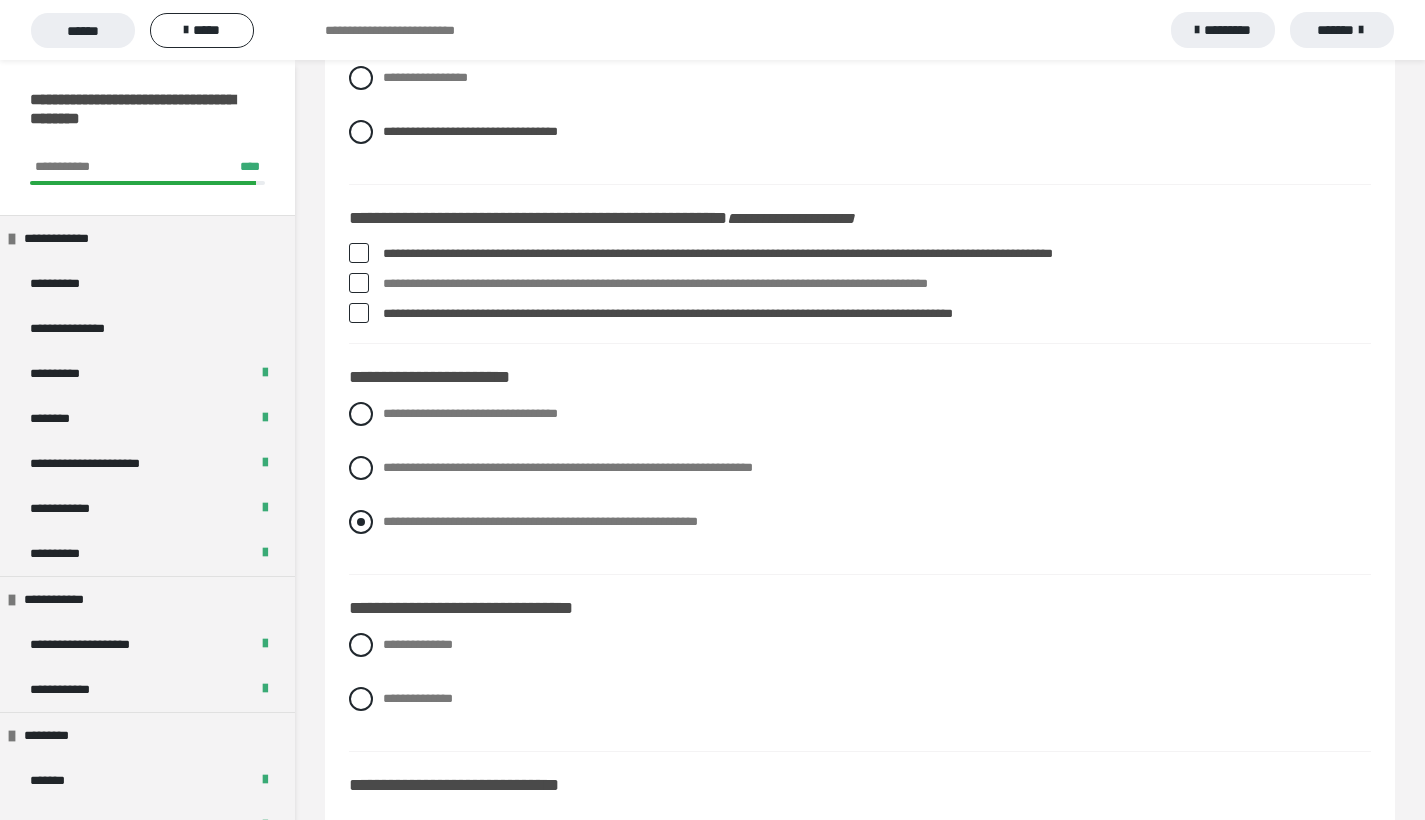 click at bounding box center (361, 522) 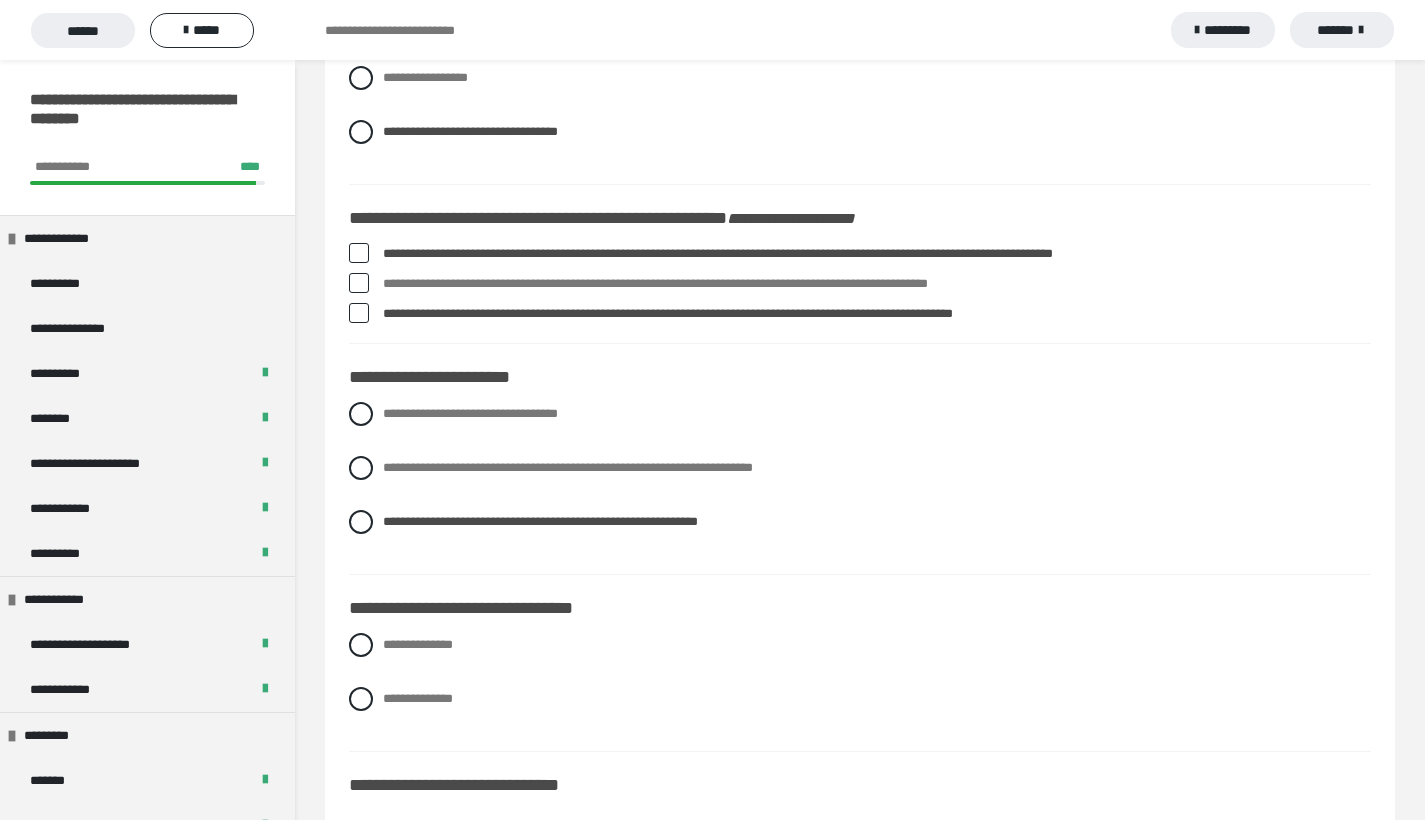 scroll, scrollTop: 3789, scrollLeft: 0, axis: vertical 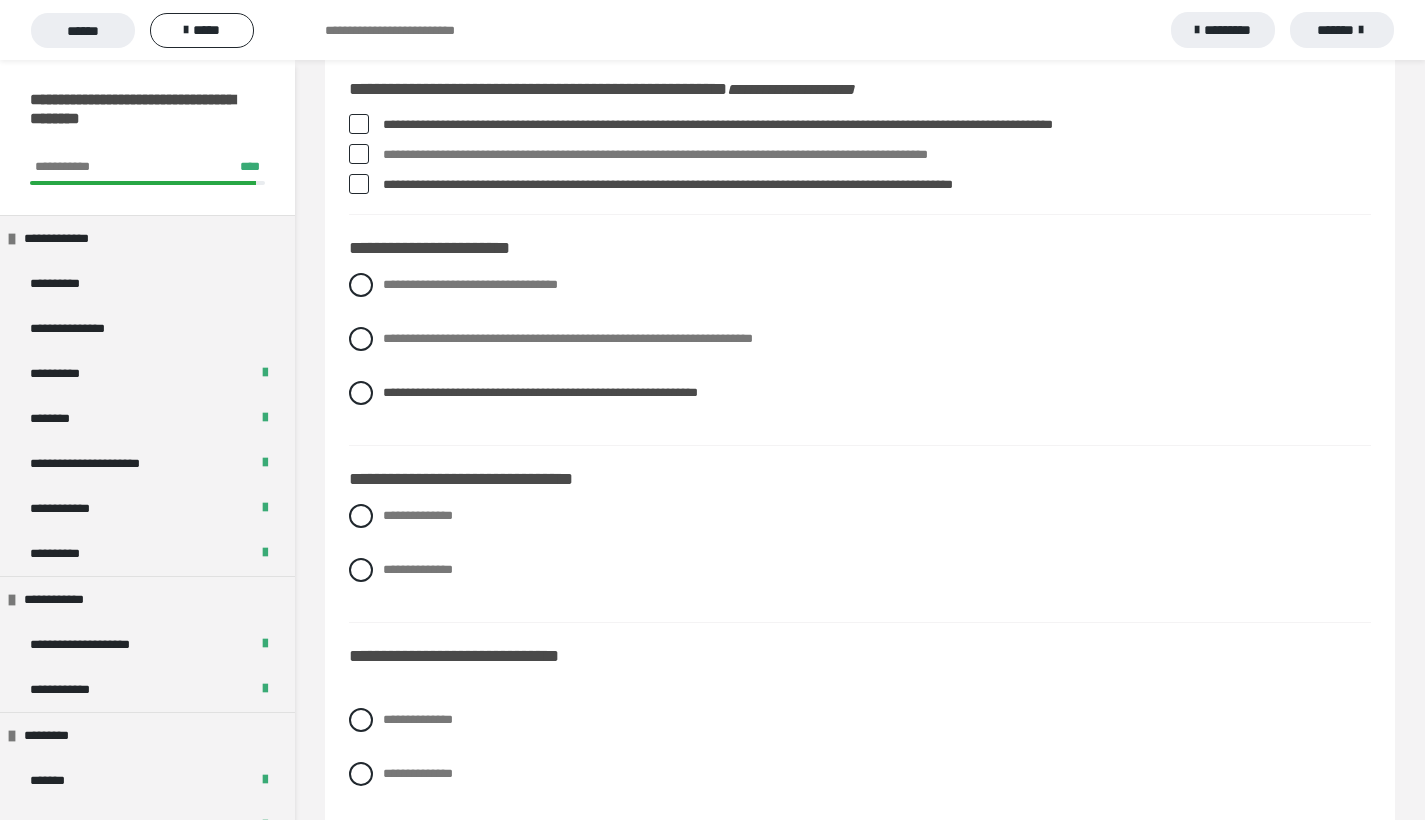 drag, startPoint x: 367, startPoint y: 520, endPoint x: 448, endPoint y: 539, distance: 83.198555 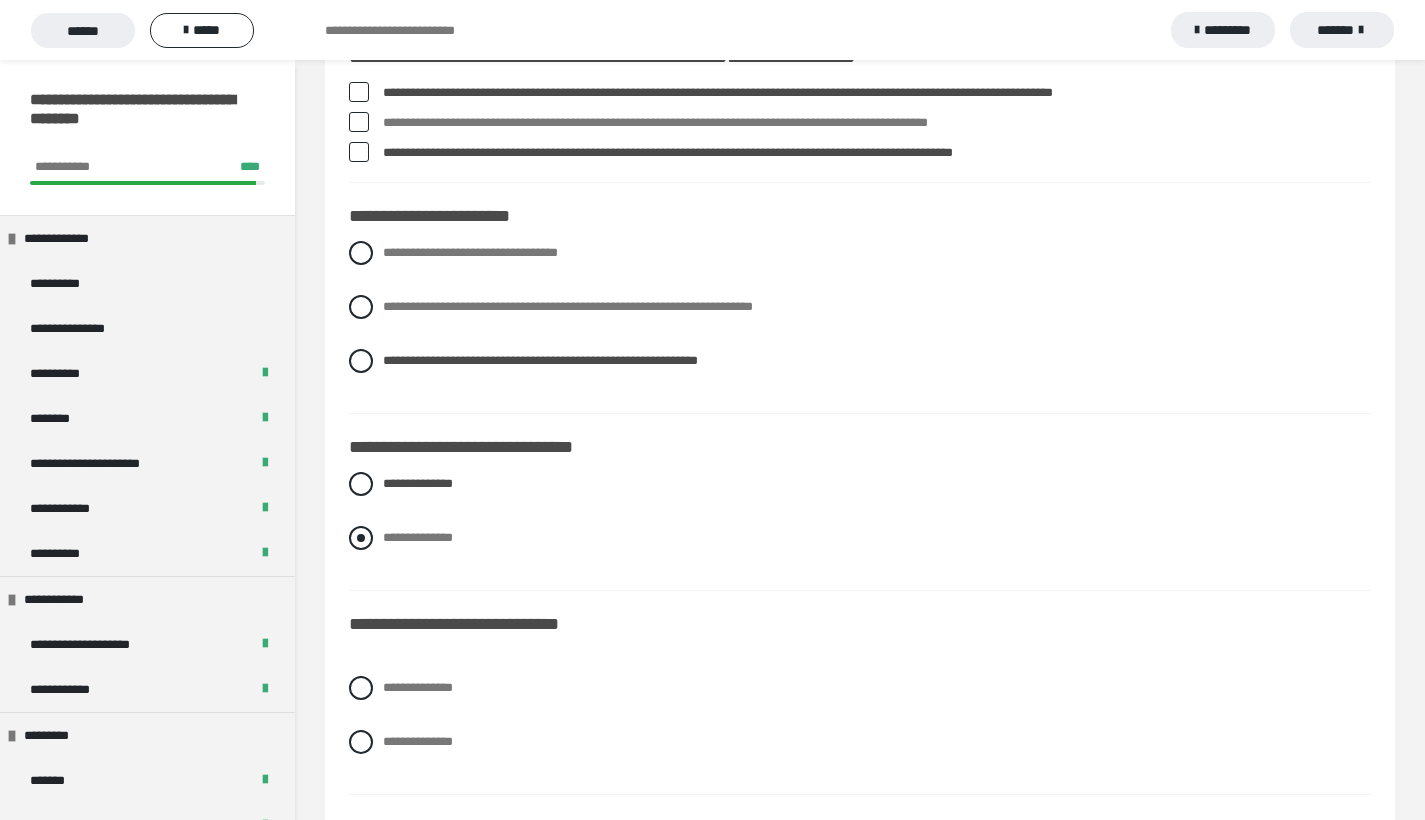 scroll, scrollTop: 4074, scrollLeft: 0, axis: vertical 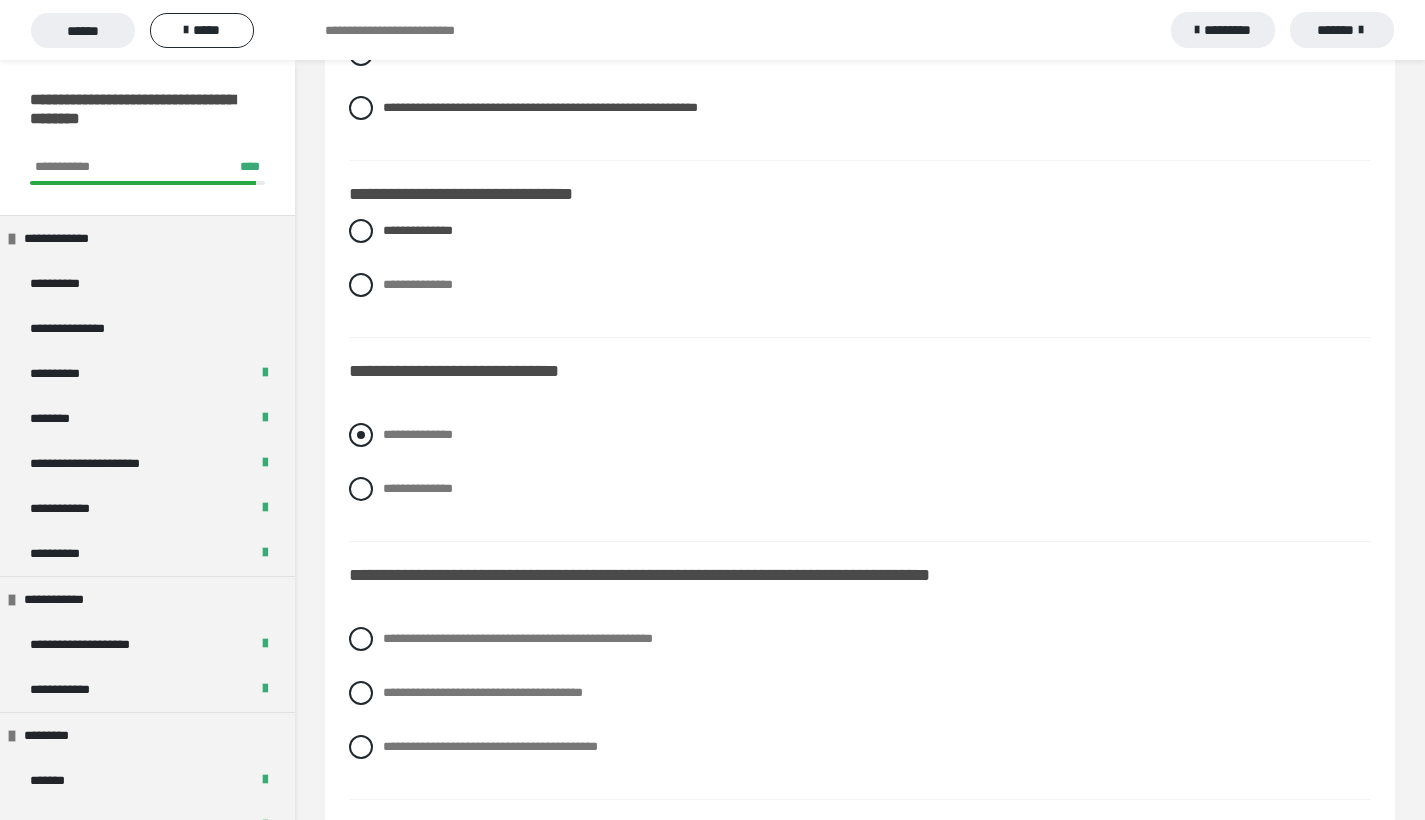 click at bounding box center [361, 435] 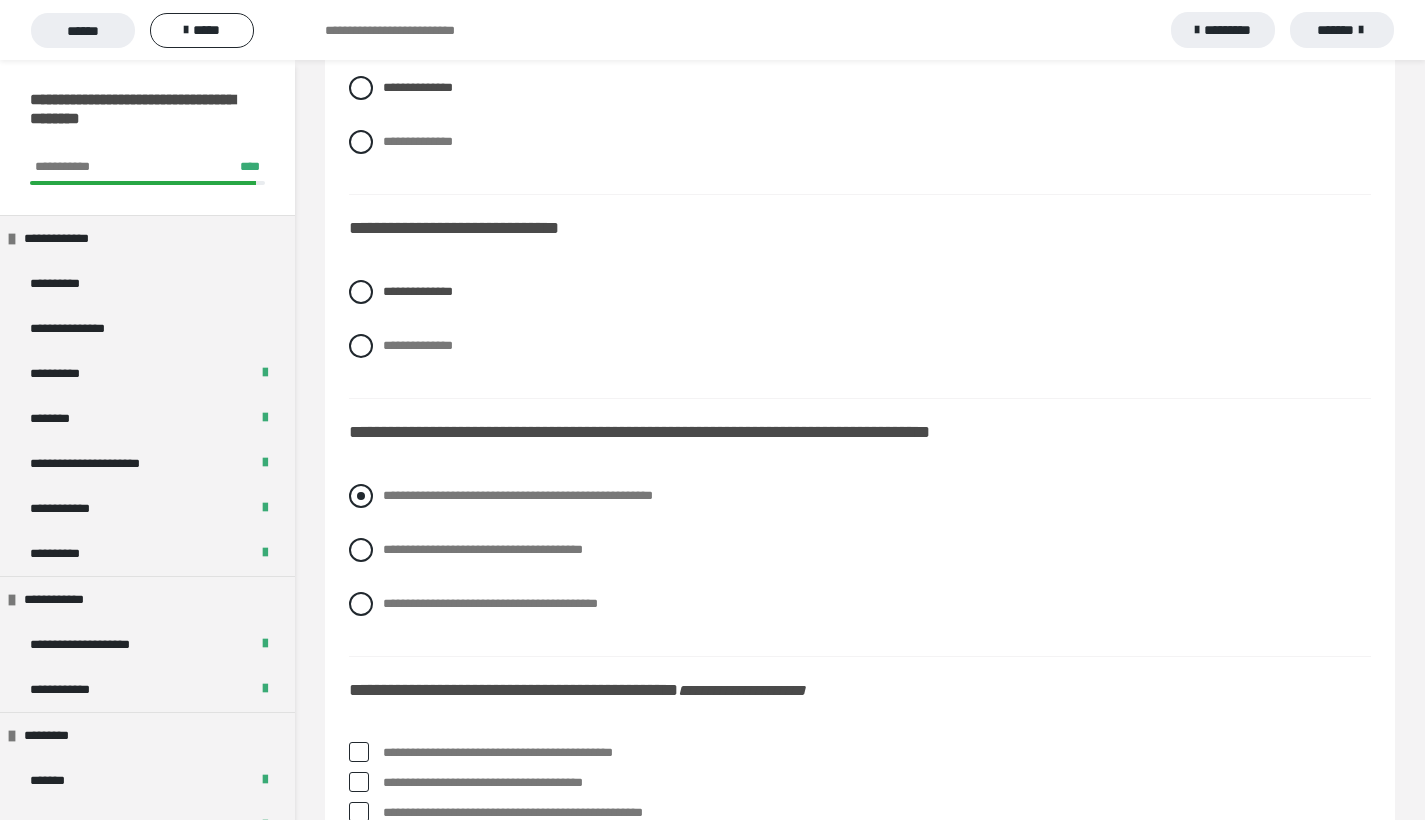 scroll, scrollTop: 4273, scrollLeft: 0, axis: vertical 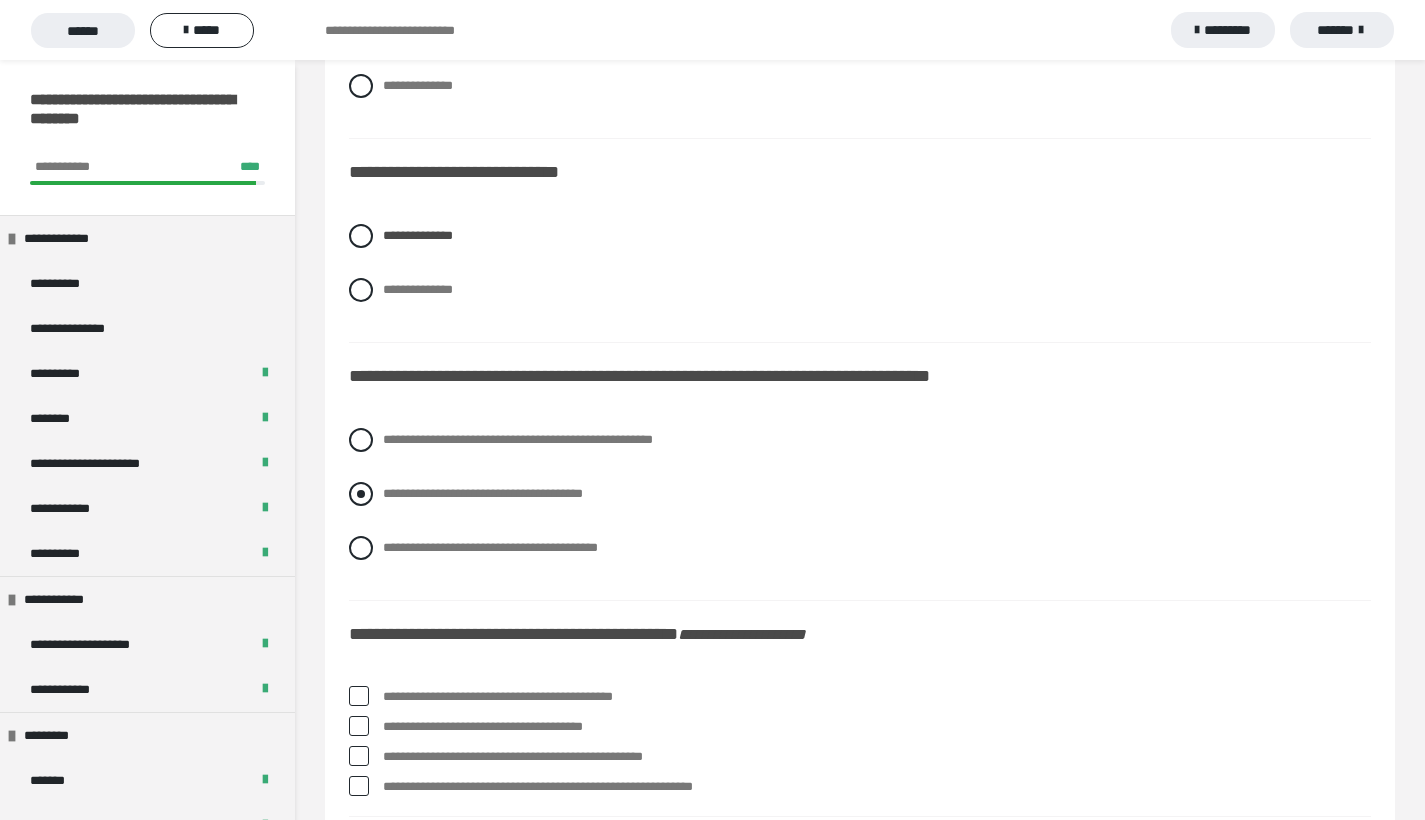 click at bounding box center (361, 494) 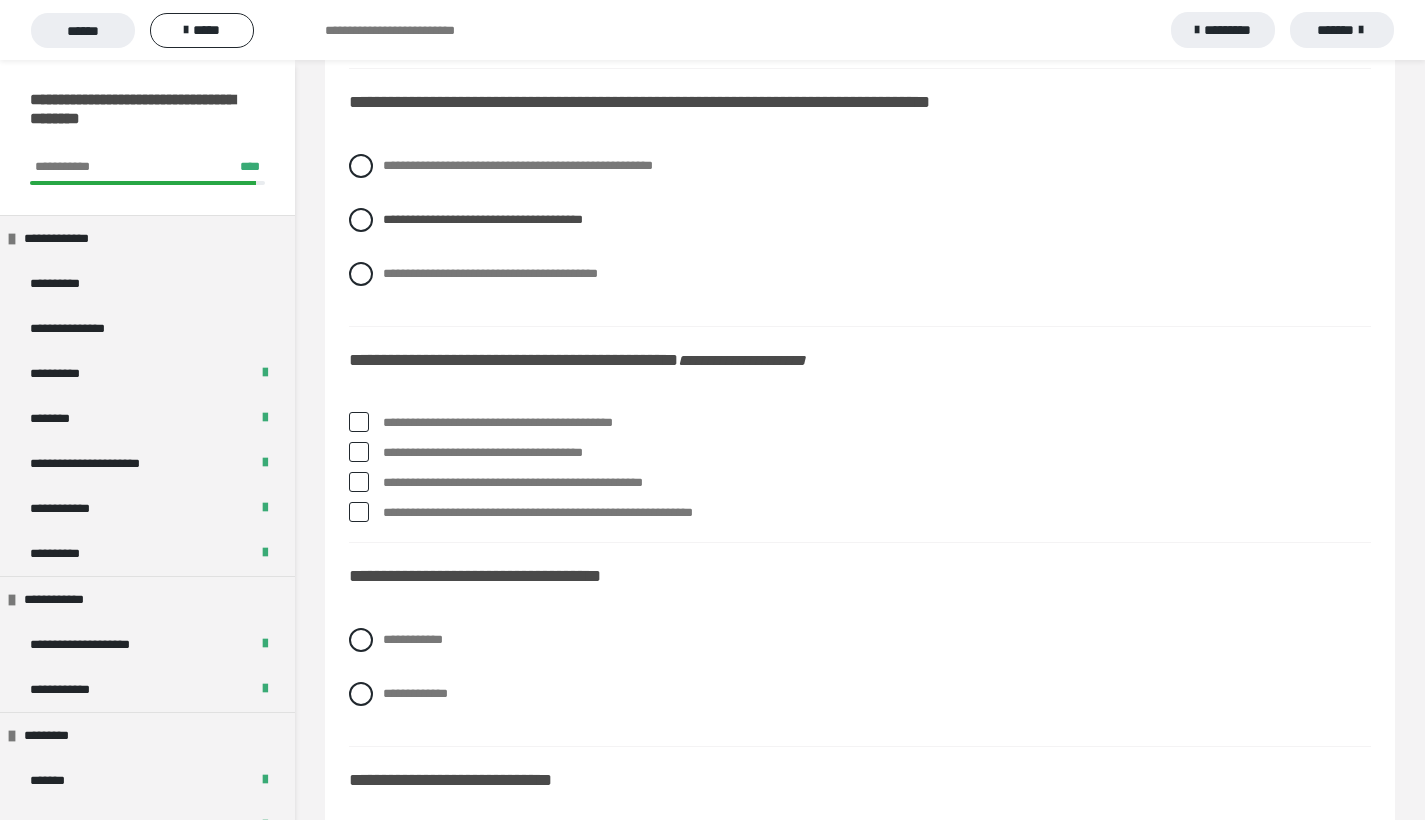 scroll, scrollTop: 4623, scrollLeft: 0, axis: vertical 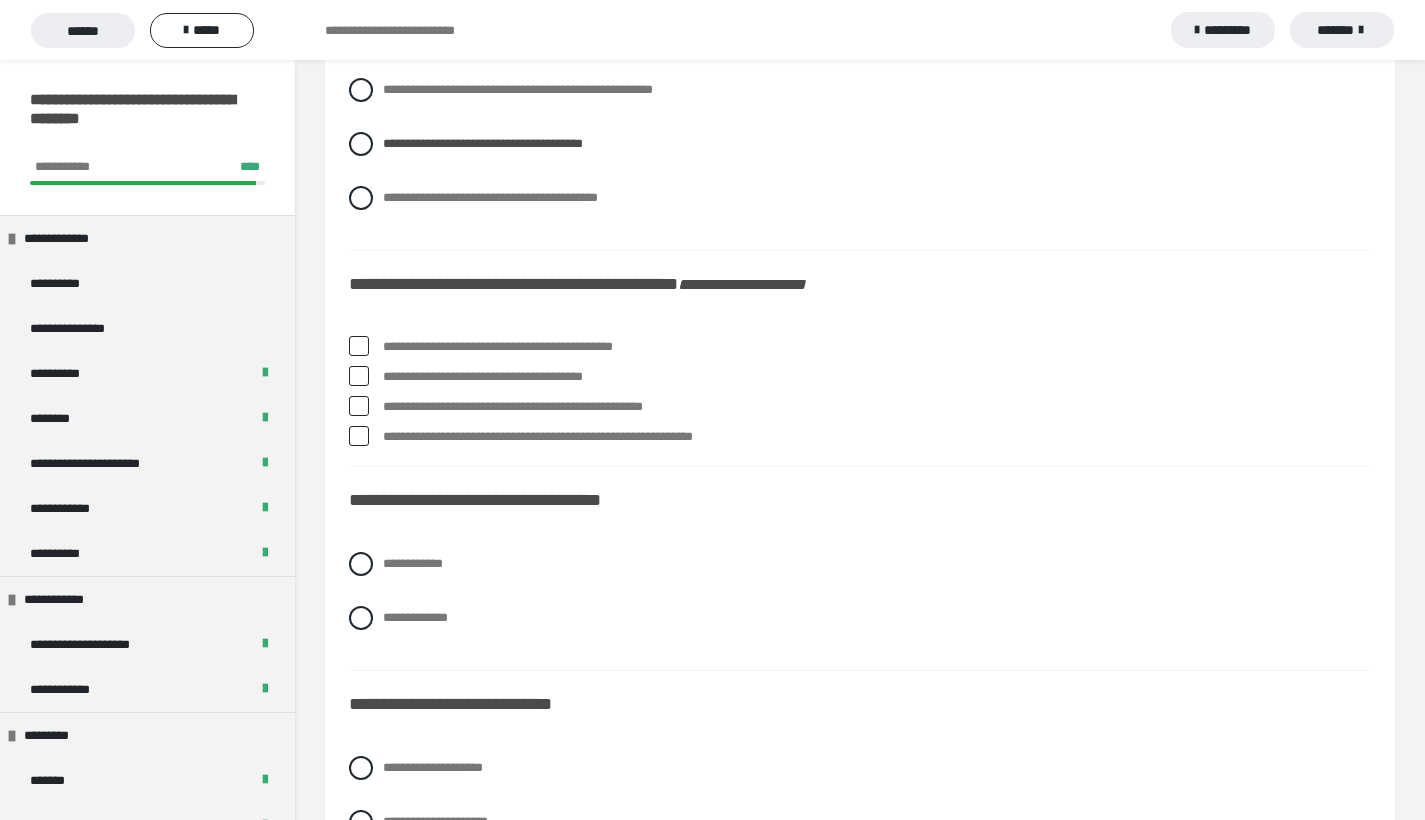 click at bounding box center [359, 376] 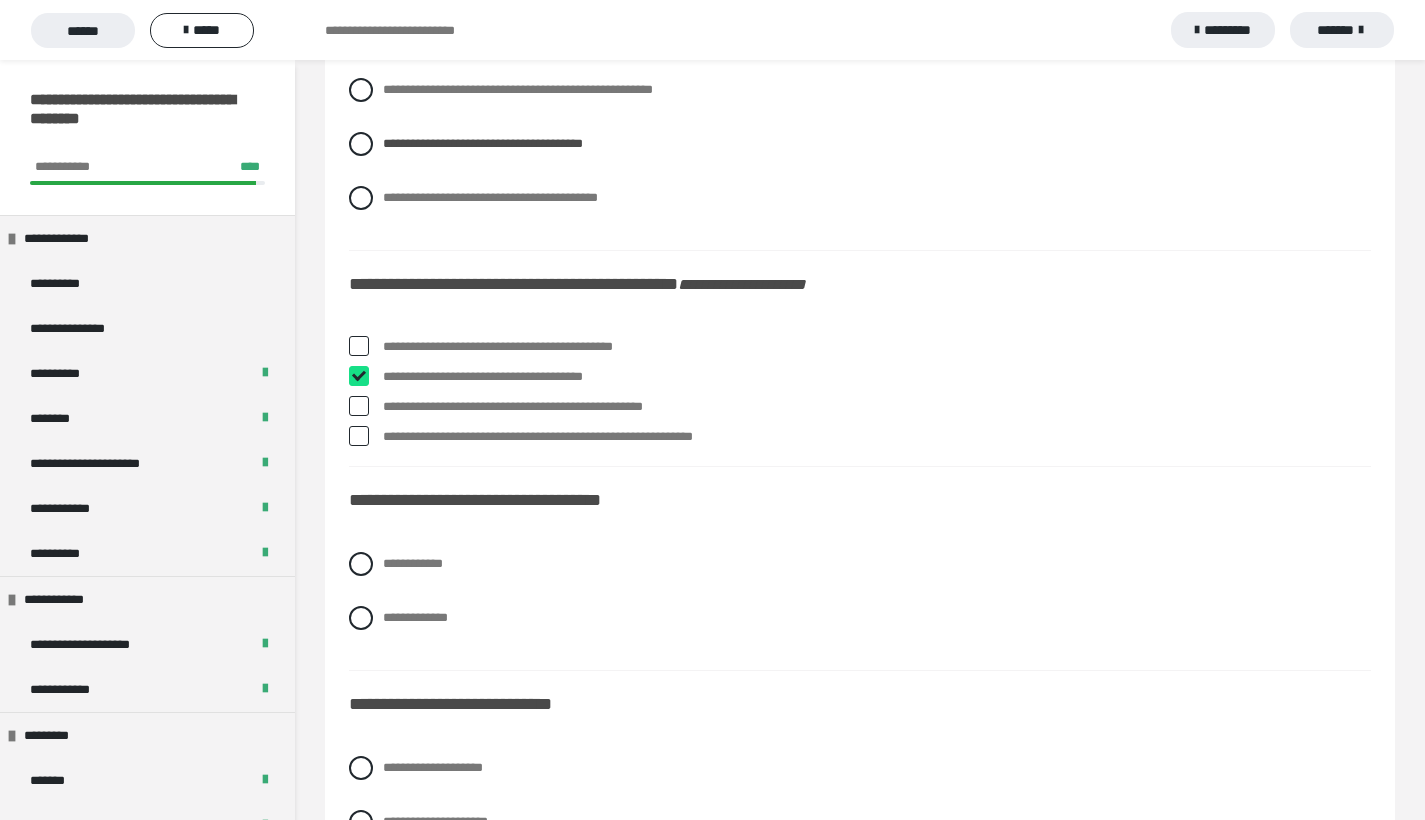 checkbox on "****" 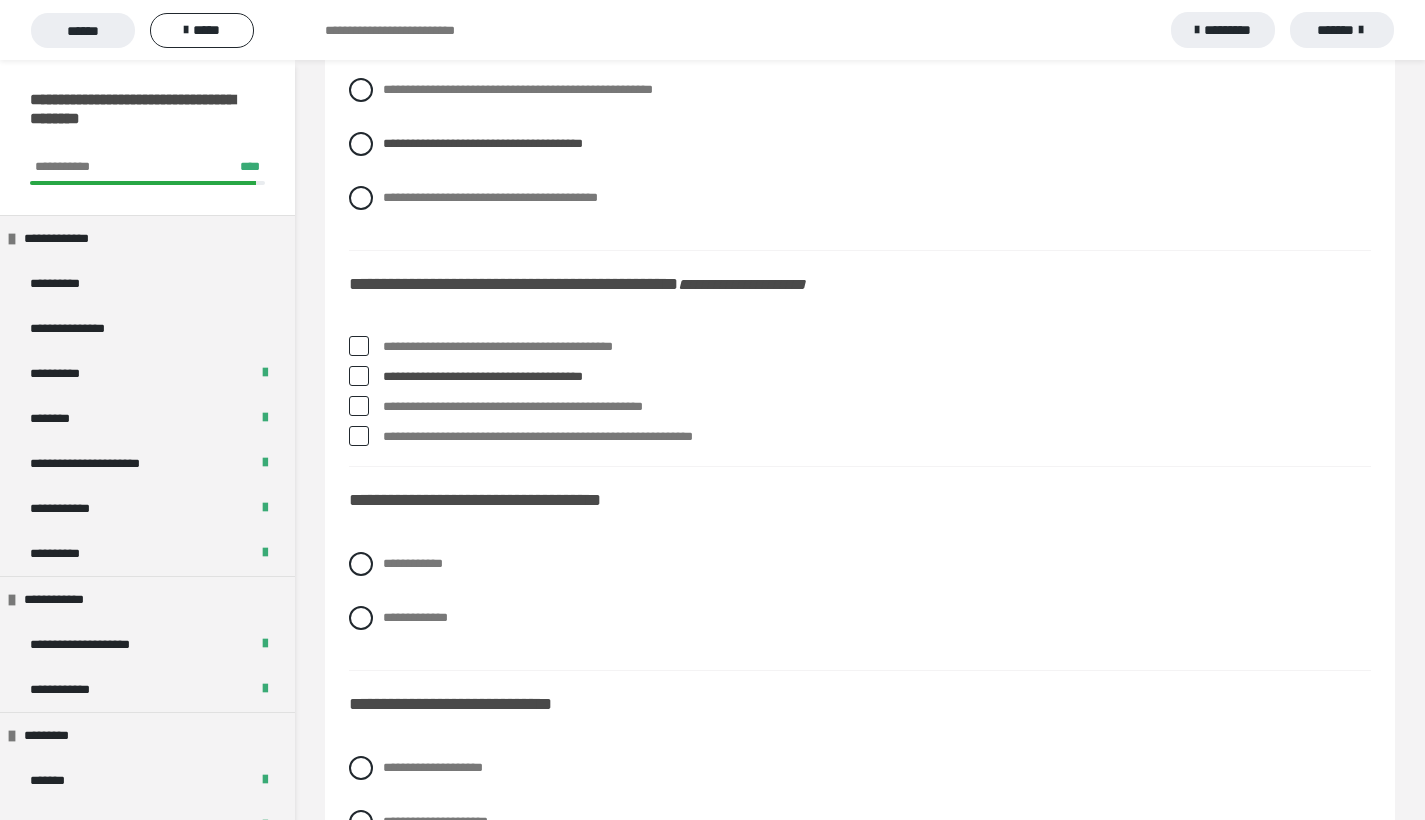 click at bounding box center (359, 406) 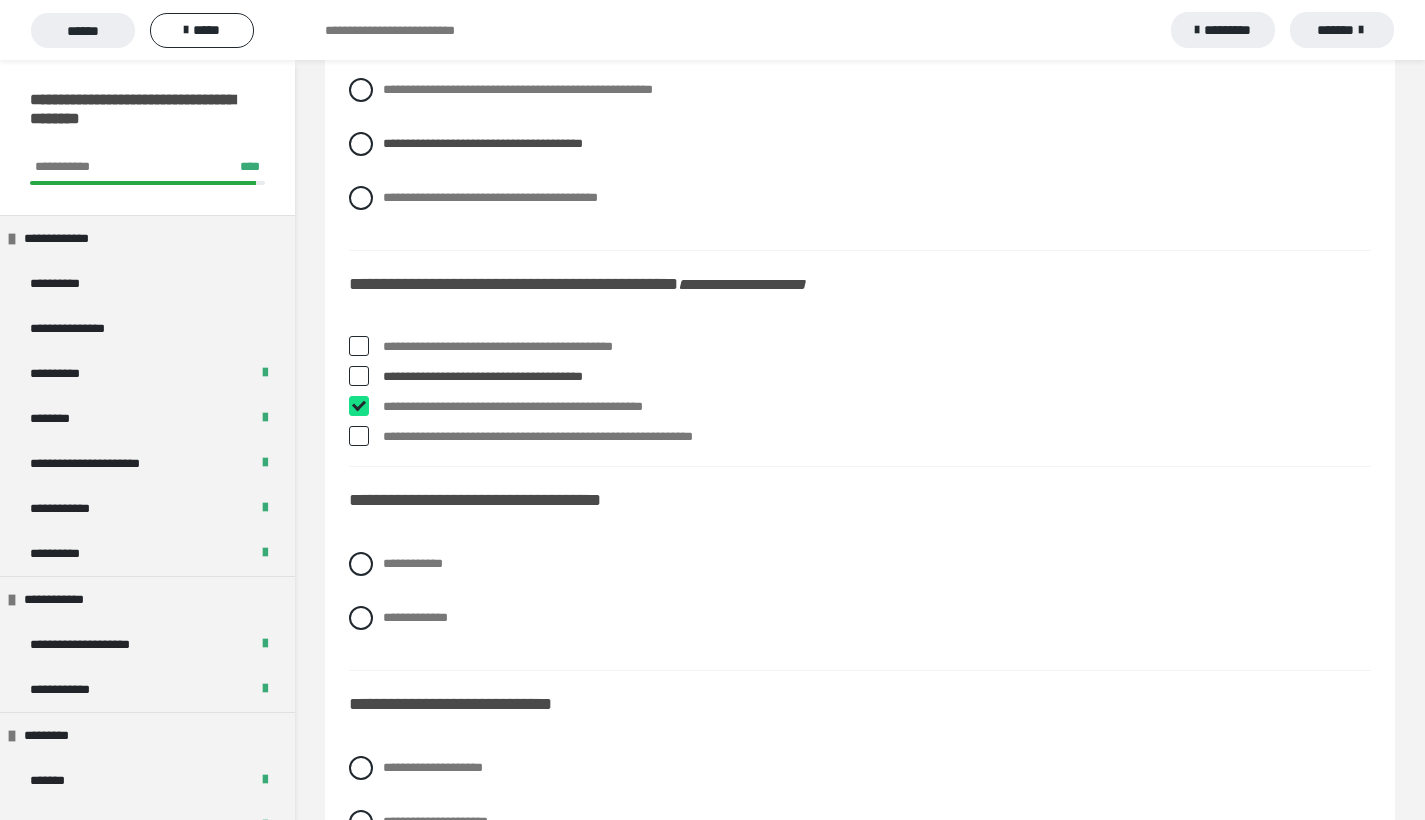 checkbox on "****" 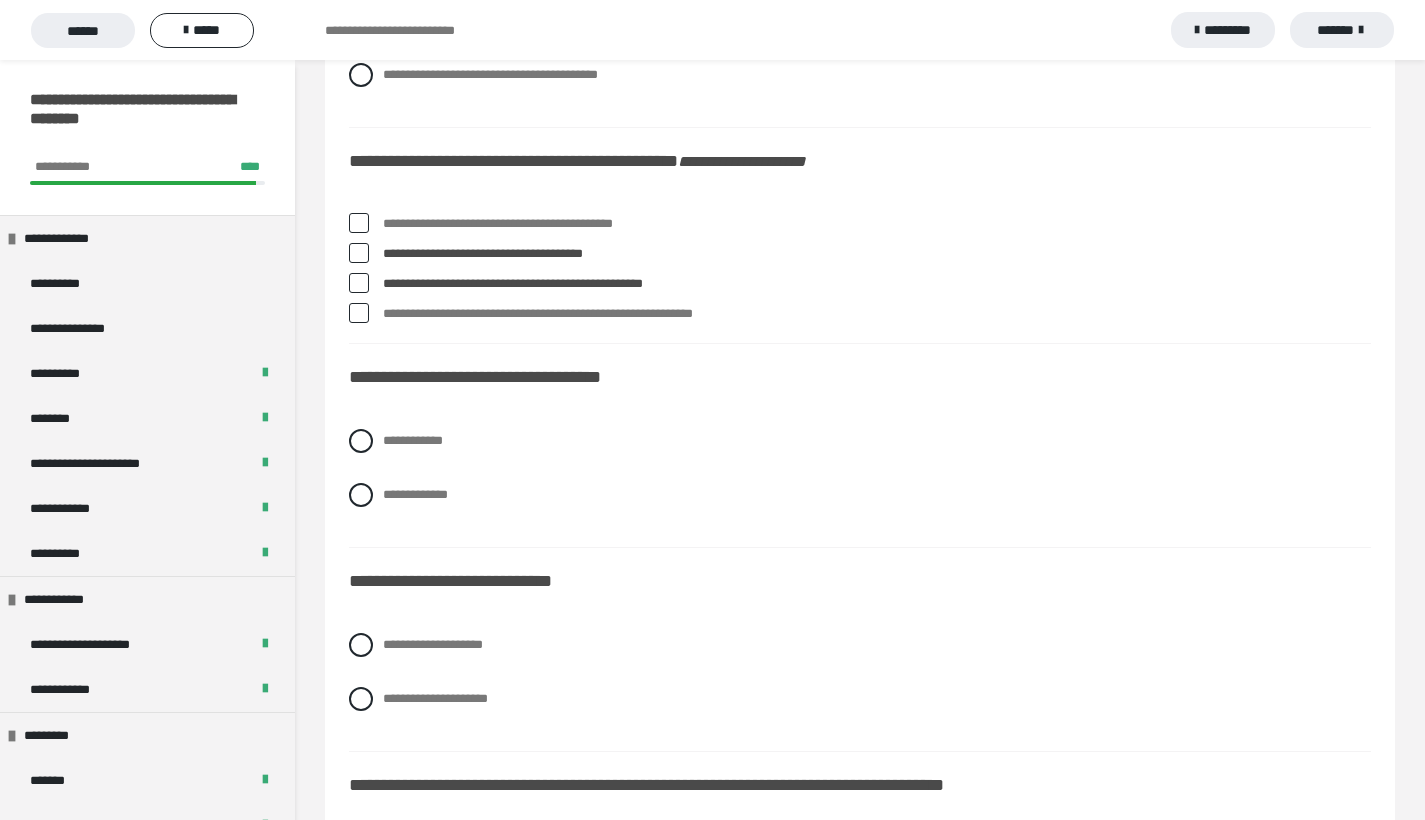 scroll, scrollTop: 4762, scrollLeft: 0, axis: vertical 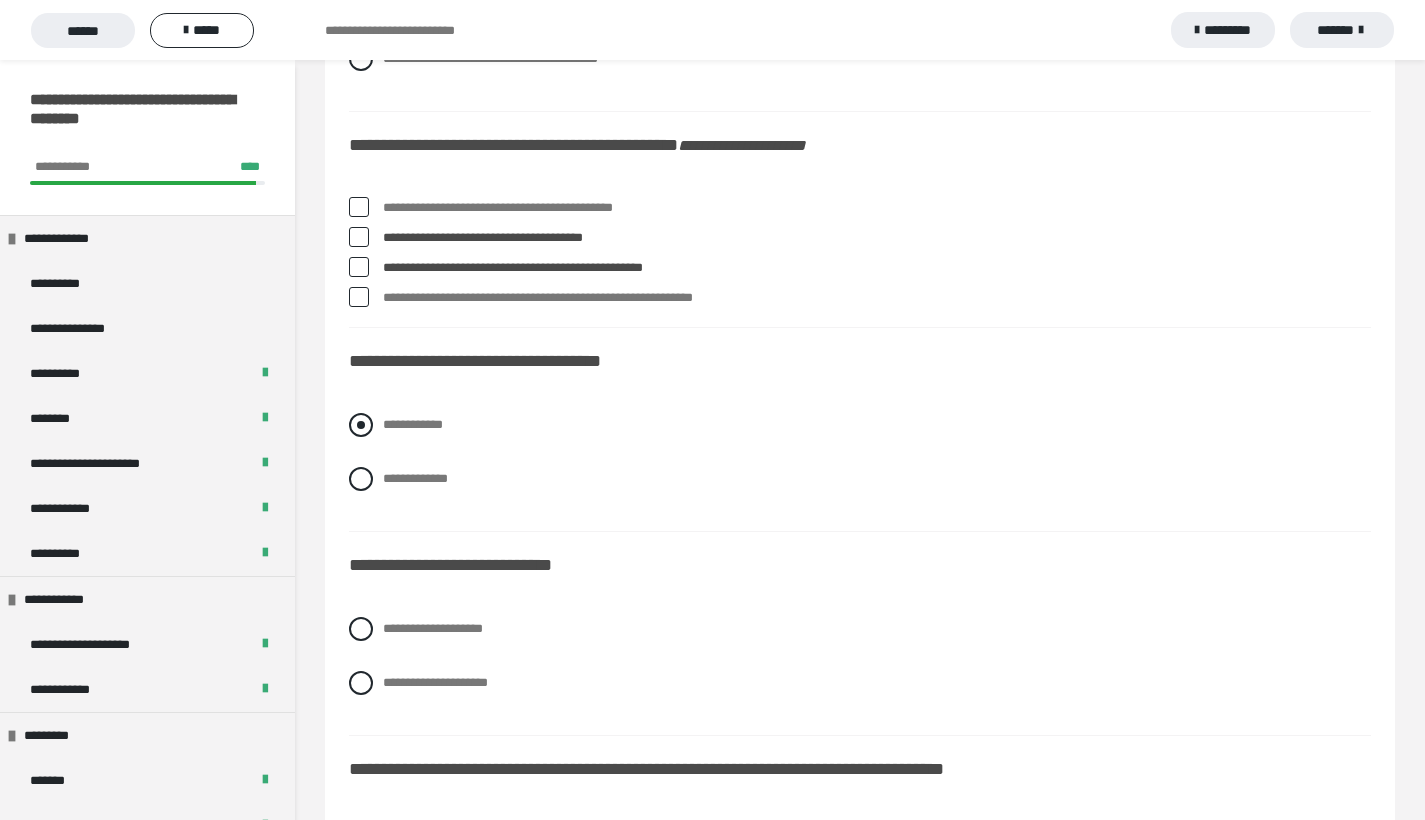 click at bounding box center [361, 425] 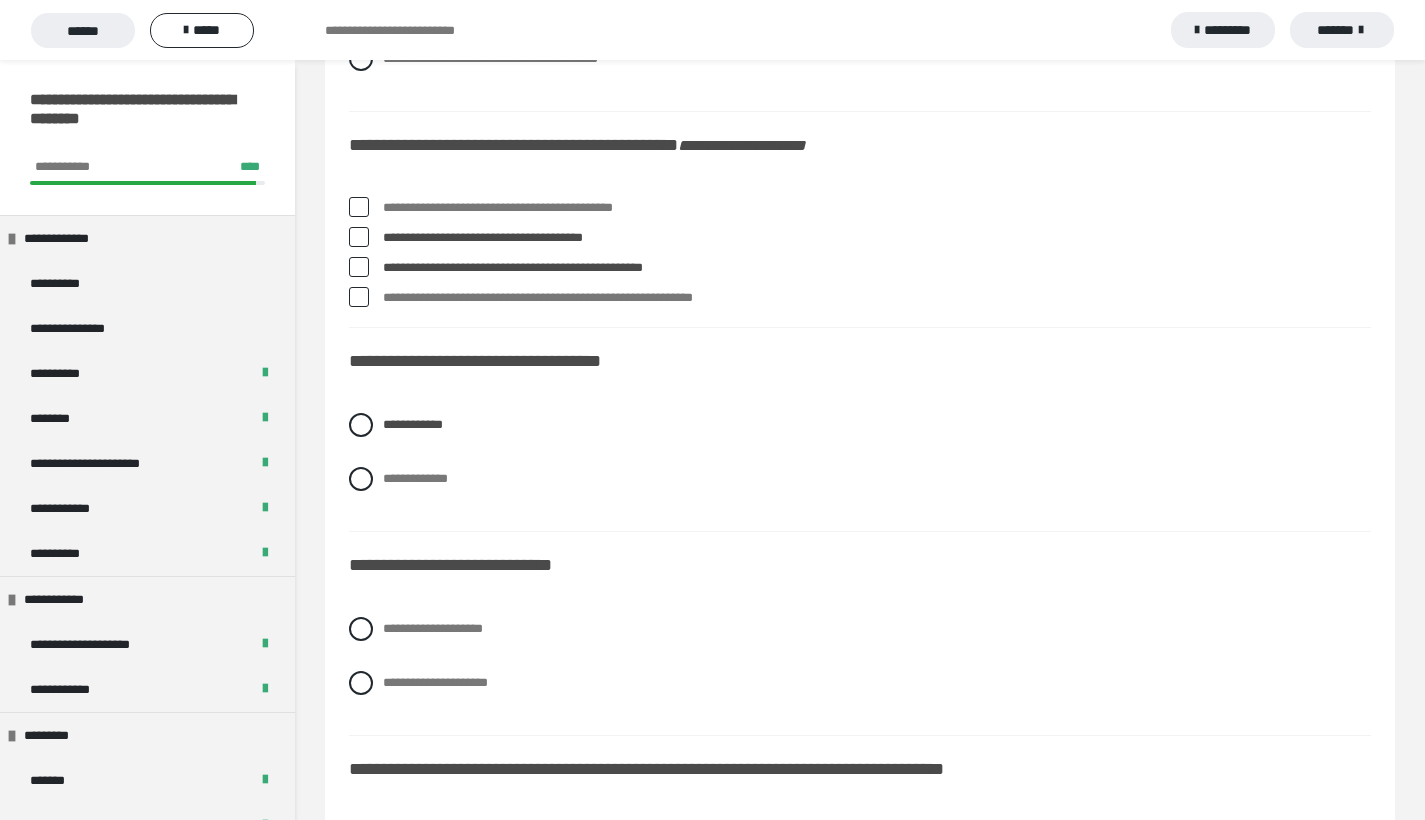 scroll, scrollTop: 4873, scrollLeft: 0, axis: vertical 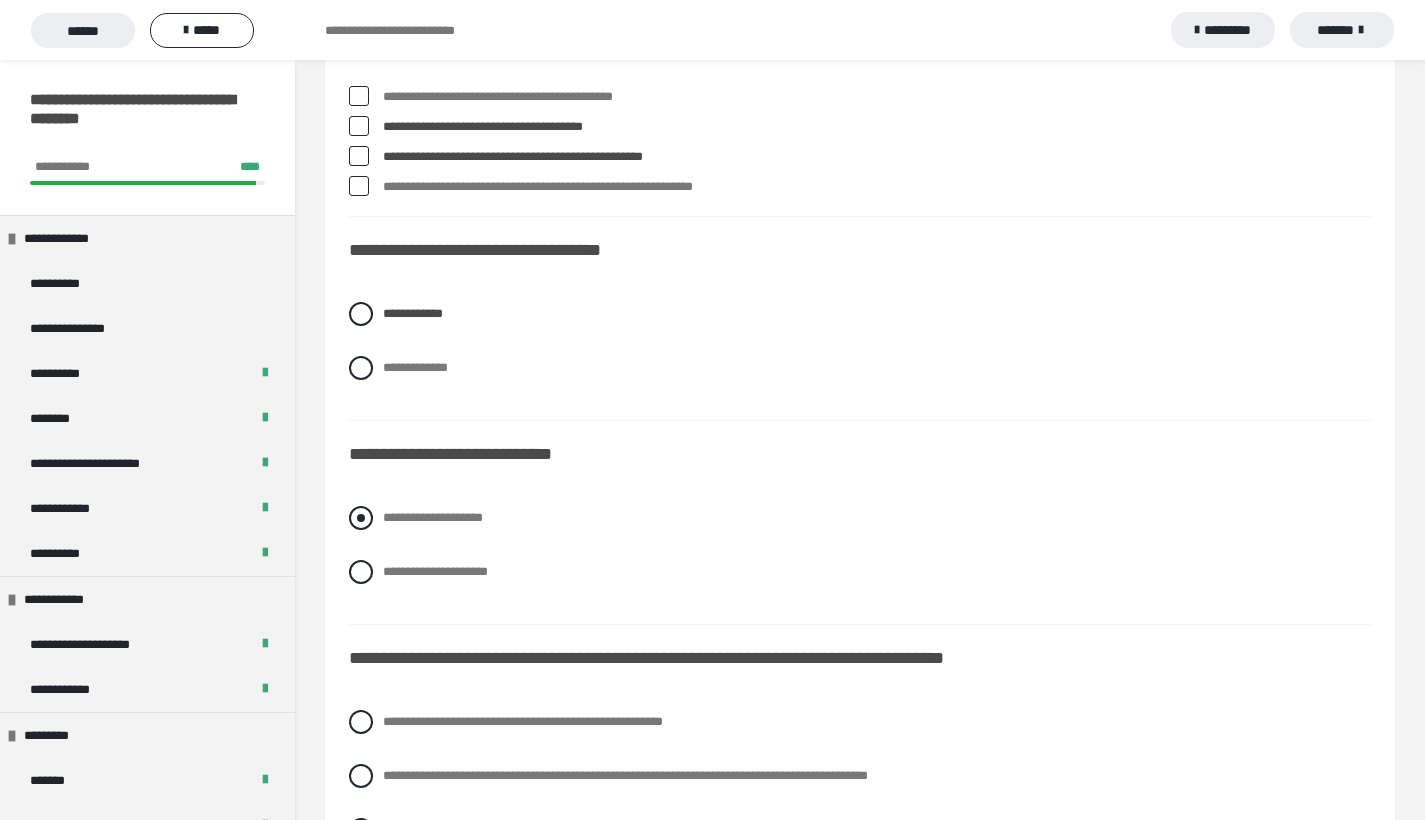 click at bounding box center [361, 518] 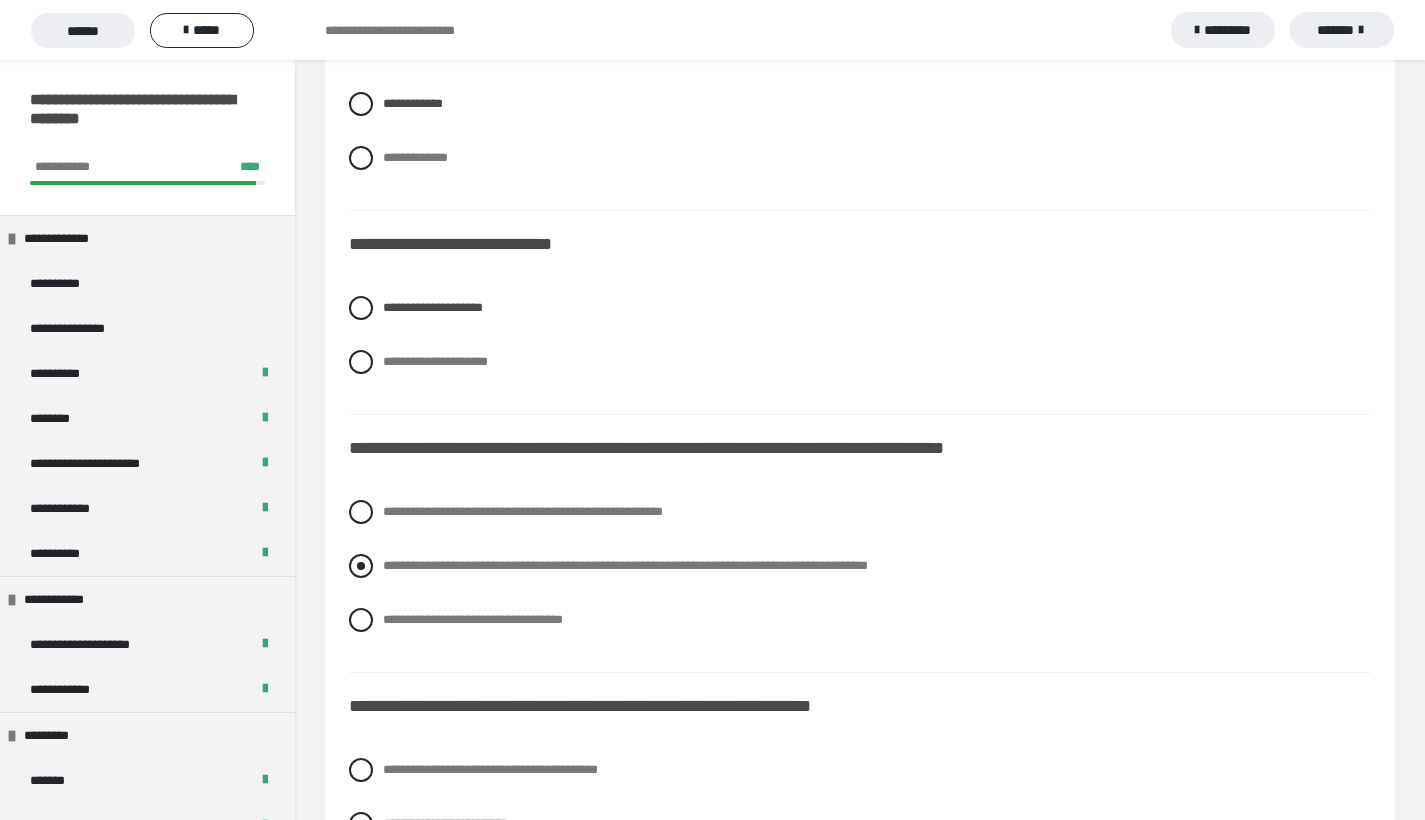 scroll, scrollTop: 5249, scrollLeft: 0, axis: vertical 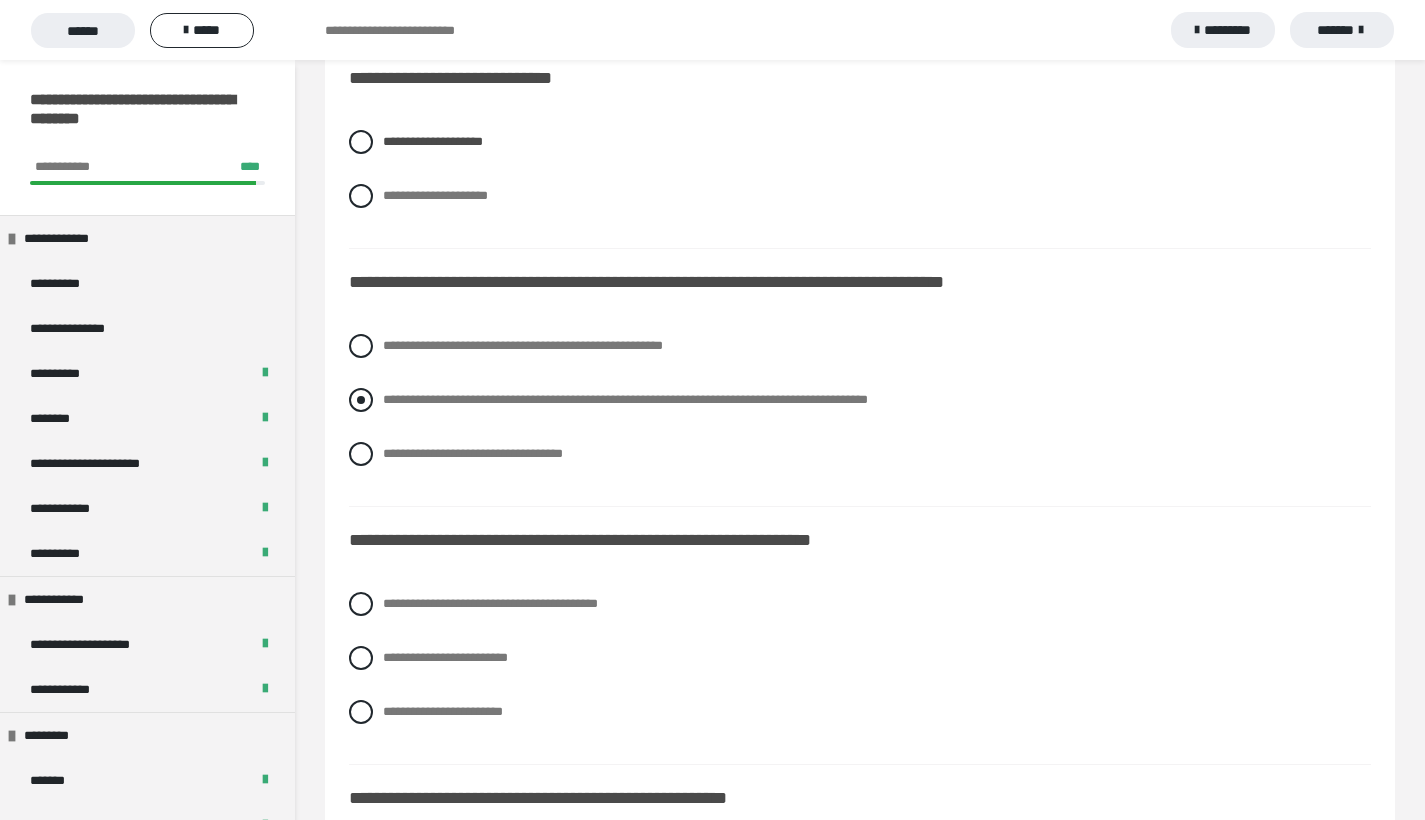 click at bounding box center [361, 400] 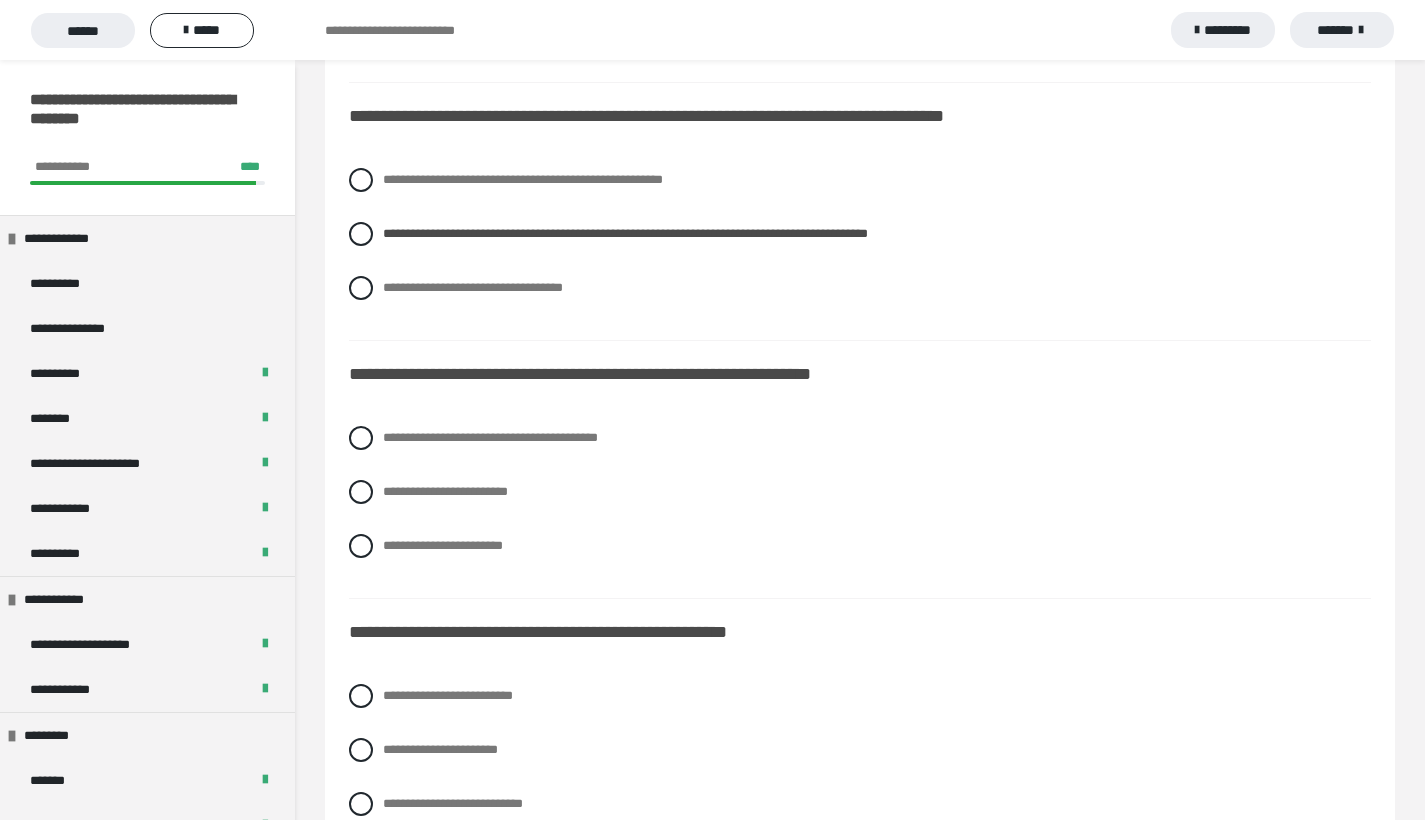 scroll, scrollTop: 5565, scrollLeft: 0, axis: vertical 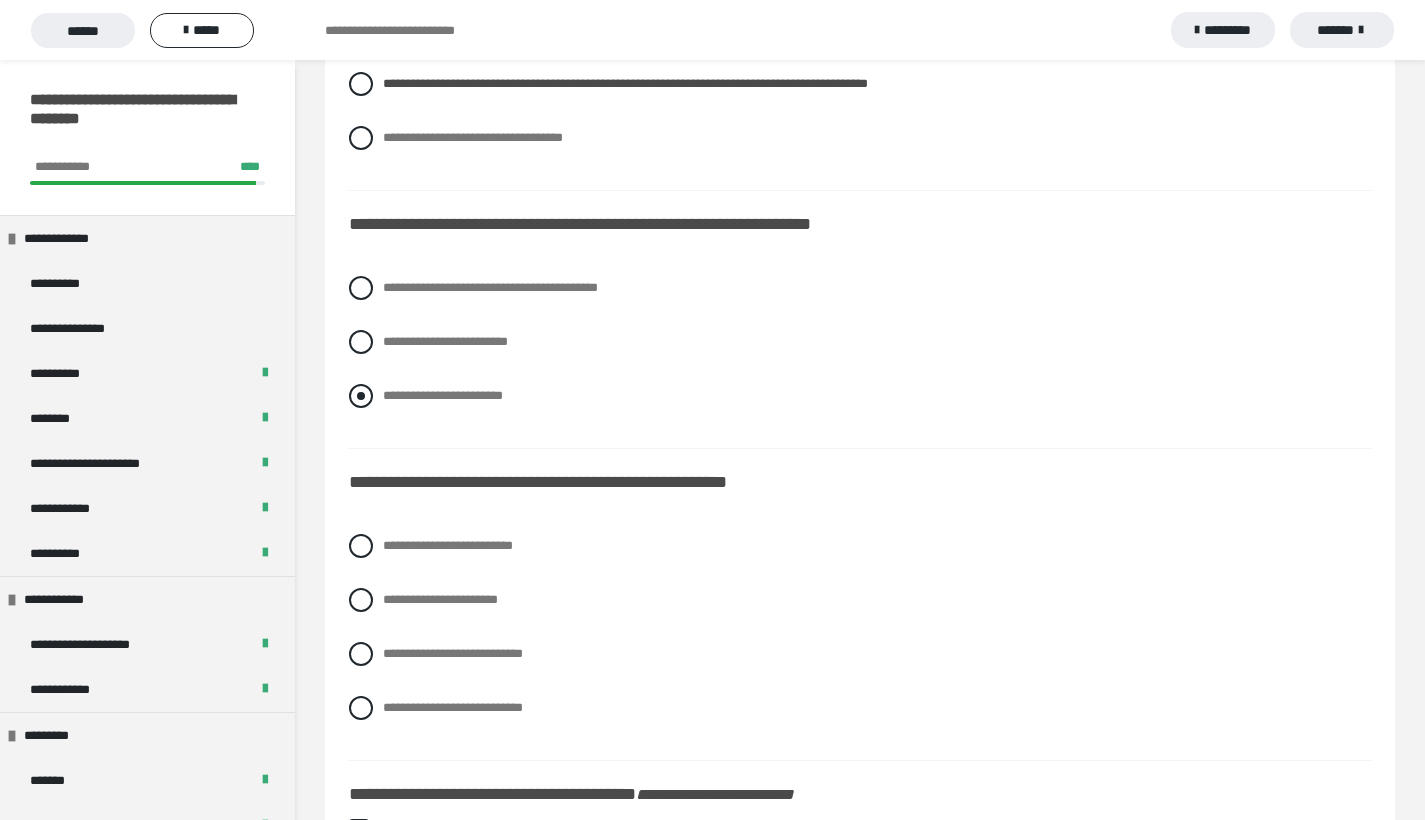 click at bounding box center [361, 396] 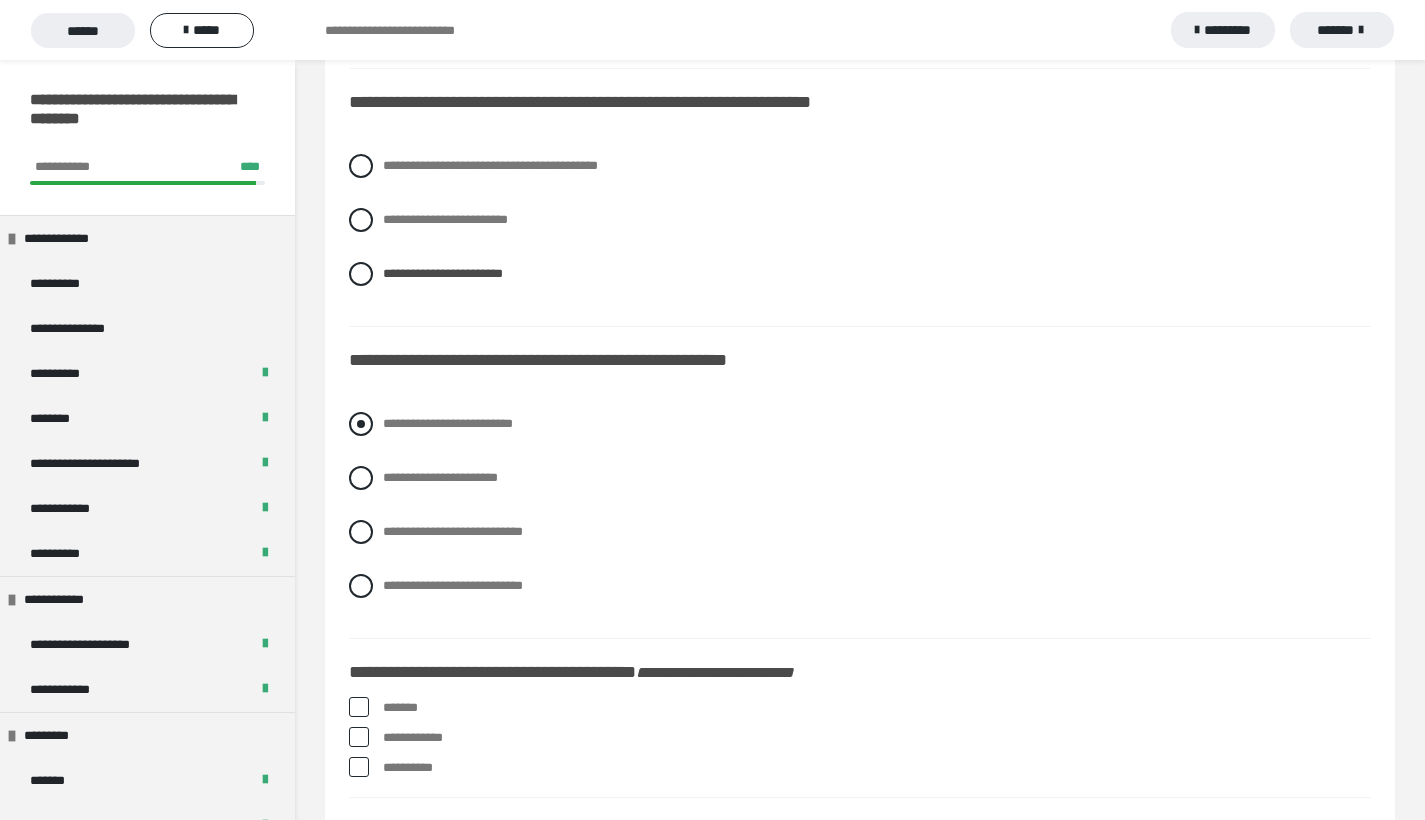 scroll, scrollTop: 5710, scrollLeft: 0, axis: vertical 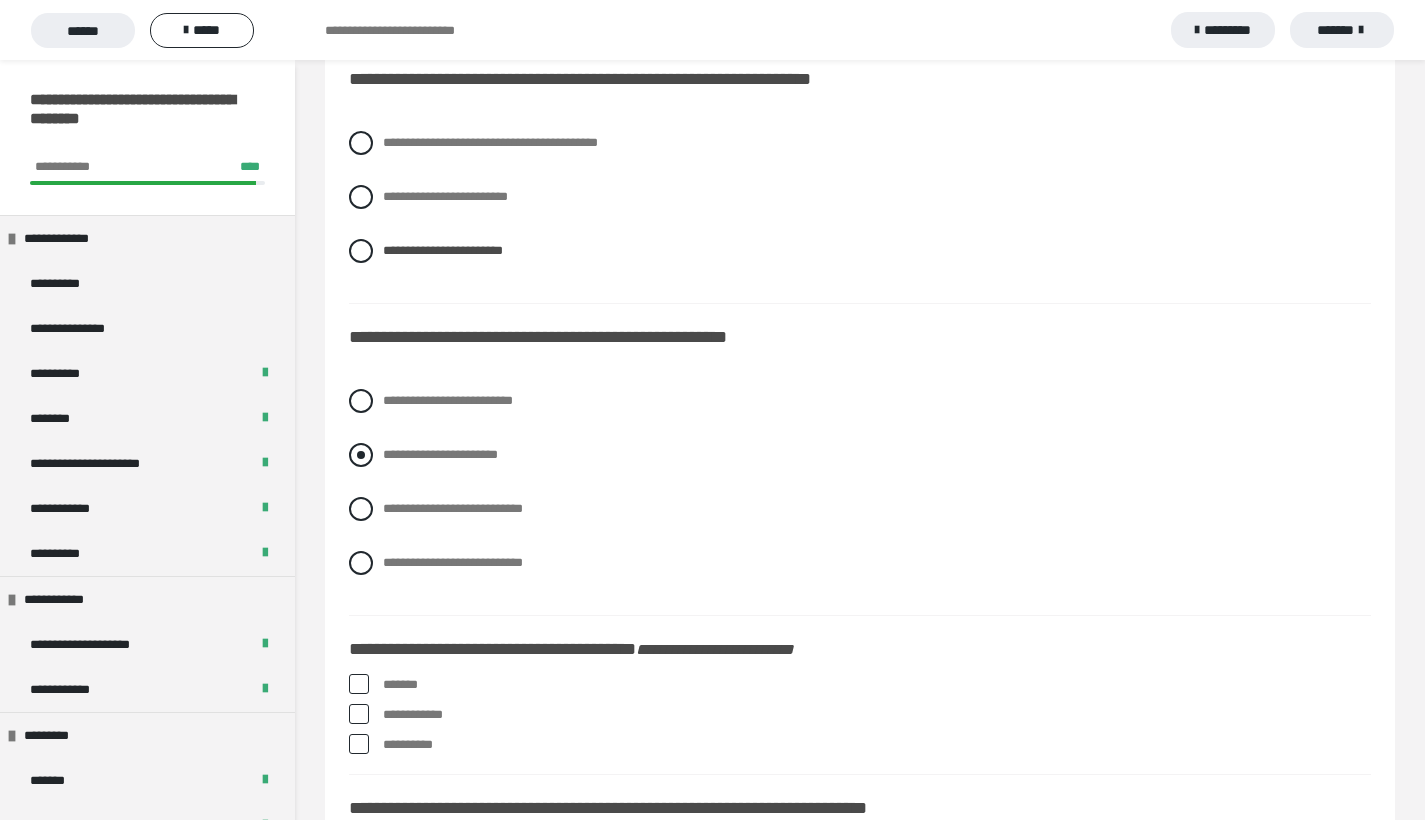 drag, startPoint x: 360, startPoint y: 451, endPoint x: 375, endPoint y: 454, distance: 15.297058 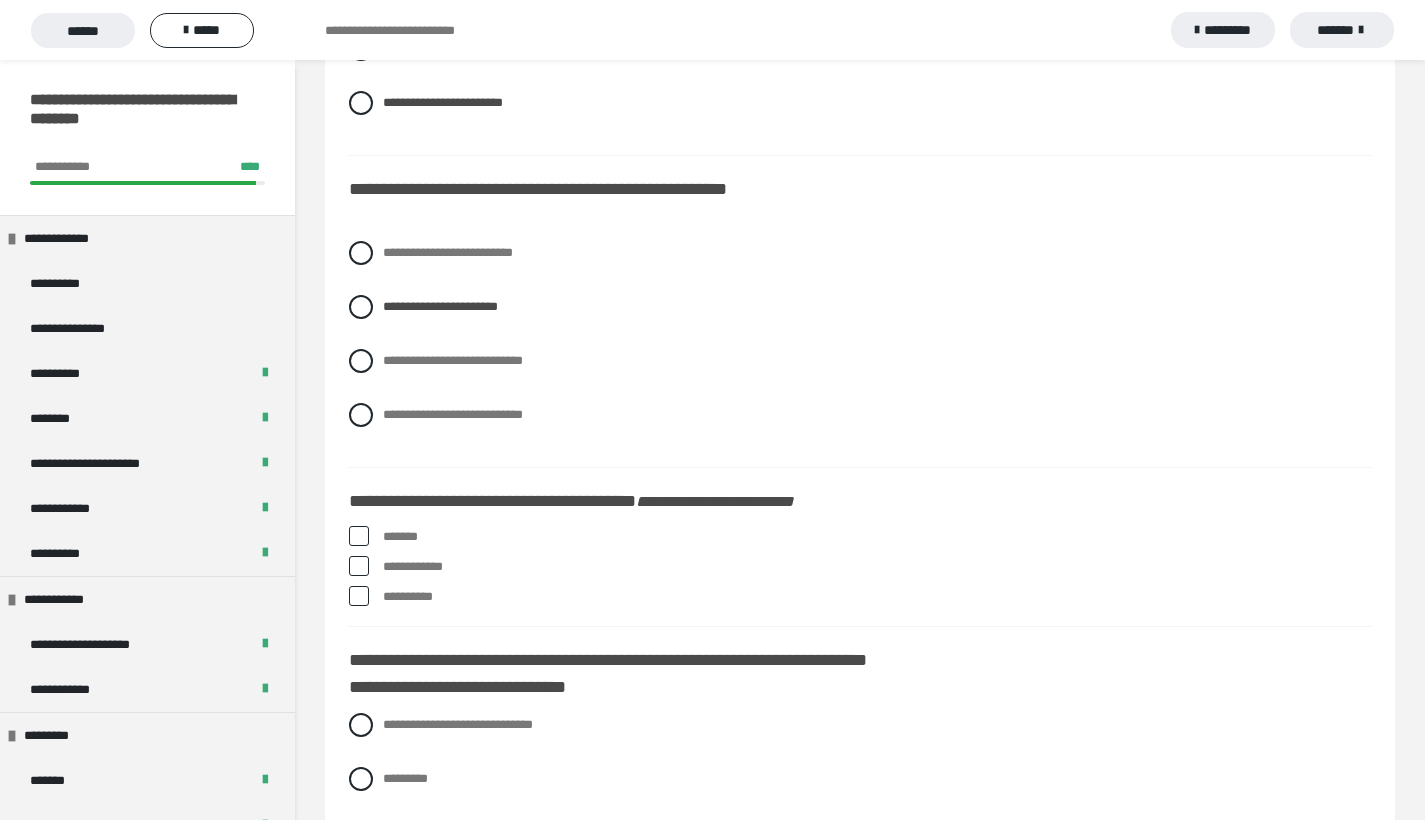 scroll, scrollTop: 6045, scrollLeft: 0, axis: vertical 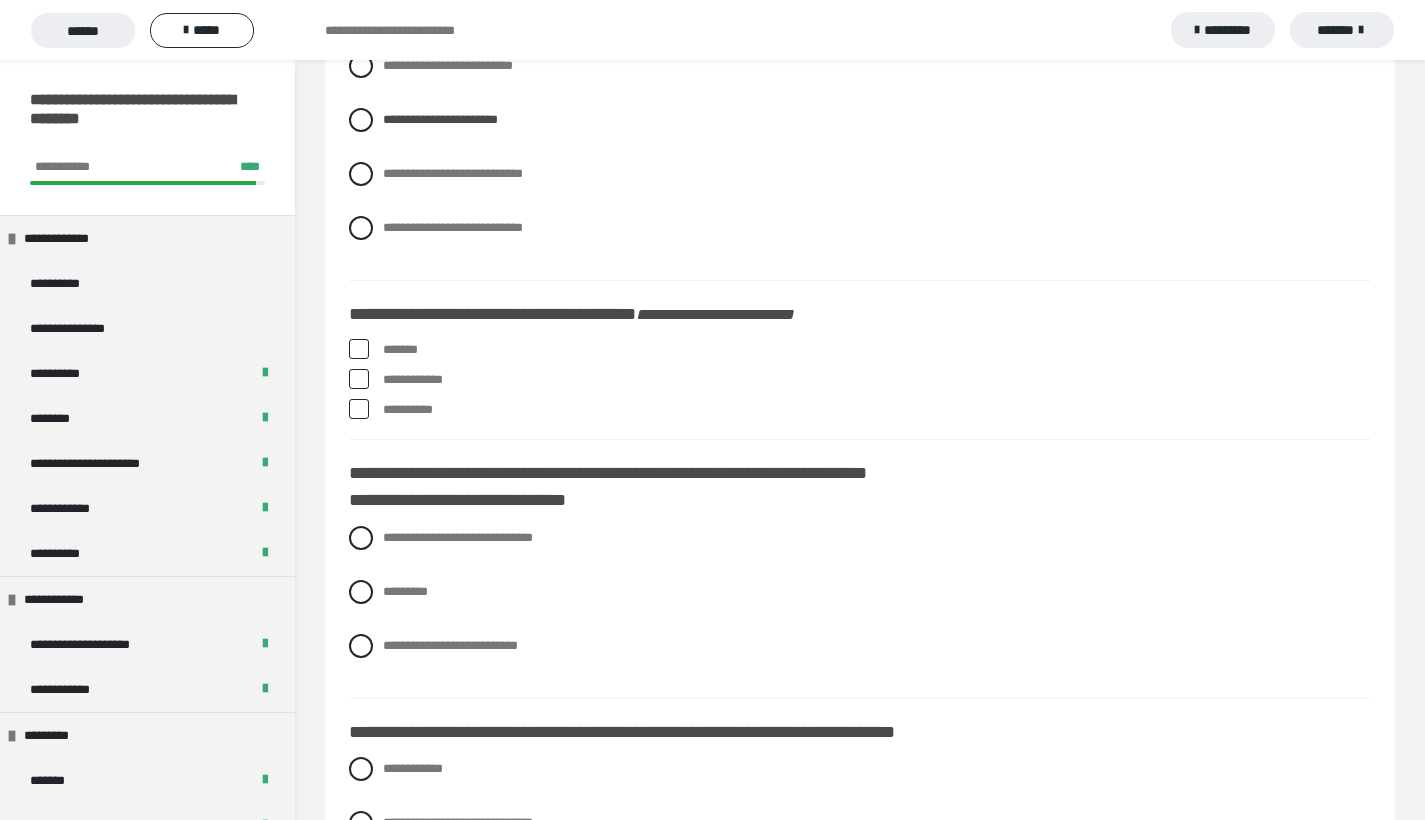 click at bounding box center [359, 349] 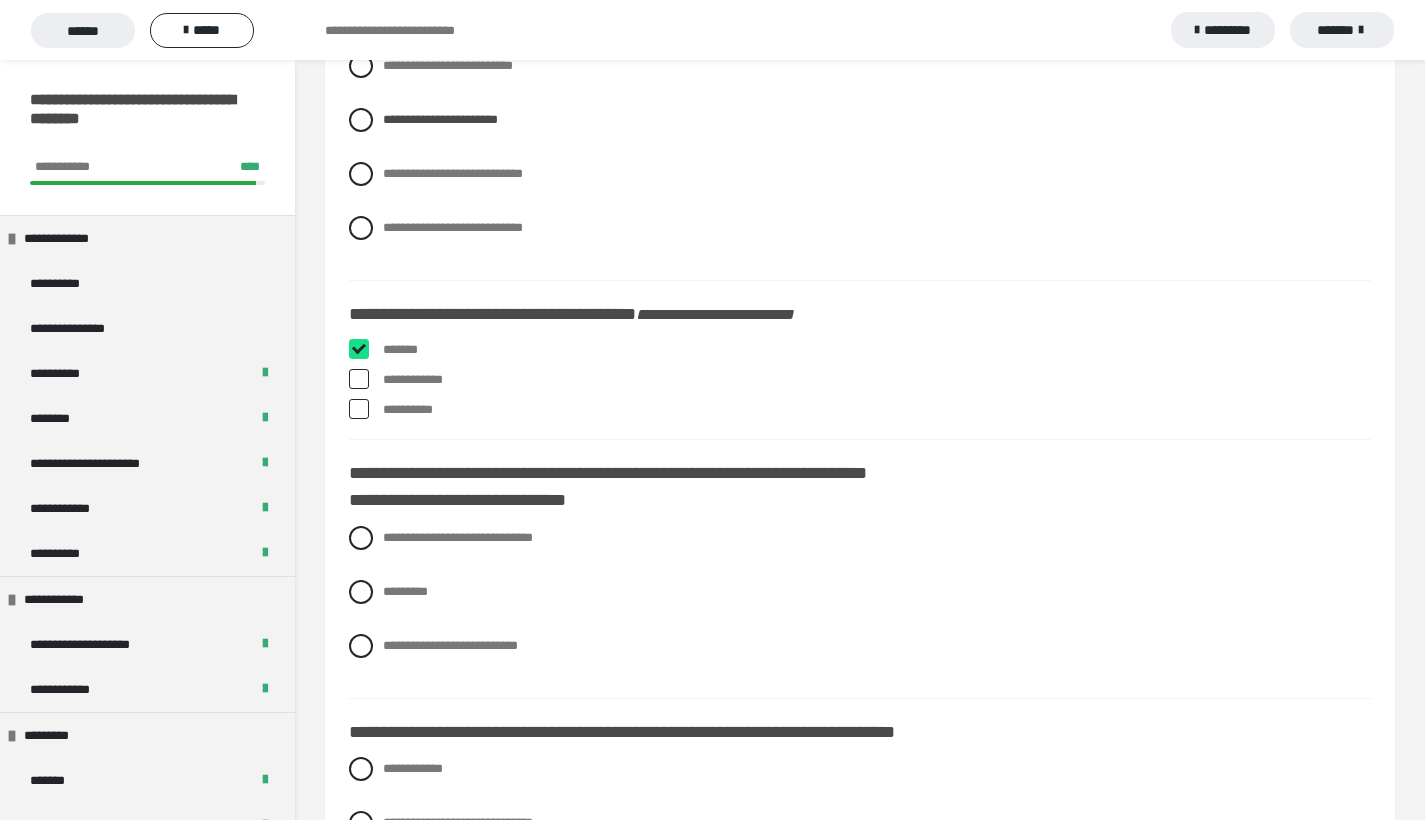 checkbox on "****" 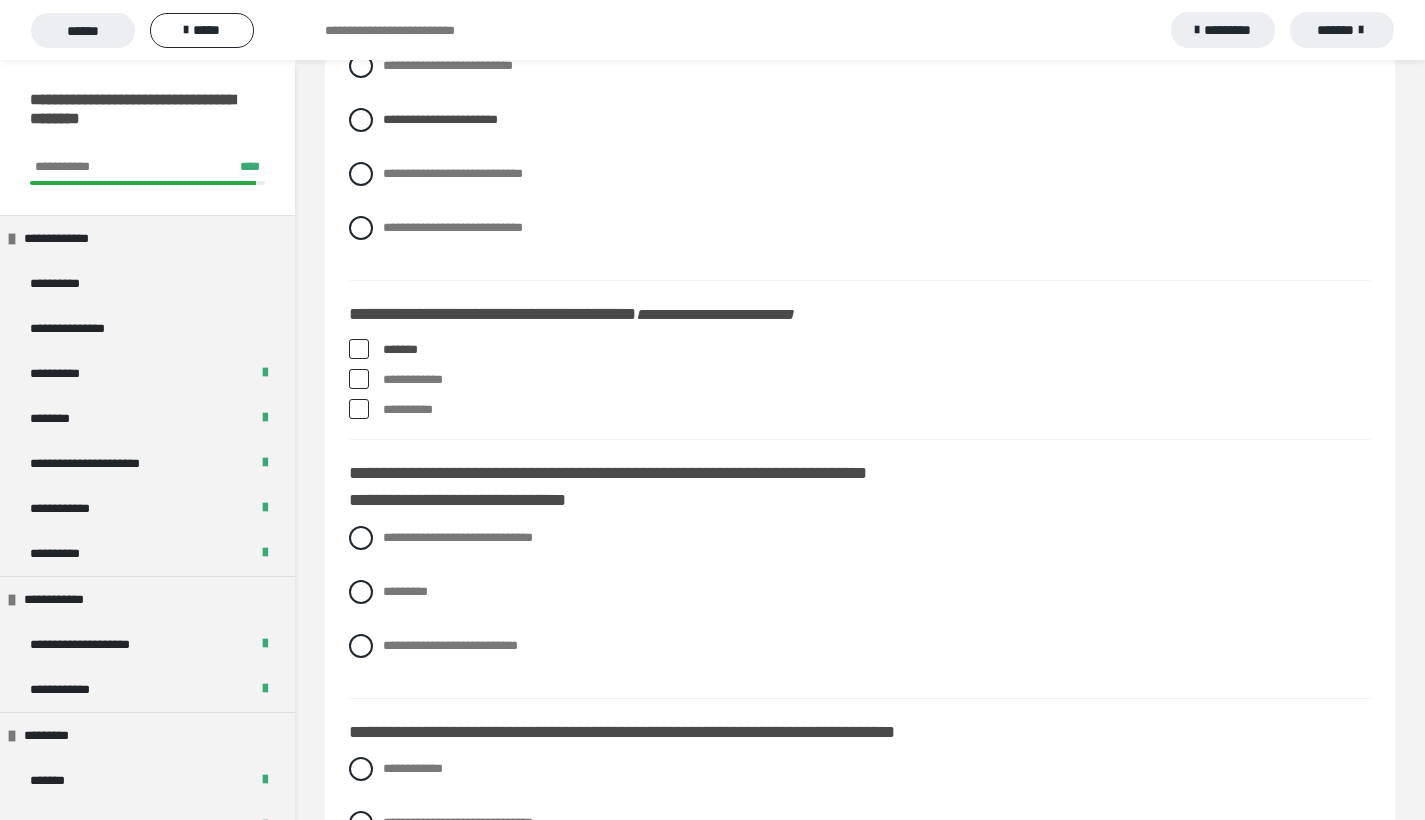 click at bounding box center [359, 409] 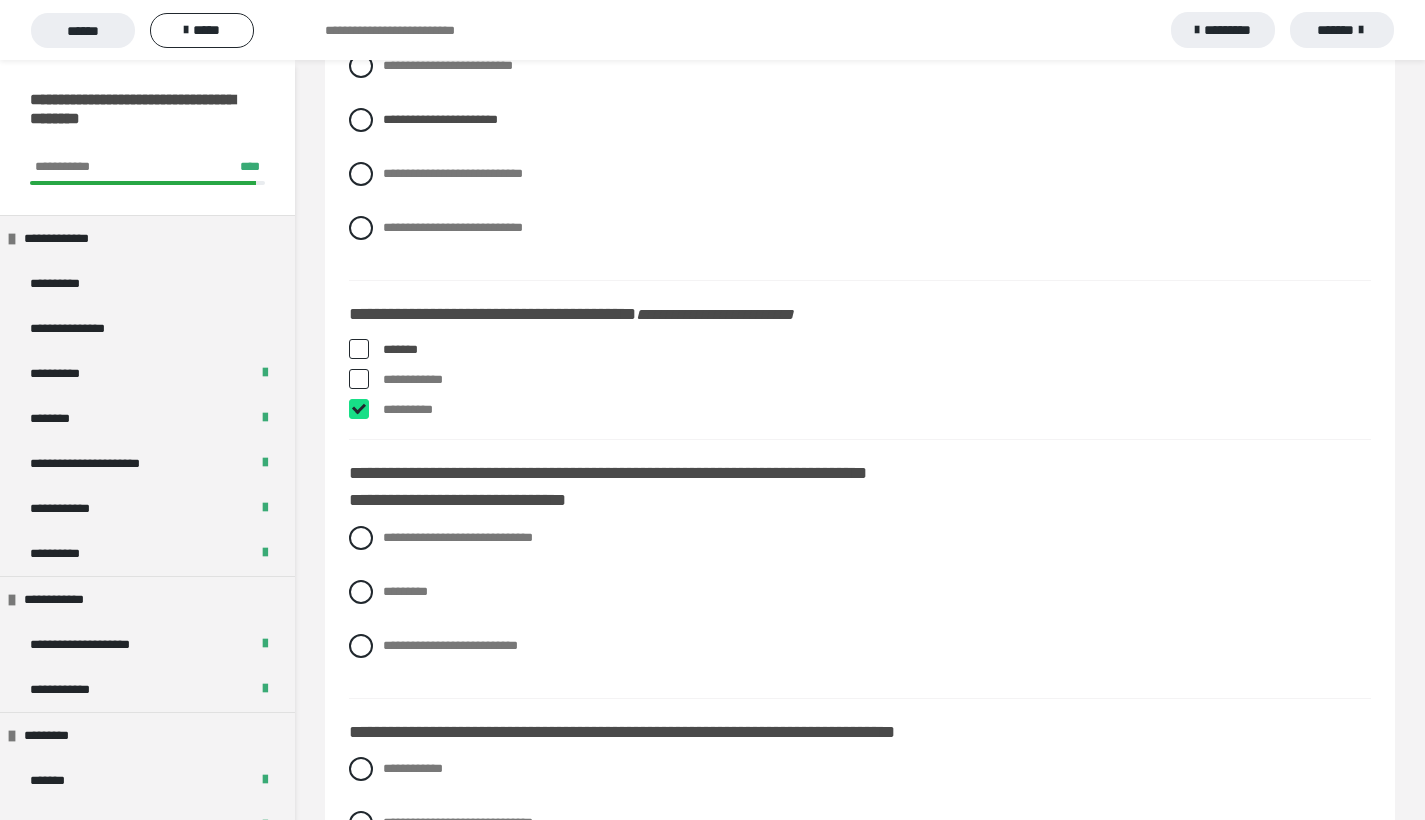 checkbox on "****" 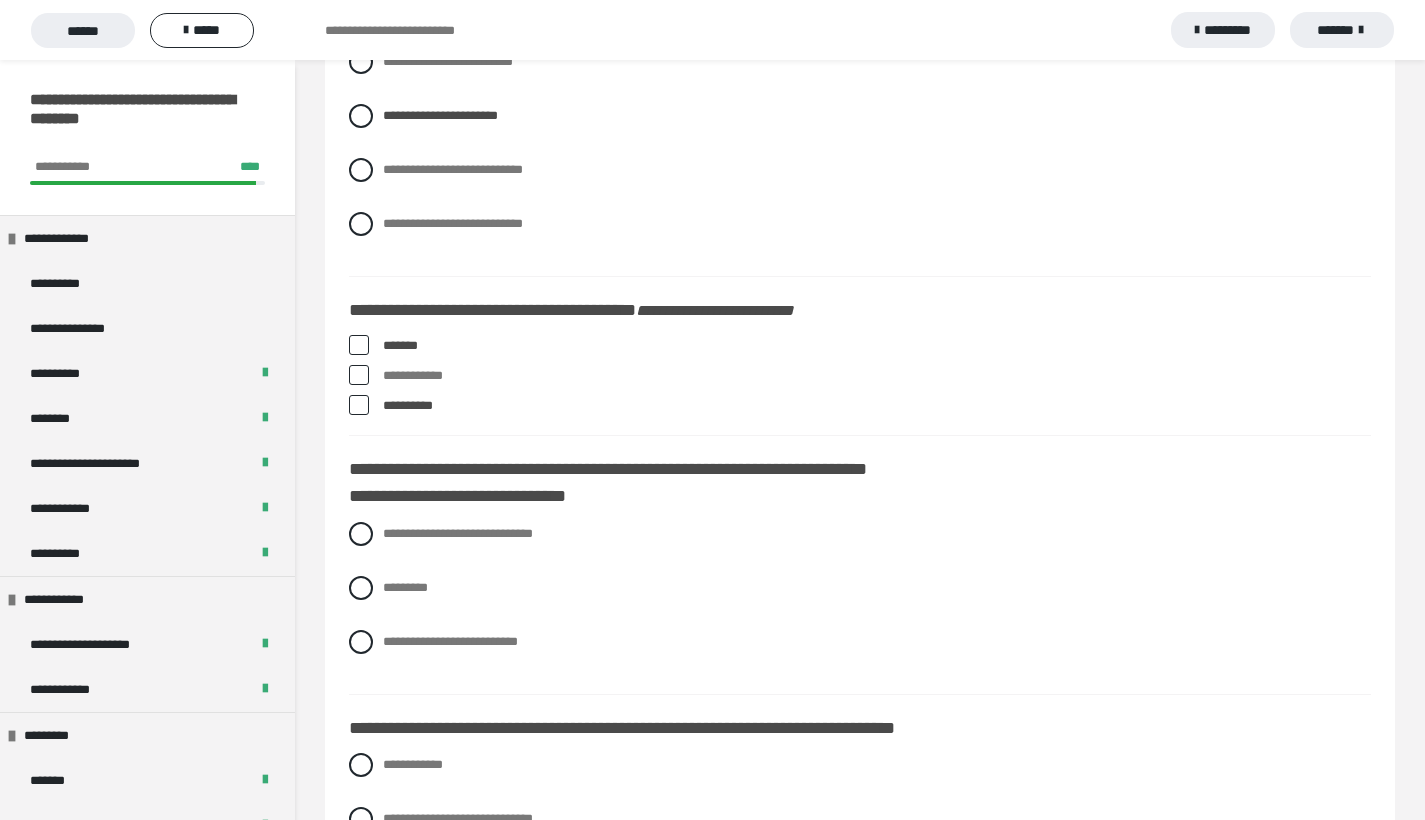 scroll, scrollTop: 6196, scrollLeft: 0, axis: vertical 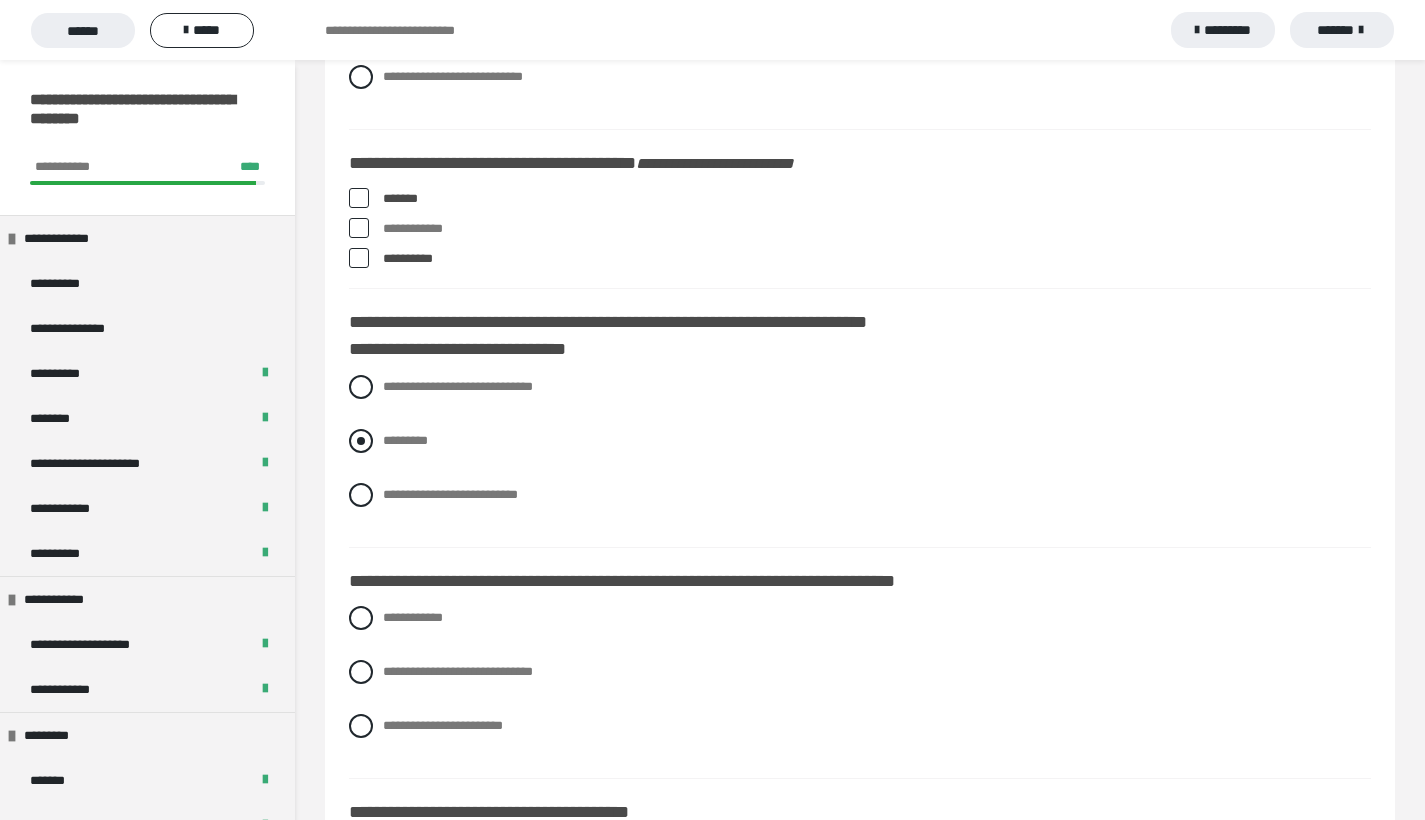 click at bounding box center (361, 441) 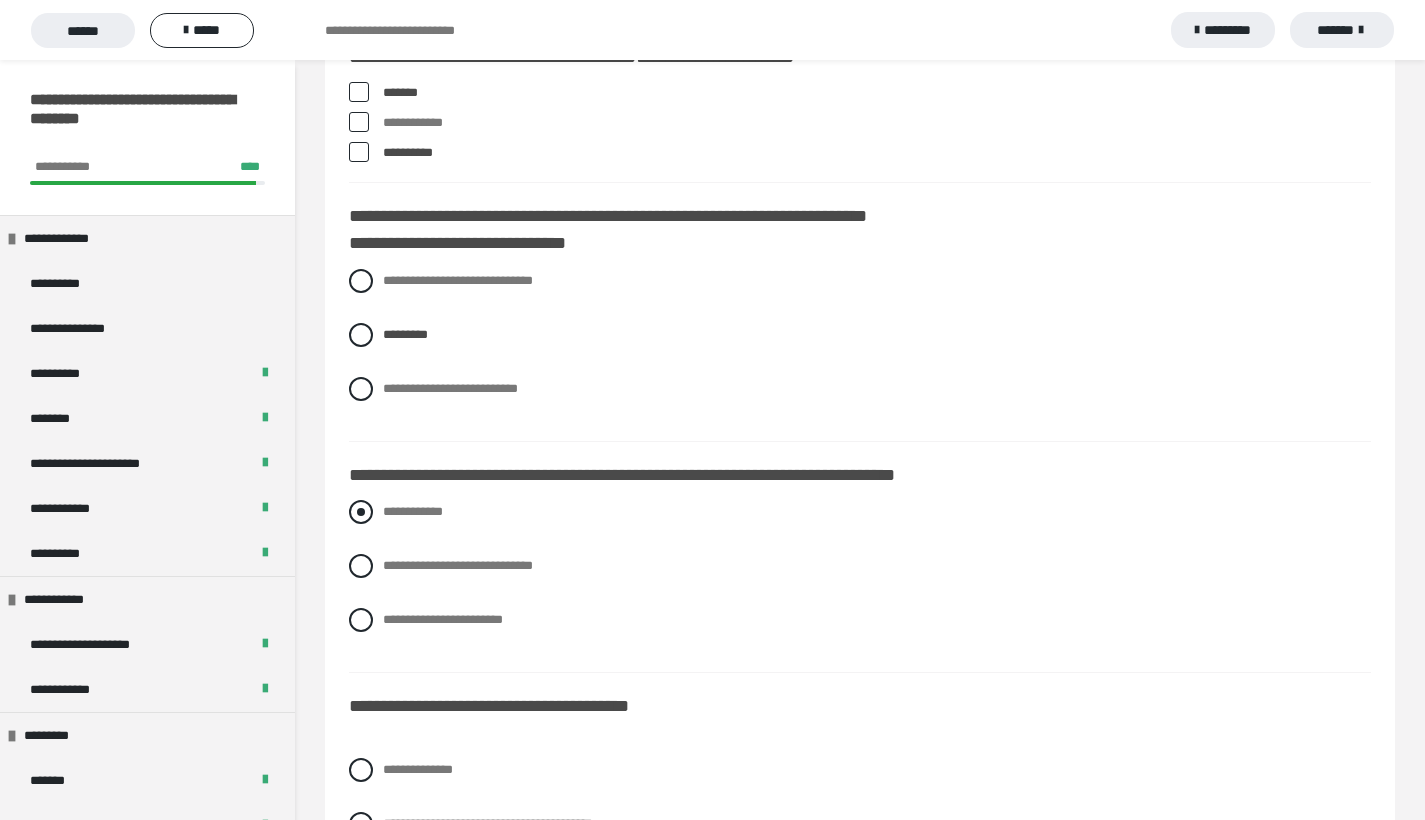 scroll, scrollTop: 6325, scrollLeft: 0, axis: vertical 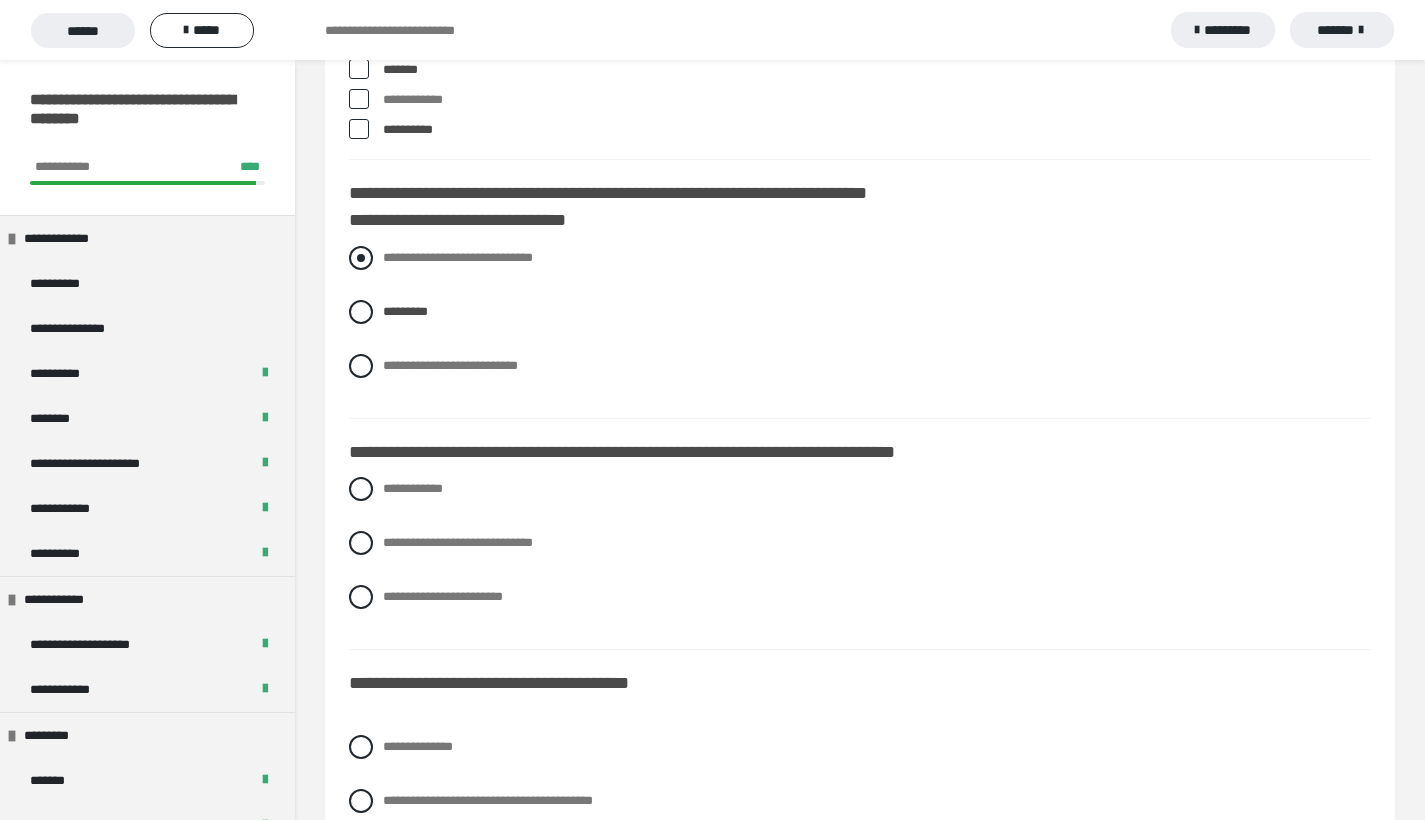drag, startPoint x: 365, startPoint y: 263, endPoint x: 352, endPoint y: 259, distance: 13.601471 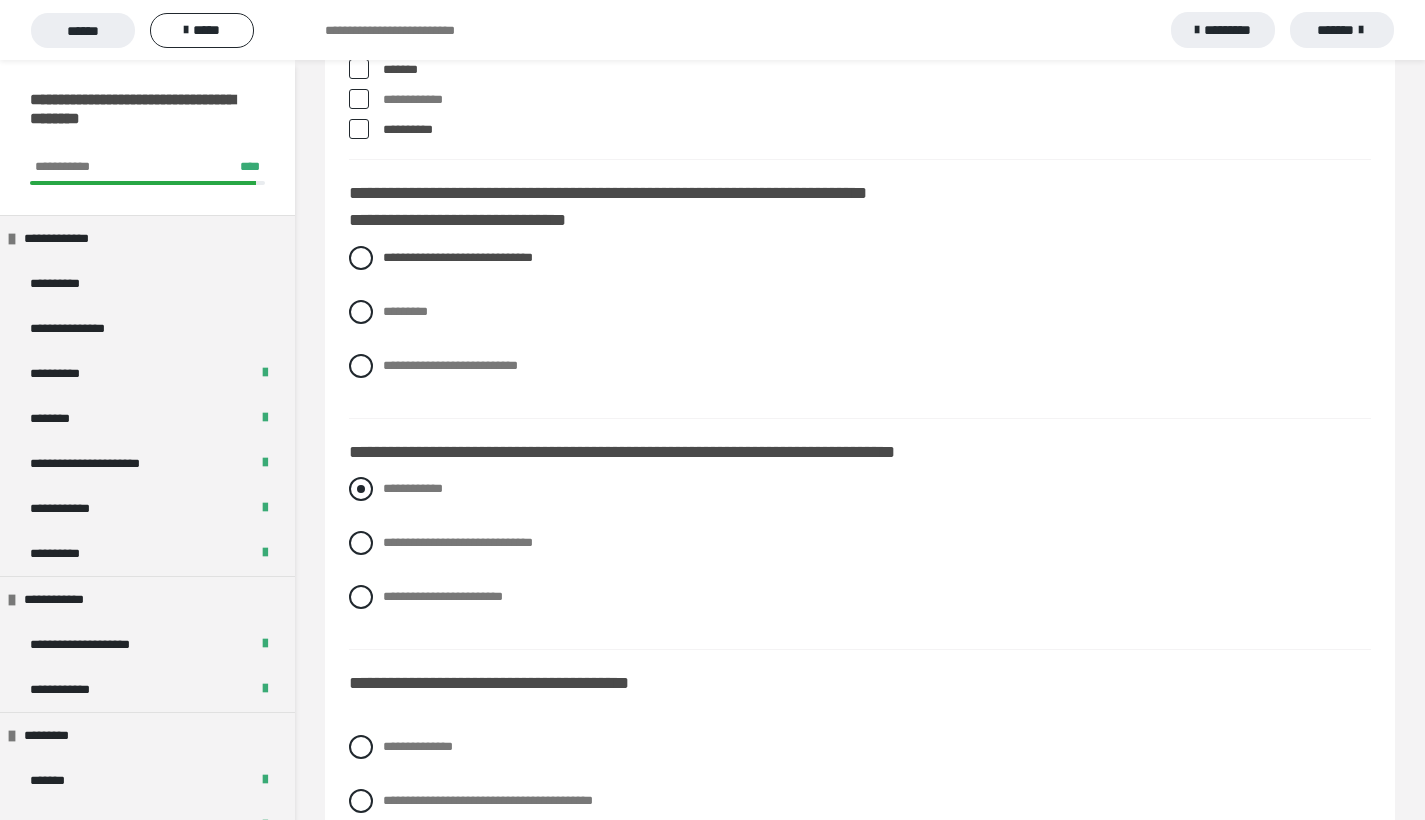 click at bounding box center [361, 489] 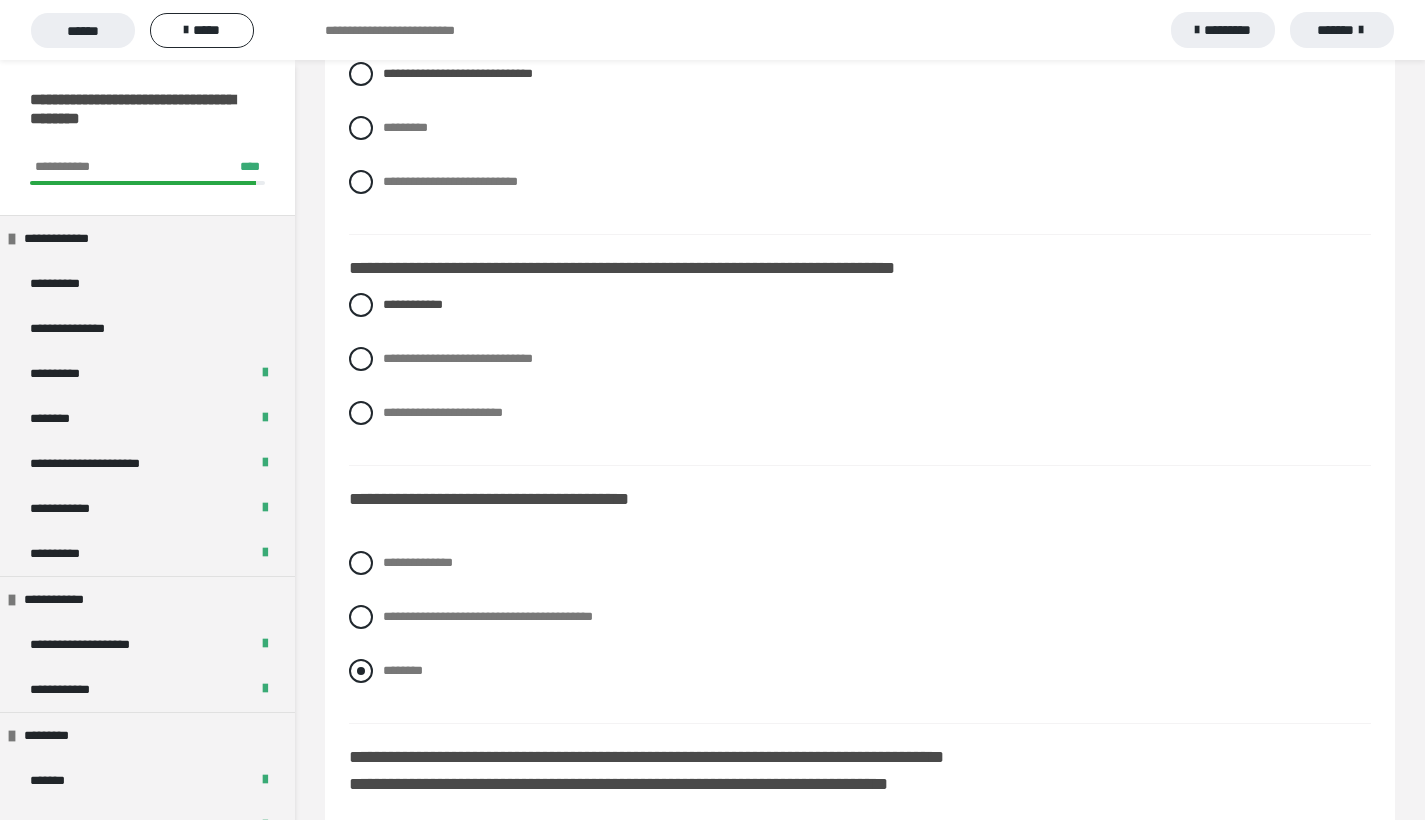 scroll, scrollTop: 6513, scrollLeft: 0, axis: vertical 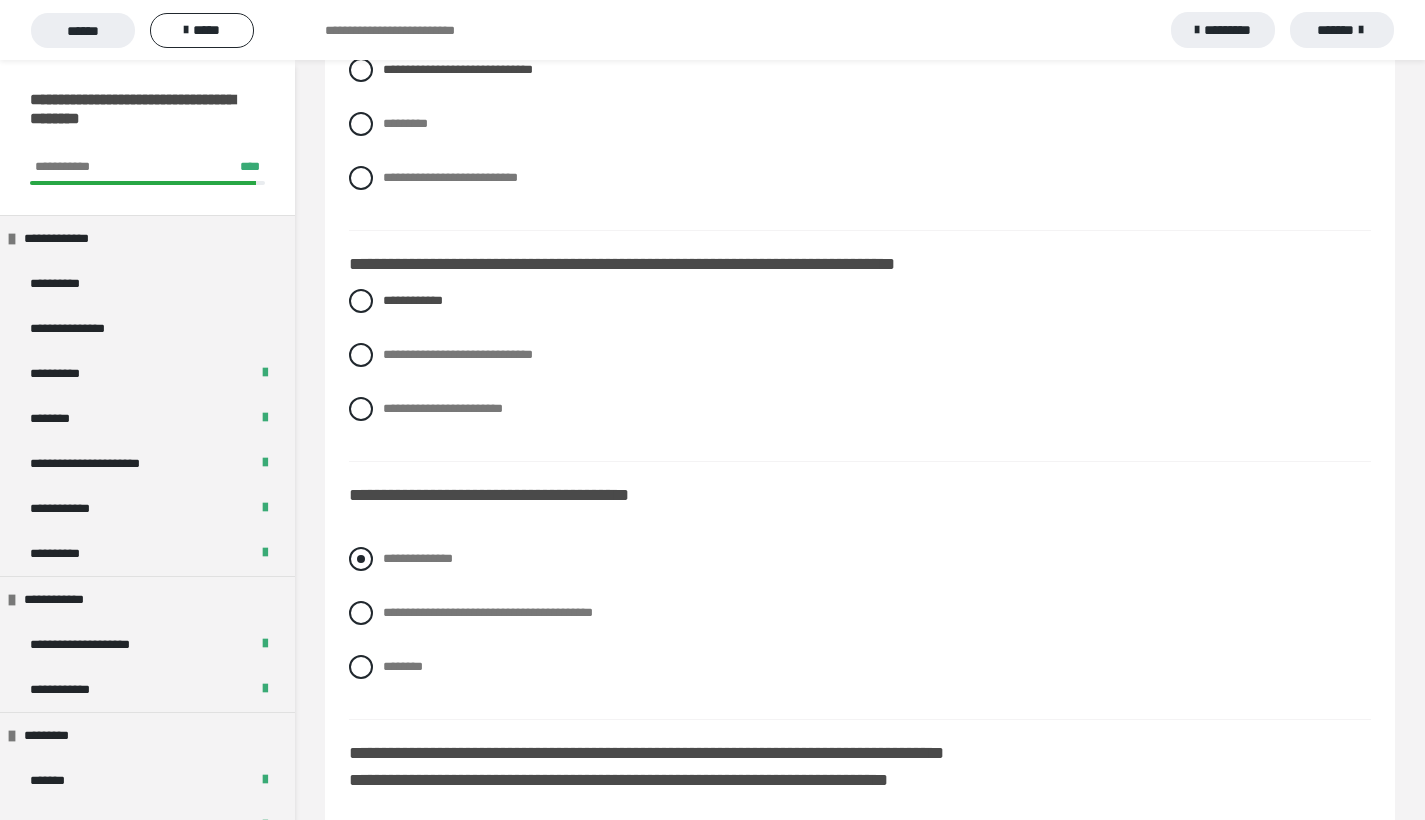 click at bounding box center (361, 559) 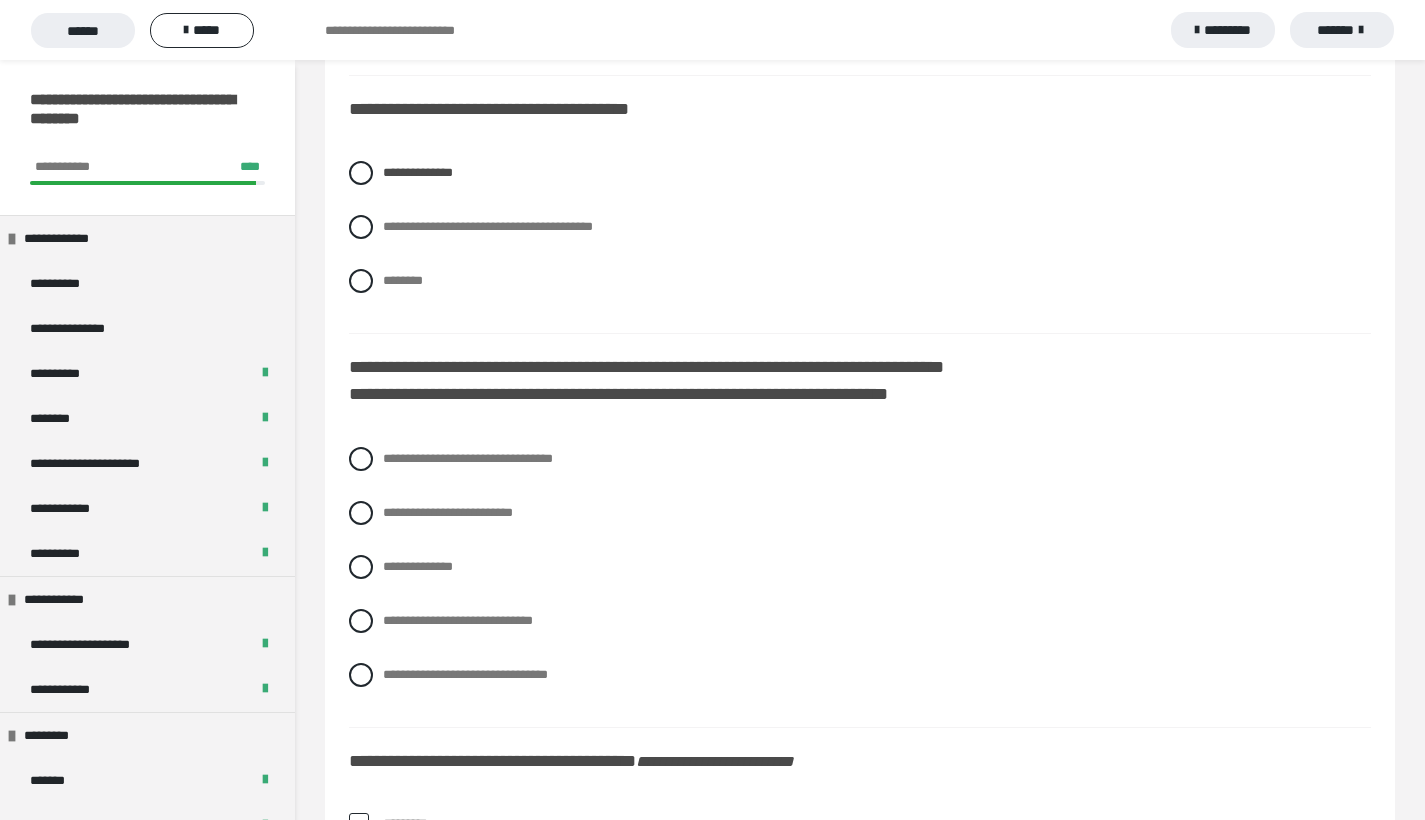 scroll, scrollTop: 6917, scrollLeft: 0, axis: vertical 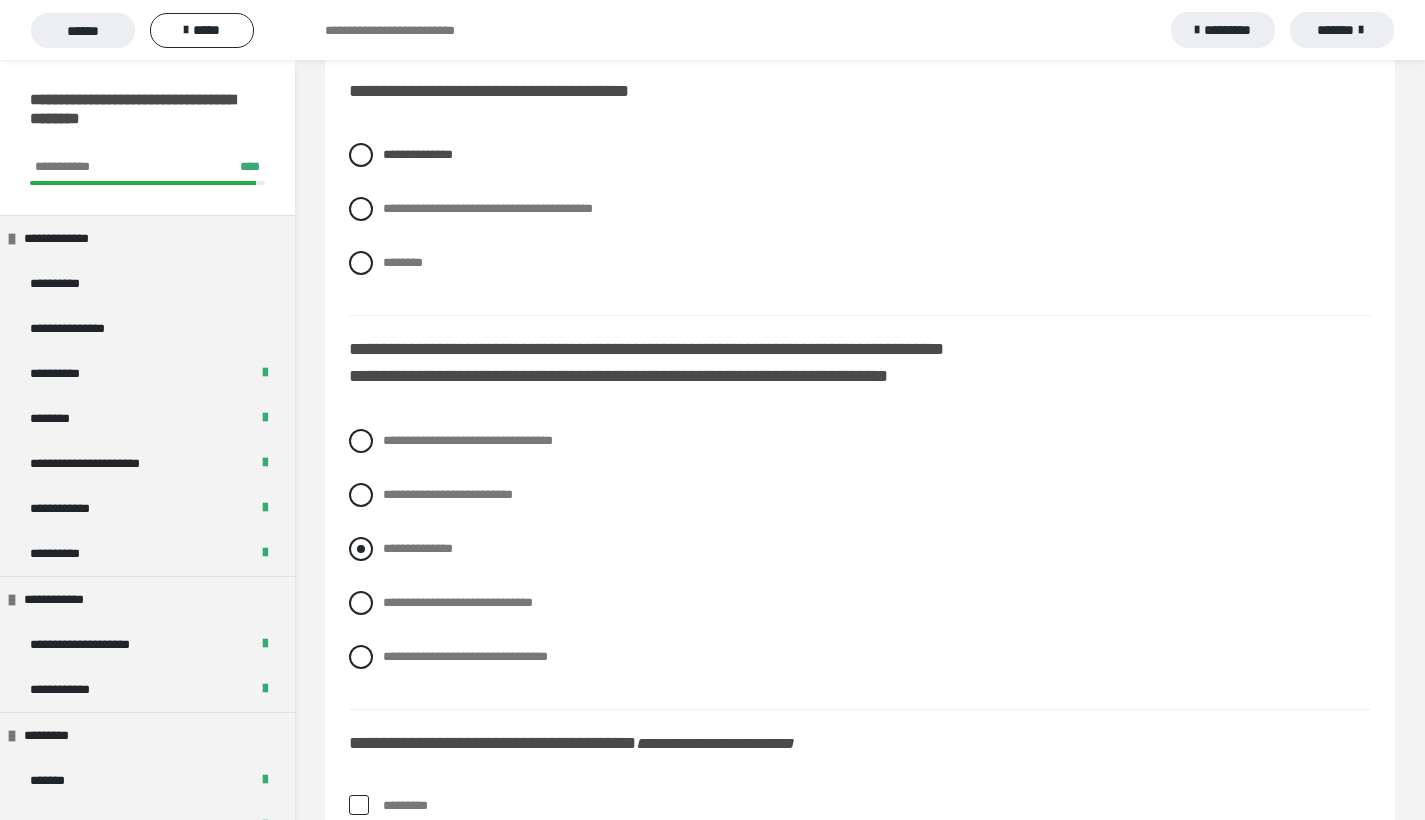 click on "**********" at bounding box center [860, 549] 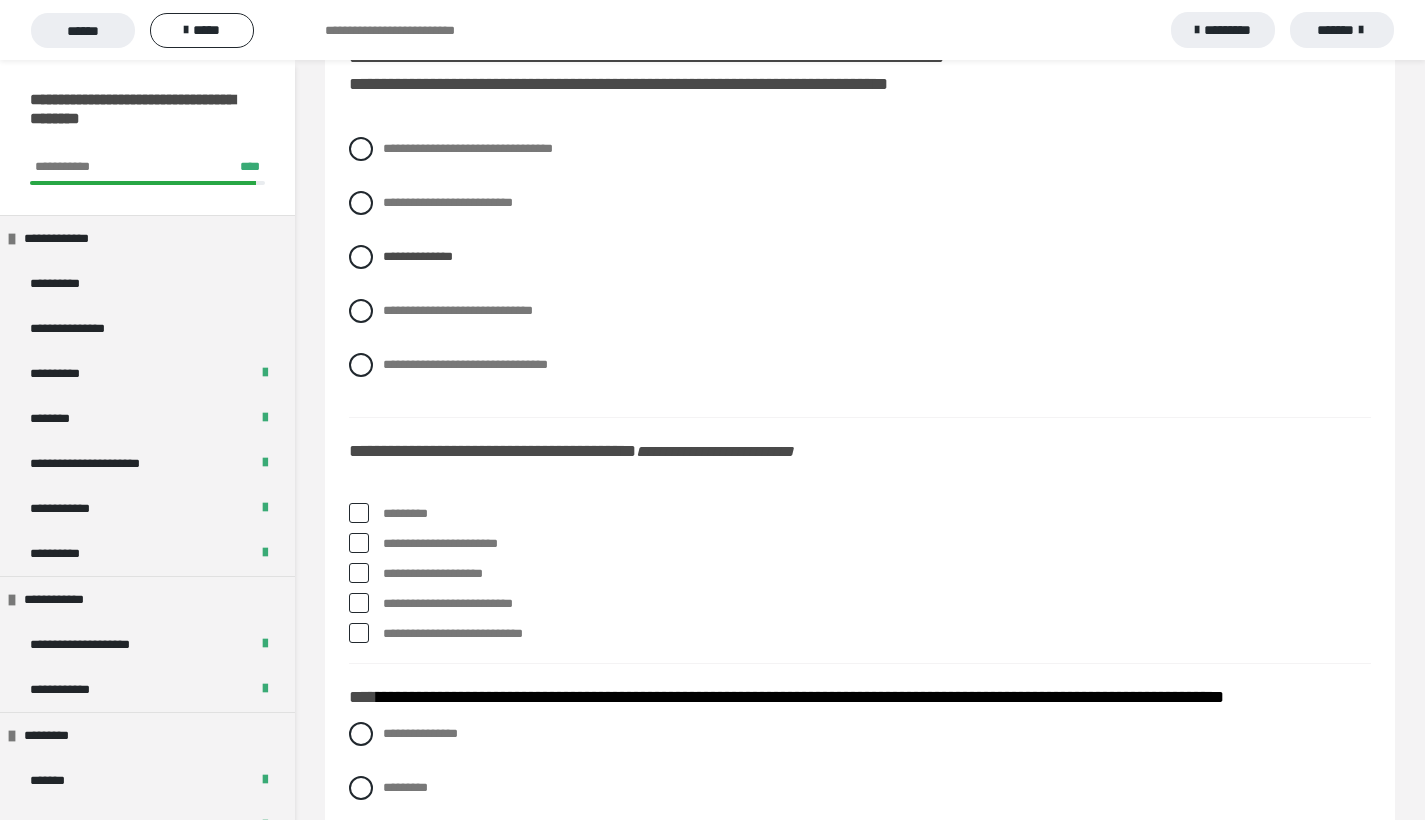 scroll, scrollTop: 7238, scrollLeft: 0, axis: vertical 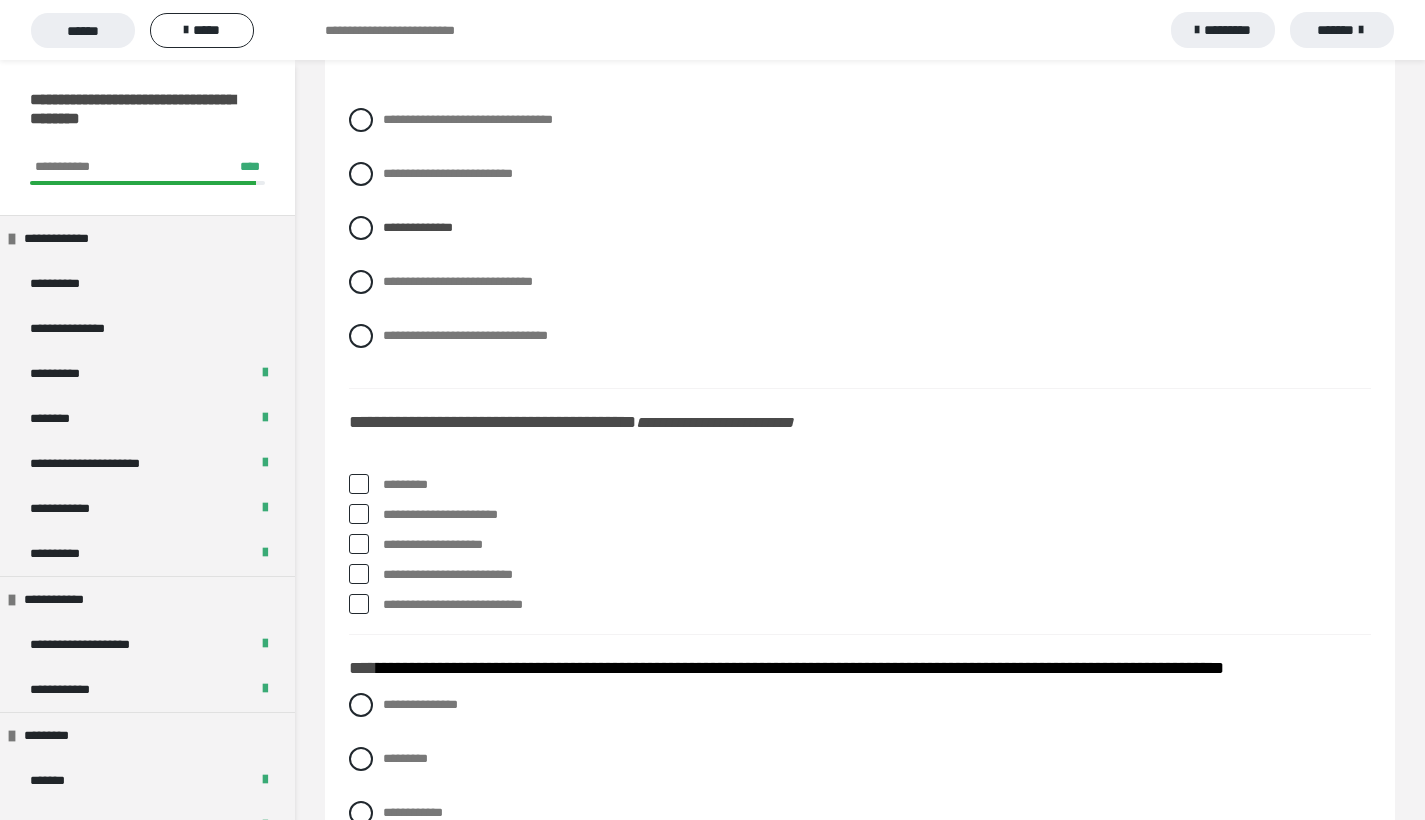 click at bounding box center (359, 484) 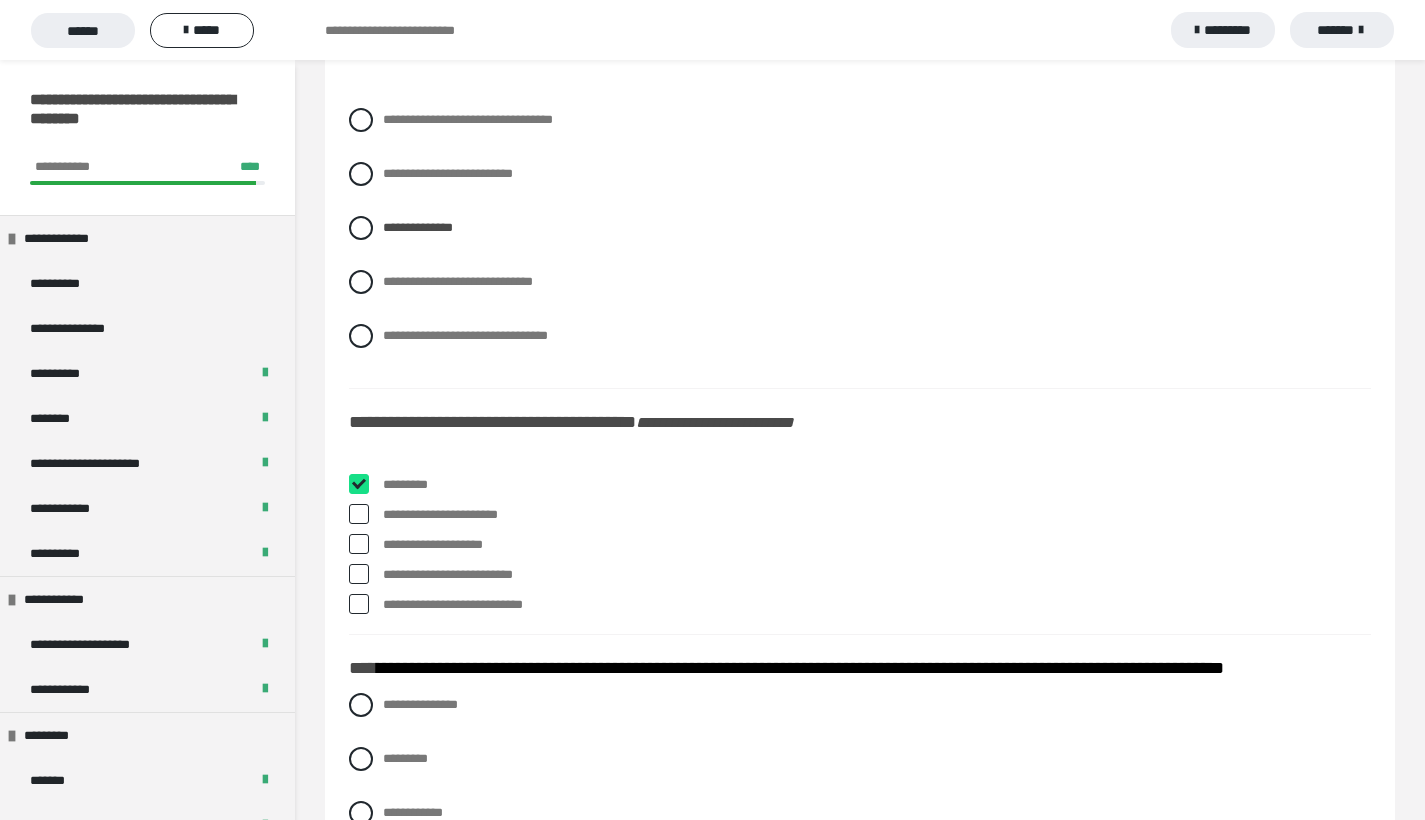 checkbox on "****" 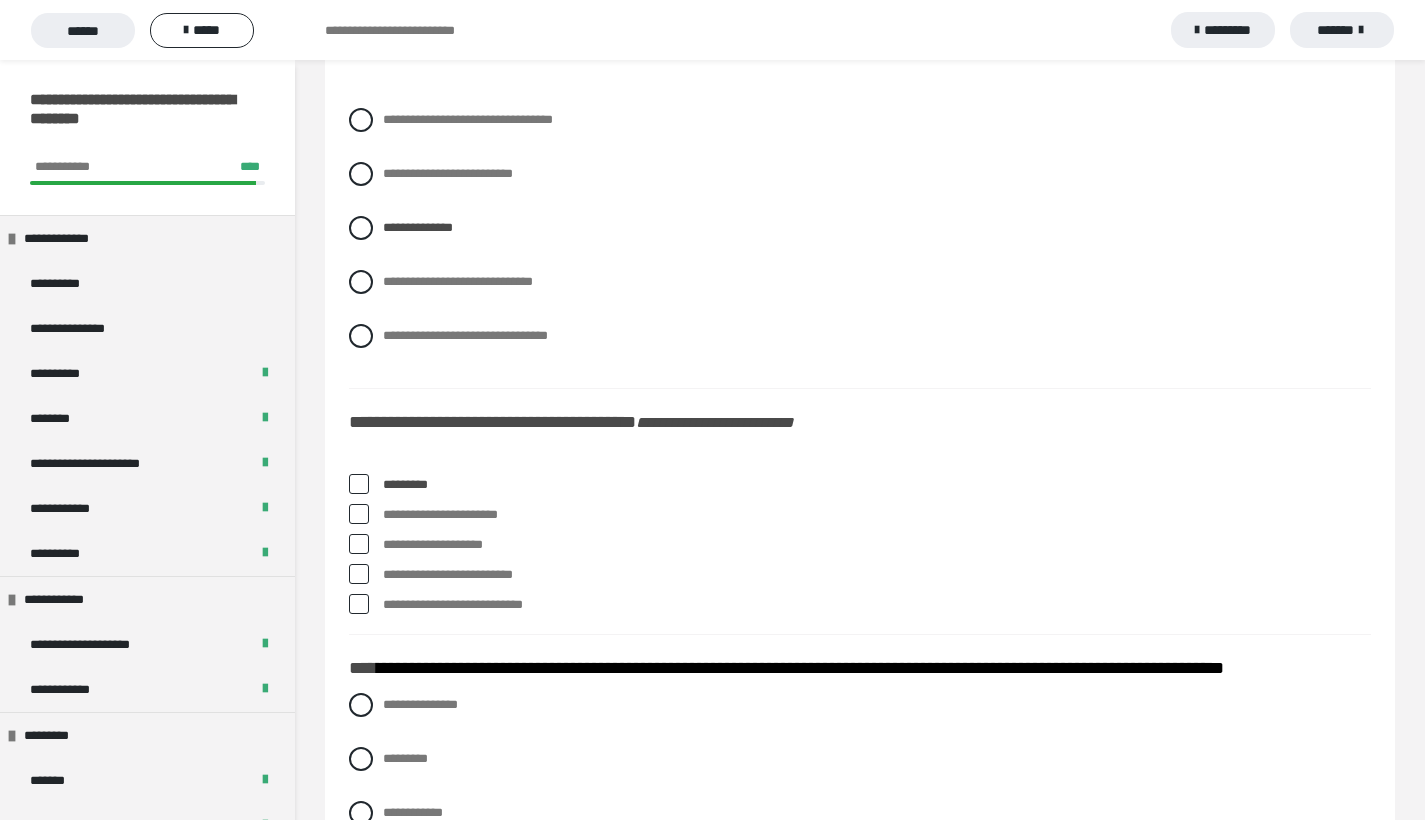 click at bounding box center [359, 514] 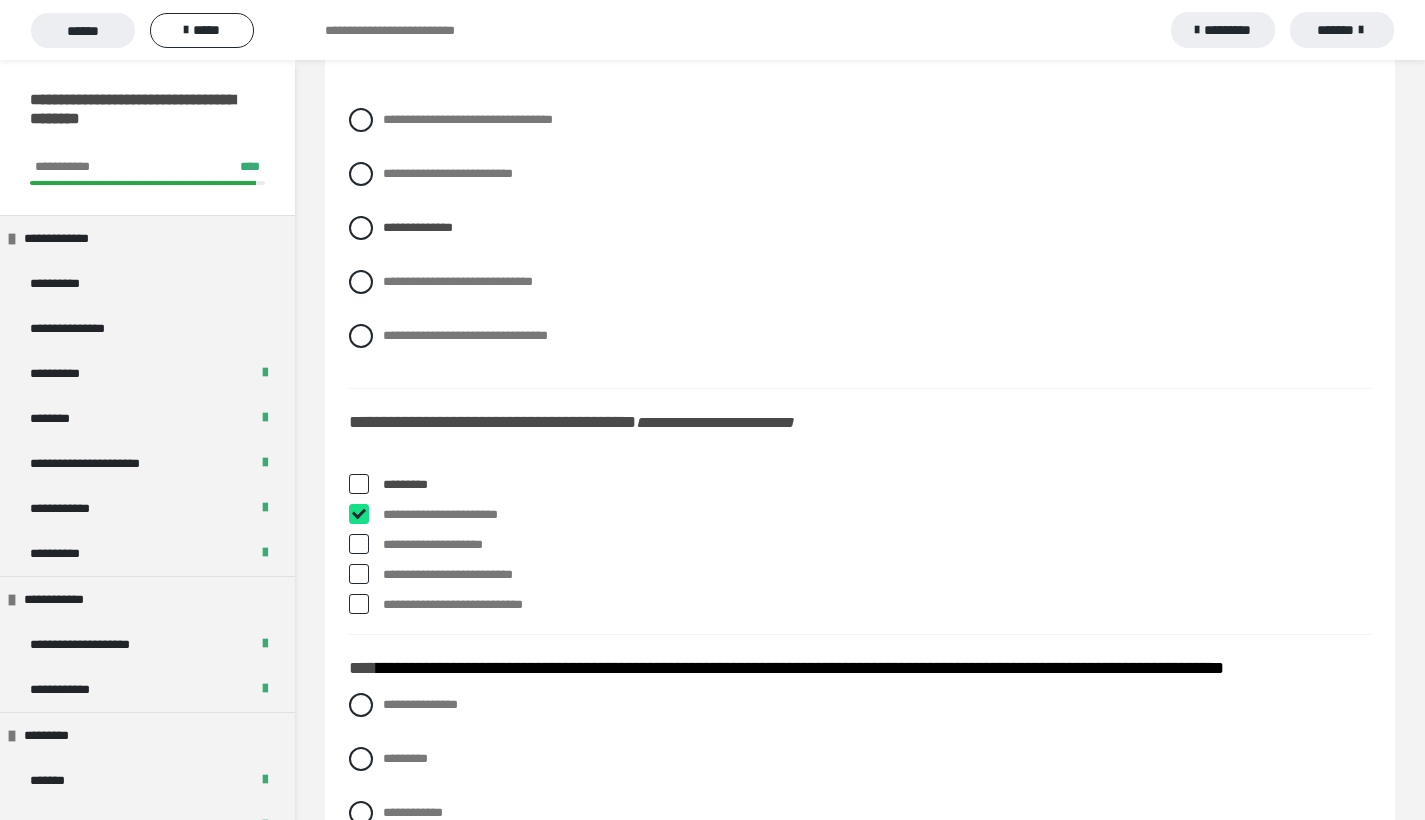 checkbox on "****" 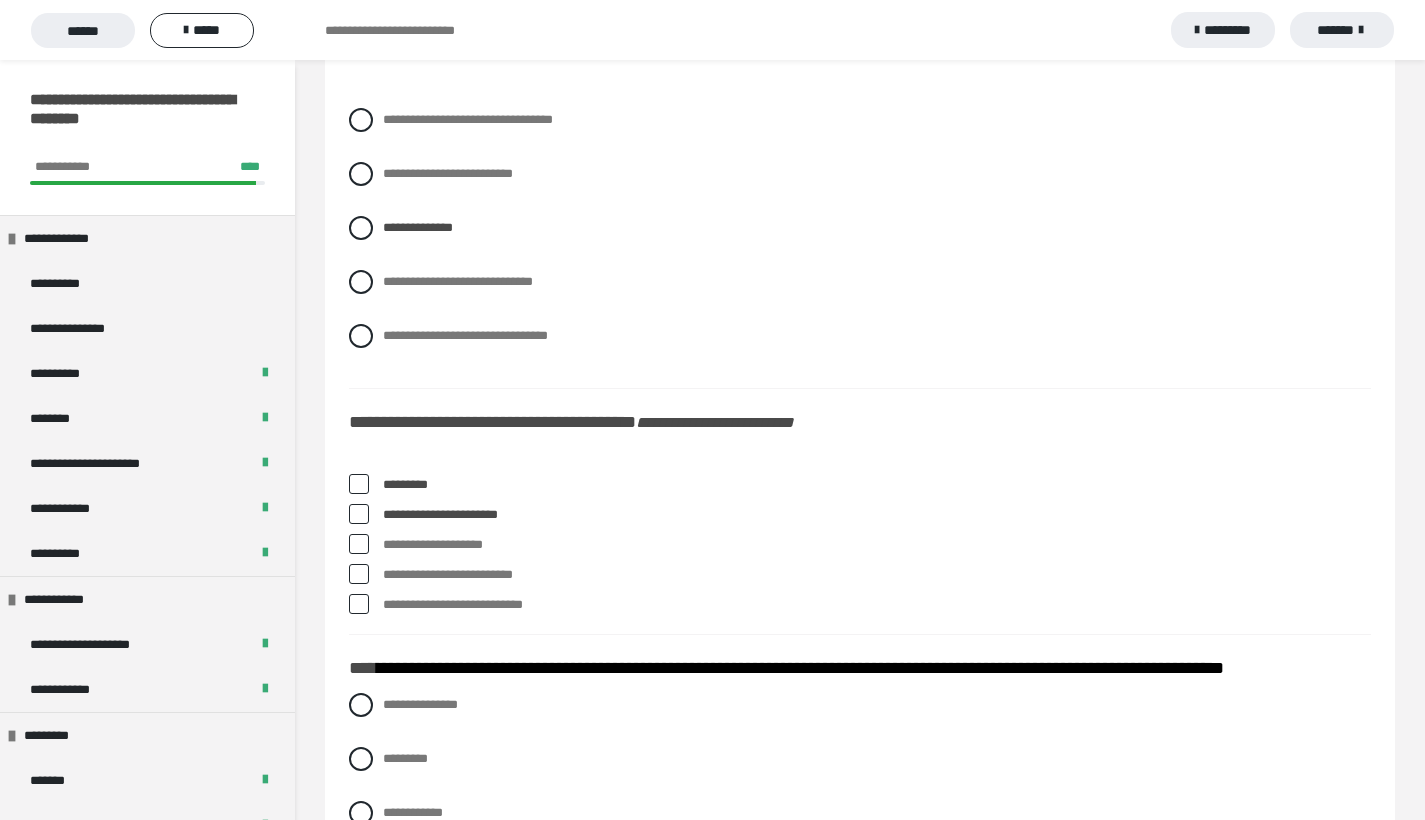 click on "**********" at bounding box center (860, 2096) 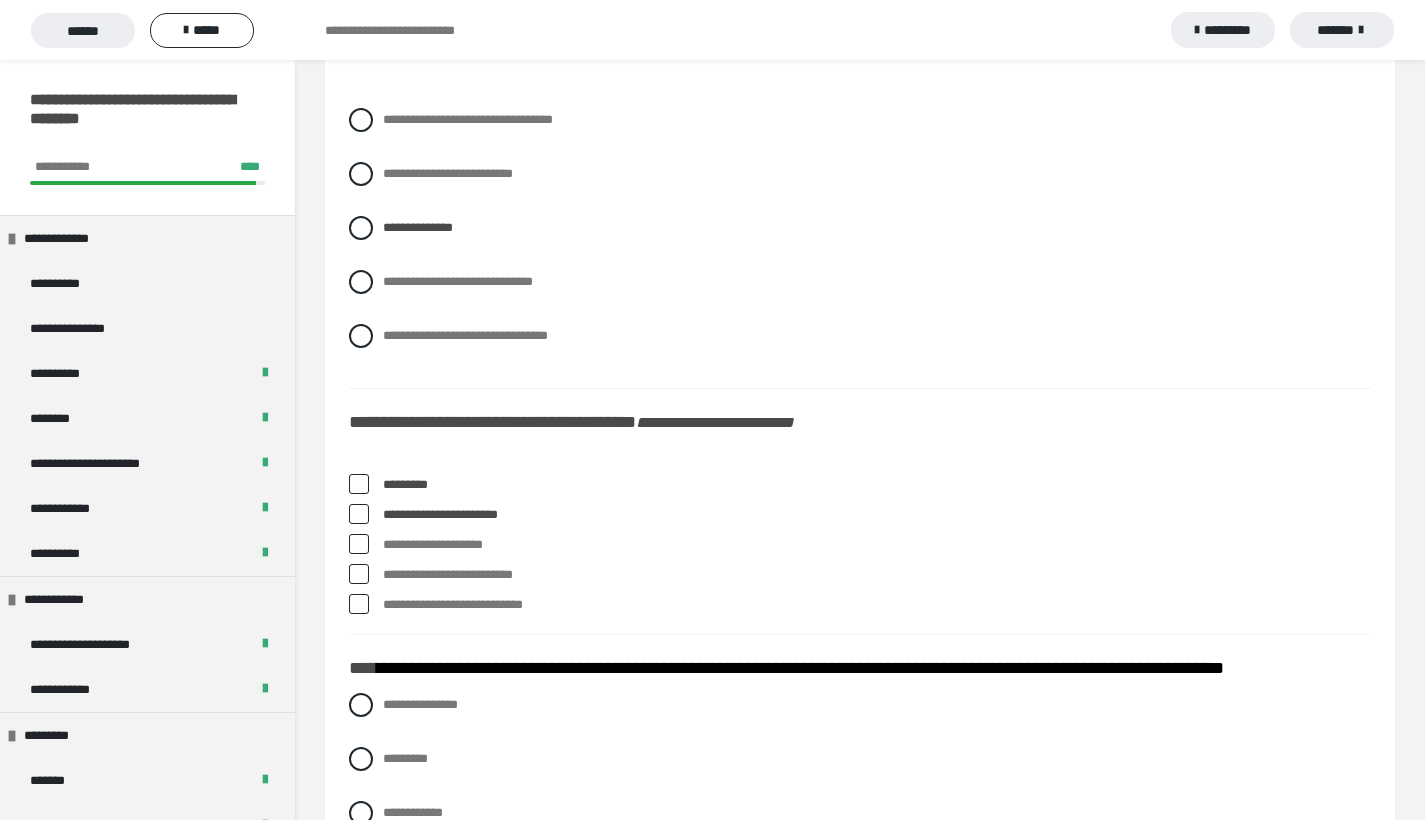 drag, startPoint x: 357, startPoint y: 578, endPoint x: 519, endPoint y: 597, distance: 163.1104 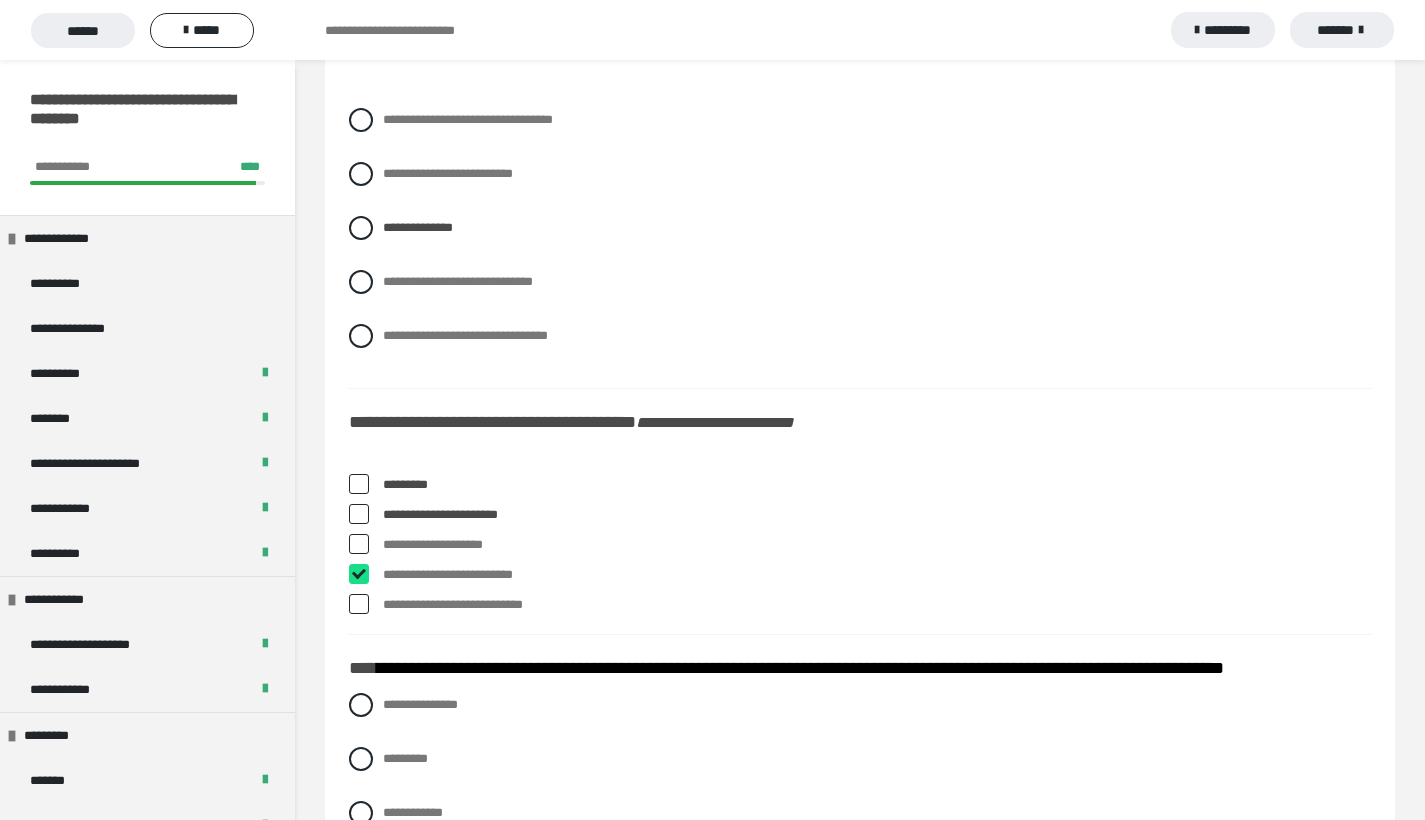 checkbox on "****" 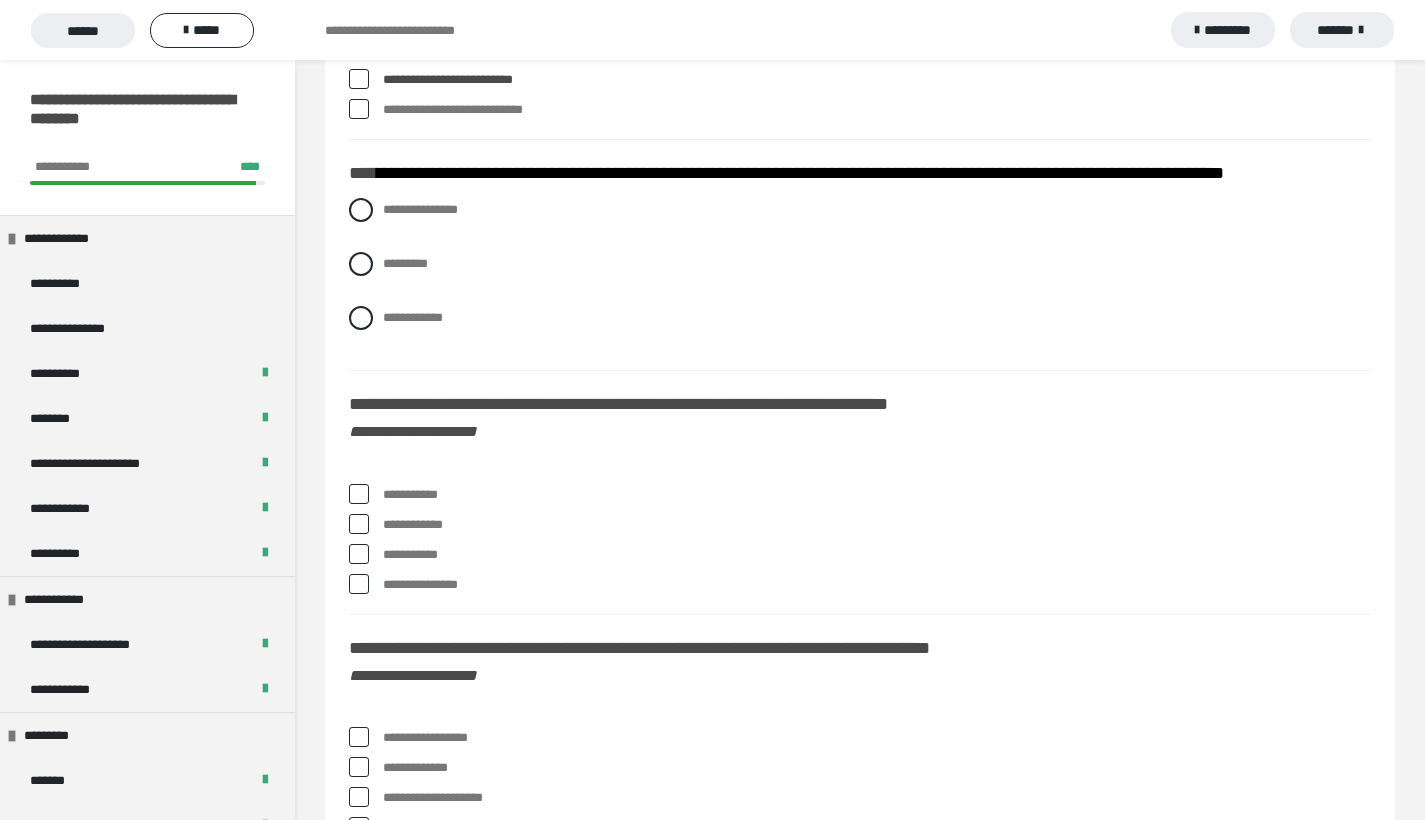 scroll, scrollTop: 7695, scrollLeft: 0, axis: vertical 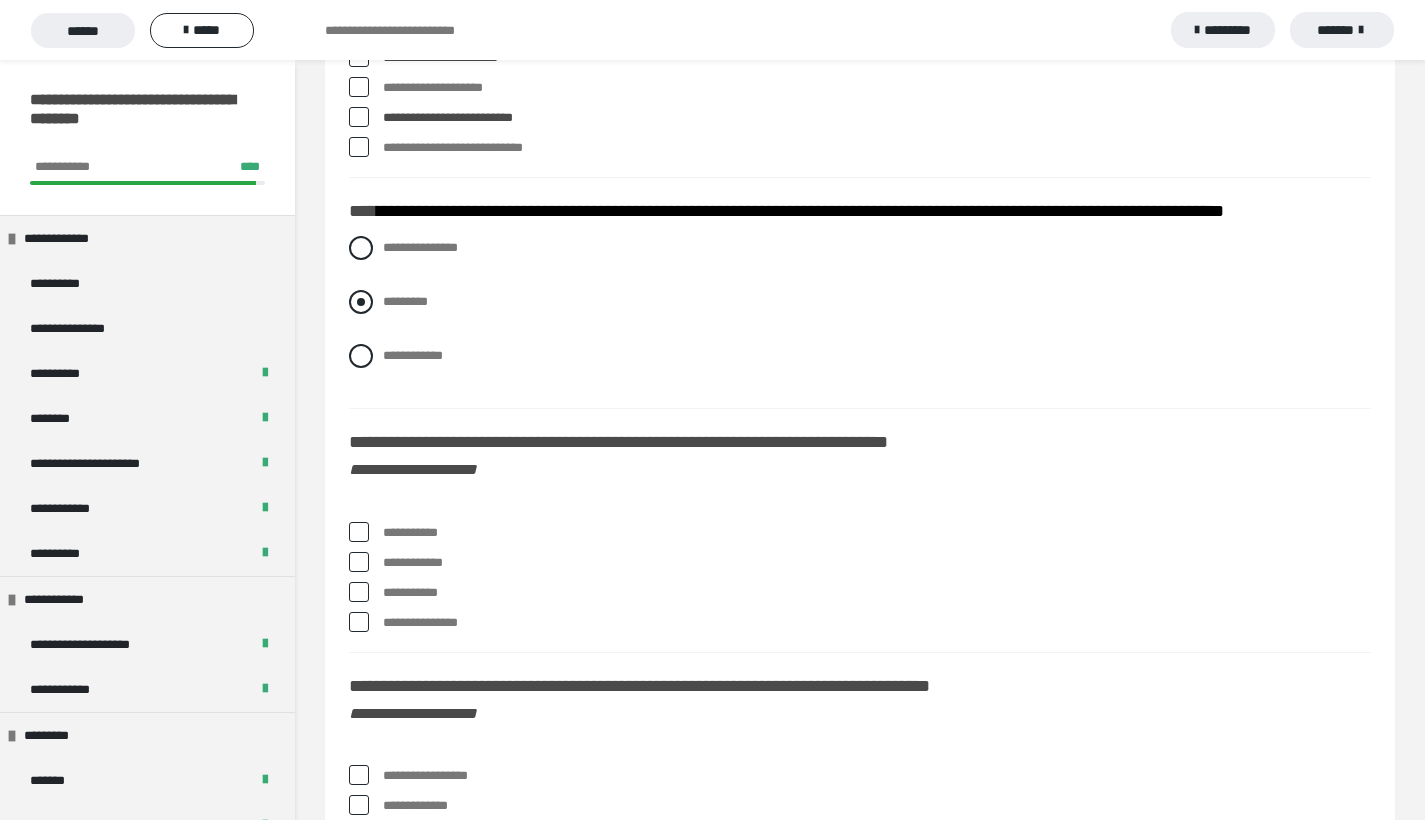 click at bounding box center [361, 302] 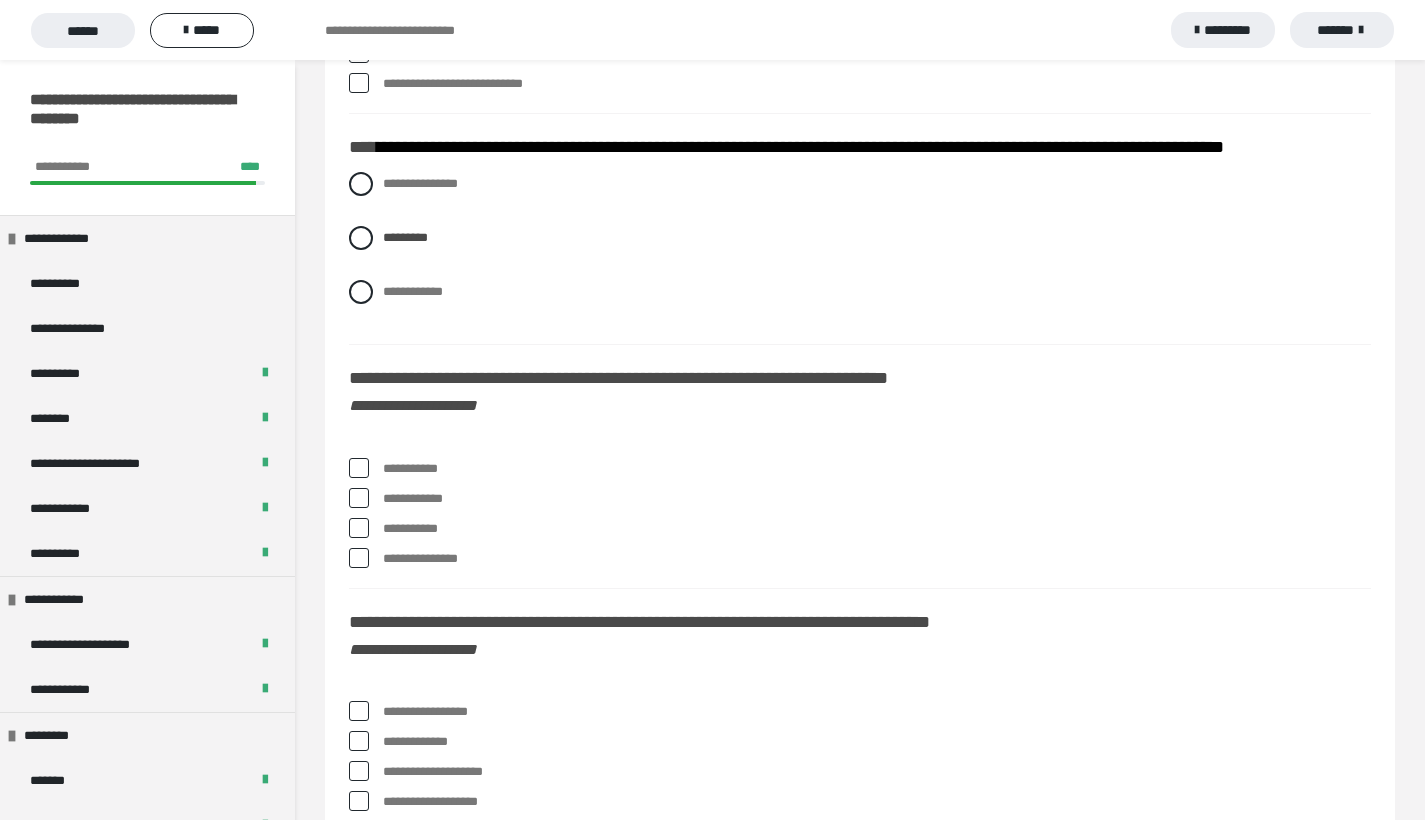 scroll, scrollTop: 7917, scrollLeft: 0, axis: vertical 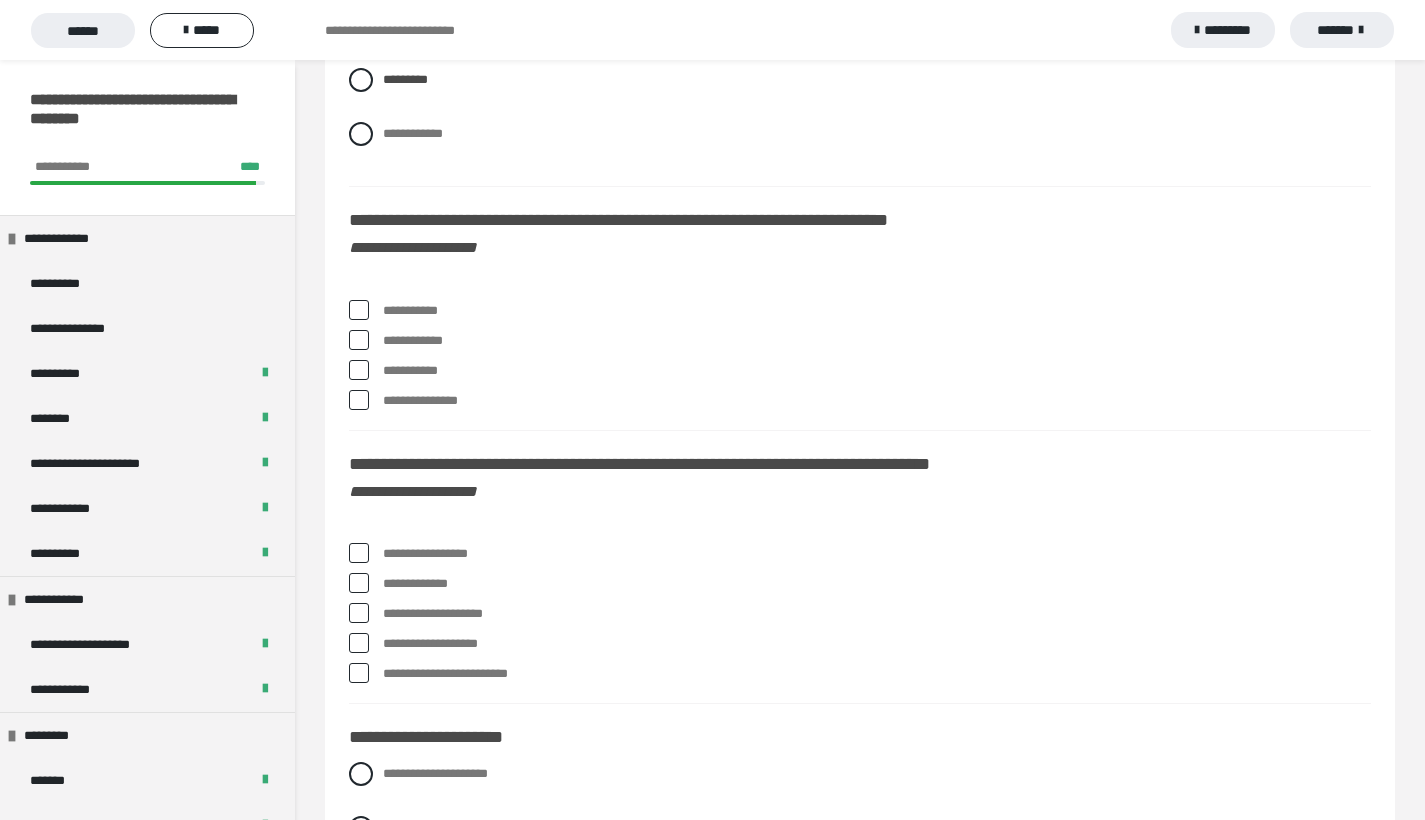 click at bounding box center (359, 310) 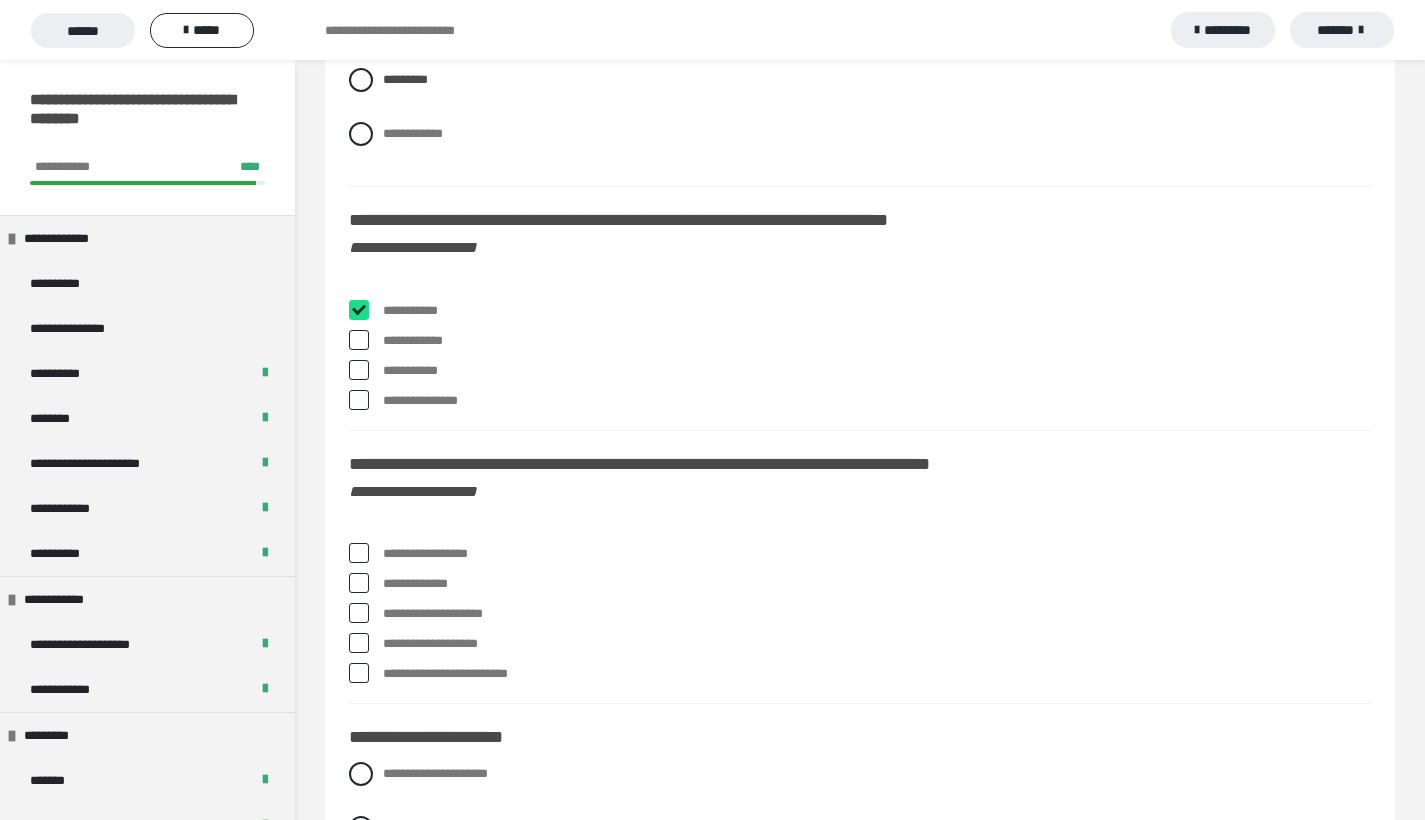checkbox on "****" 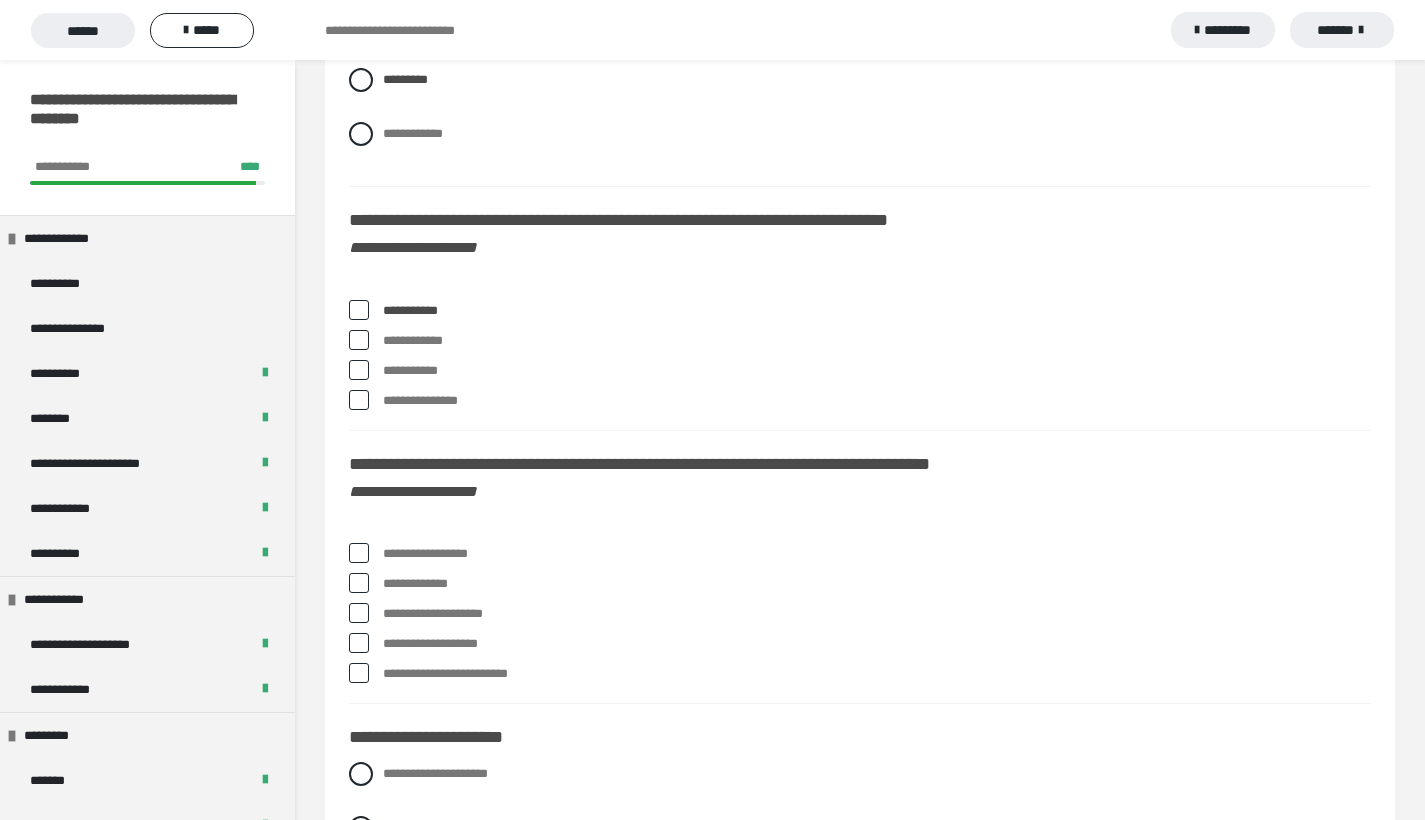 click at bounding box center [359, 370] 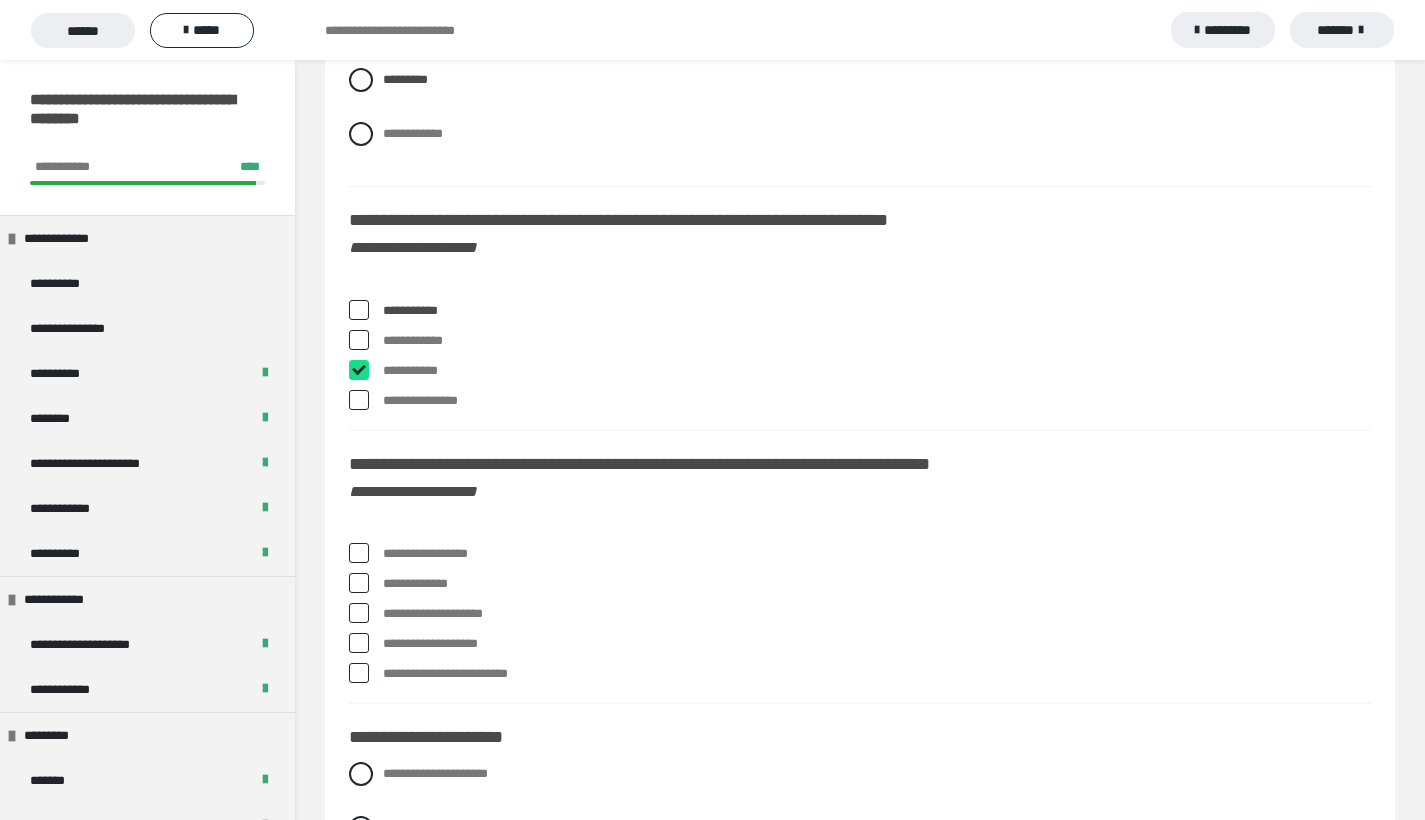 checkbox on "****" 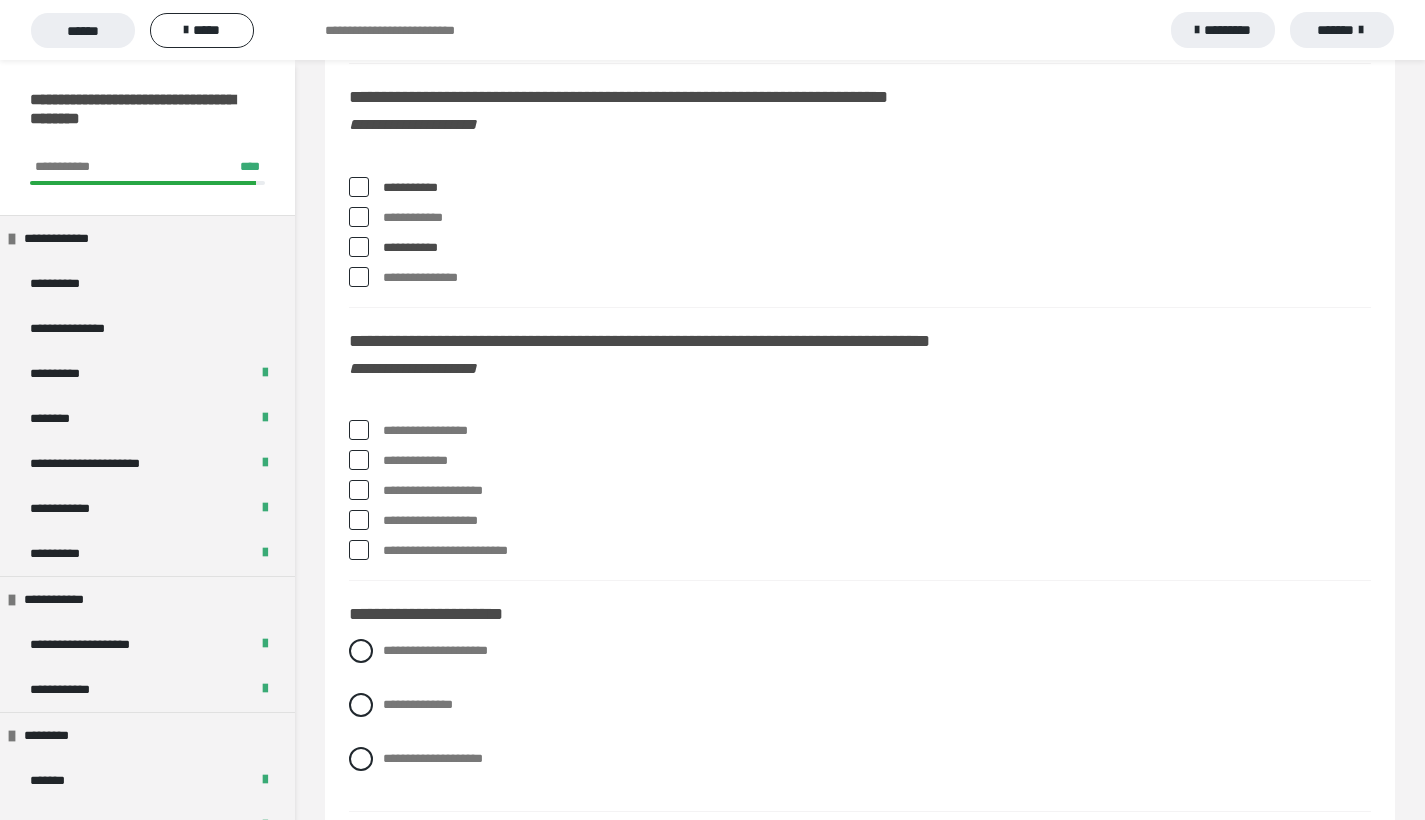 scroll, scrollTop: 8188, scrollLeft: 0, axis: vertical 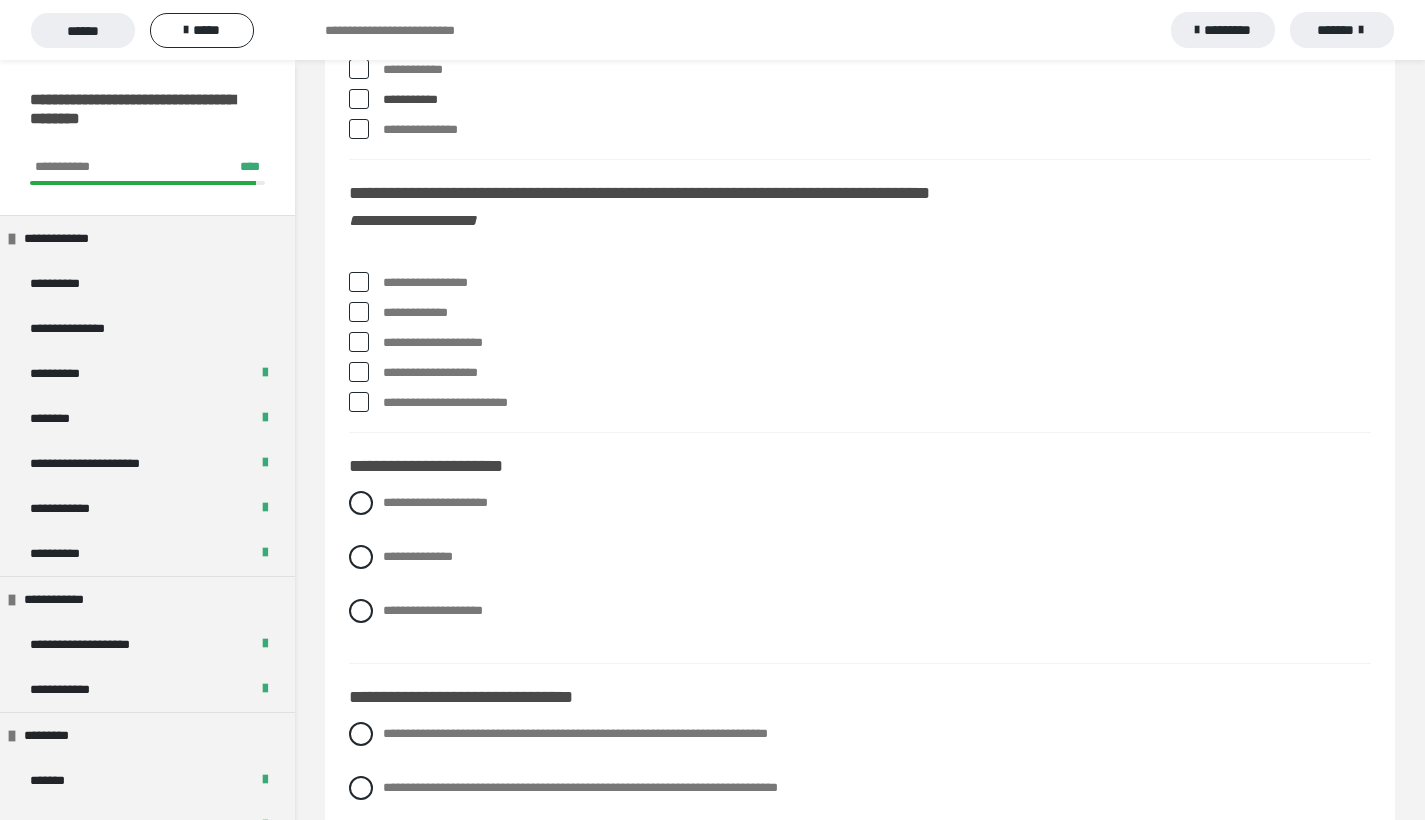 click at bounding box center (359, 342) 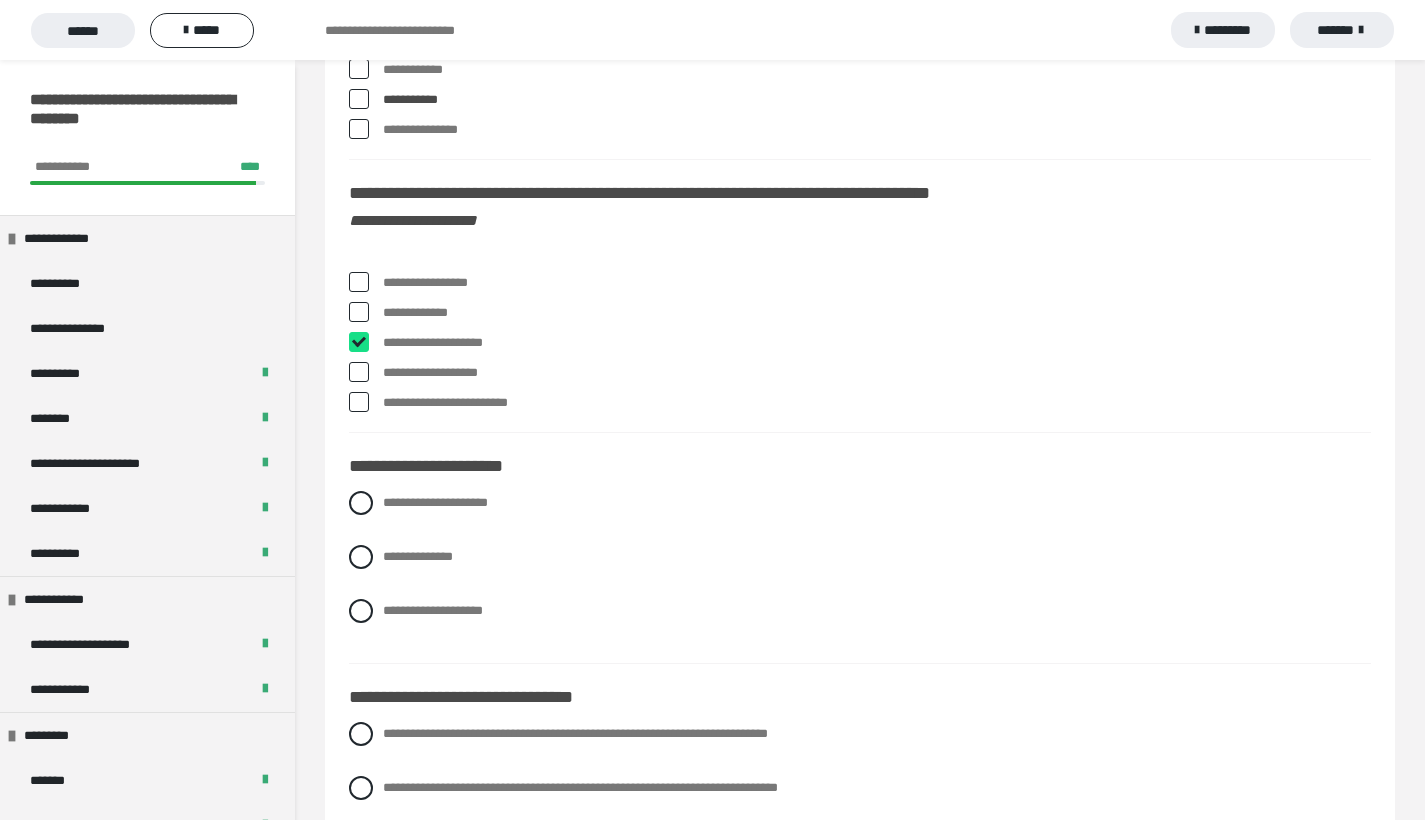 checkbox on "****" 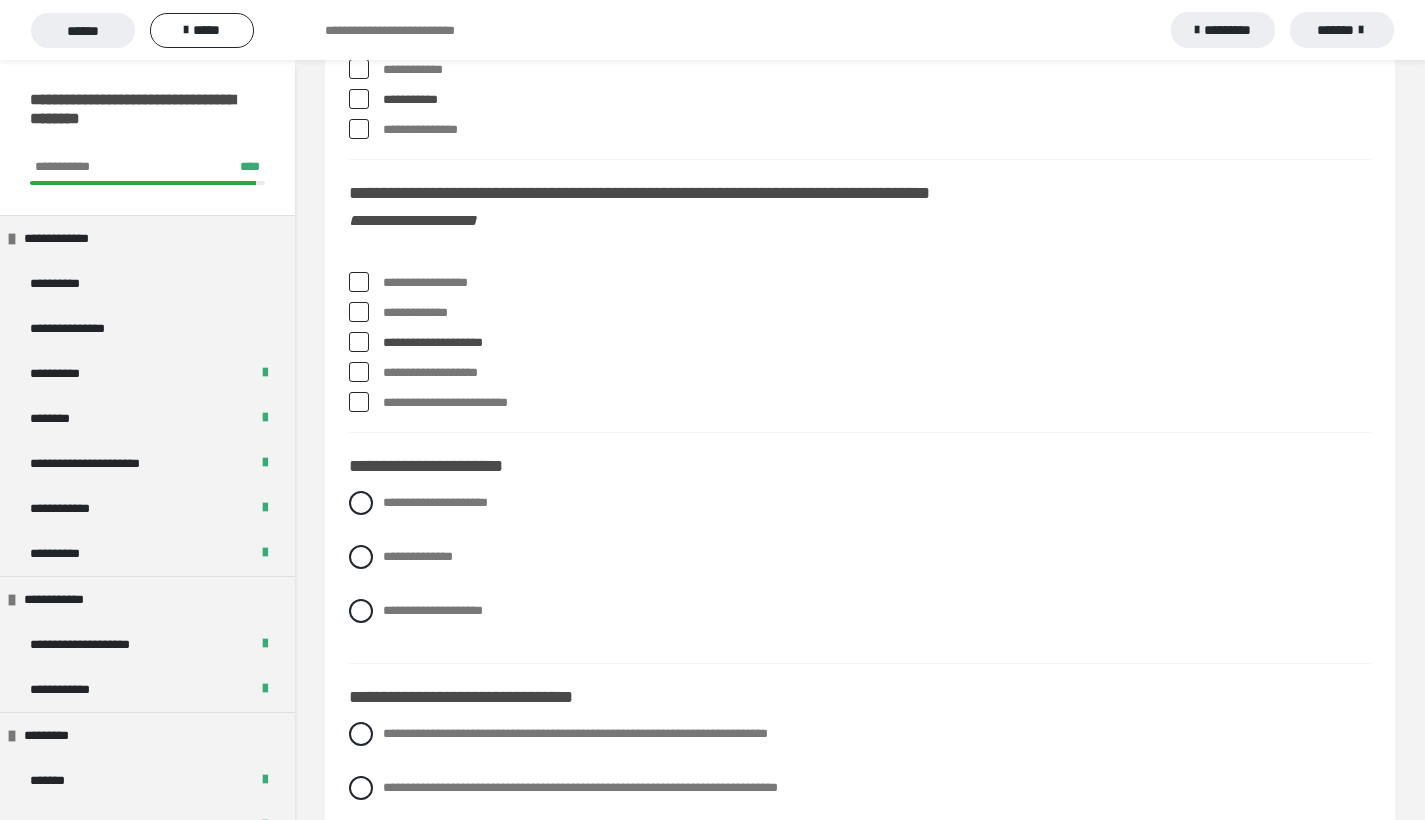 click at bounding box center [359, 282] 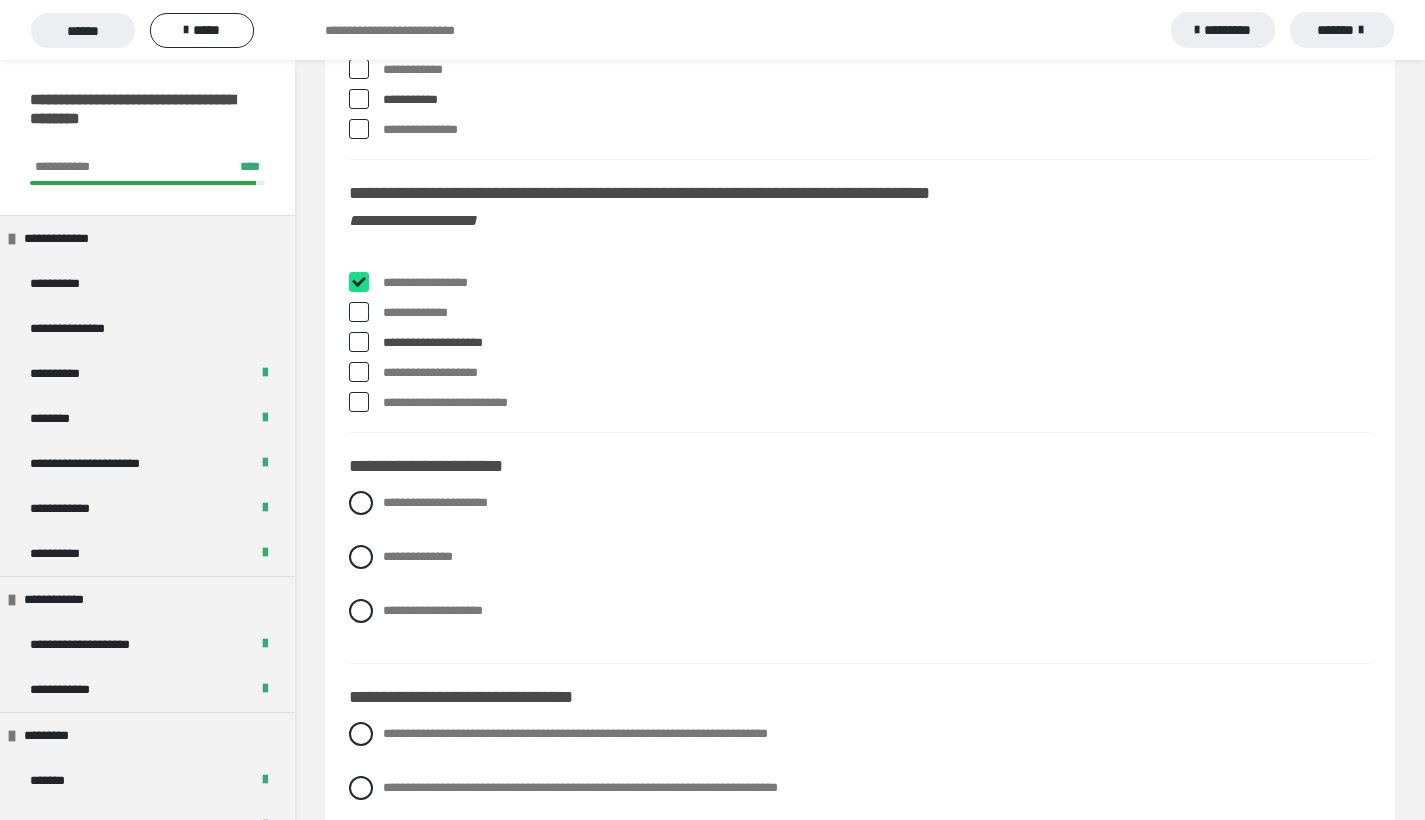 checkbox on "****" 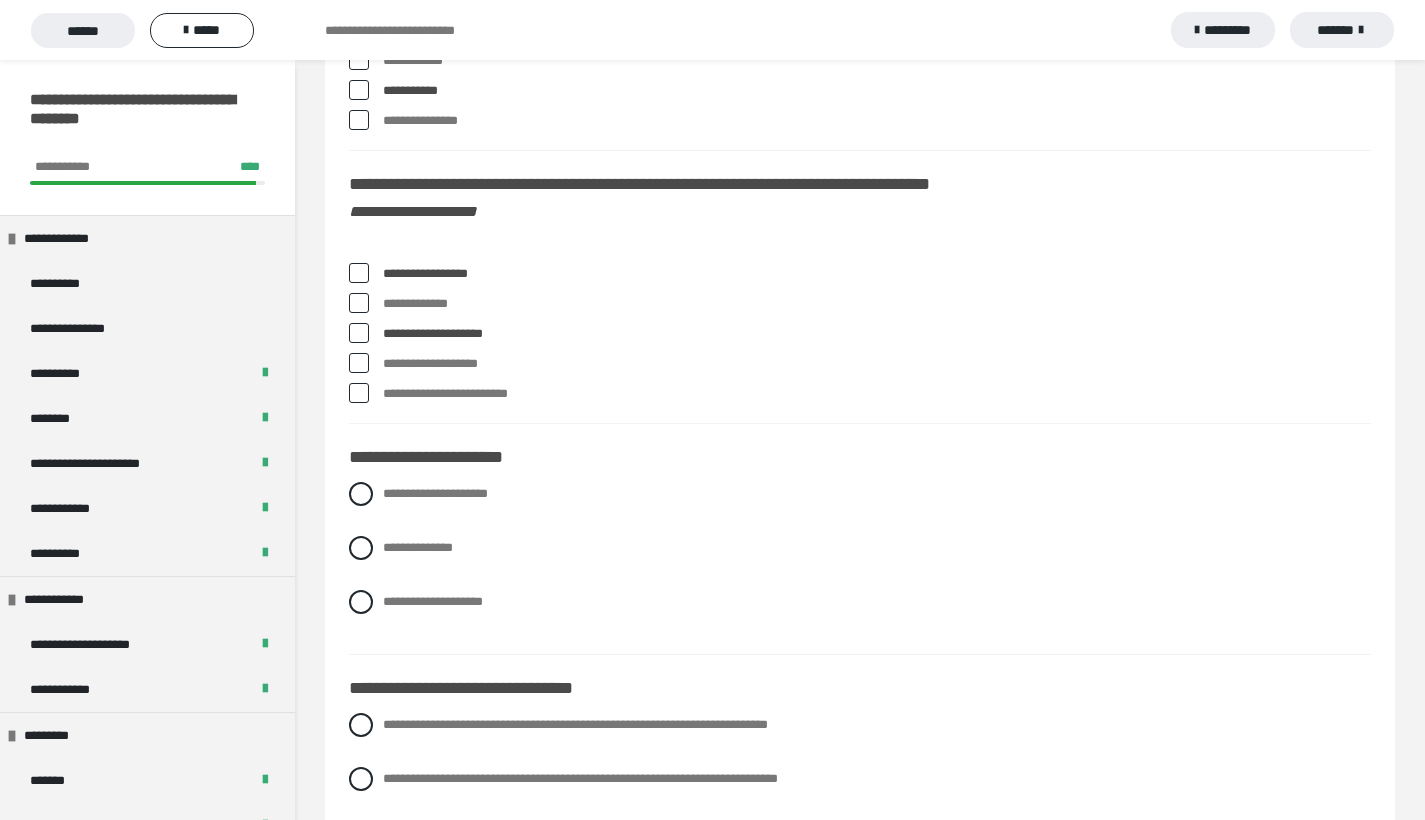 scroll, scrollTop: 8246, scrollLeft: 0, axis: vertical 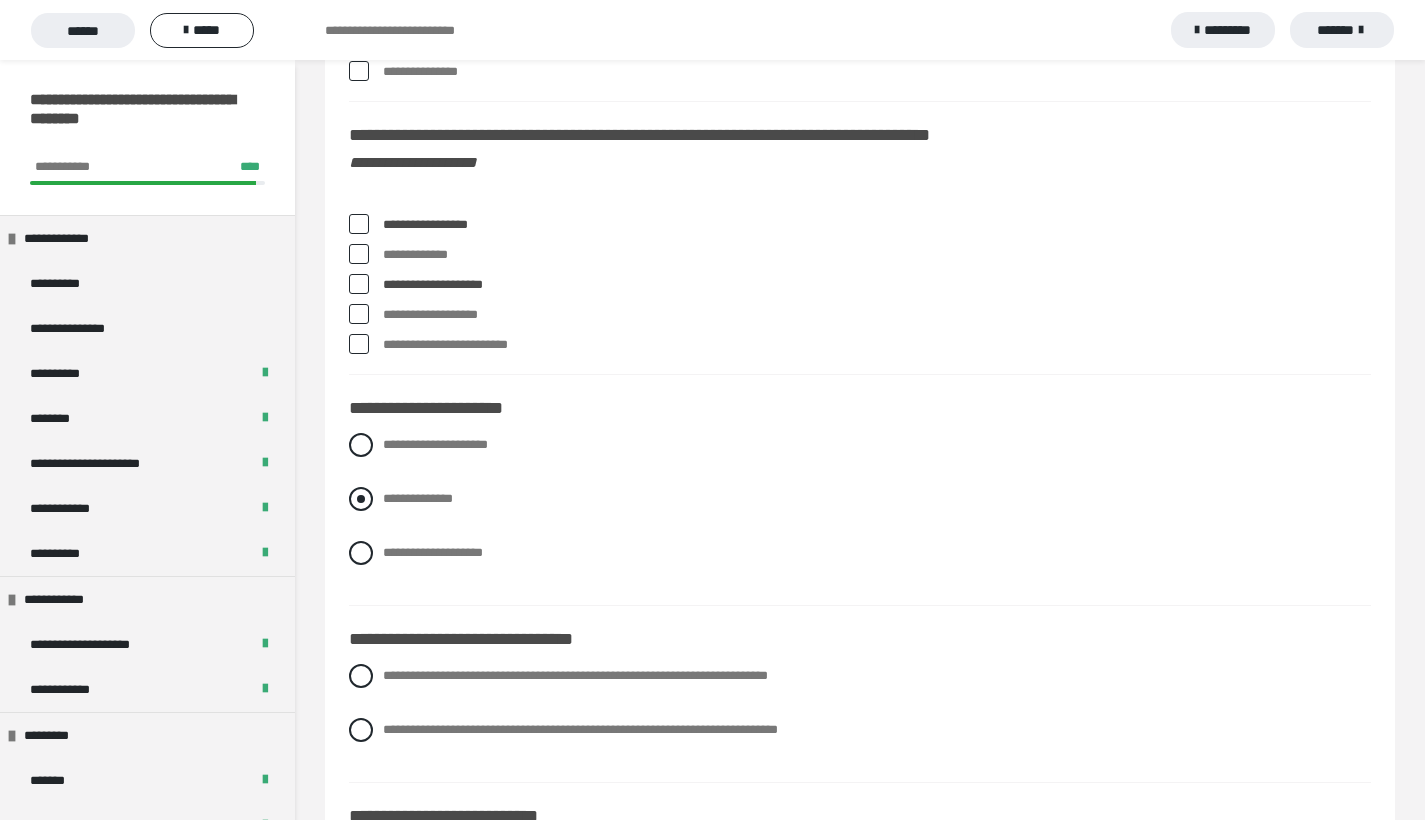 click at bounding box center (361, 499) 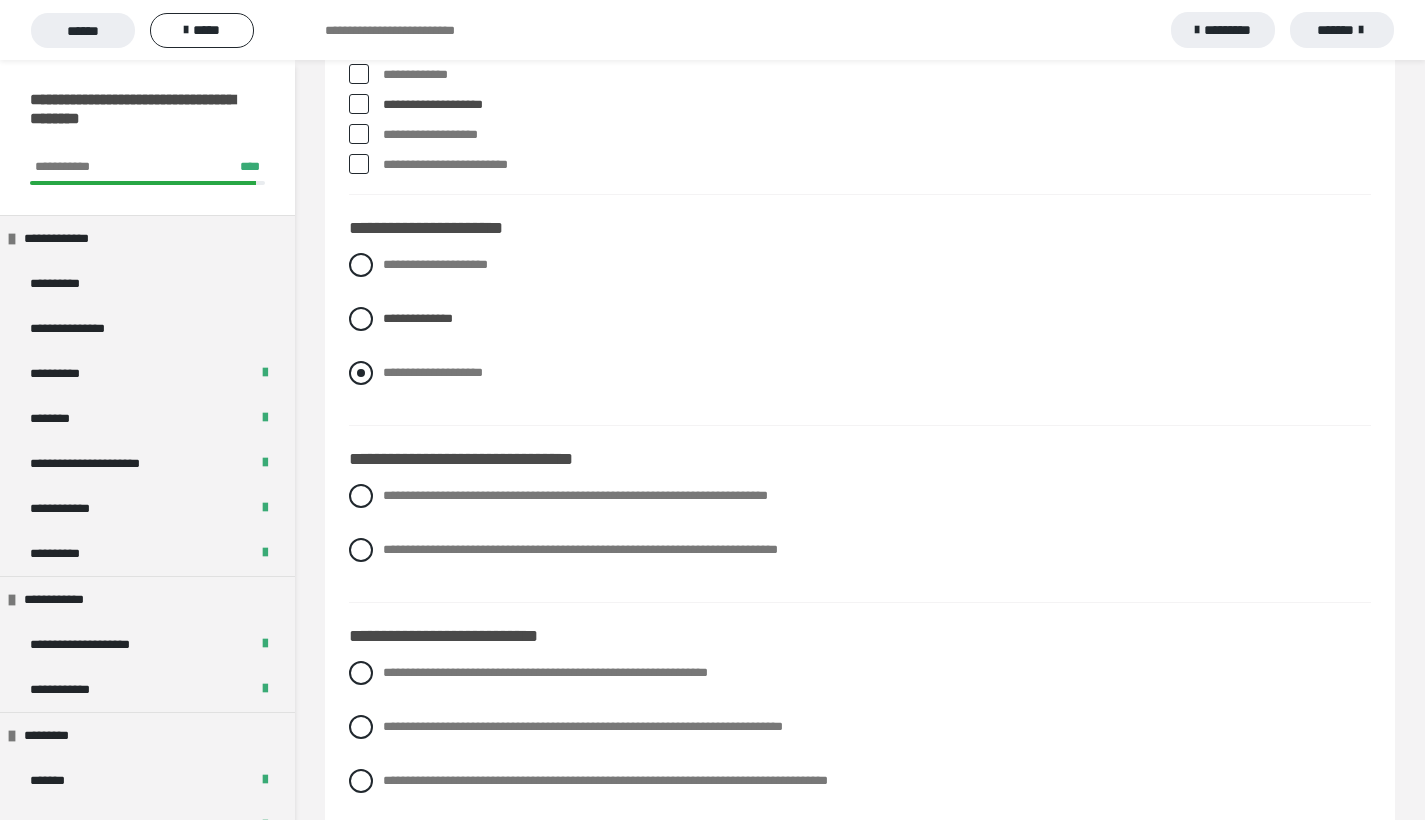 scroll, scrollTop: 8608, scrollLeft: 0, axis: vertical 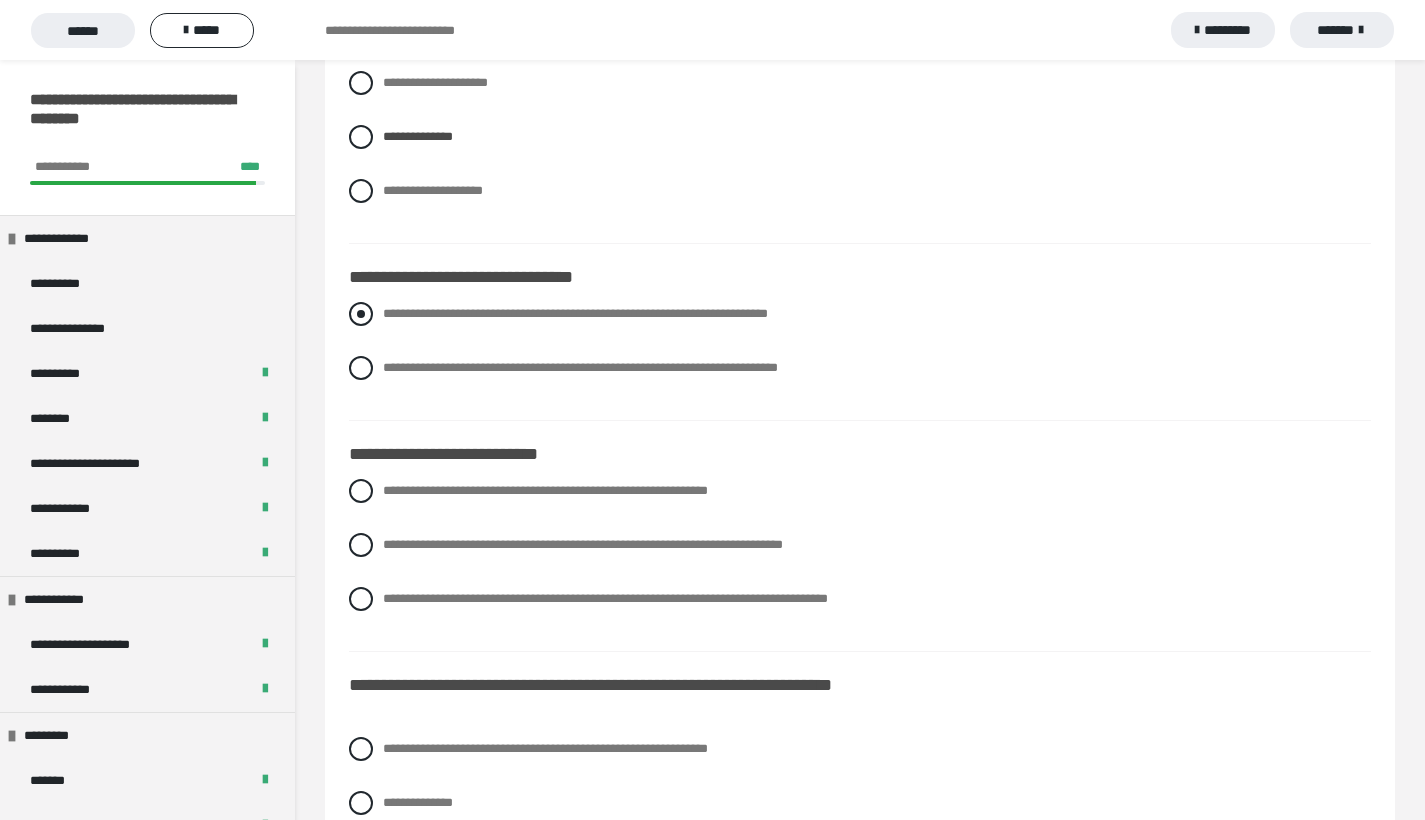 click at bounding box center (361, 314) 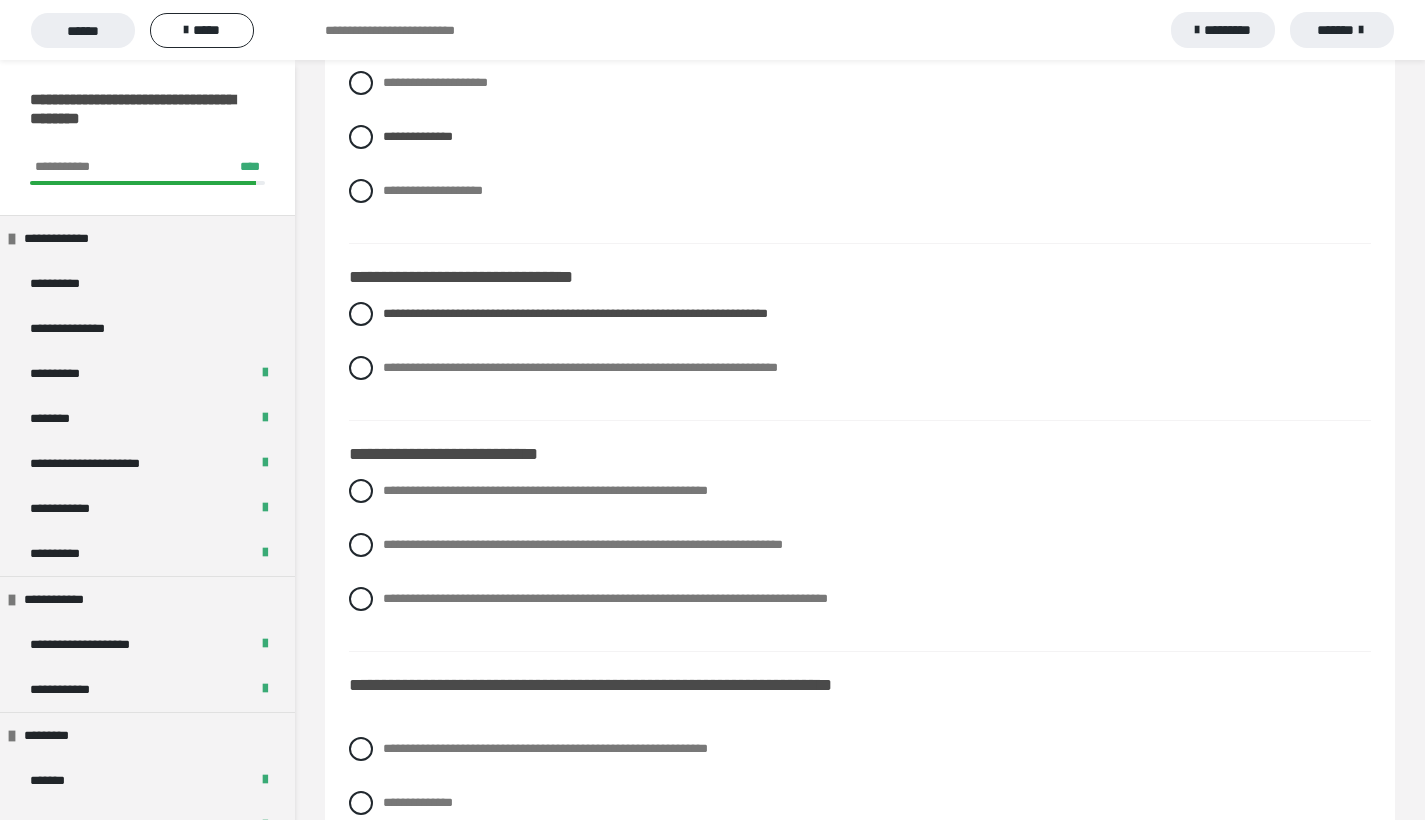 scroll, scrollTop: 8737, scrollLeft: 0, axis: vertical 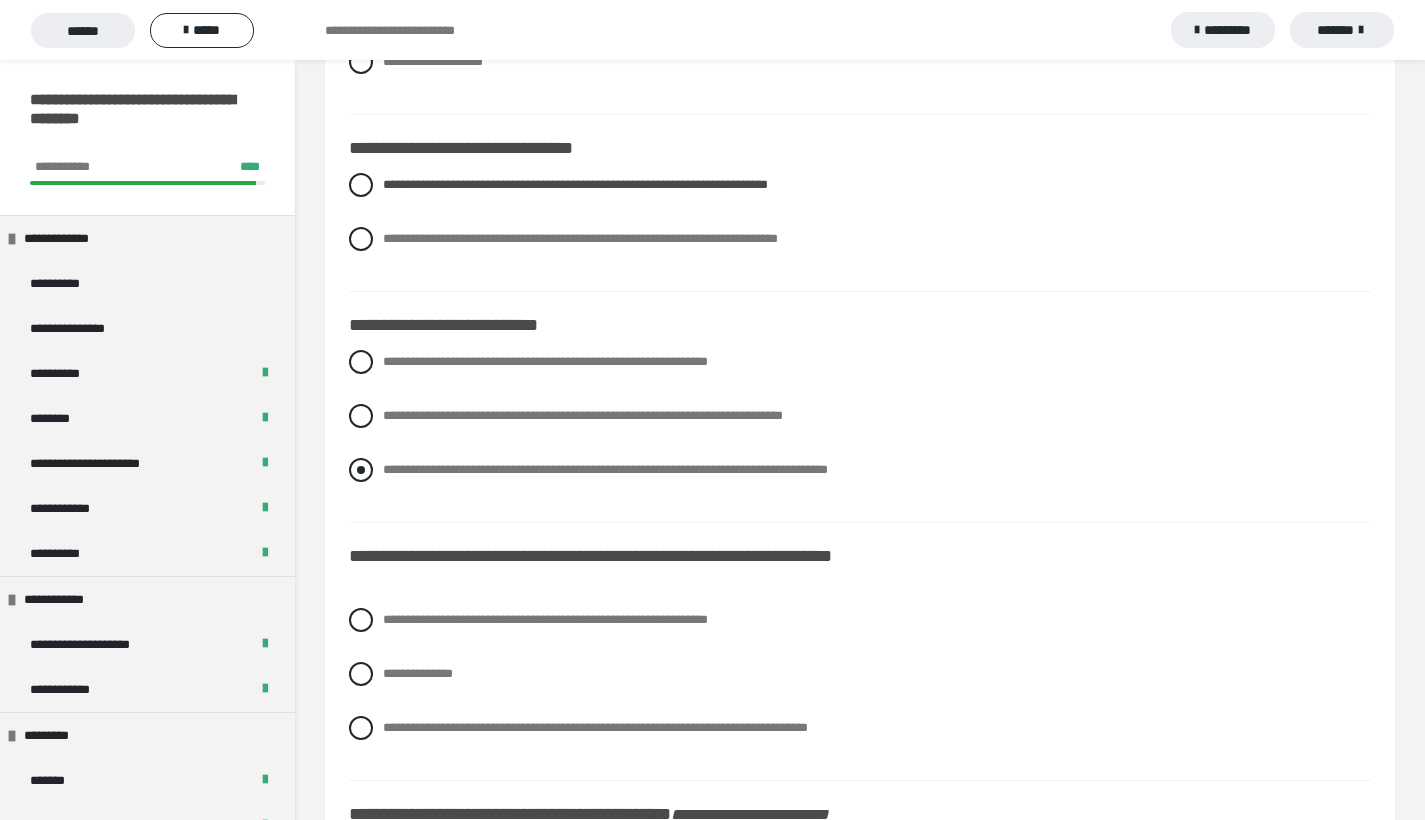 click at bounding box center (361, 470) 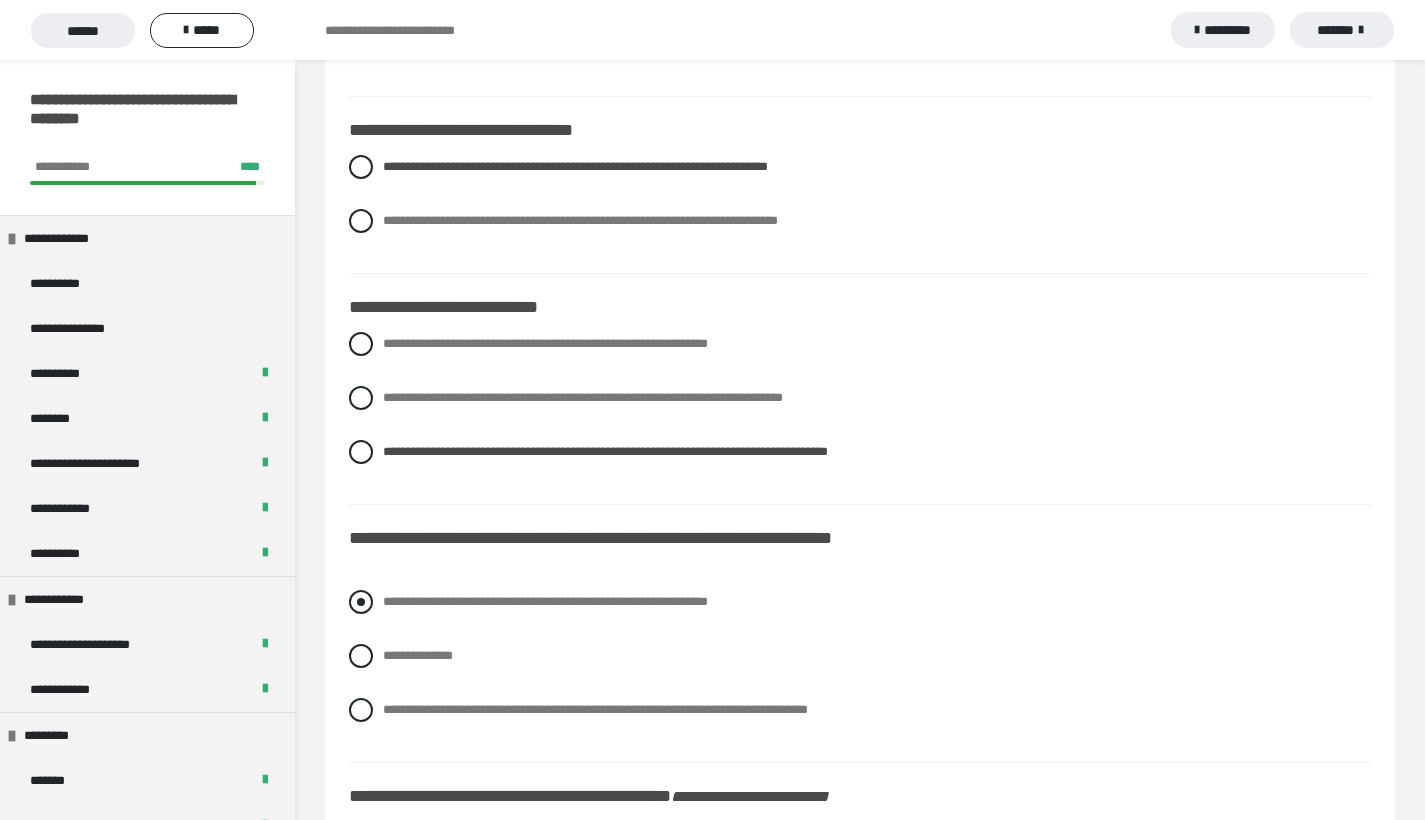 scroll, scrollTop: 8972, scrollLeft: 0, axis: vertical 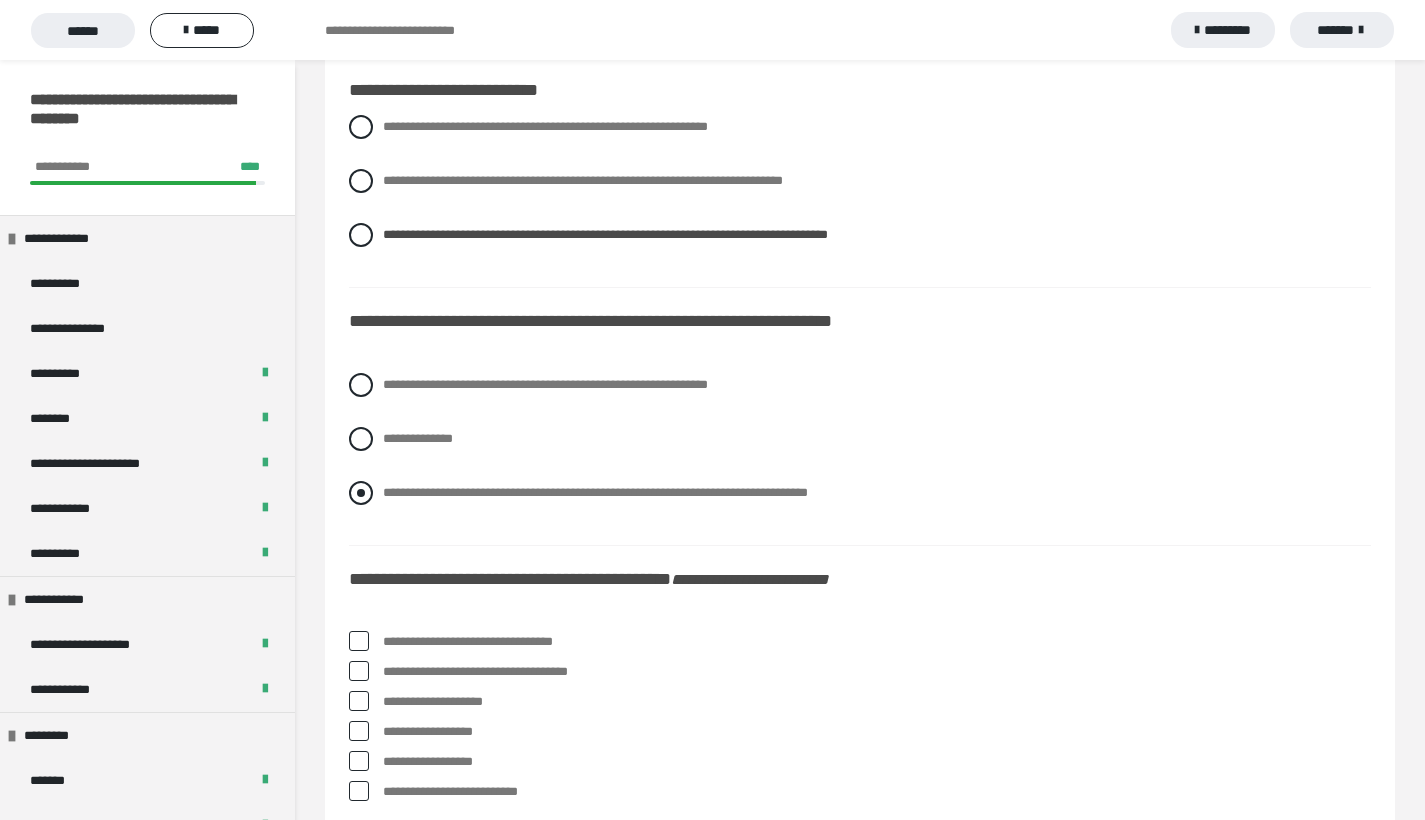 click at bounding box center (361, 493) 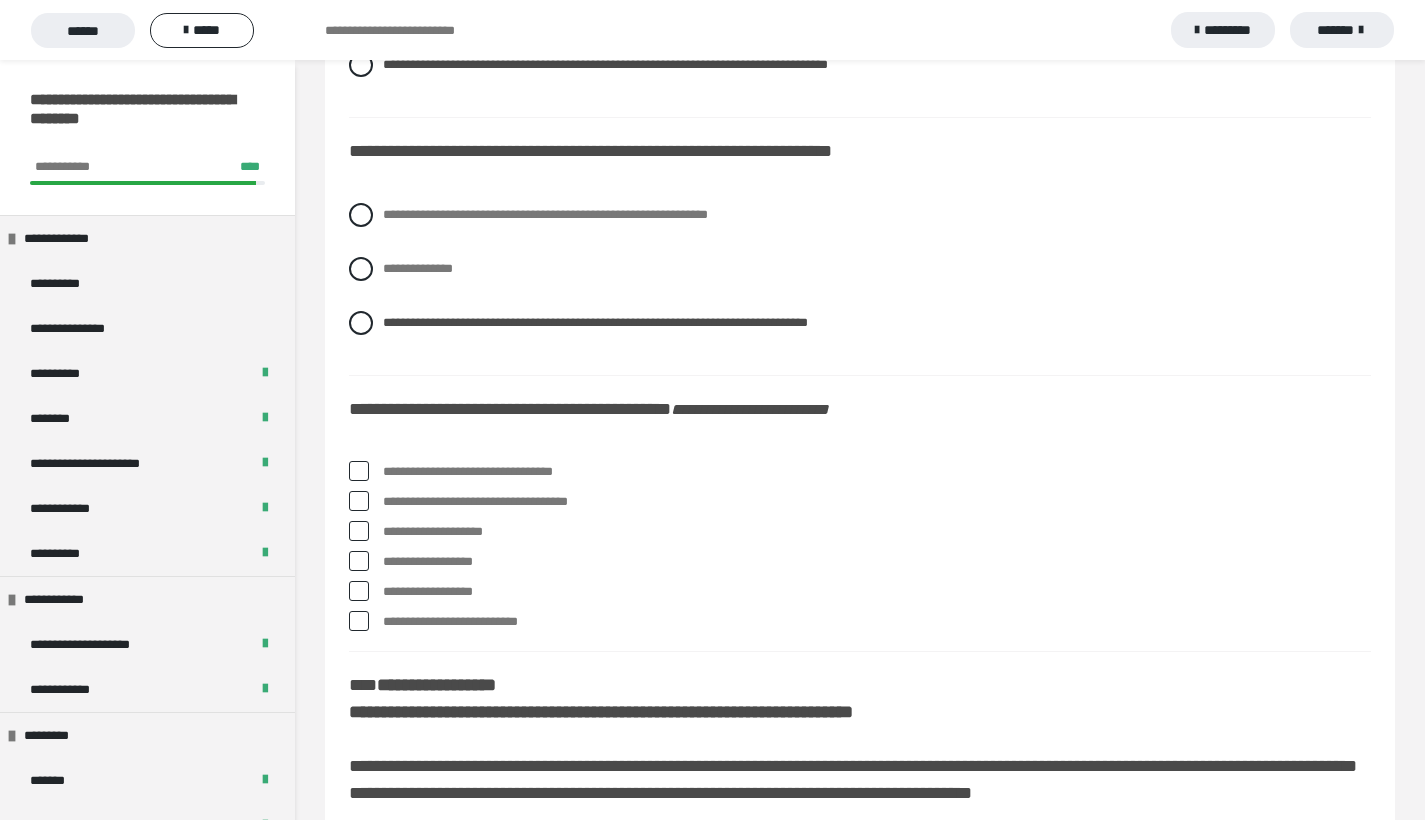 scroll, scrollTop: 9424, scrollLeft: 0, axis: vertical 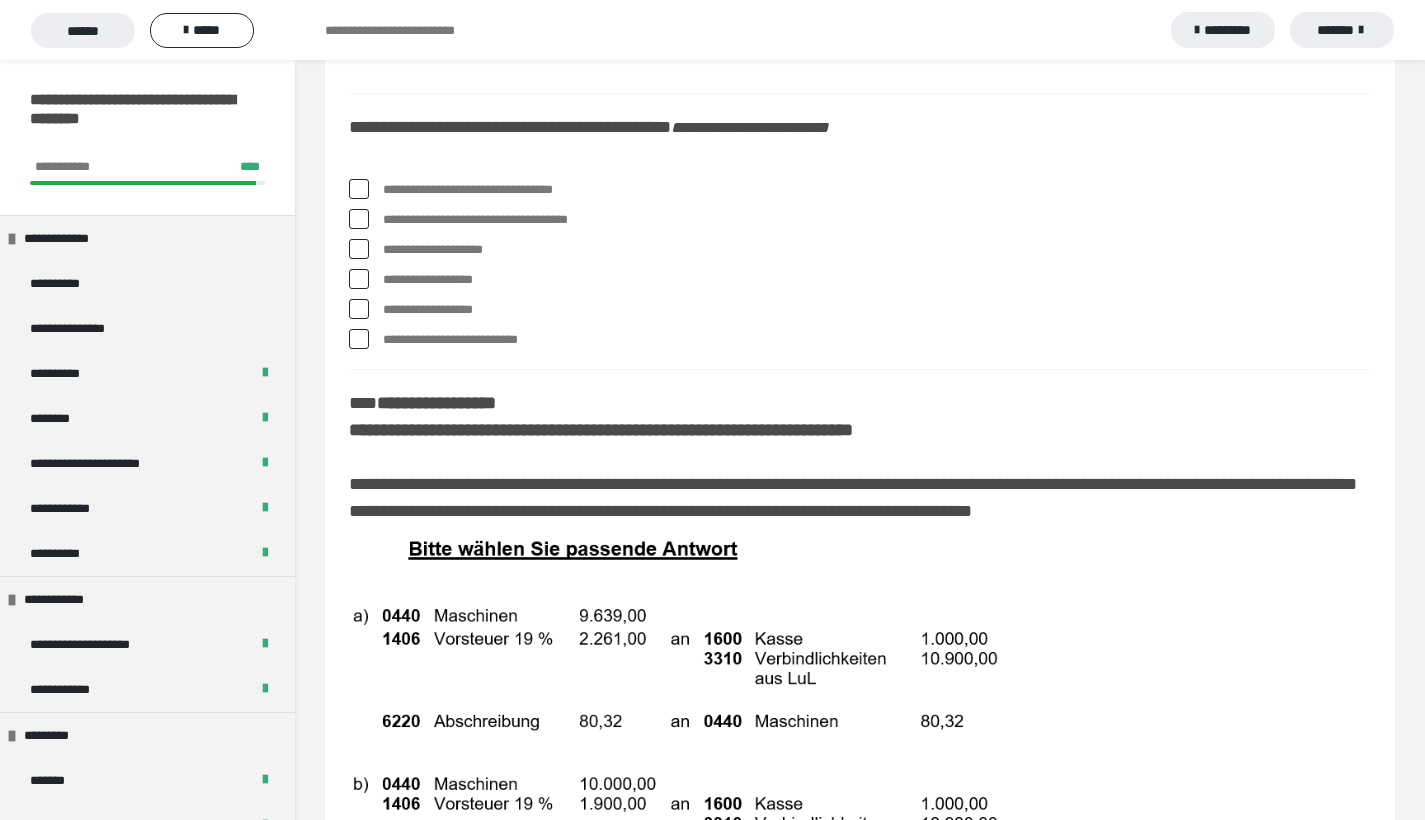 click at bounding box center (359, 309) 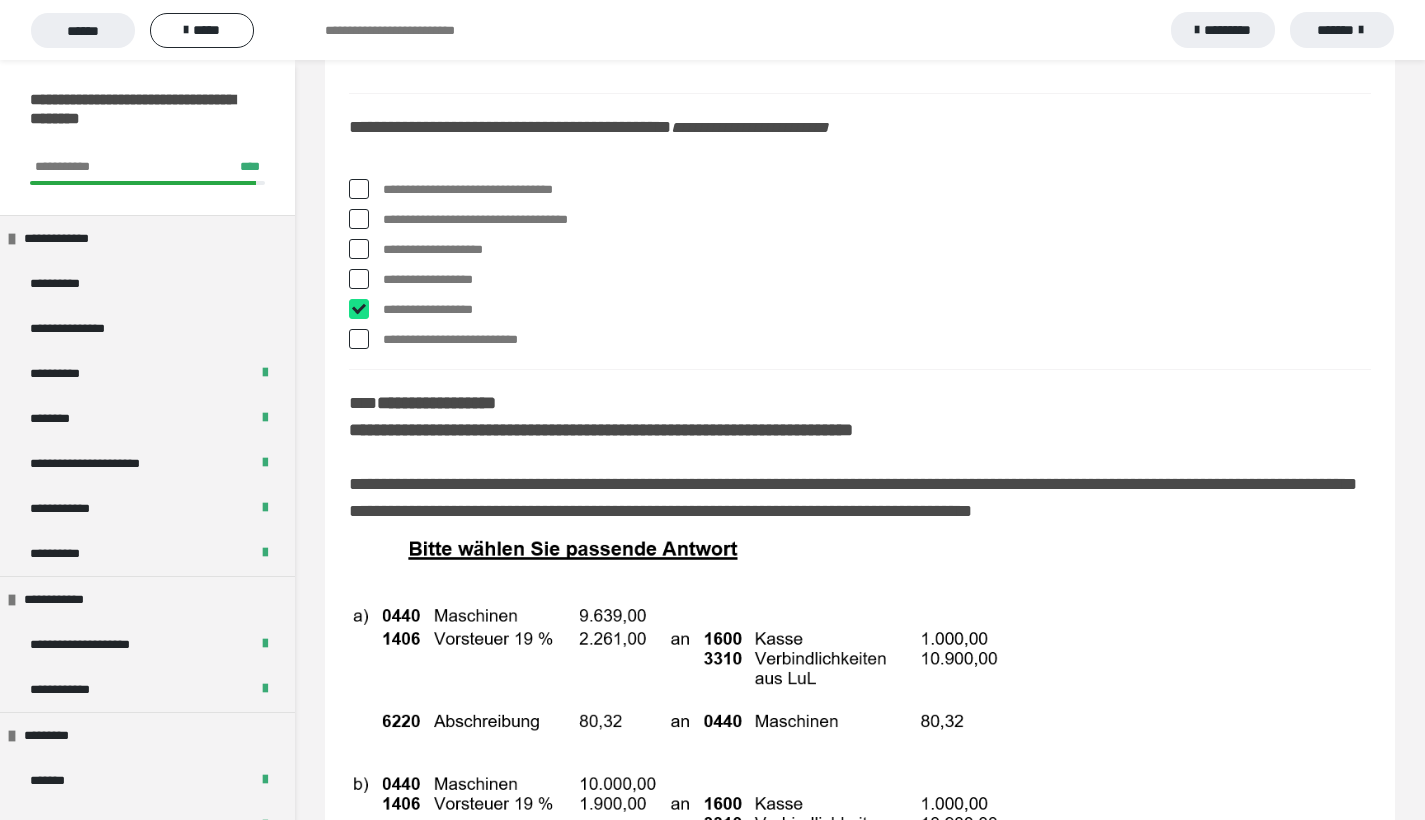 checkbox on "****" 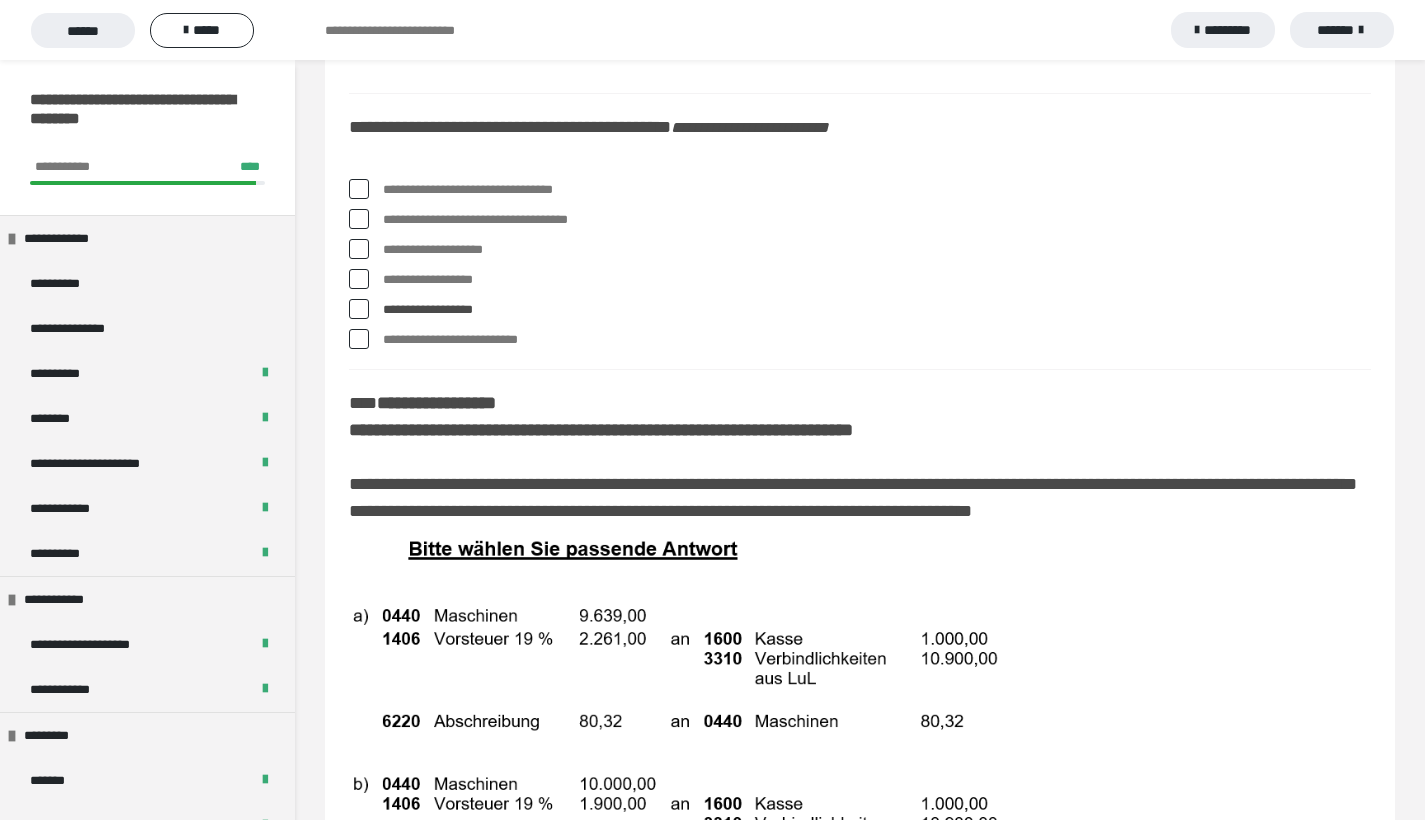 click at bounding box center [359, 219] 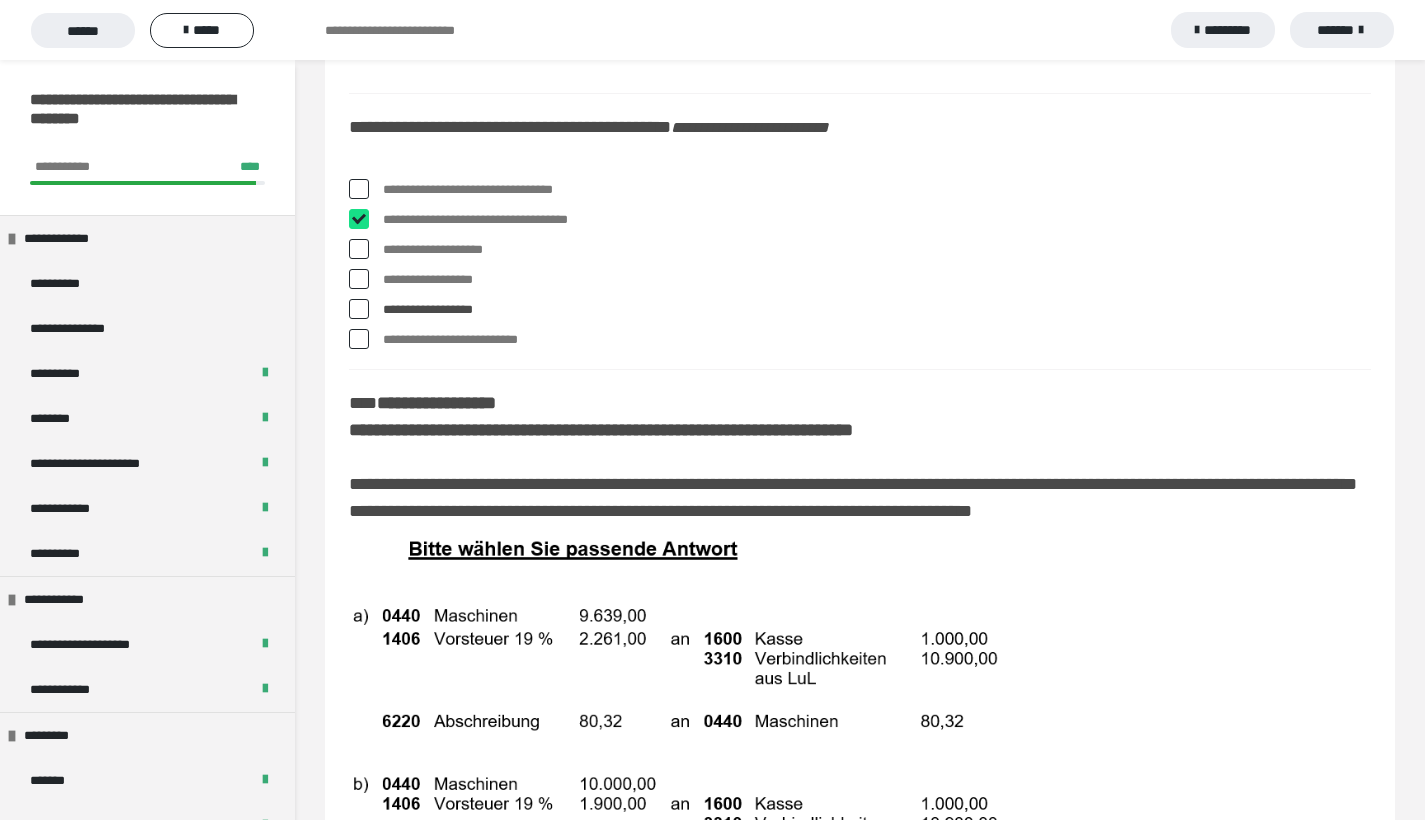 checkbox on "****" 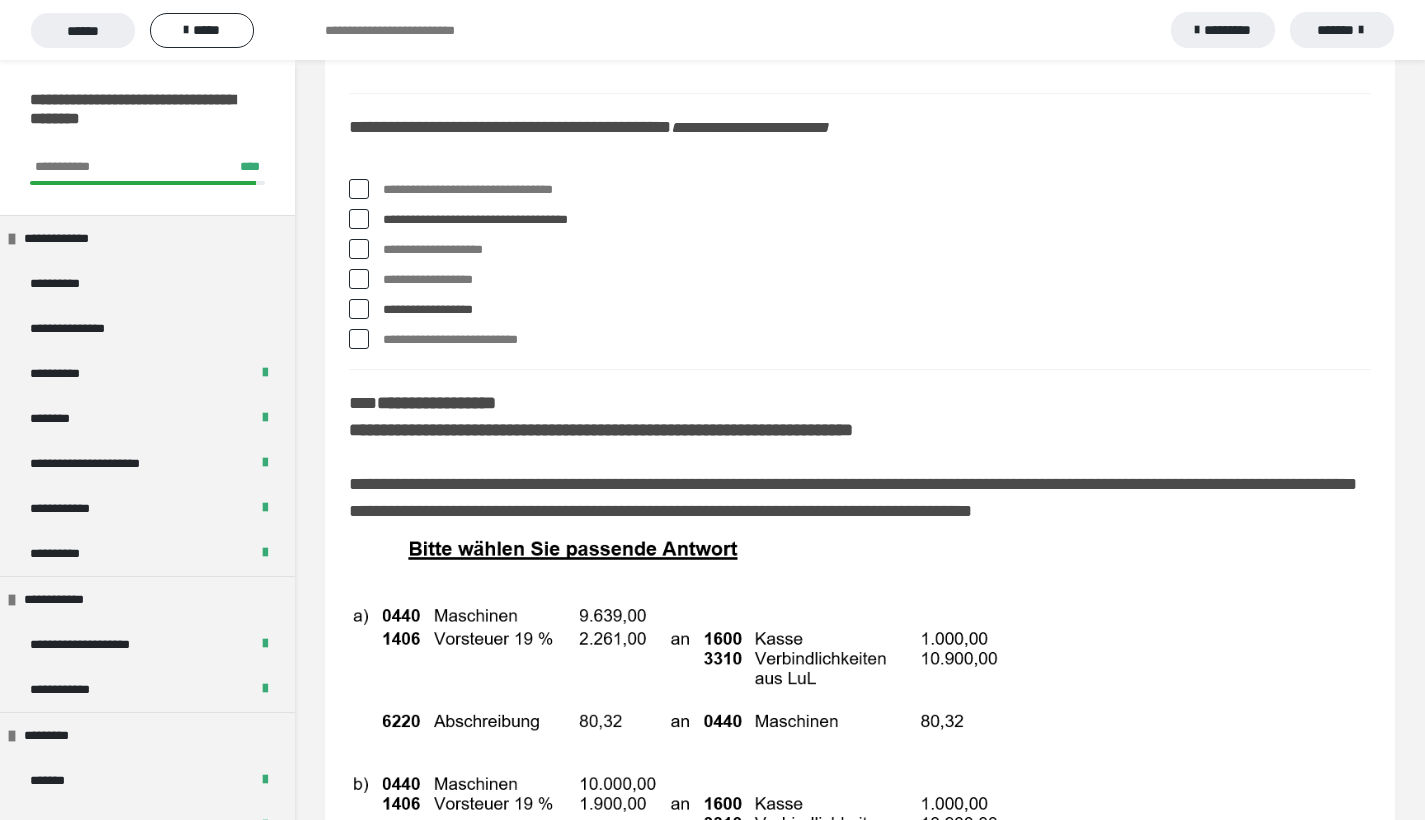 click at bounding box center [359, 189] 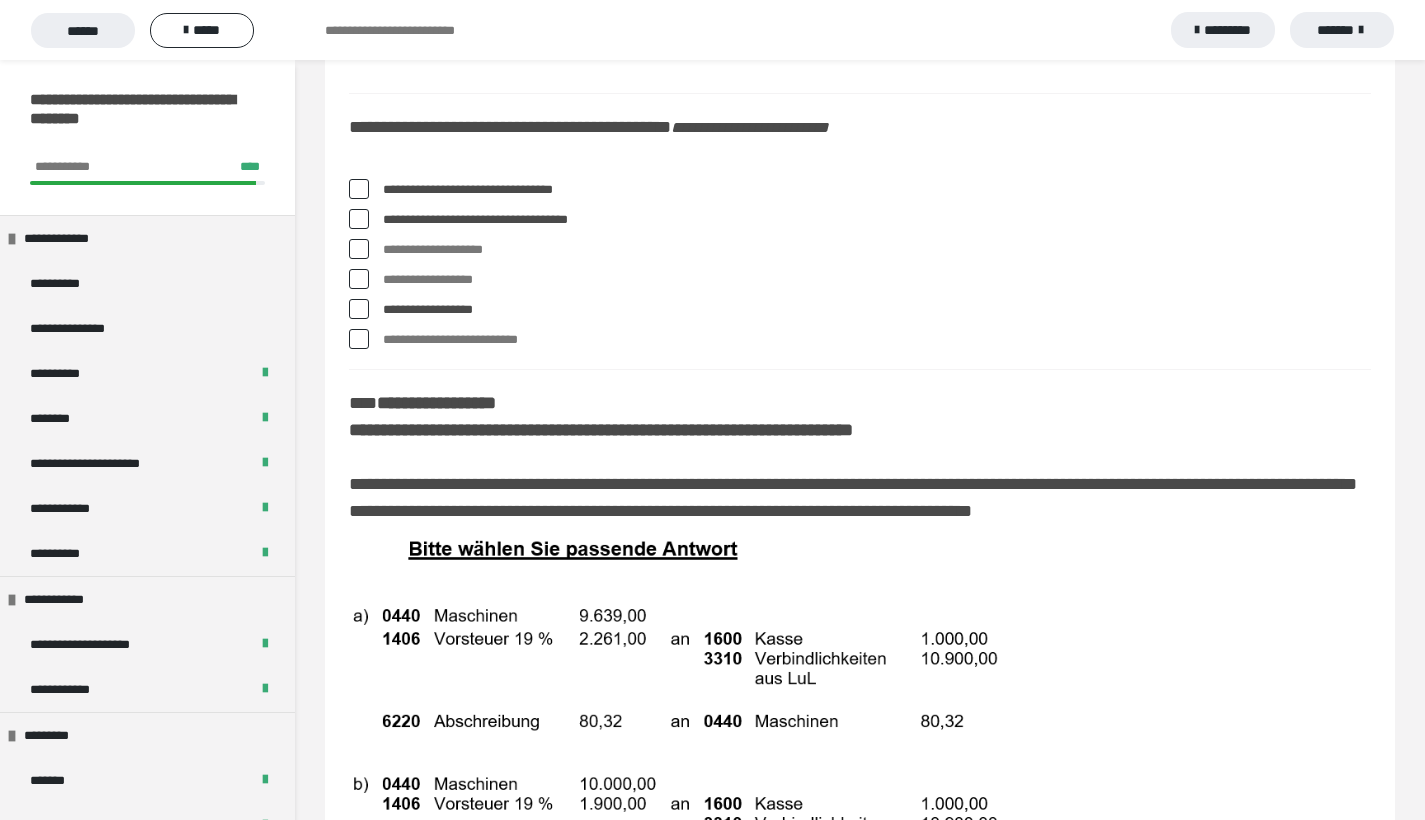 scroll, scrollTop: 9428, scrollLeft: 0, axis: vertical 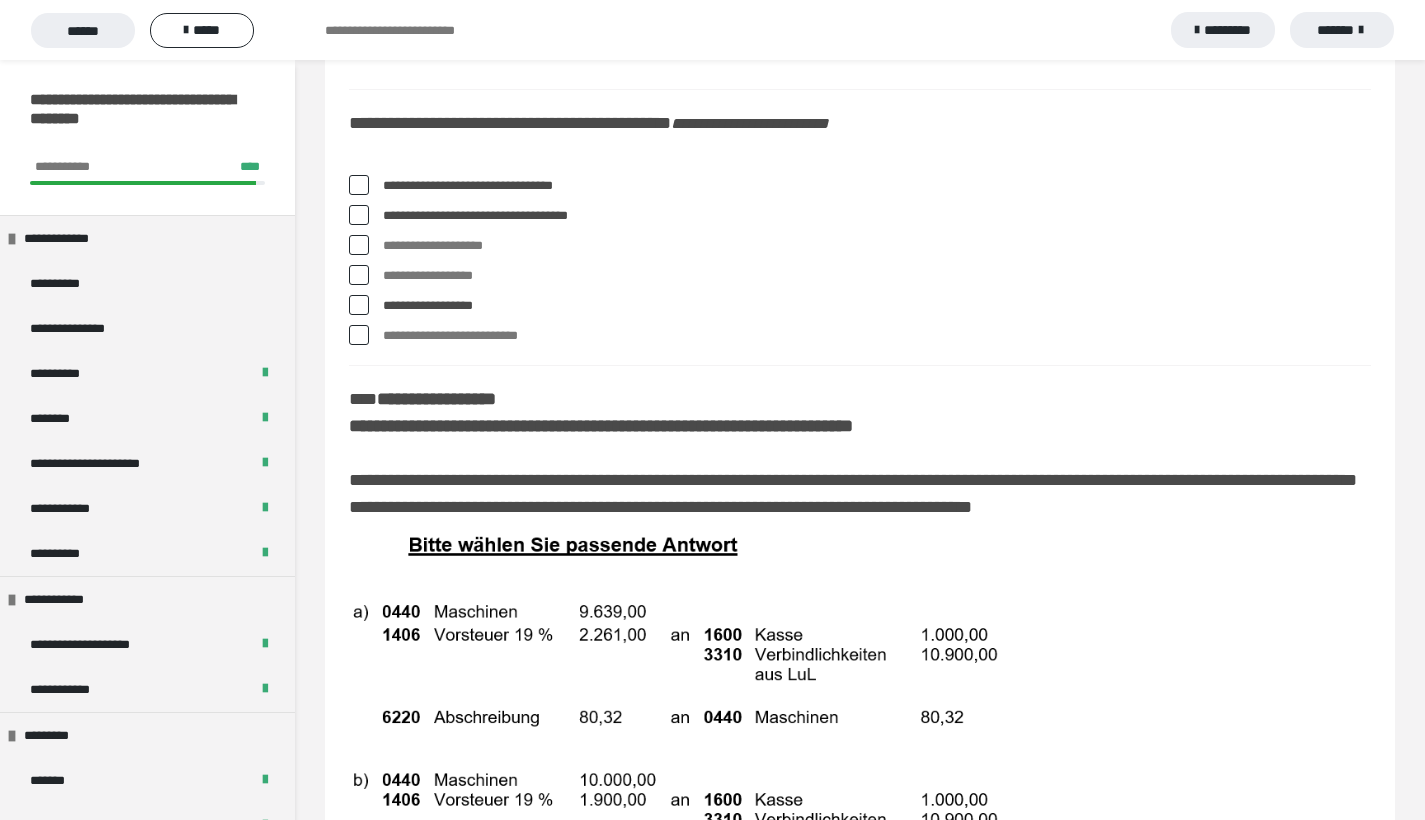 click at bounding box center [359, 185] 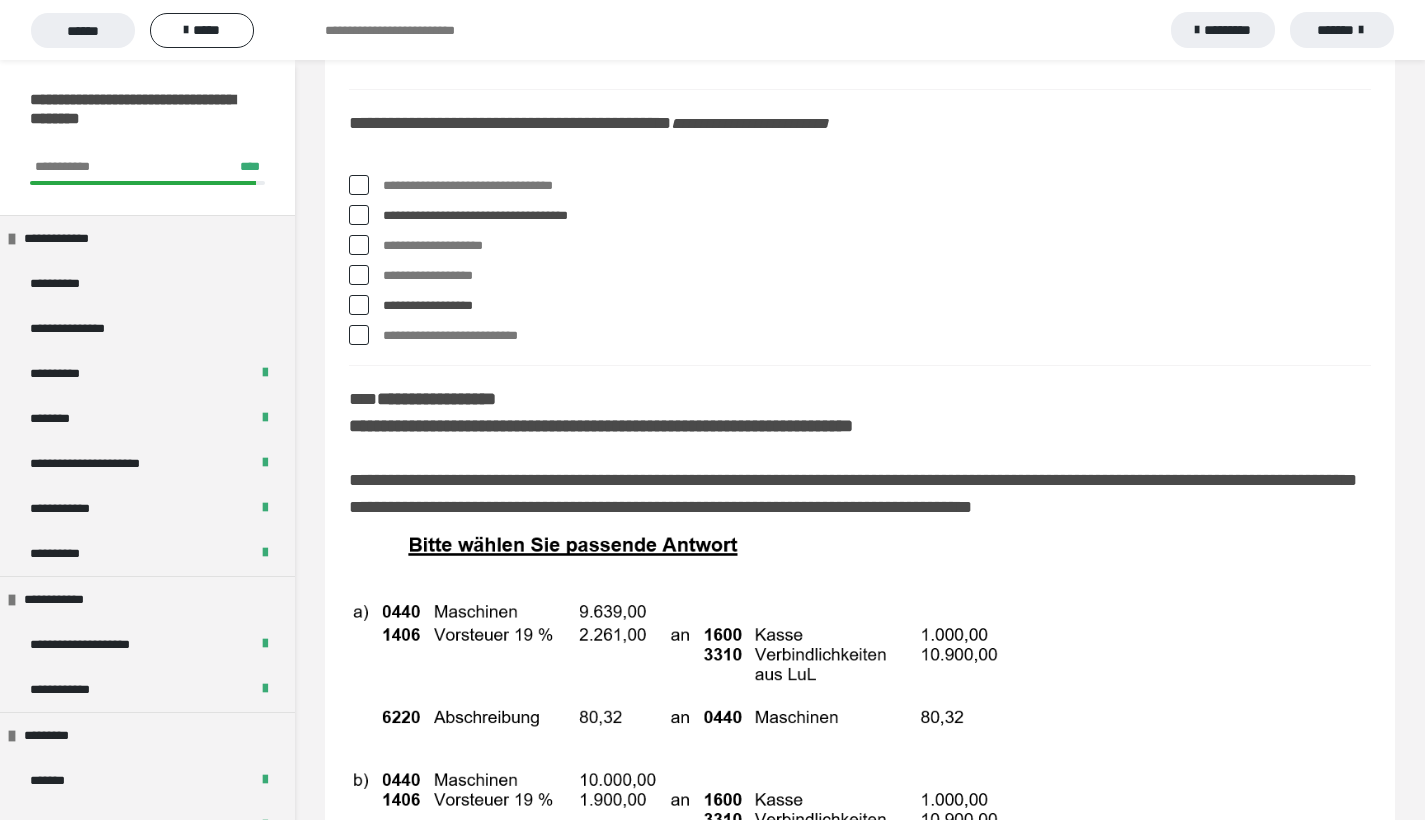 click at bounding box center (359, 185) 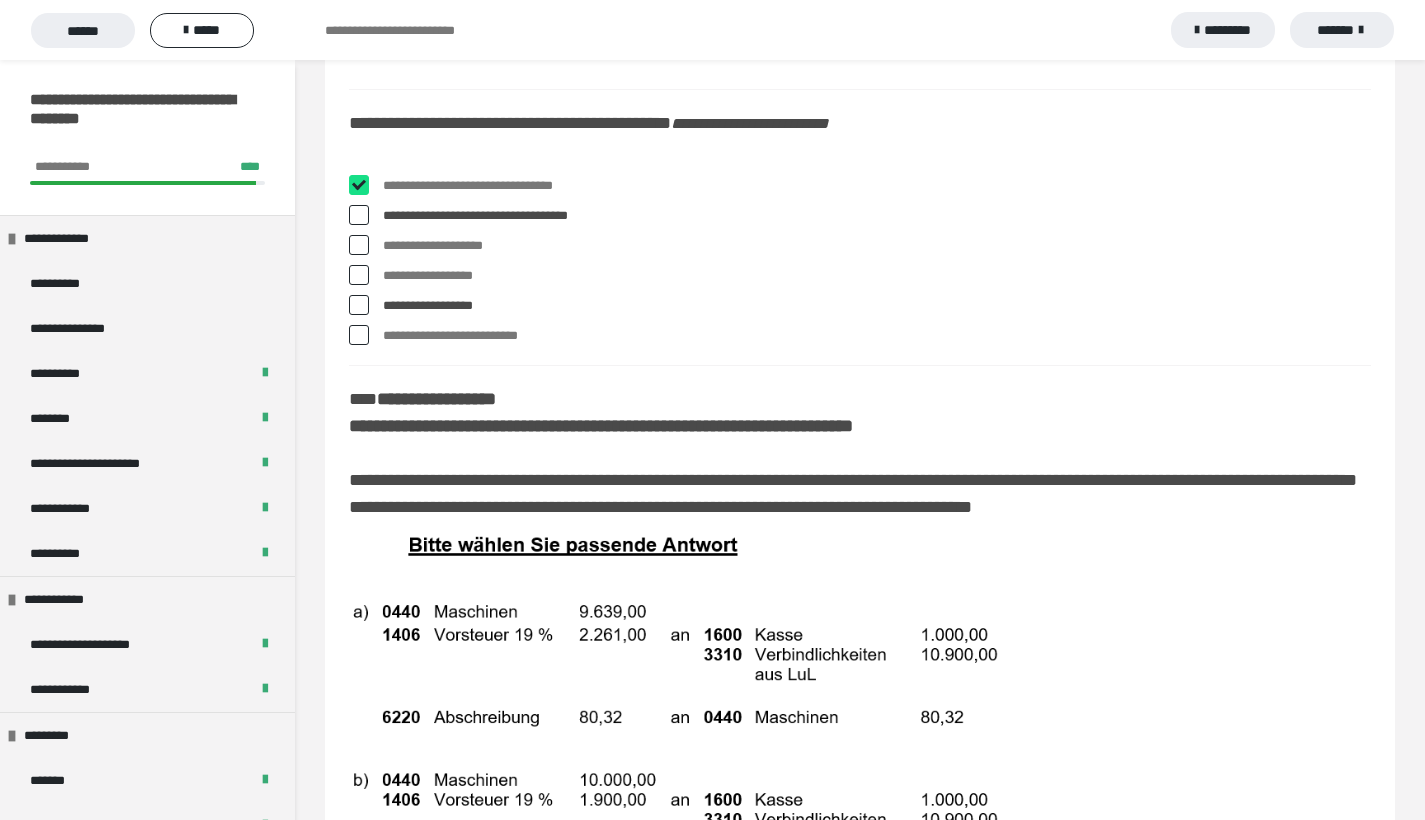checkbox on "****" 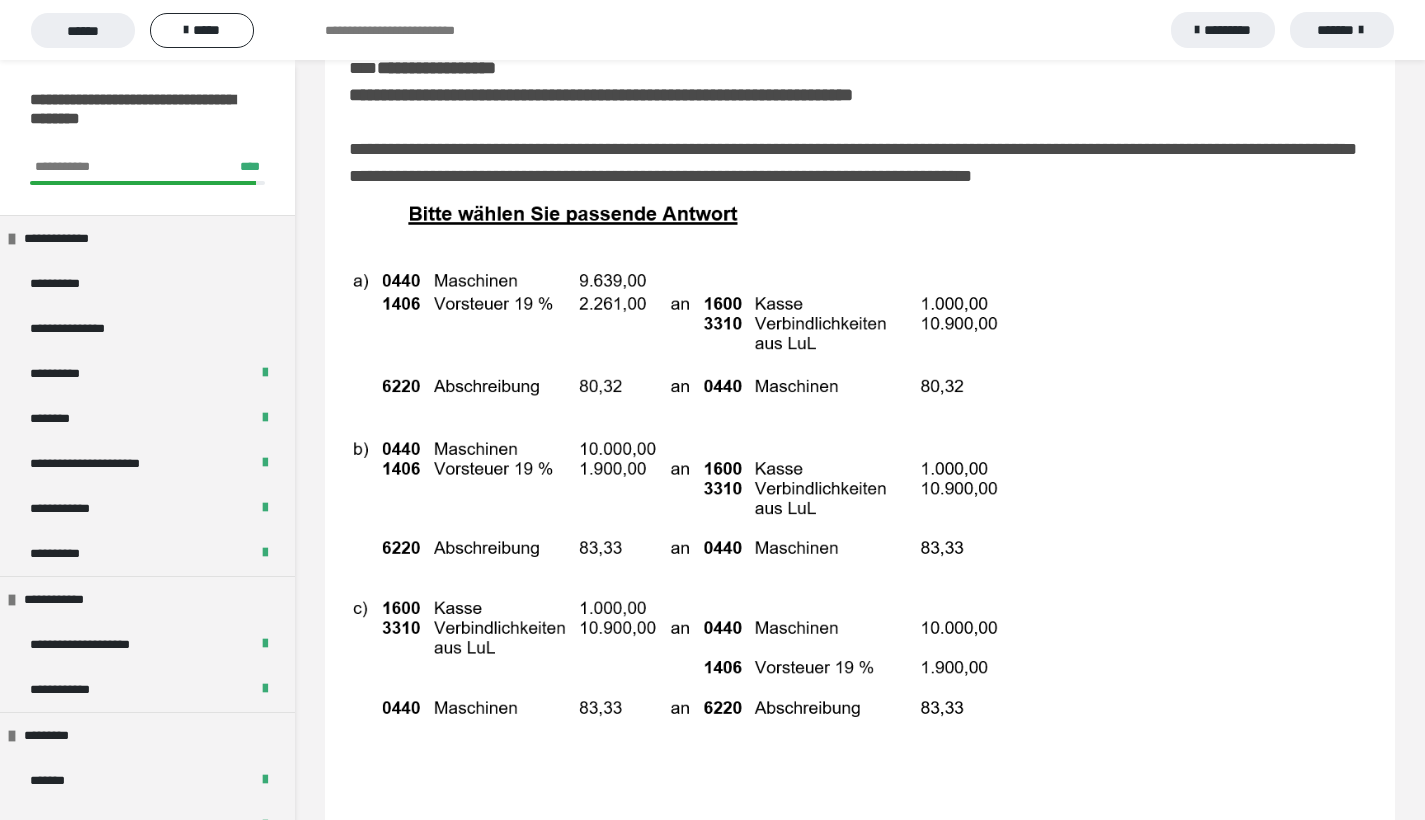 scroll, scrollTop: 9932, scrollLeft: 0, axis: vertical 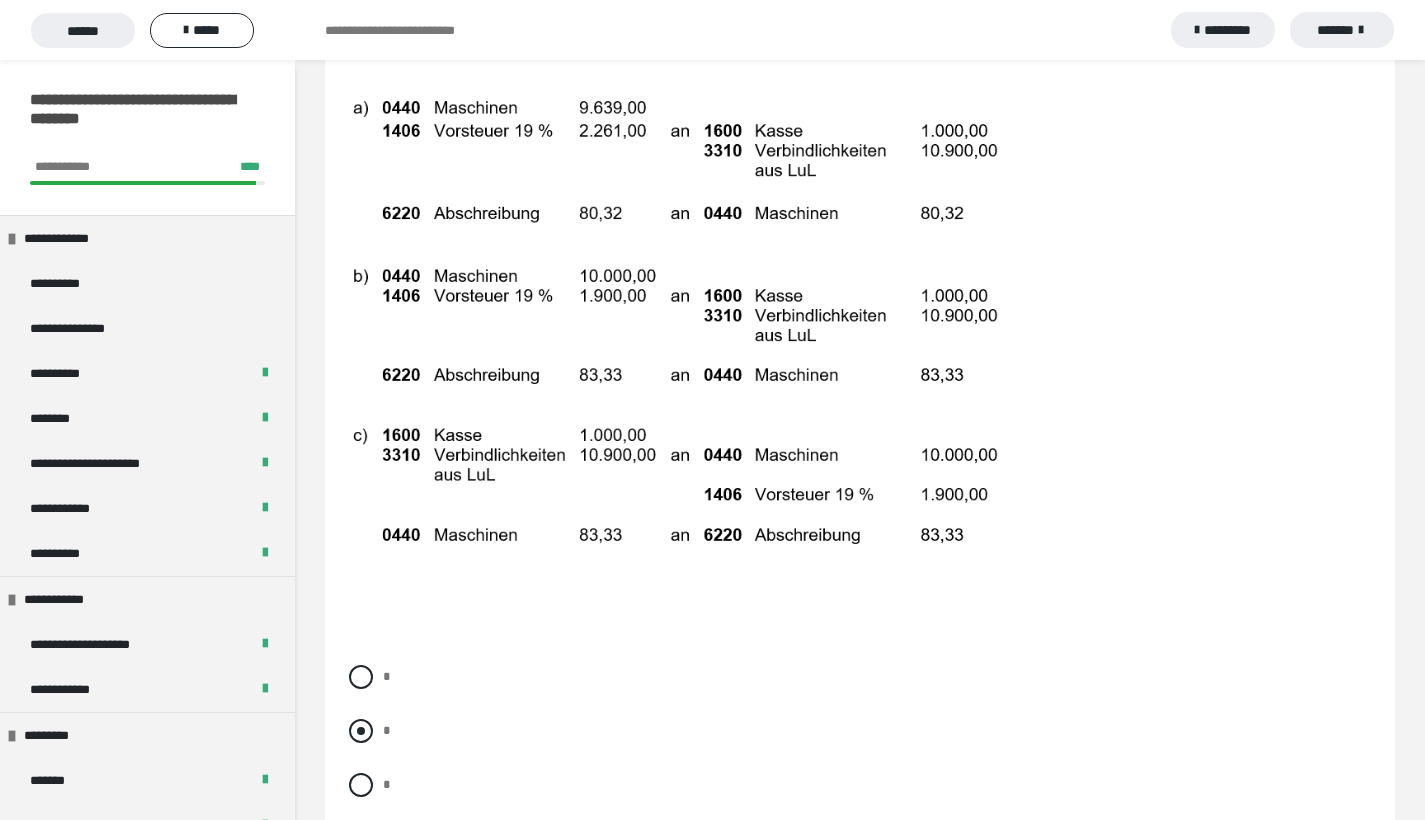 click at bounding box center (361, 731) 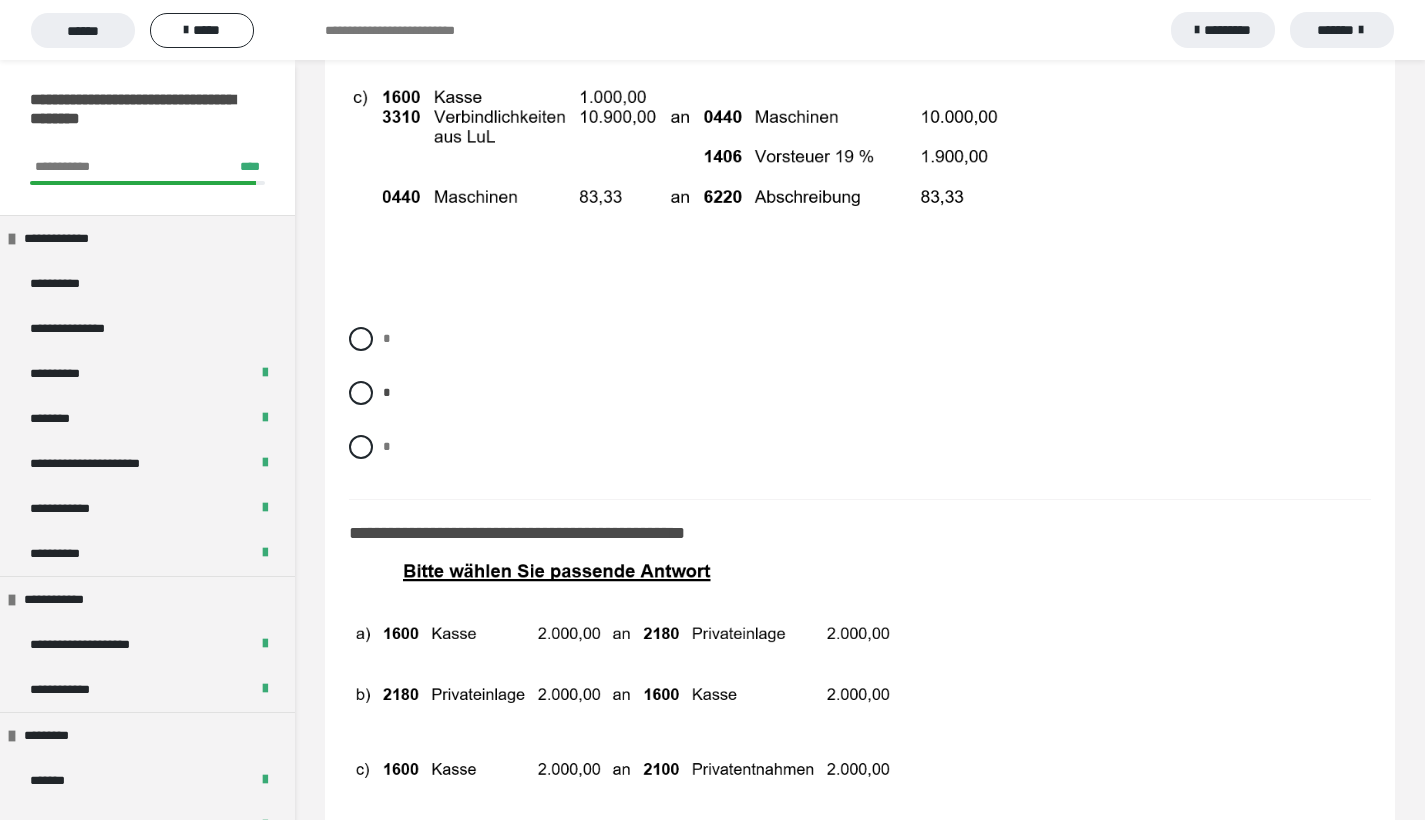 scroll, scrollTop: 10665, scrollLeft: 0, axis: vertical 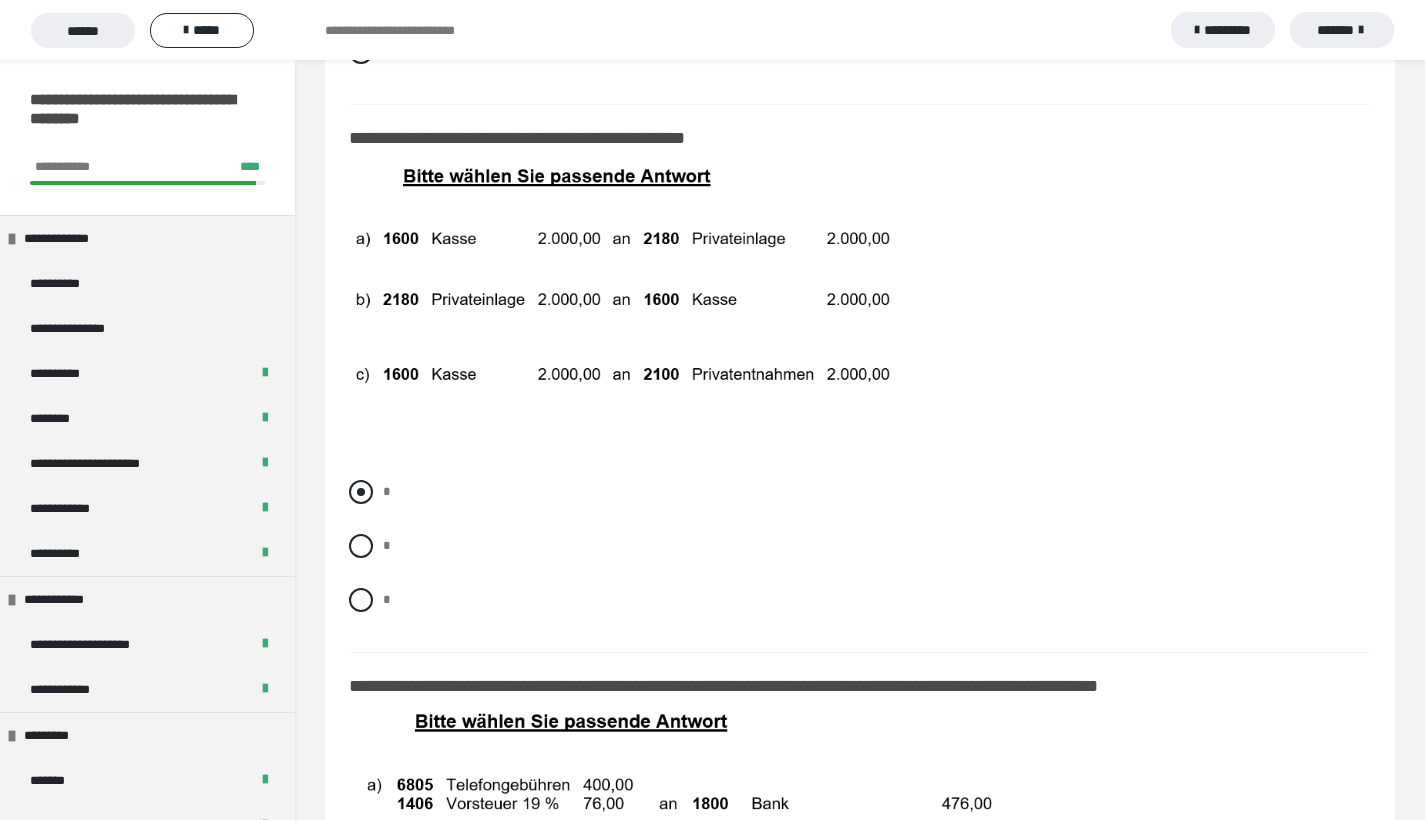 click at bounding box center [361, 492] 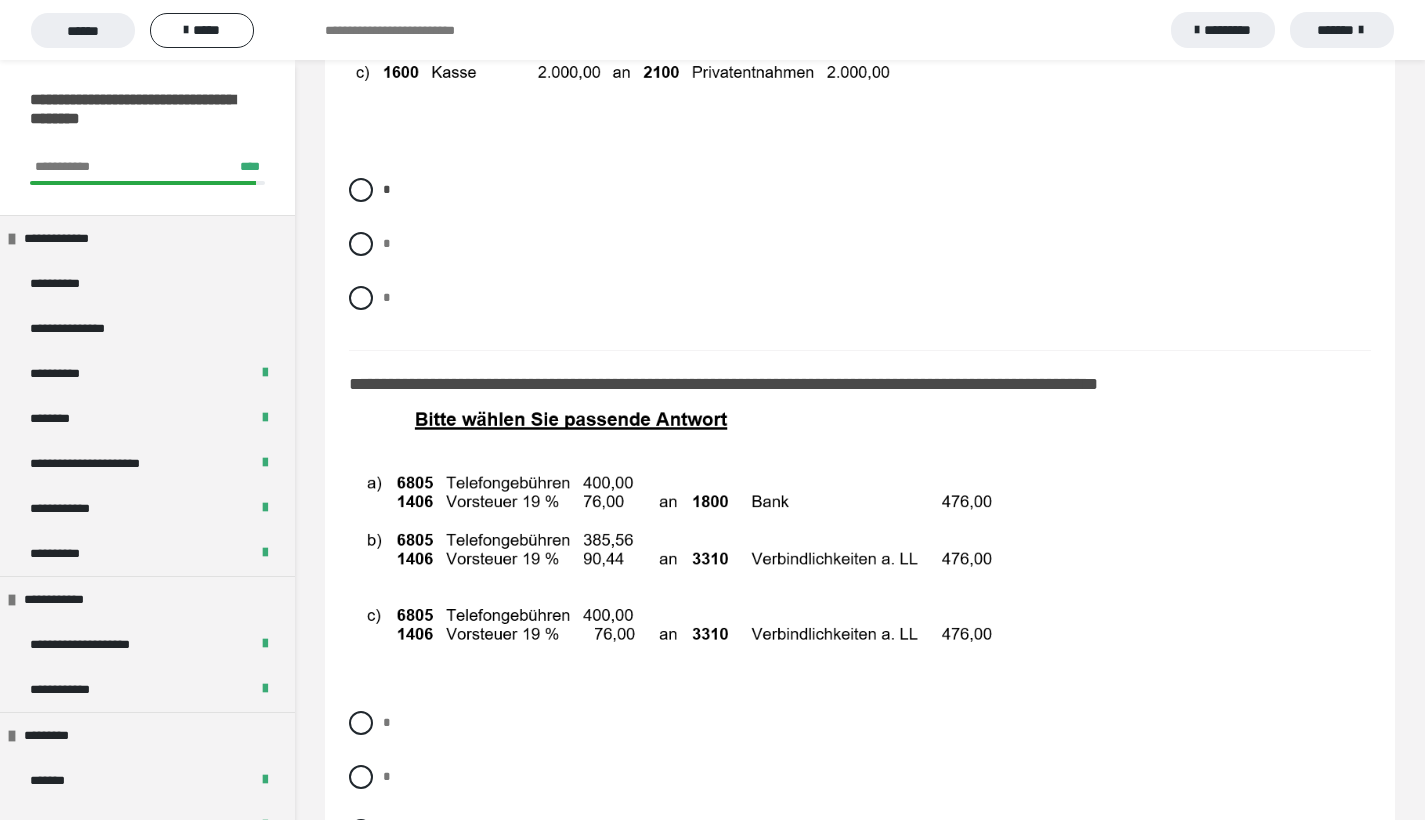 scroll, scrollTop: 11151, scrollLeft: 0, axis: vertical 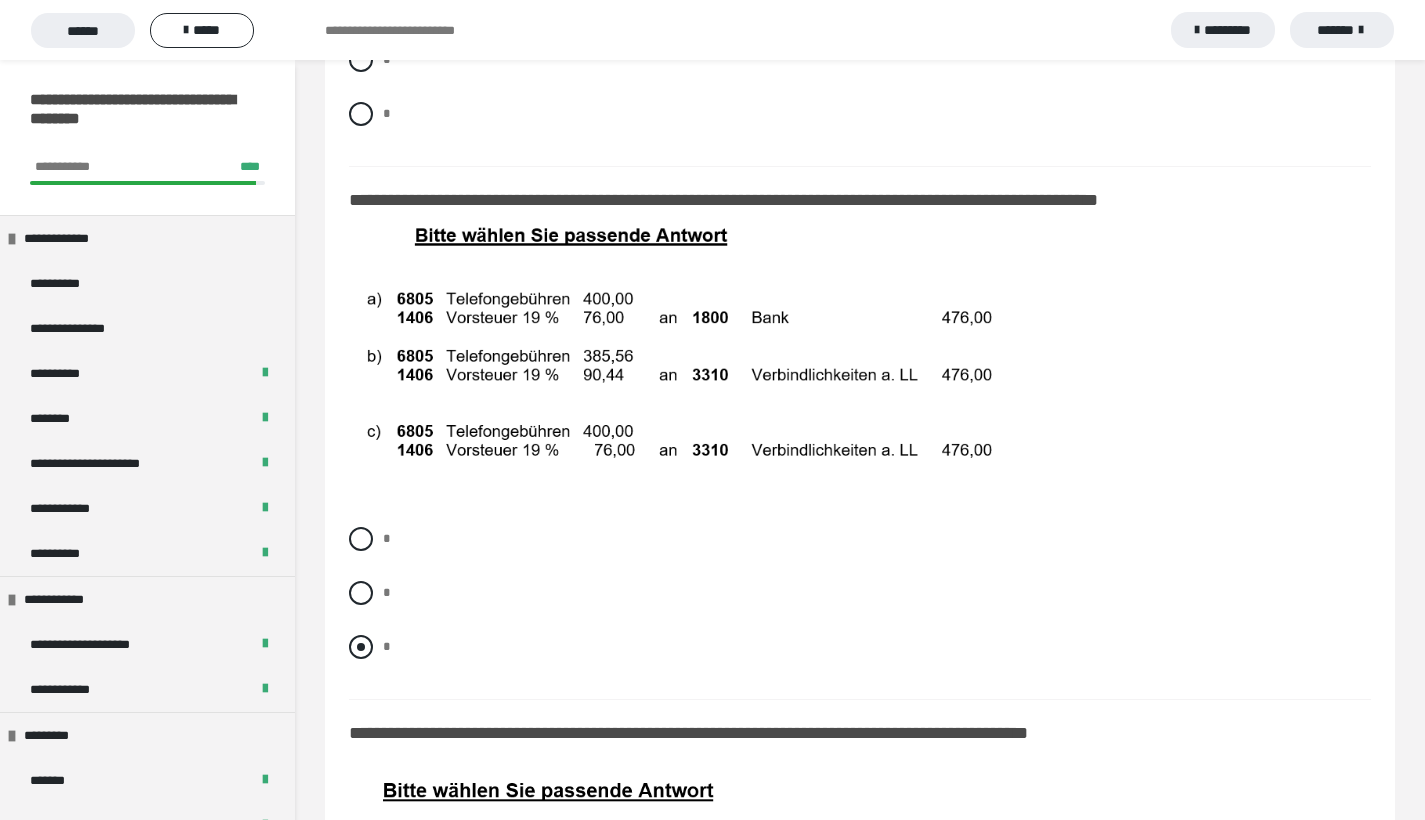 click at bounding box center [361, 647] 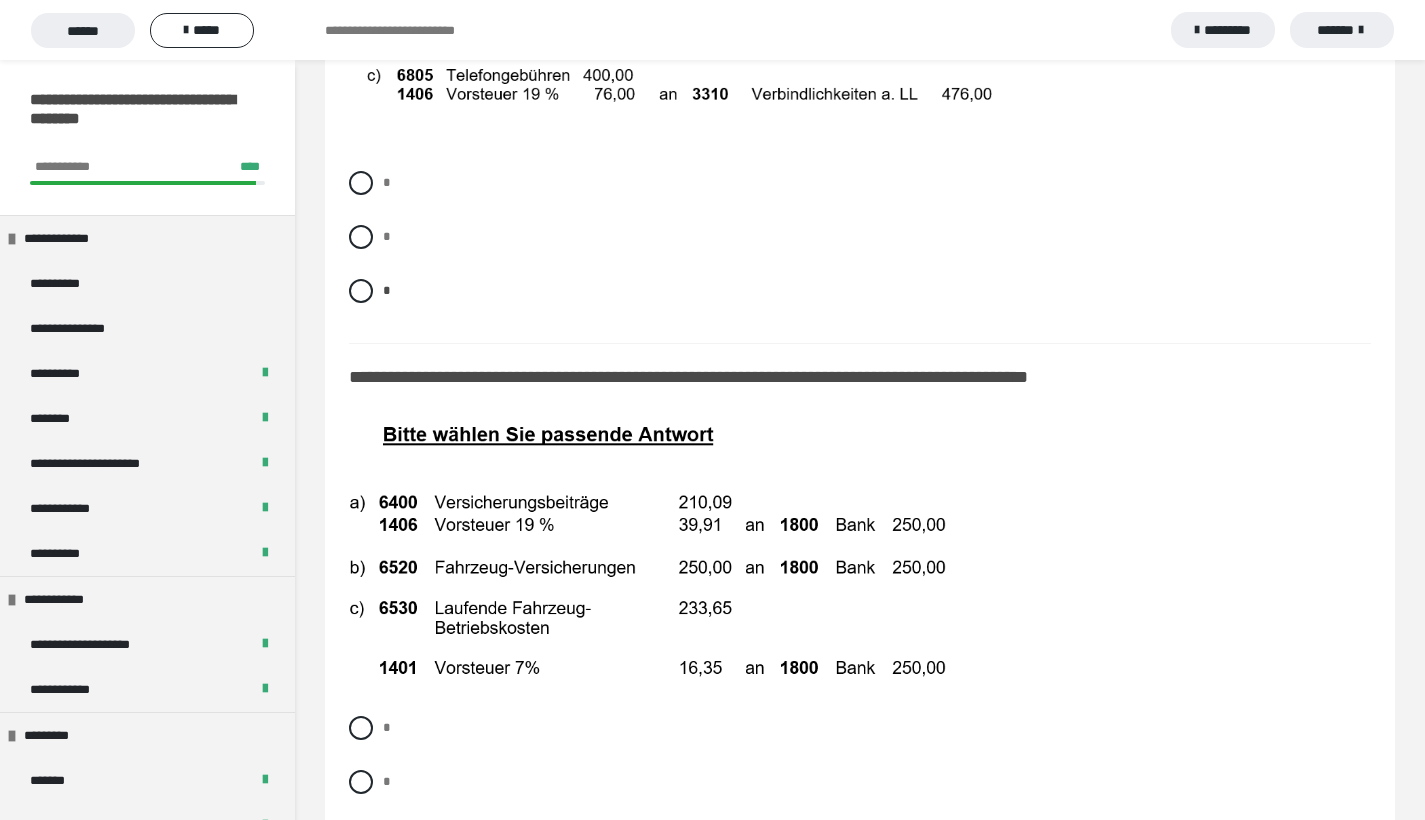scroll, scrollTop: 11552, scrollLeft: 0, axis: vertical 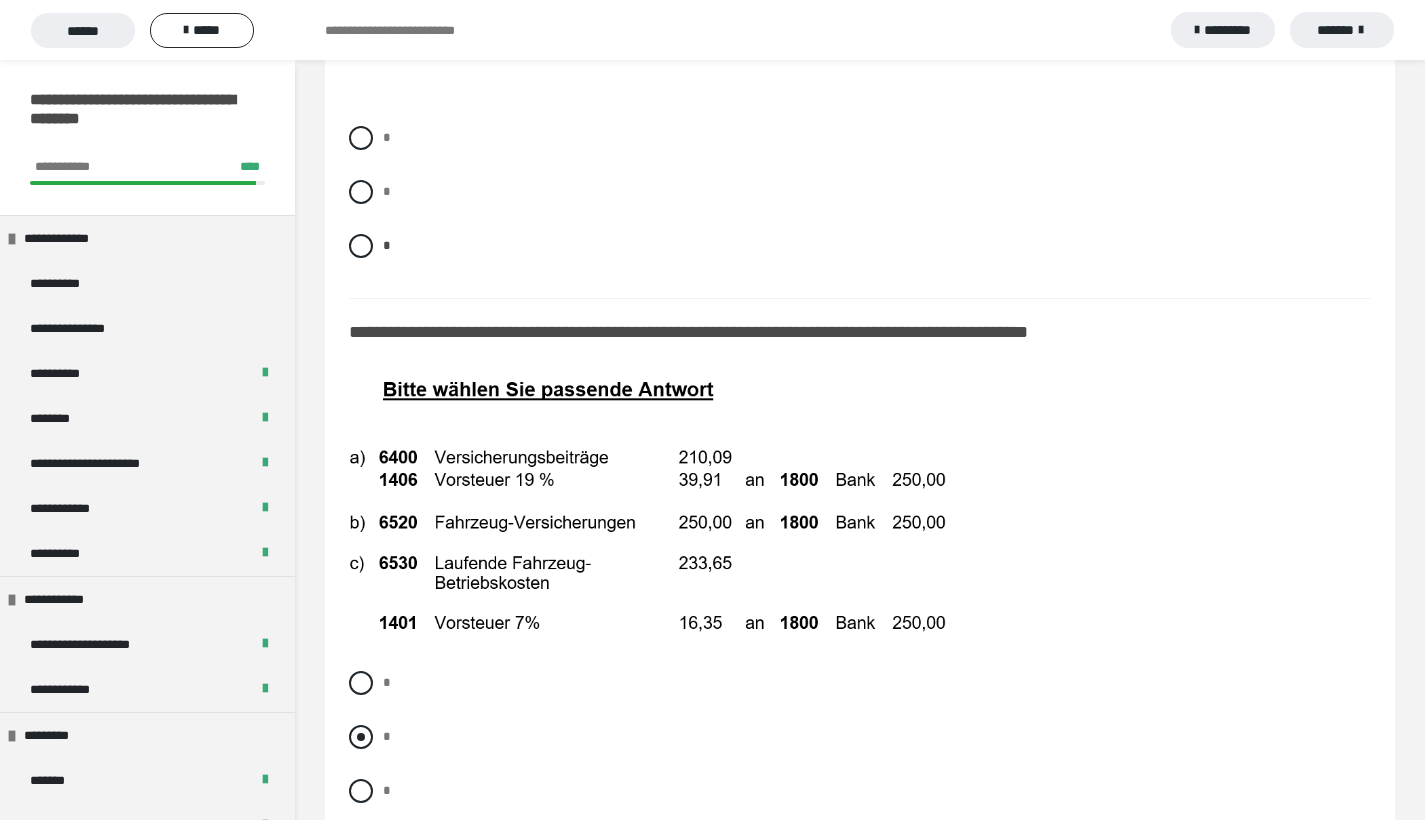 click at bounding box center (361, 737) 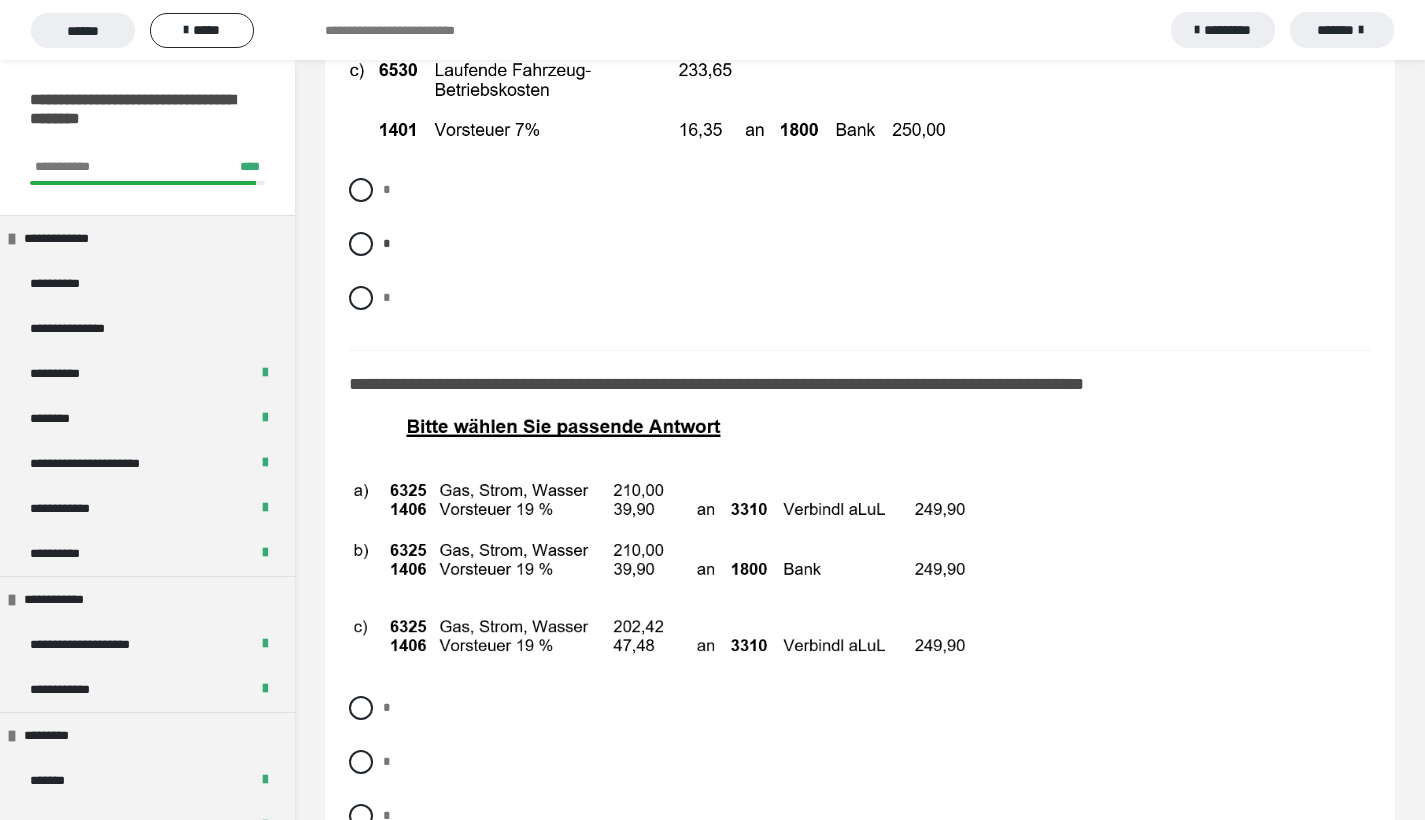 scroll, scrollTop: 12083, scrollLeft: 0, axis: vertical 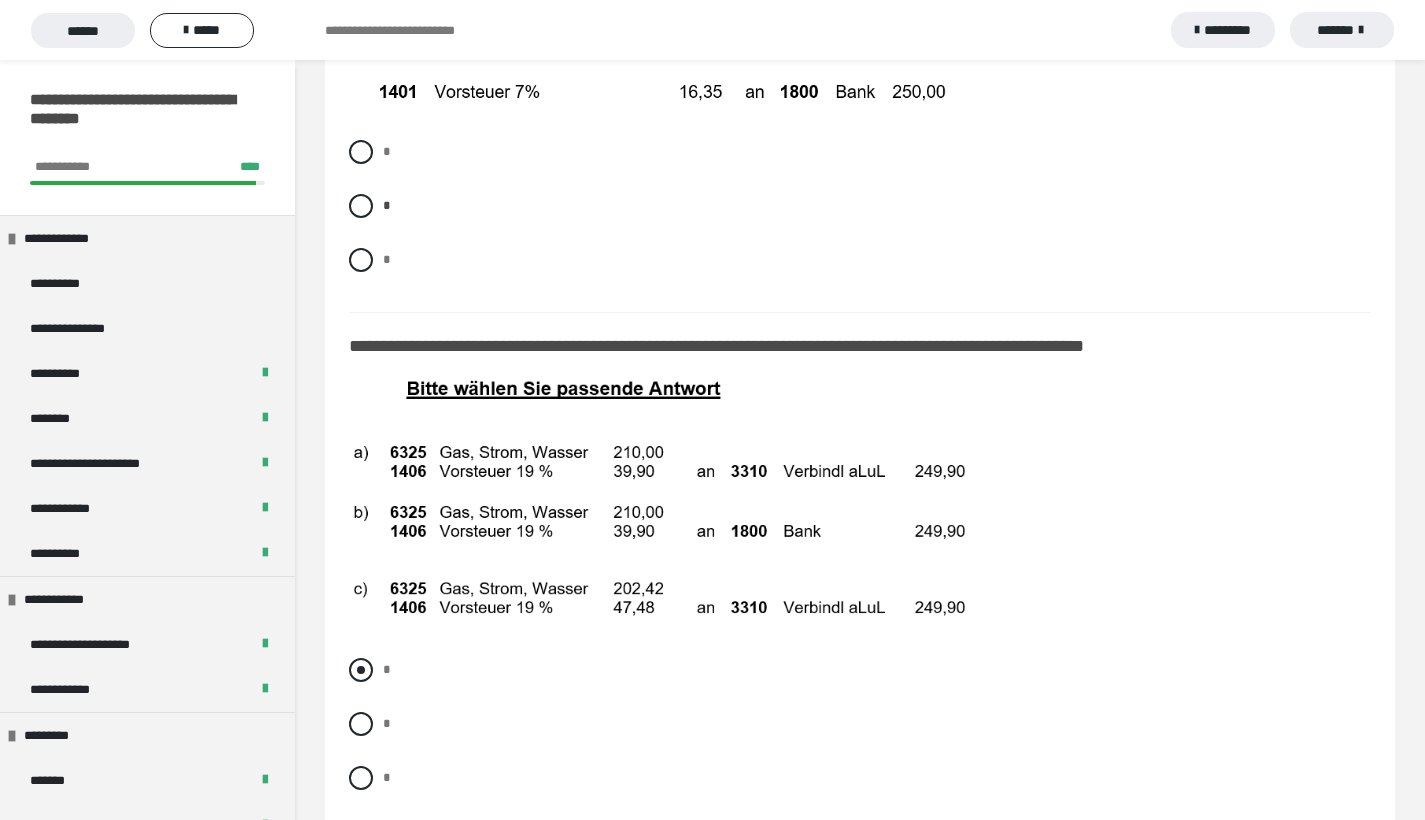 click at bounding box center (361, 670) 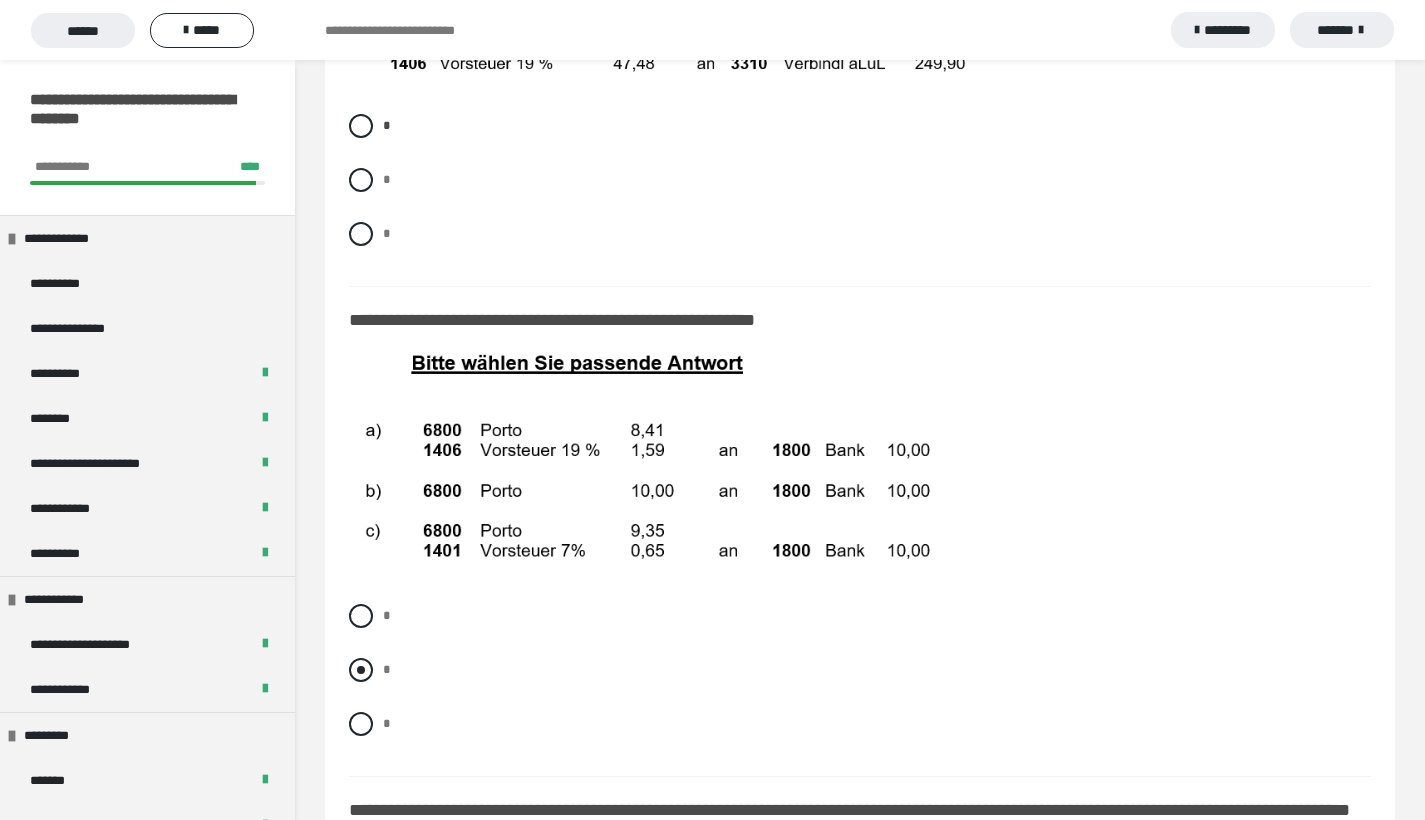 scroll, scrollTop: 12631, scrollLeft: 0, axis: vertical 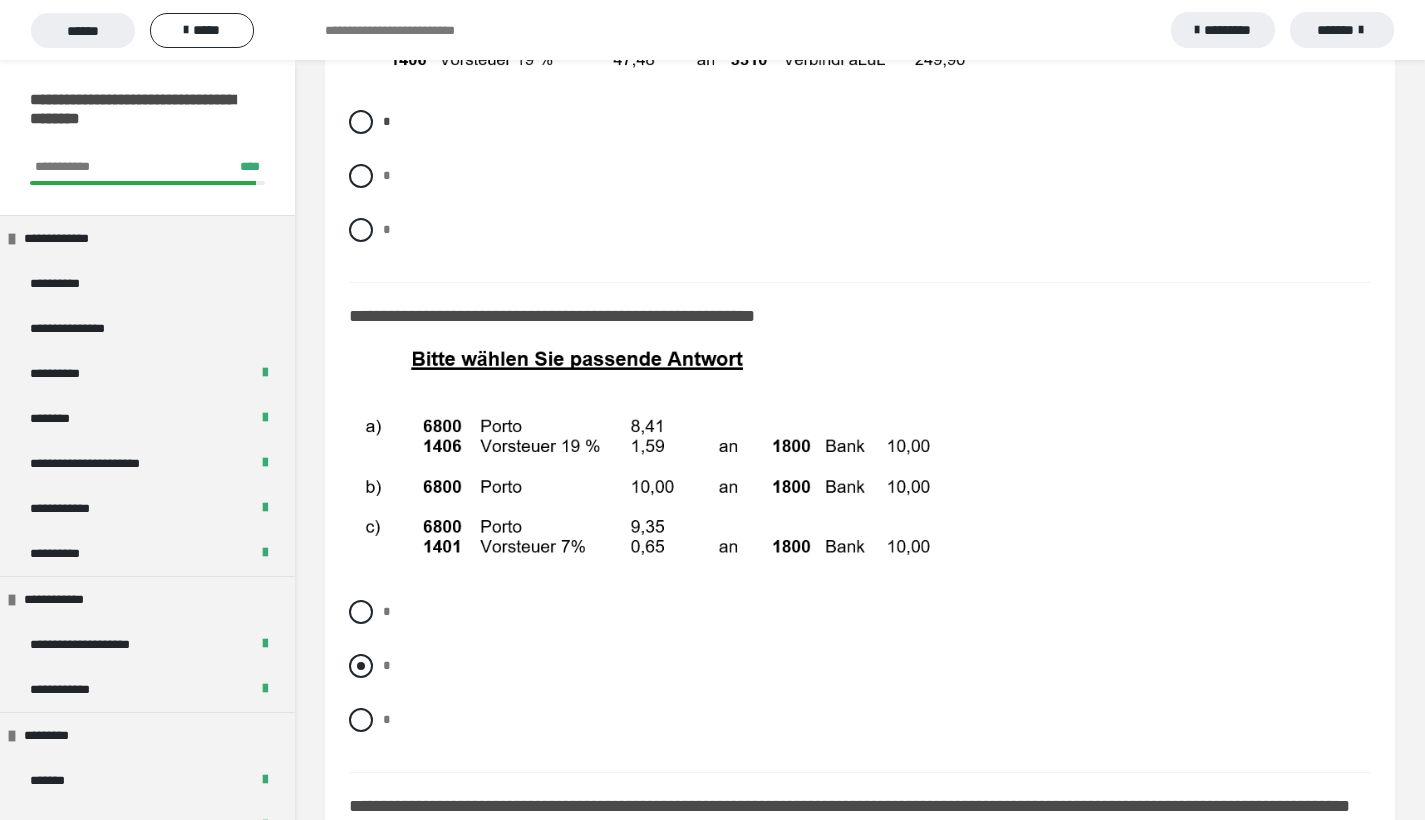 click at bounding box center [361, 666] 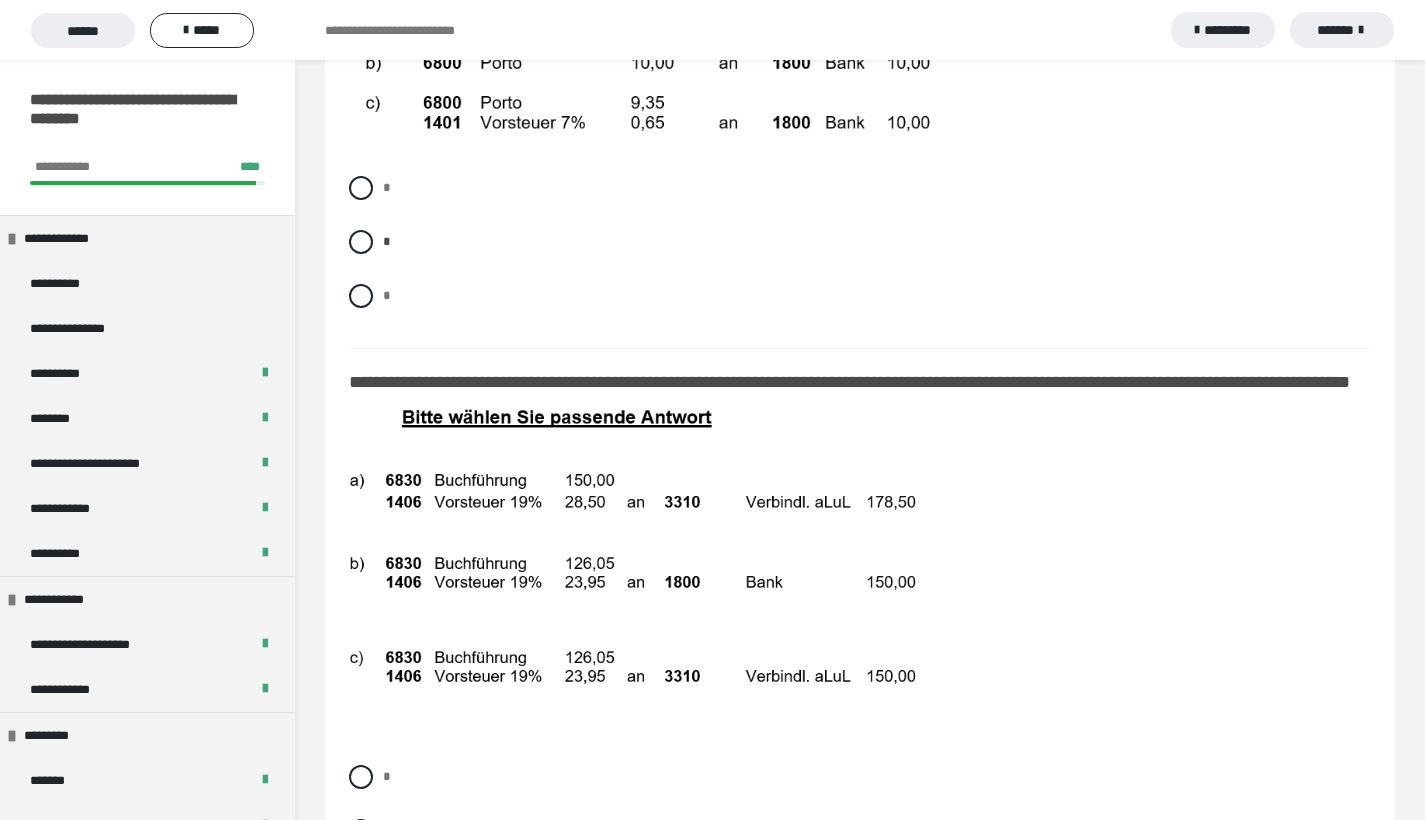 scroll, scrollTop: 13198, scrollLeft: 0, axis: vertical 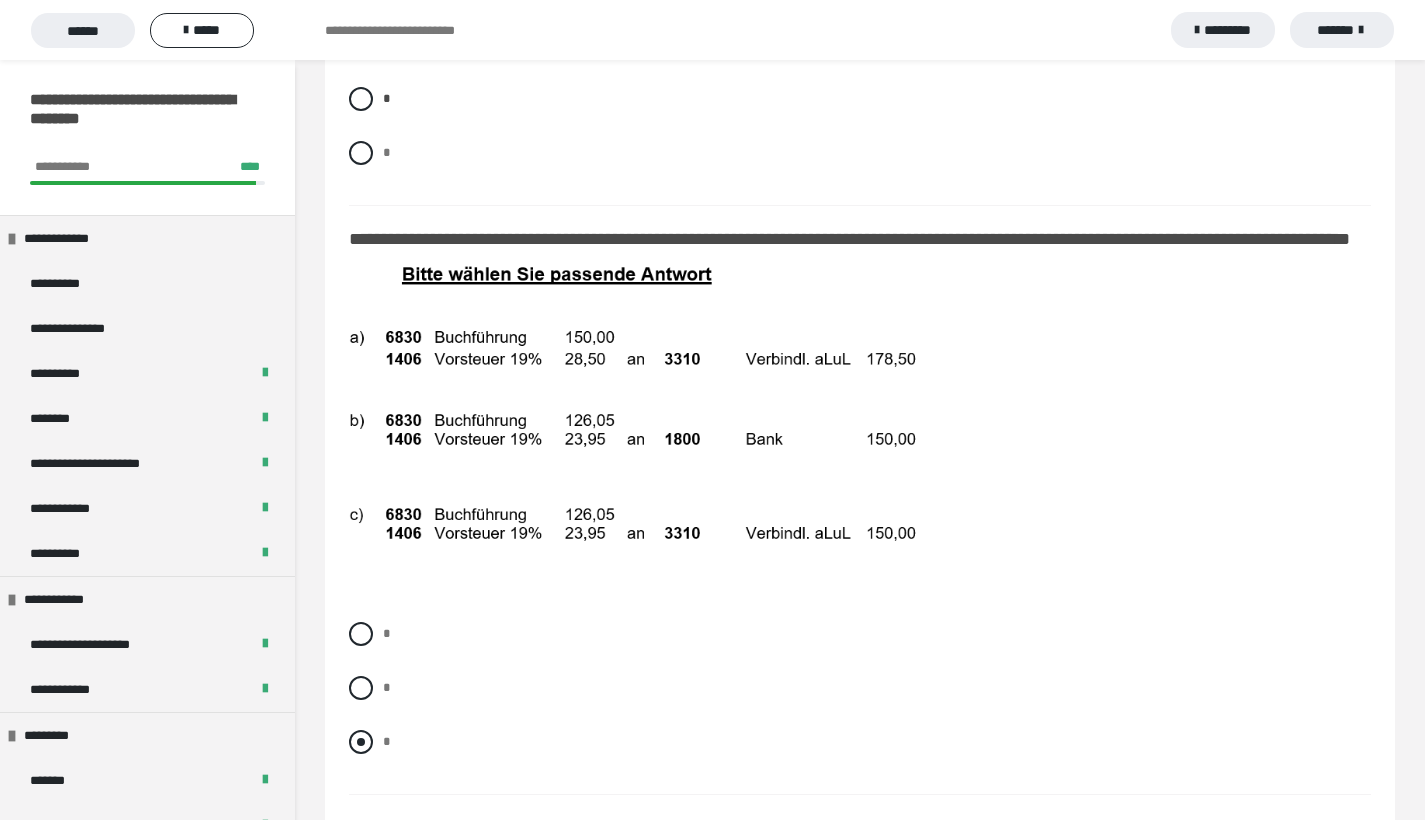 click at bounding box center [361, 742] 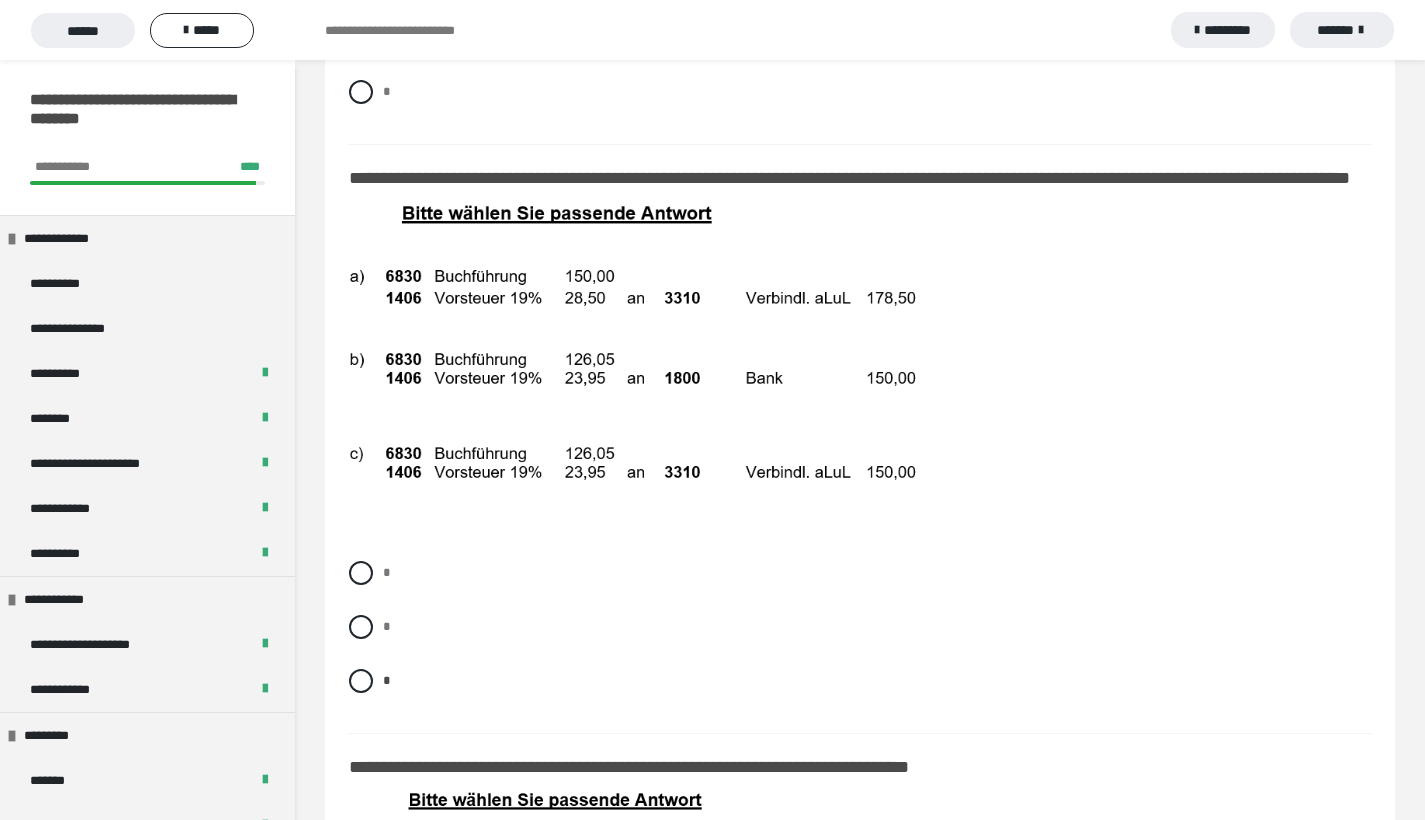 scroll, scrollTop: 13841, scrollLeft: 0, axis: vertical 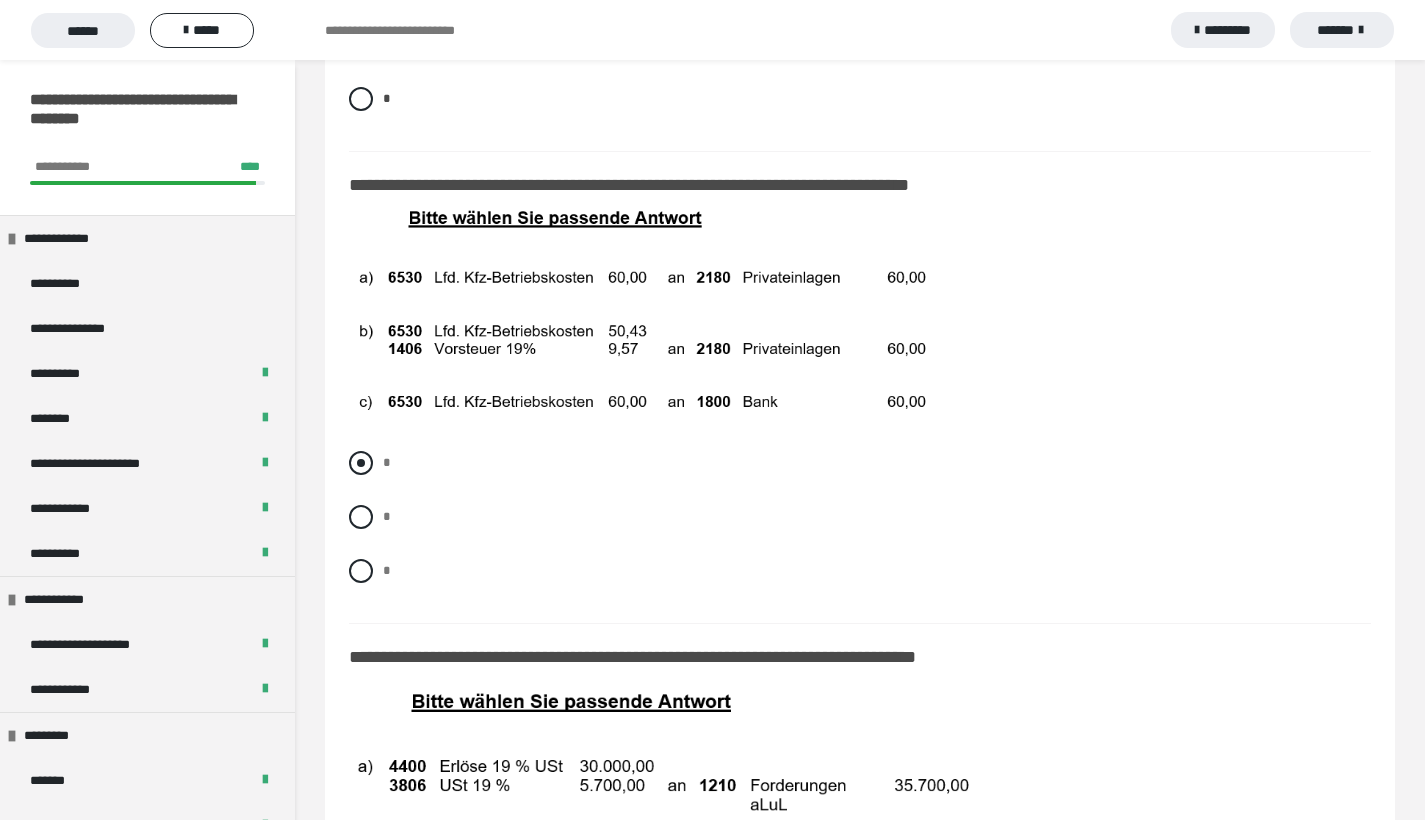 click at bounding box center [361, 463] 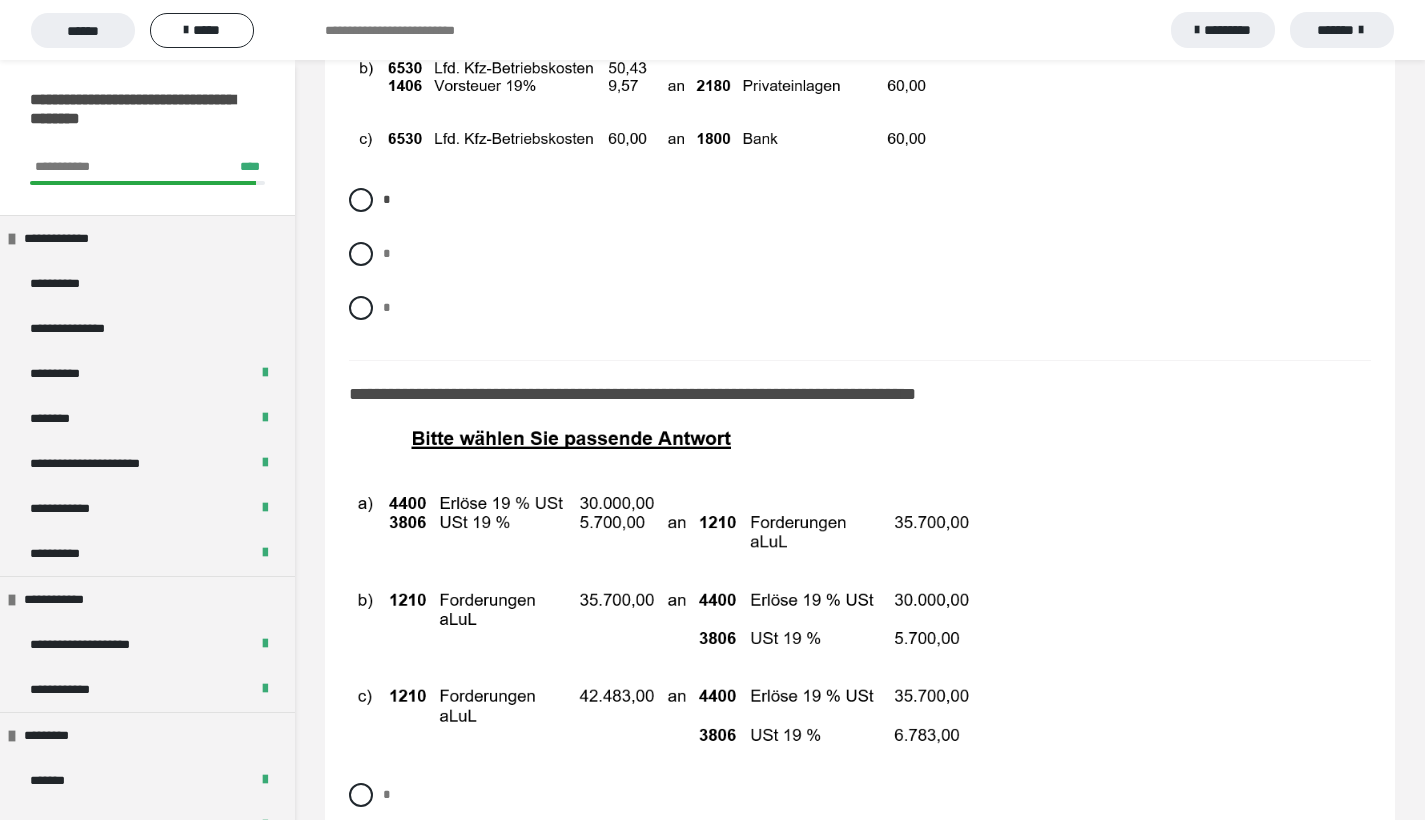 scroll, scrollTop: 14231, scrollLeft: 0, axis: vertical 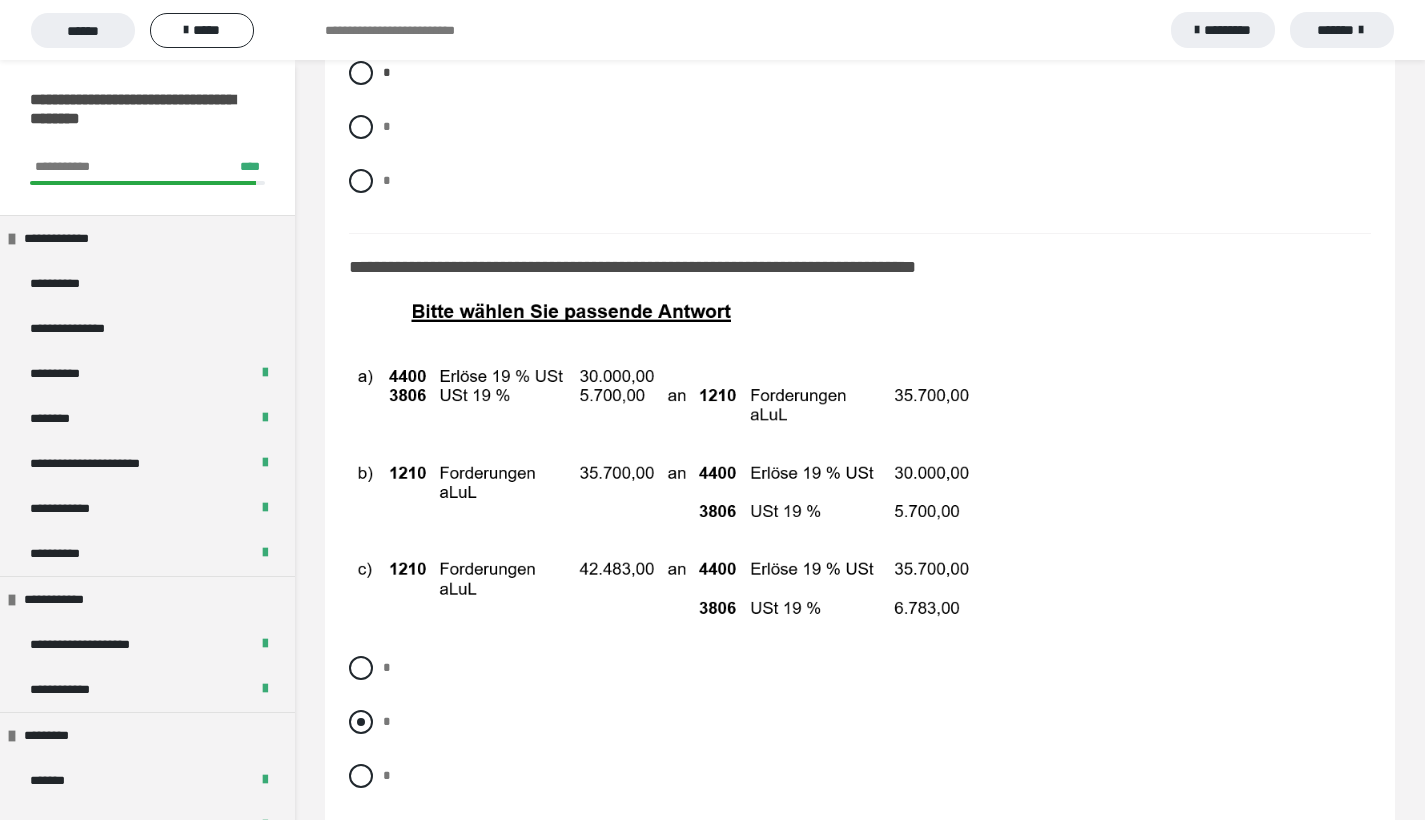 click at bounding box center [361, 722] 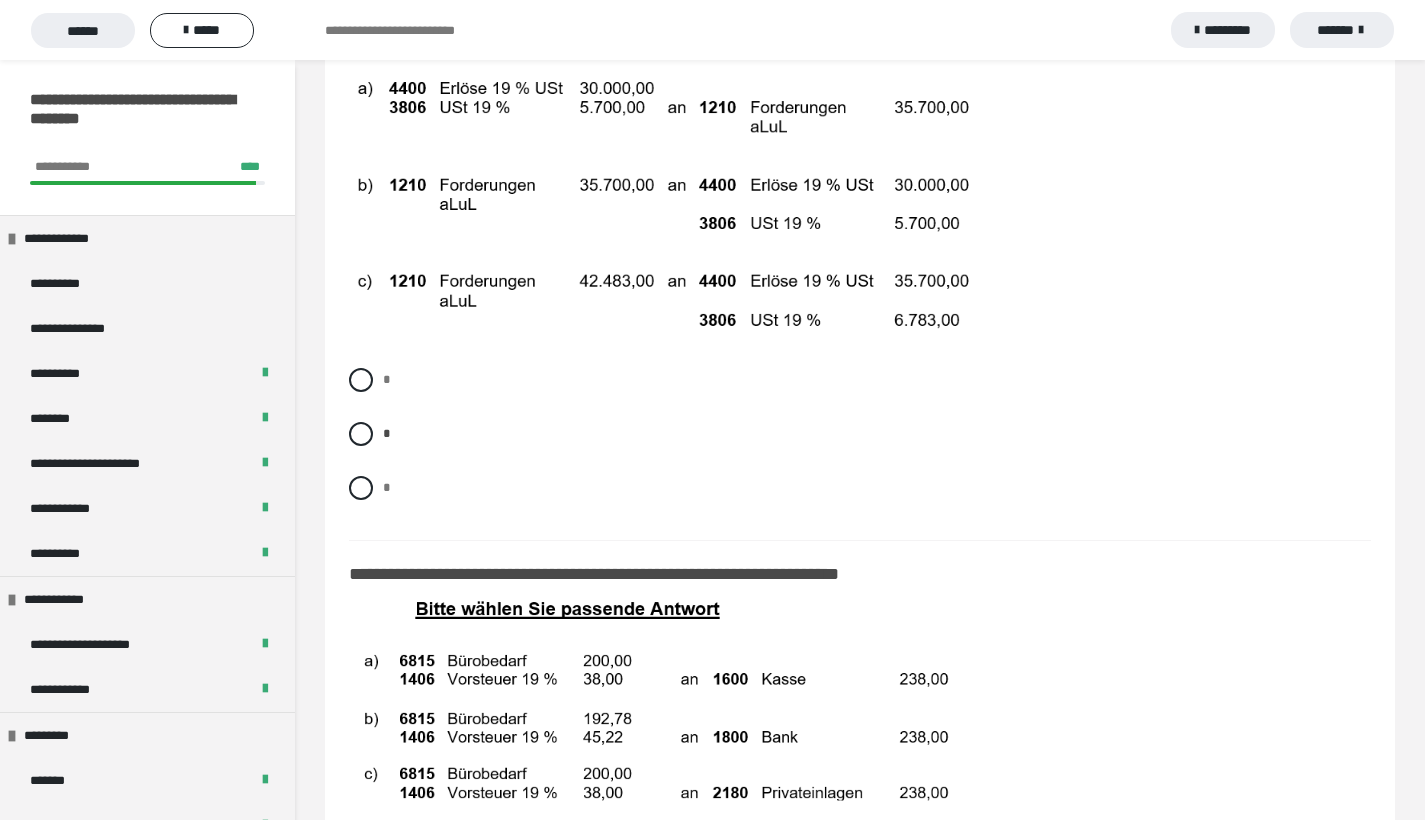 scroll, scrollTop: 14816, scrollLeft: 0, axis: vertical 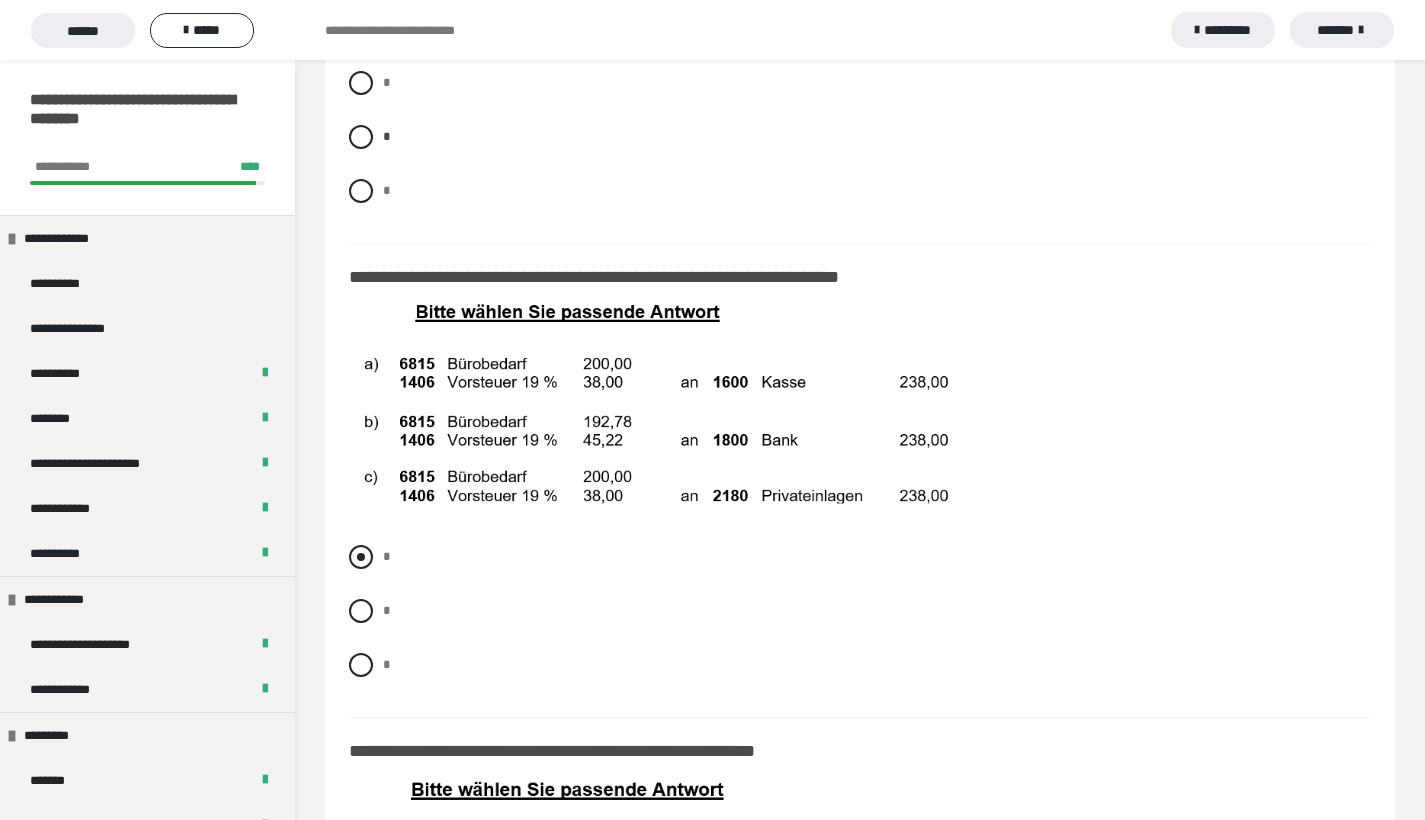 click at bounding box center (361, 557) 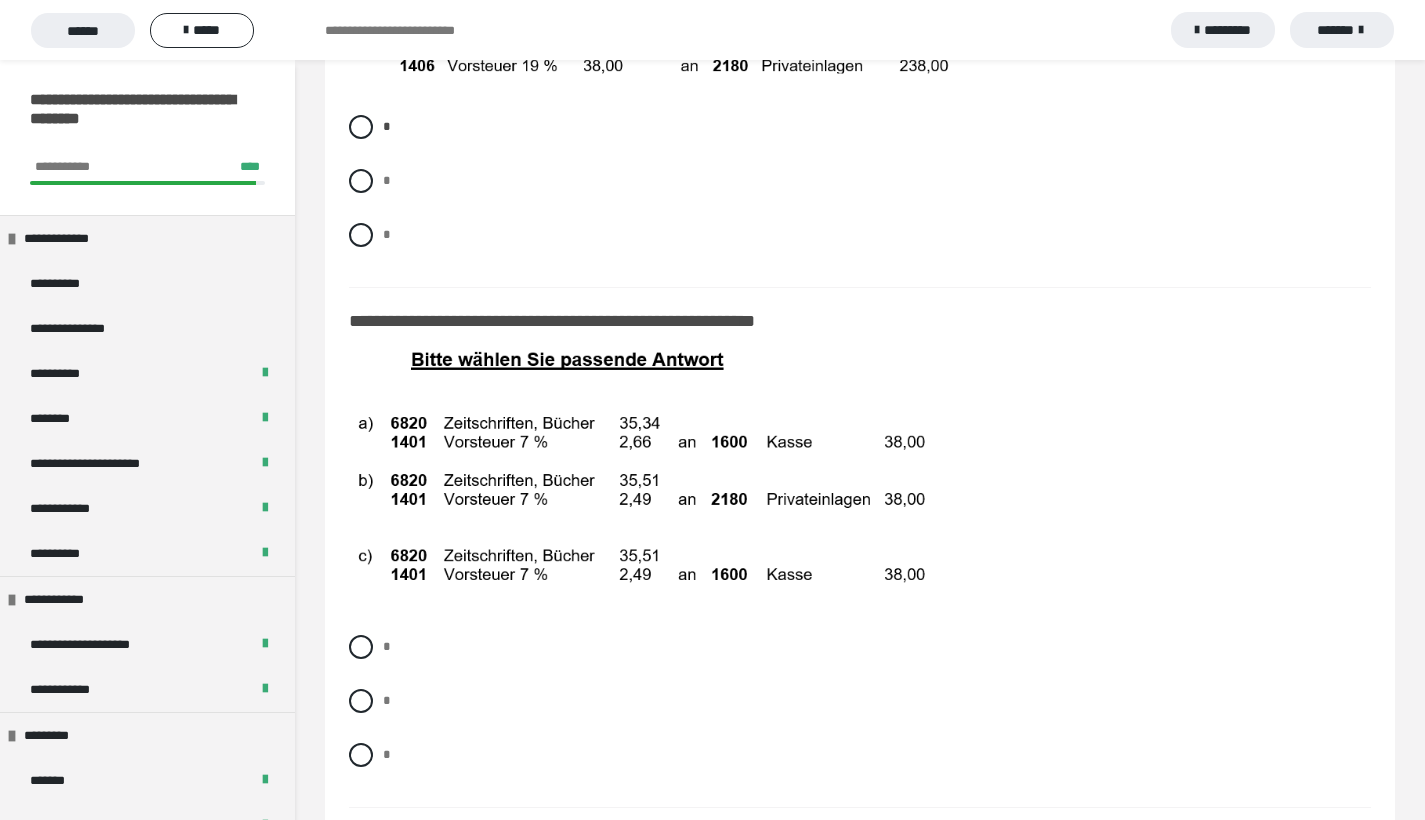 scroll, scrollTop: 15378, scrollLeft: 0, axis: vertical 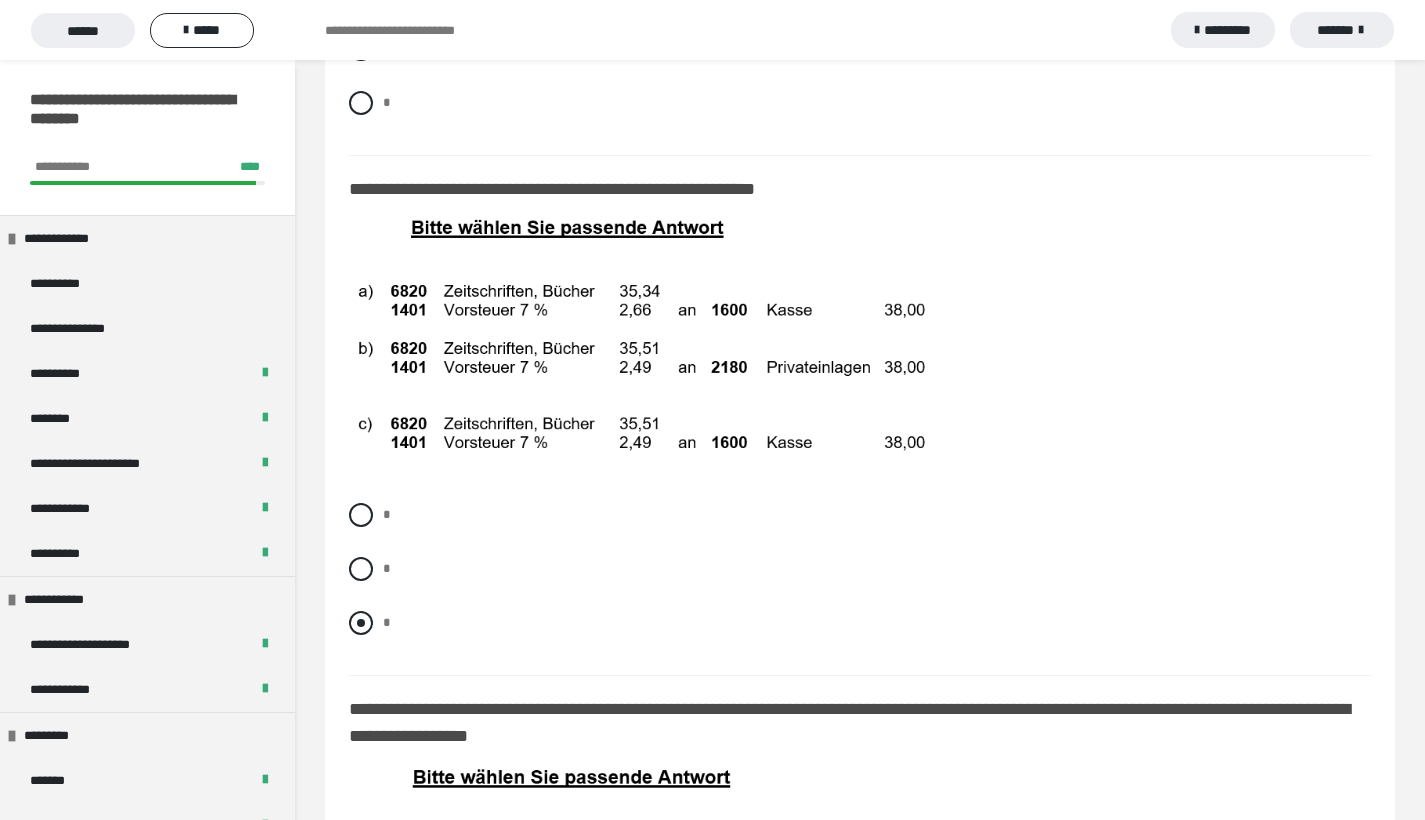 click at bounding box center (361, 623) 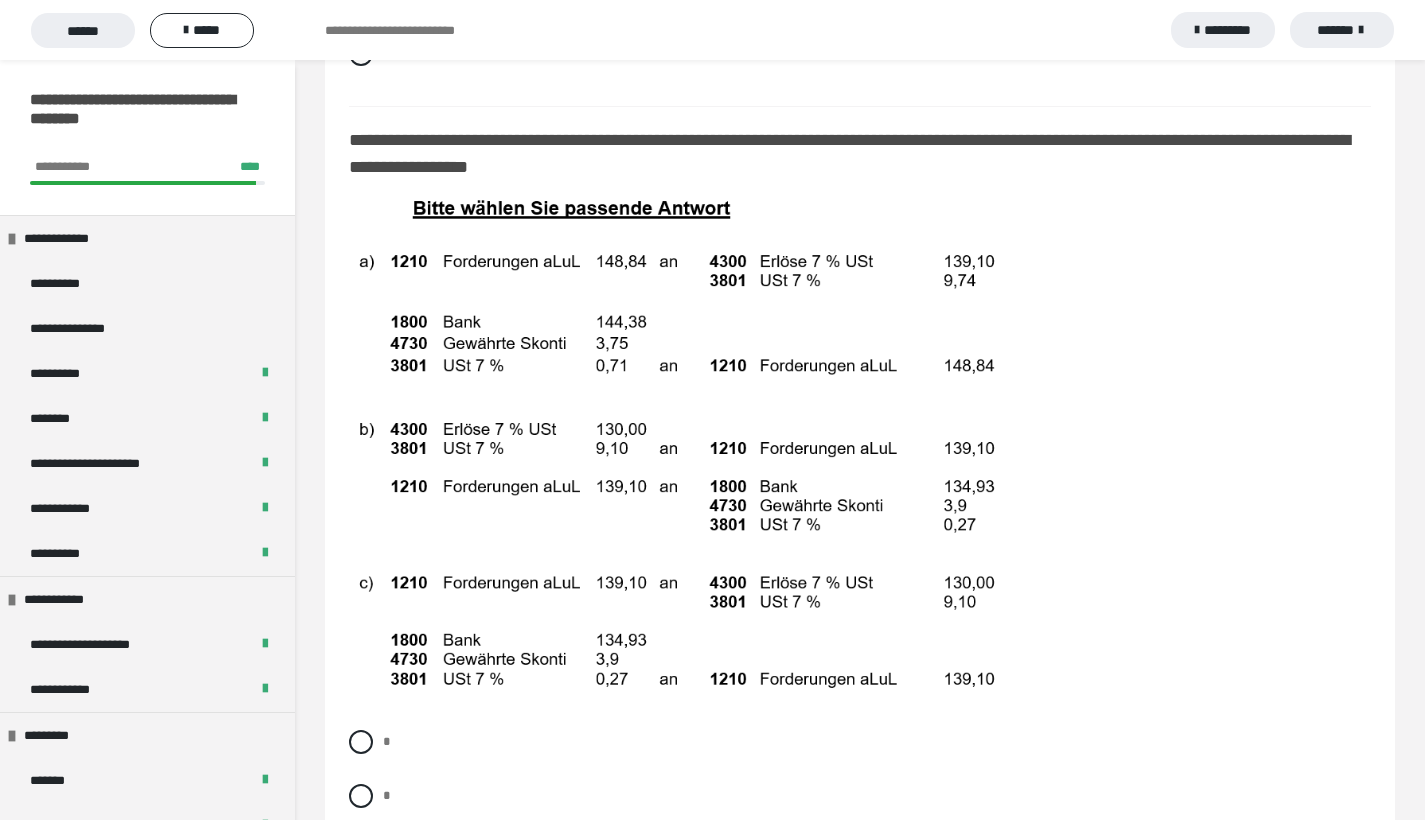 scroll, scrollTop: 16048, scrollLeft: 0, axis: vertical 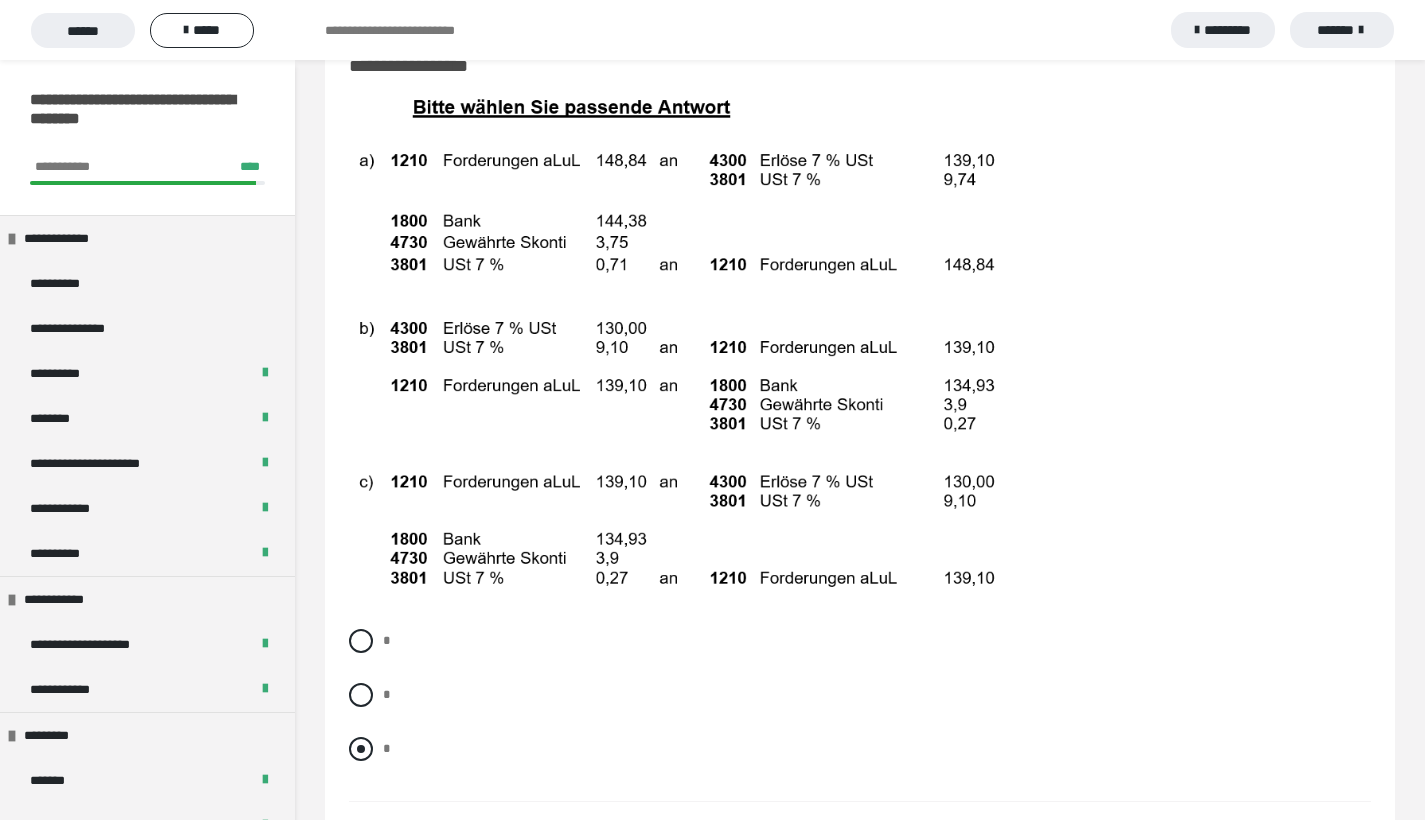 drag, startPoint x: 367, startPoint y: 801, endPoint x: 368, endPoint y: 790, distance: 11.045361 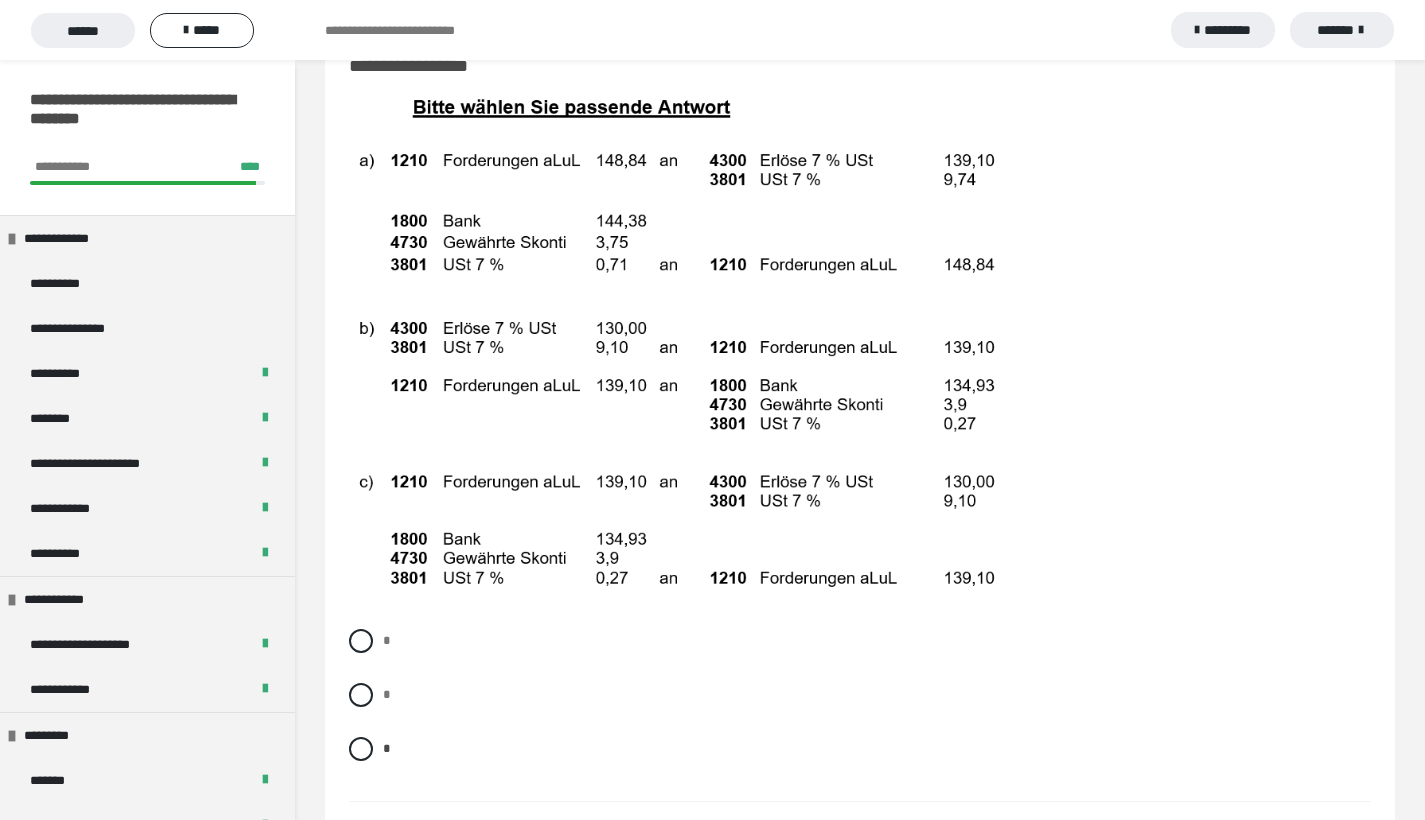 scroll, scrollTop: 98, scrollLeft: 0, axis: vertical 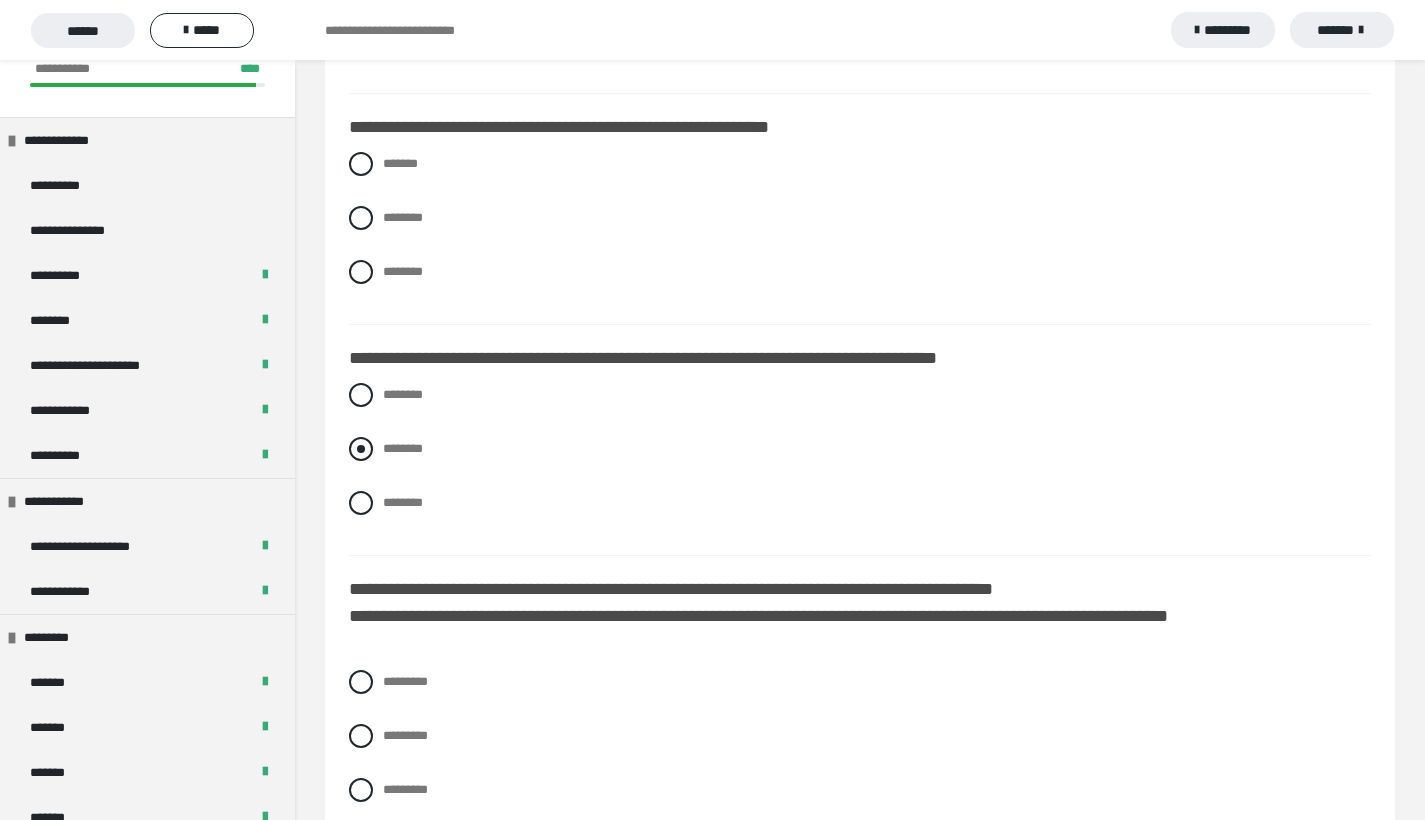 click at bounding box center (361, 449) 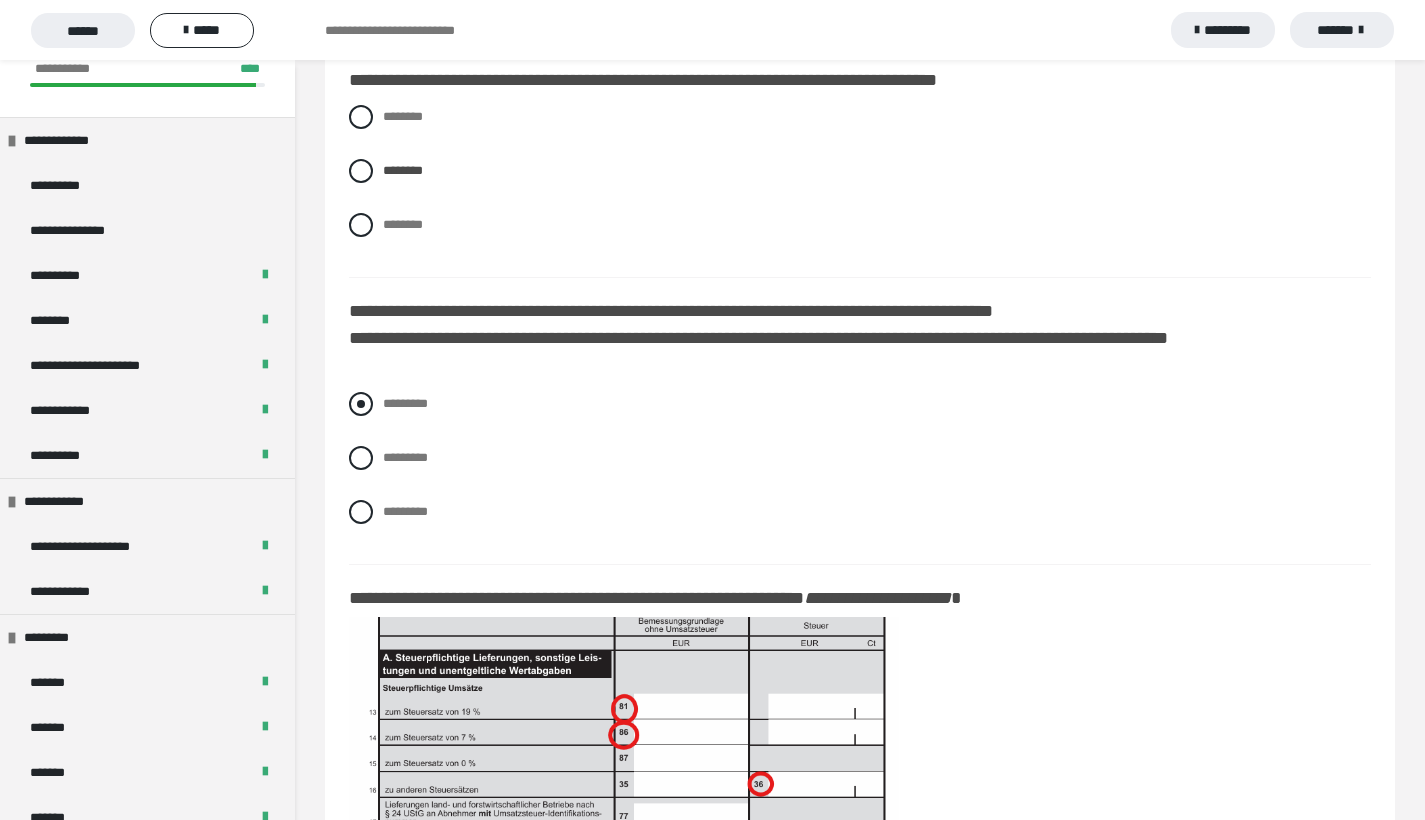 scroll, scrollTop: 17272, scrollLeft: 0, axis: vertical 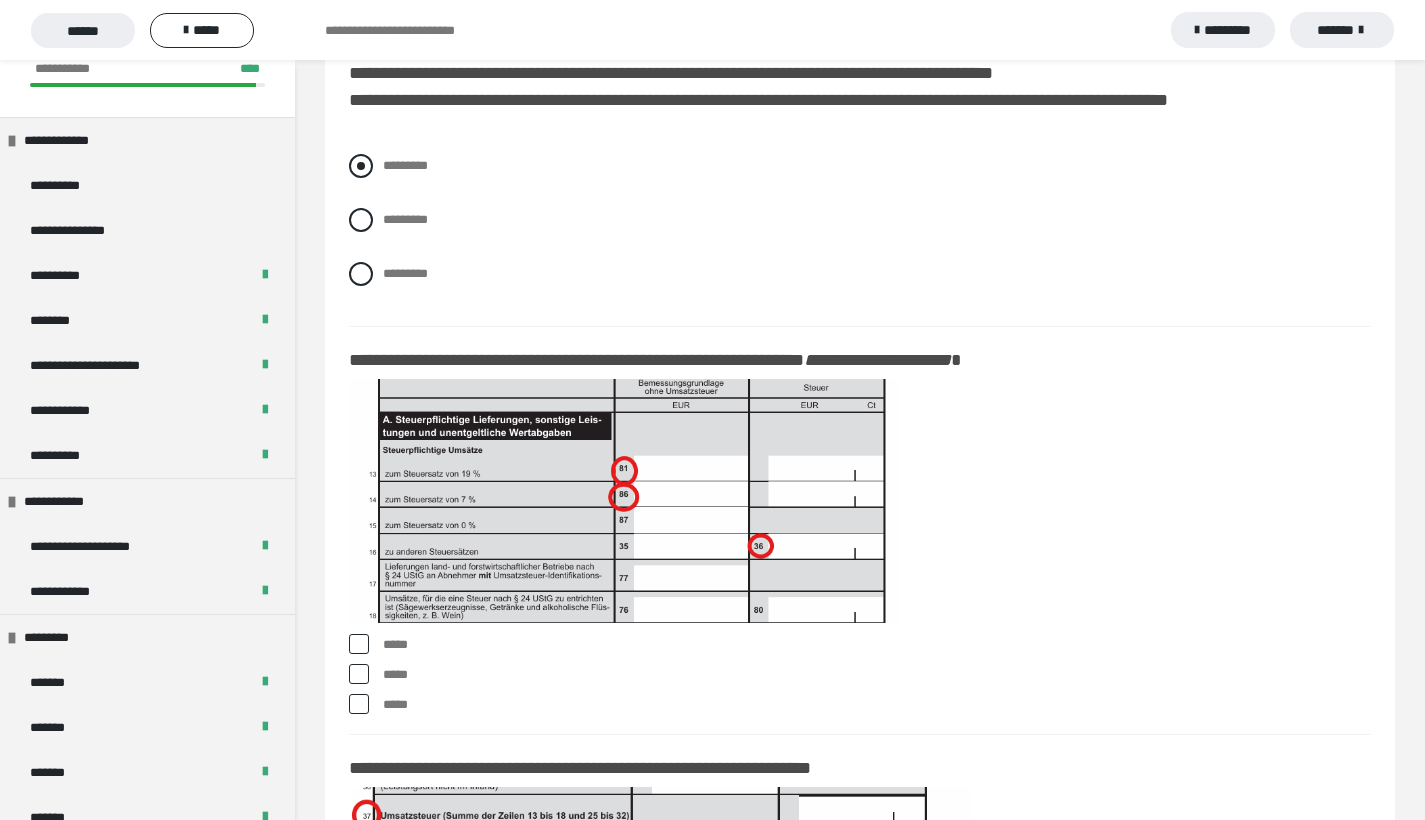 click on "*********" at bounding box center [860, 166] 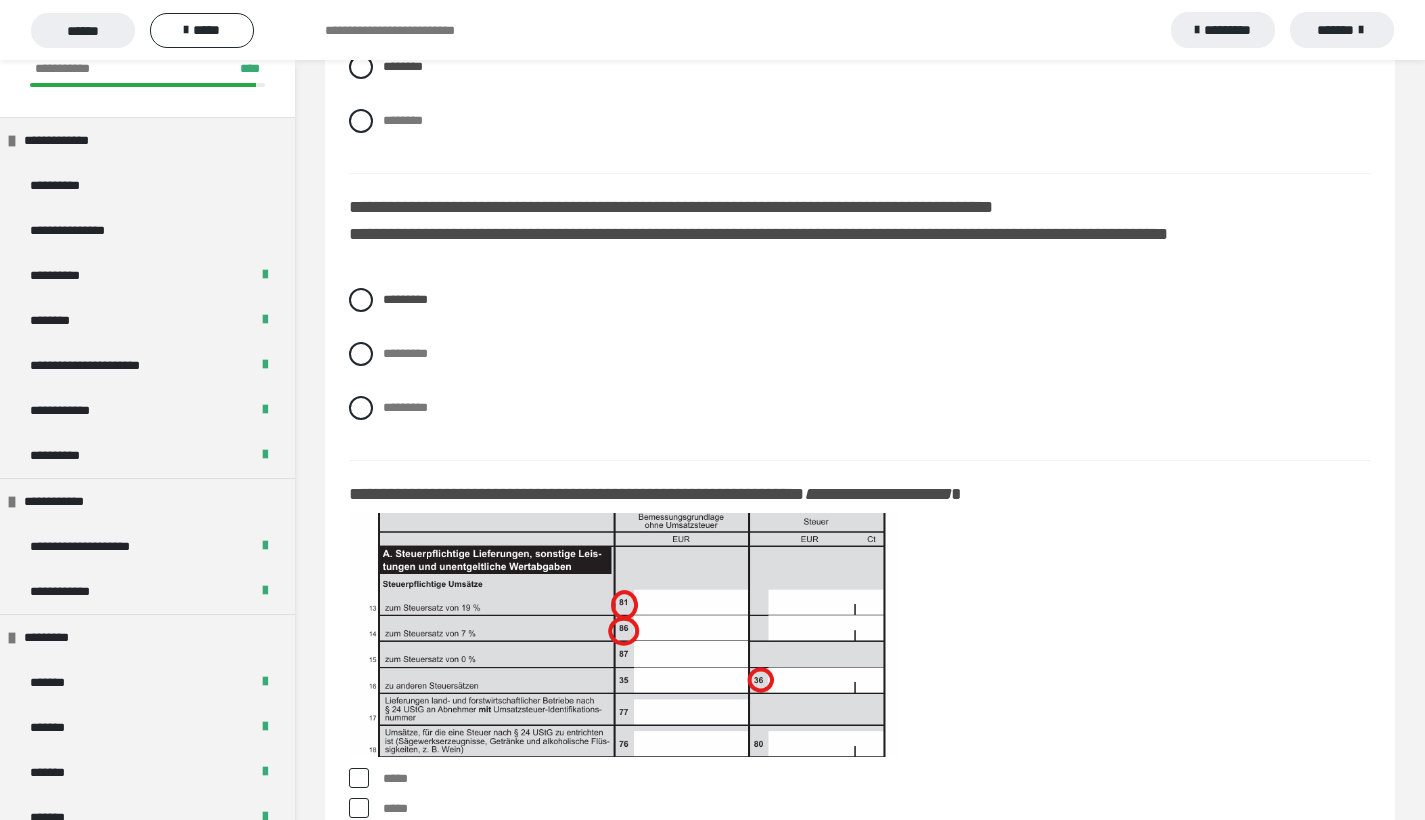 scroll, scrollTop: 17314, scrollLeft: 0, axis: vertical 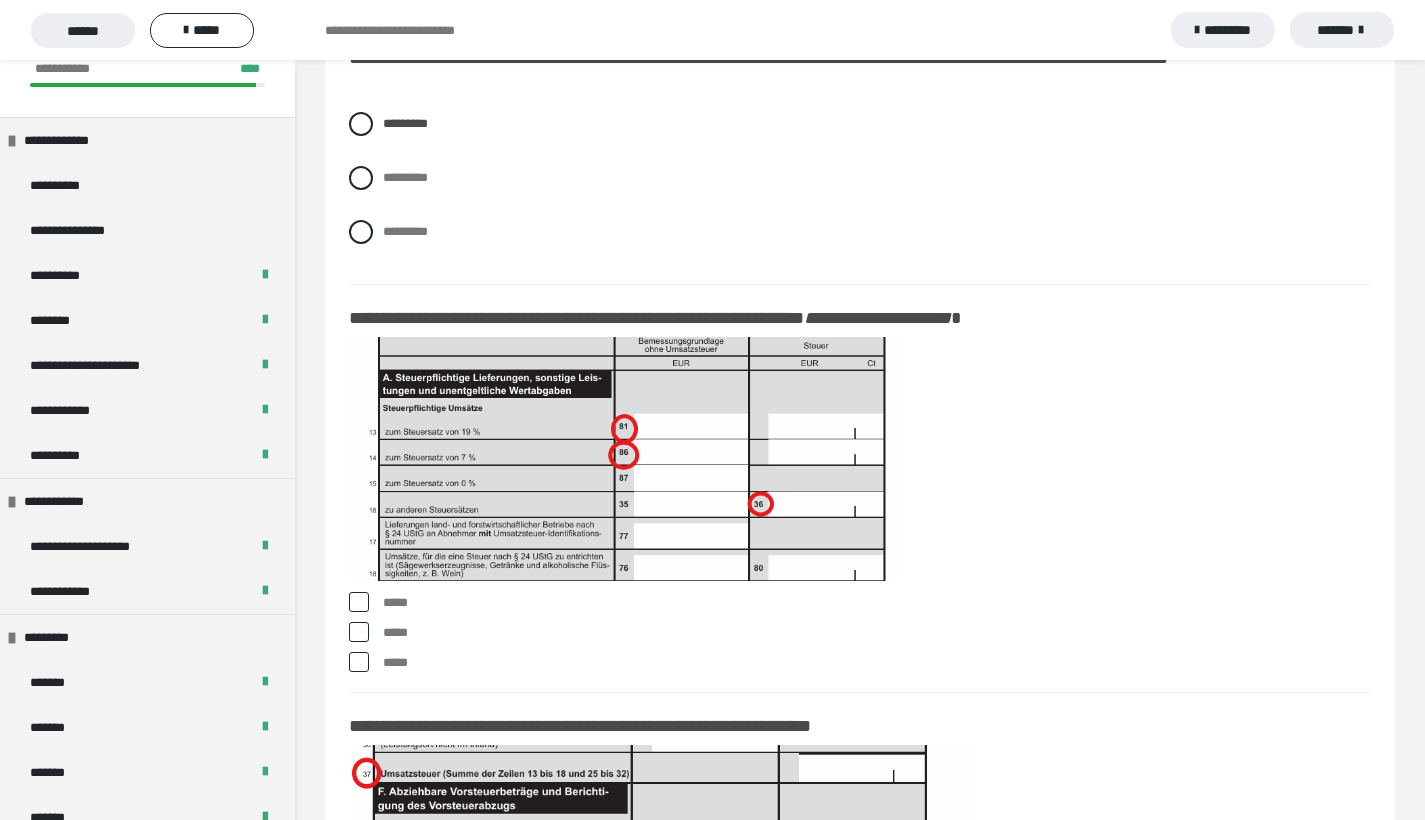 click at bounding box center (359, 602) 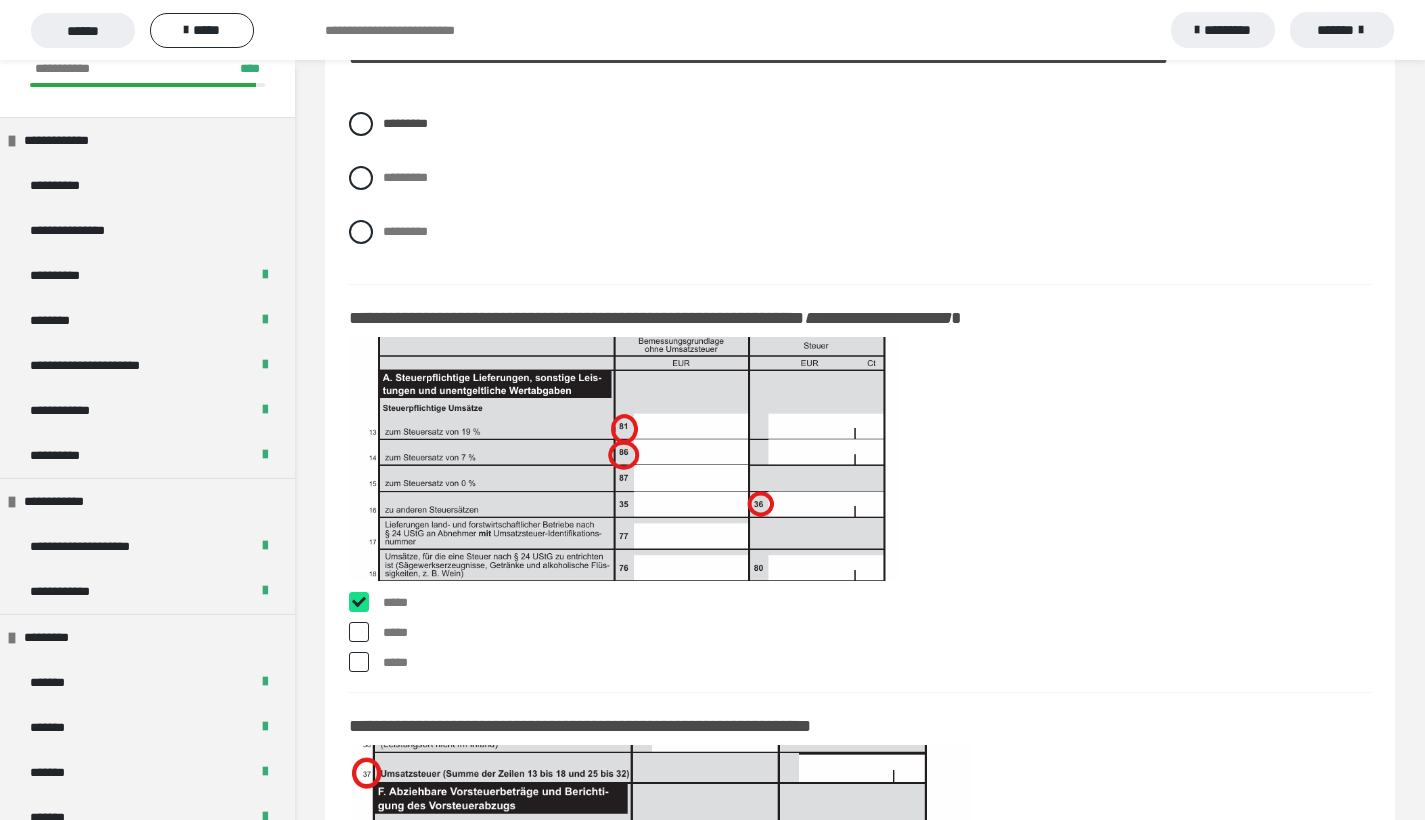 checkbox on "****" 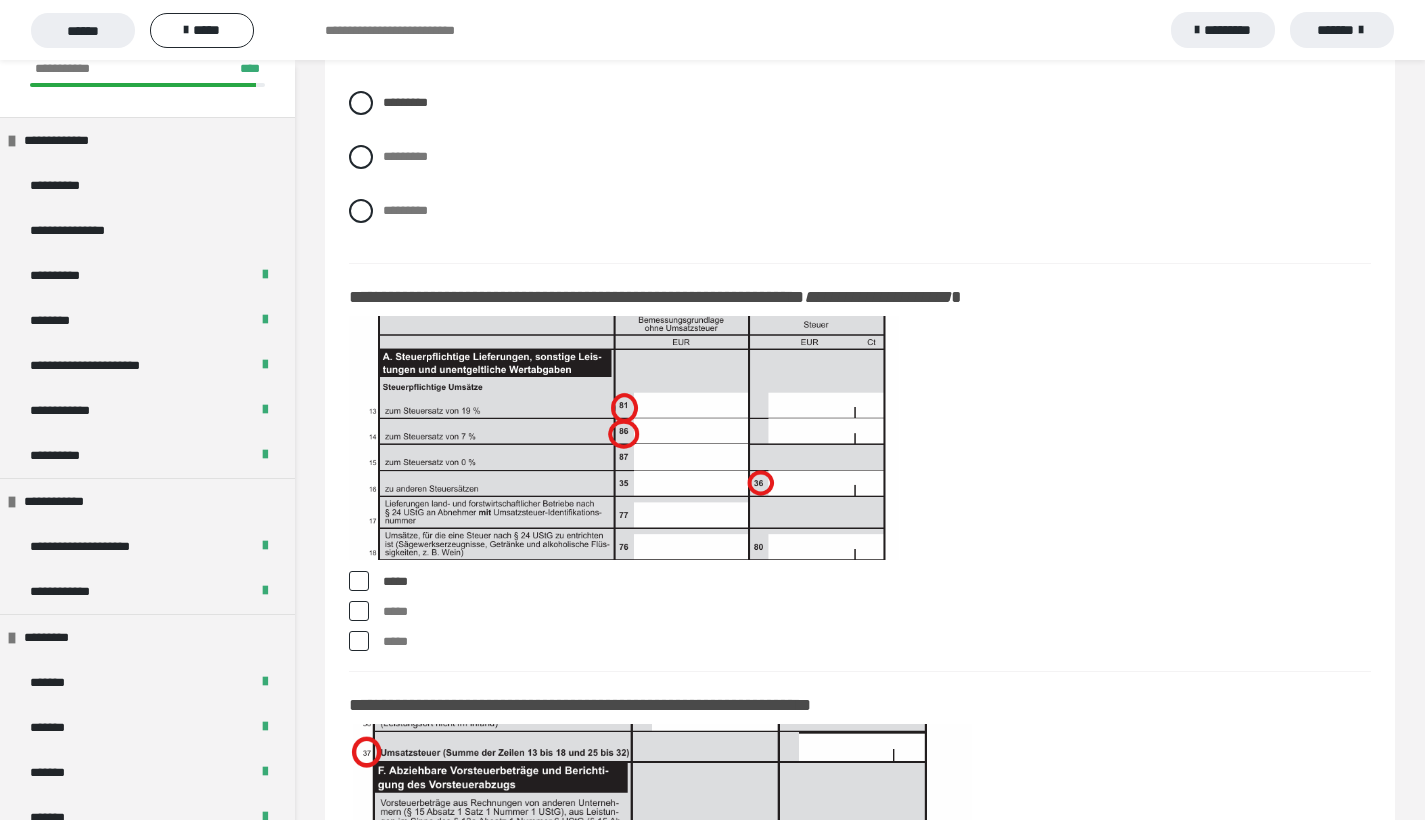 scroll, scrollTop: 17370, scrollLeft: 0, axis: vertical 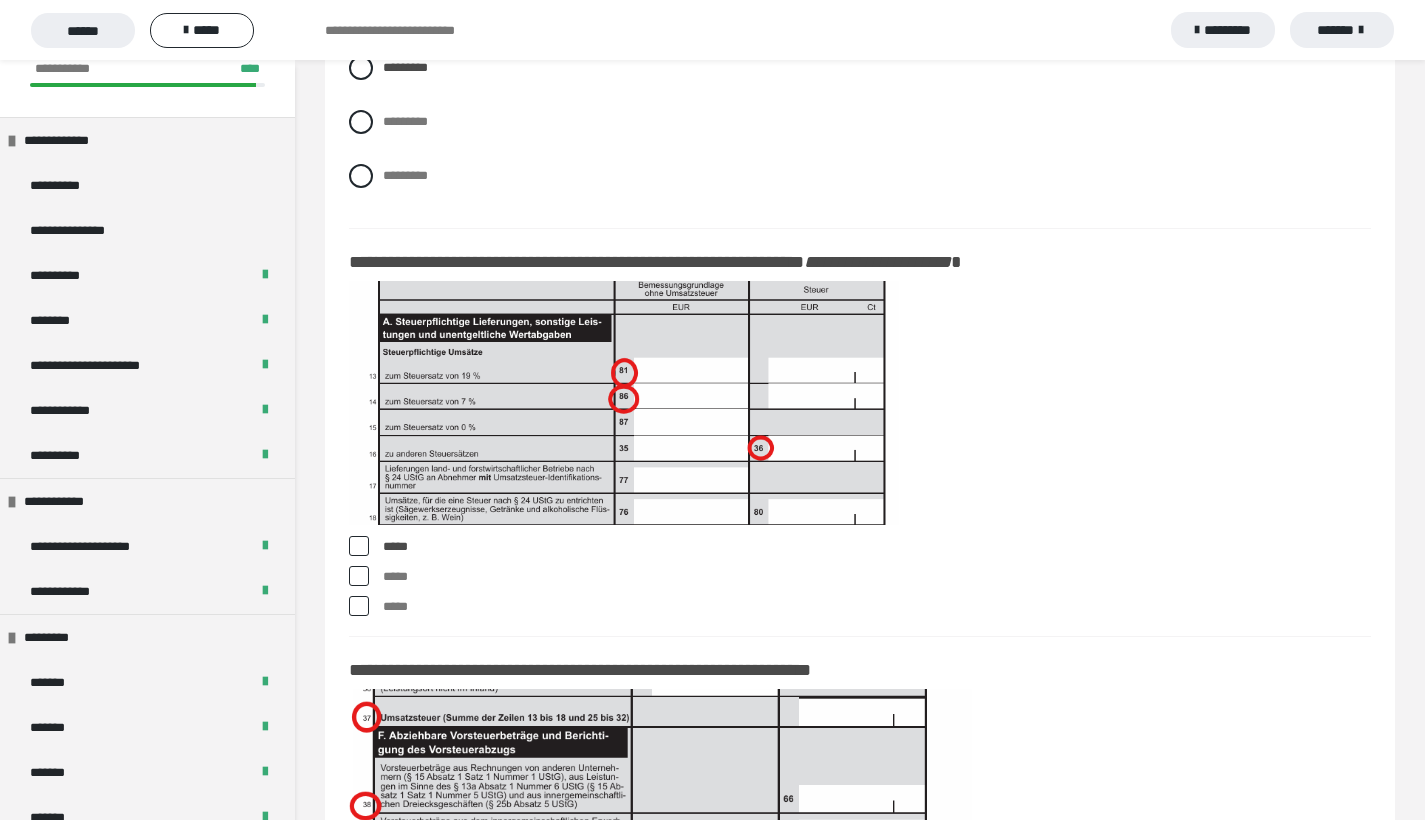 click at bounding box center (359, 606) 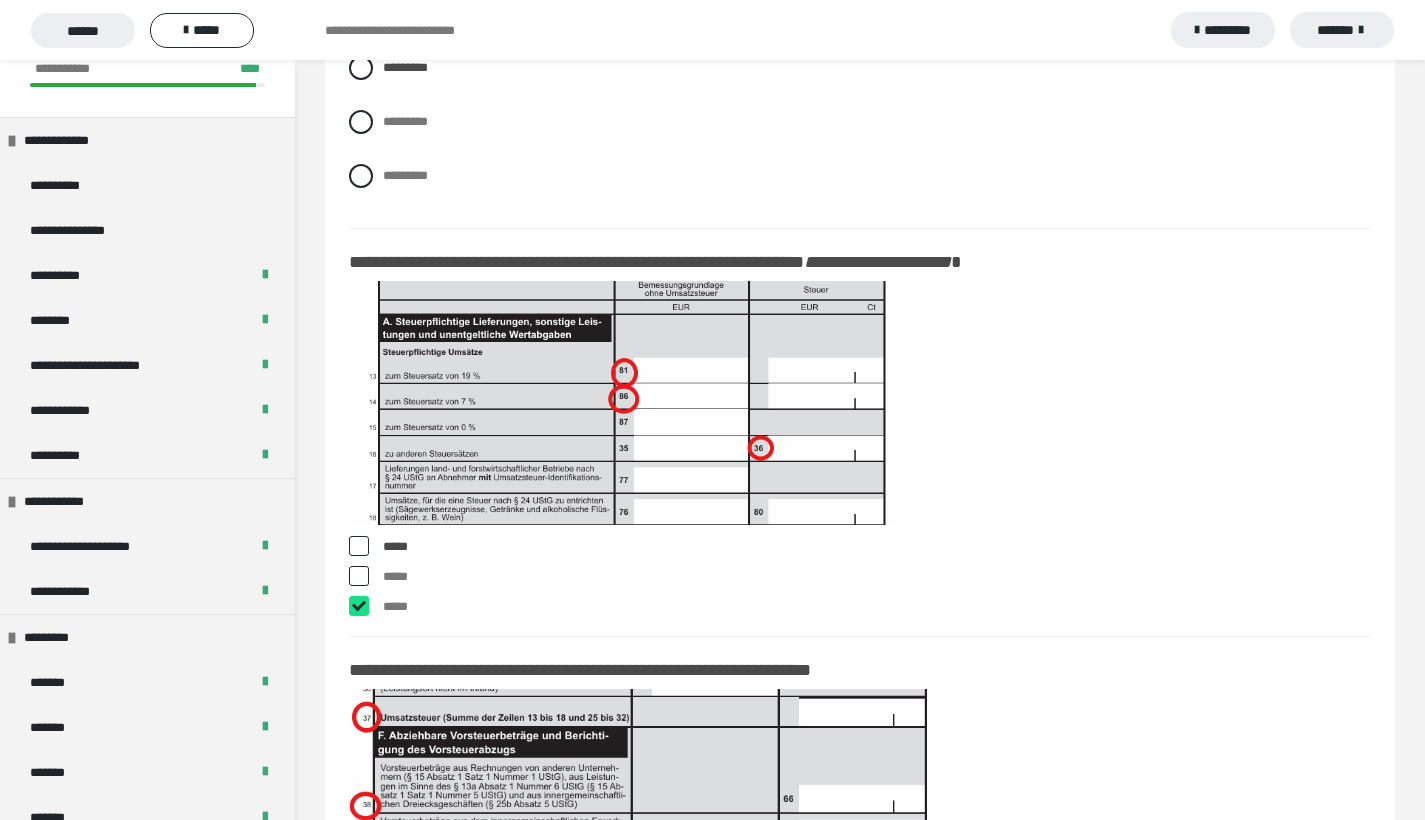 checkbox on "****" 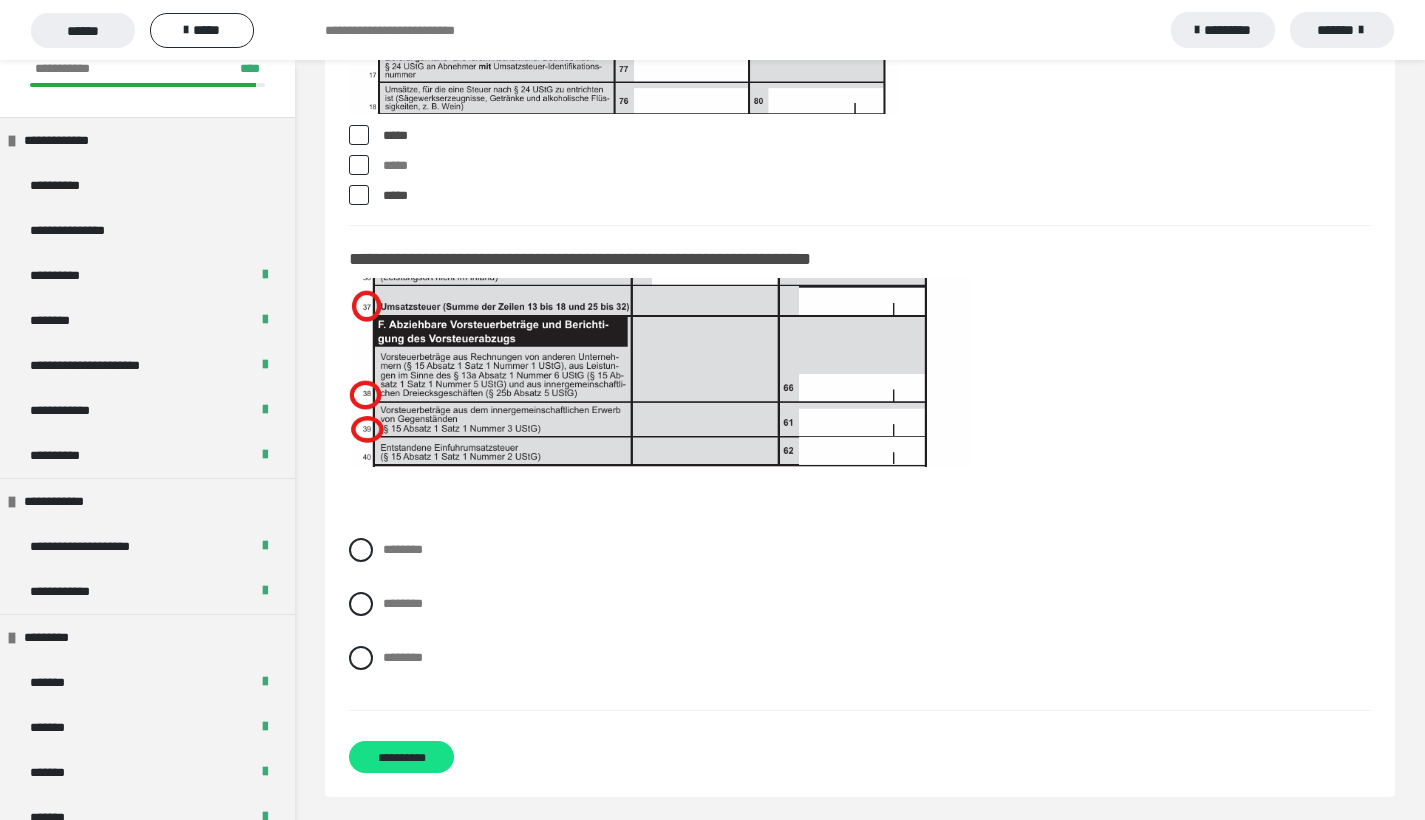 scroll, scrollTop: 17843, scrollLeft: 0, axis: vertical 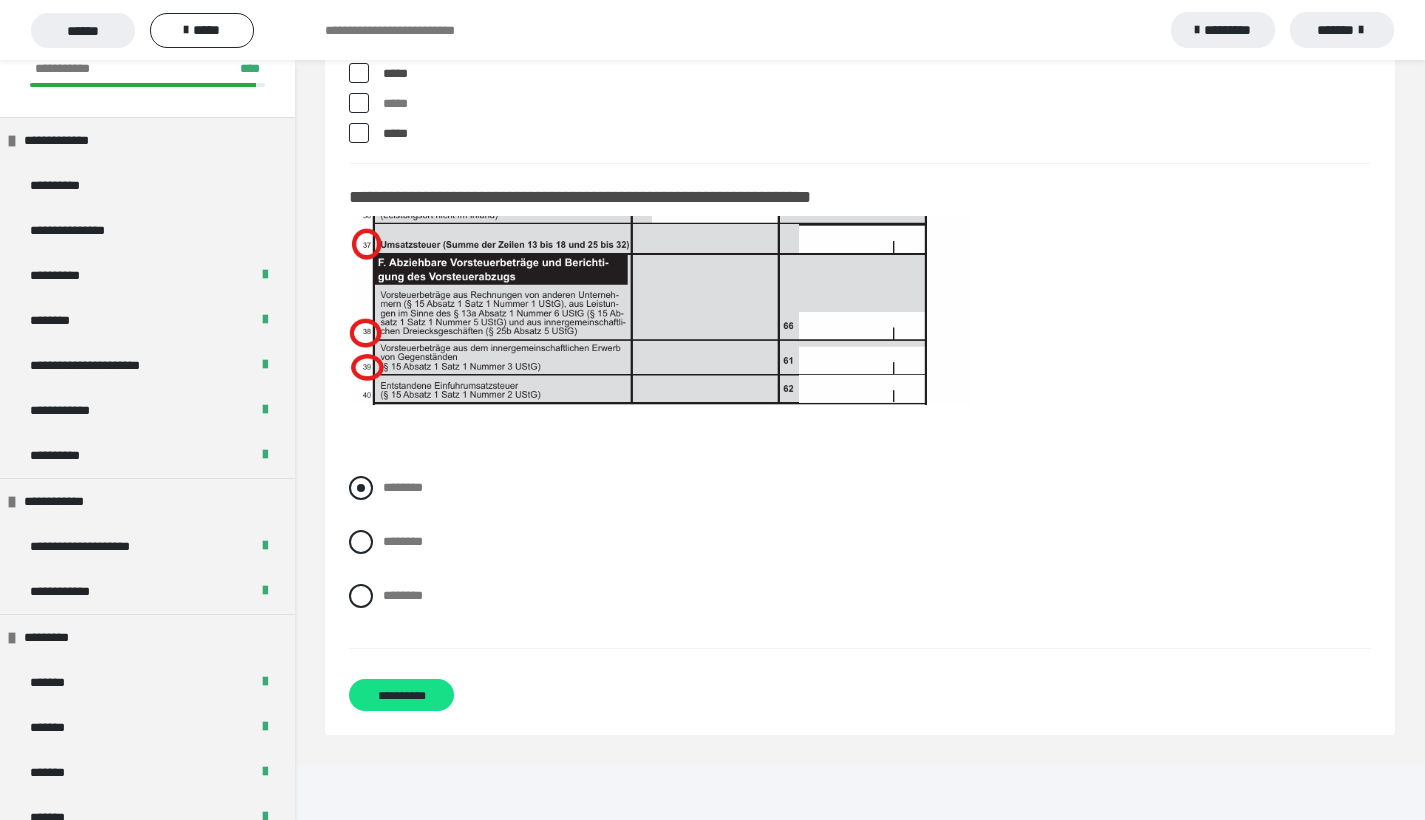 click at bounding box center (361, 488) 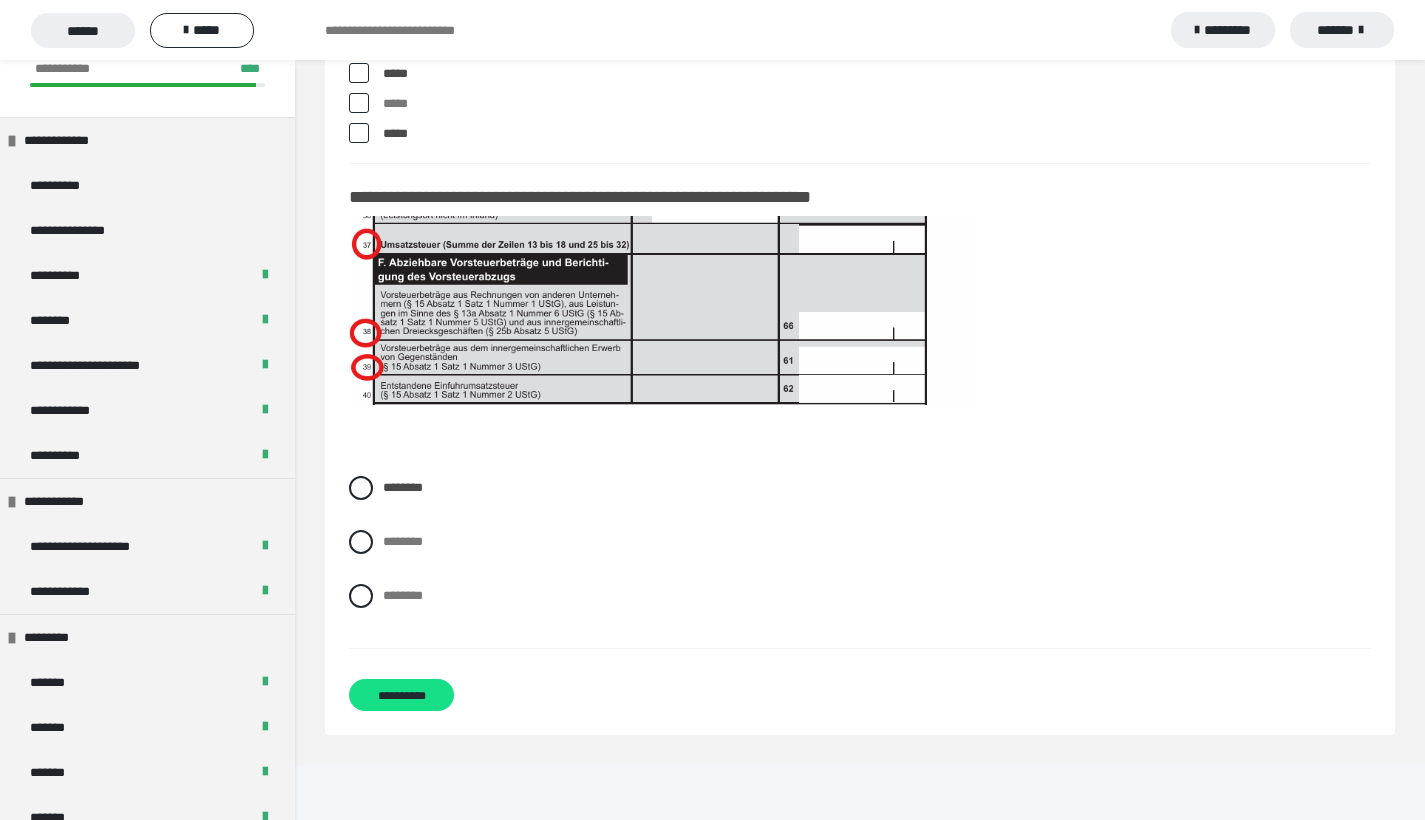 scroll, scrollTop: 17425, scrollLeft: 0, axis: vertical 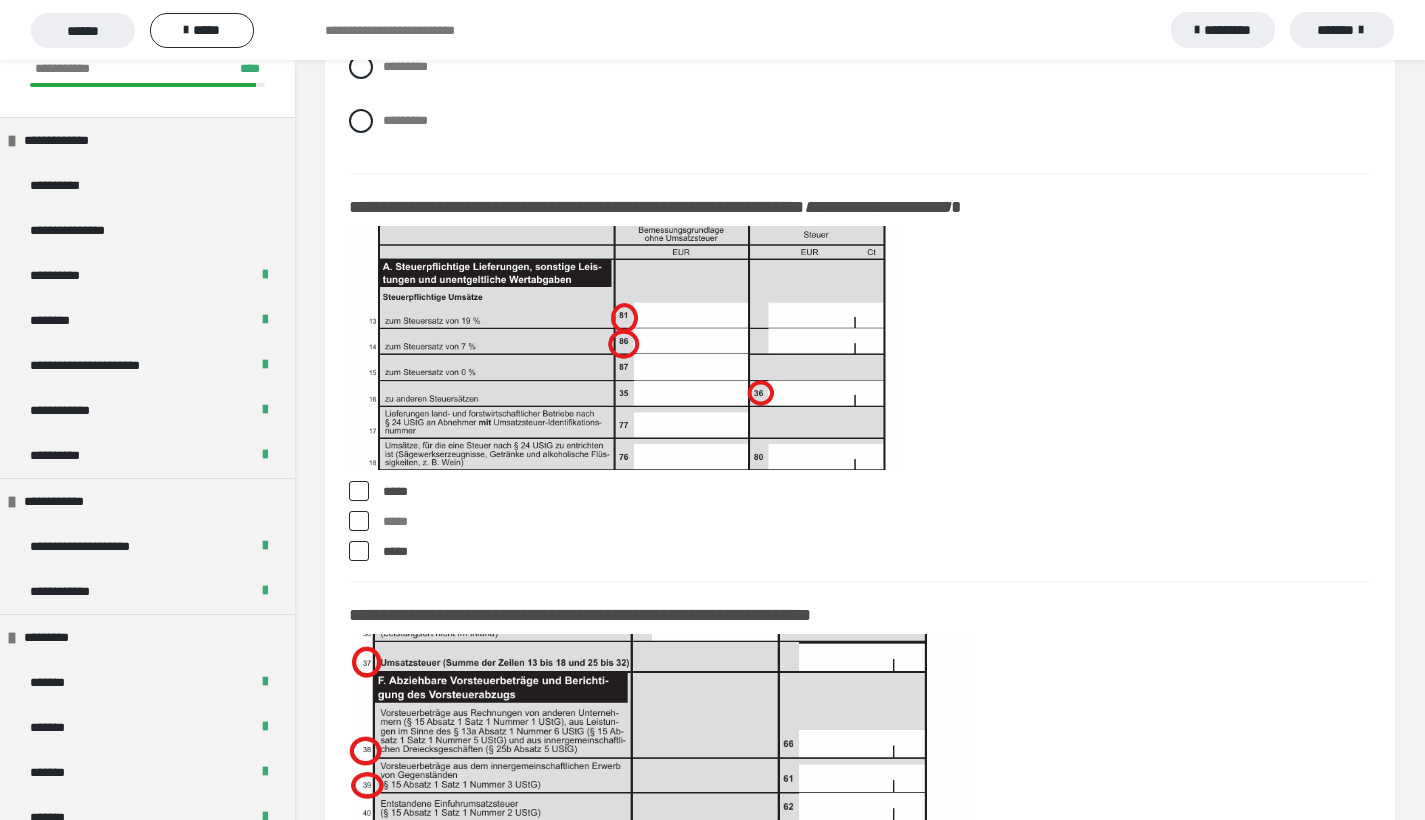 click at bounding box center [359, 551] 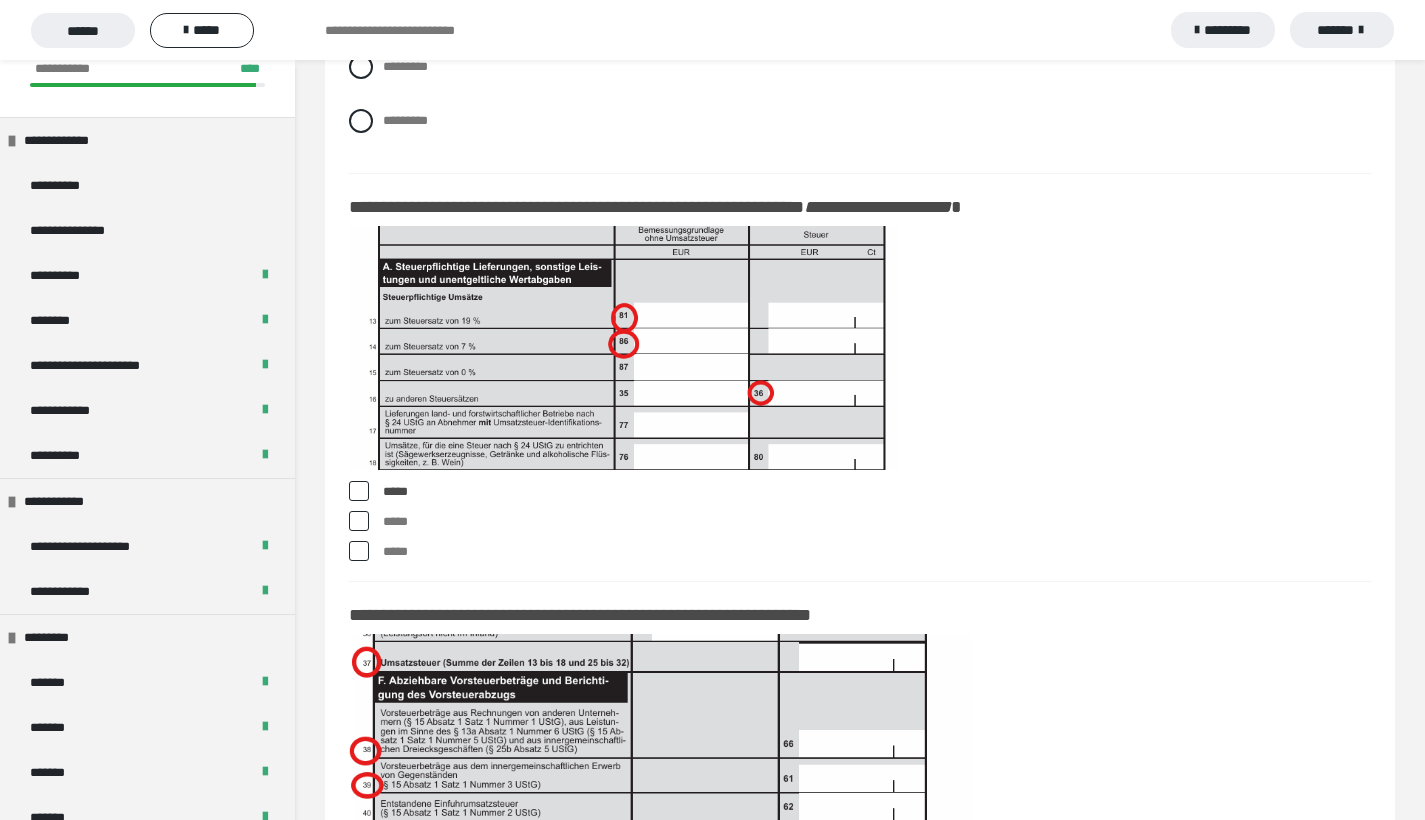 click at bounding box center (359, 521) 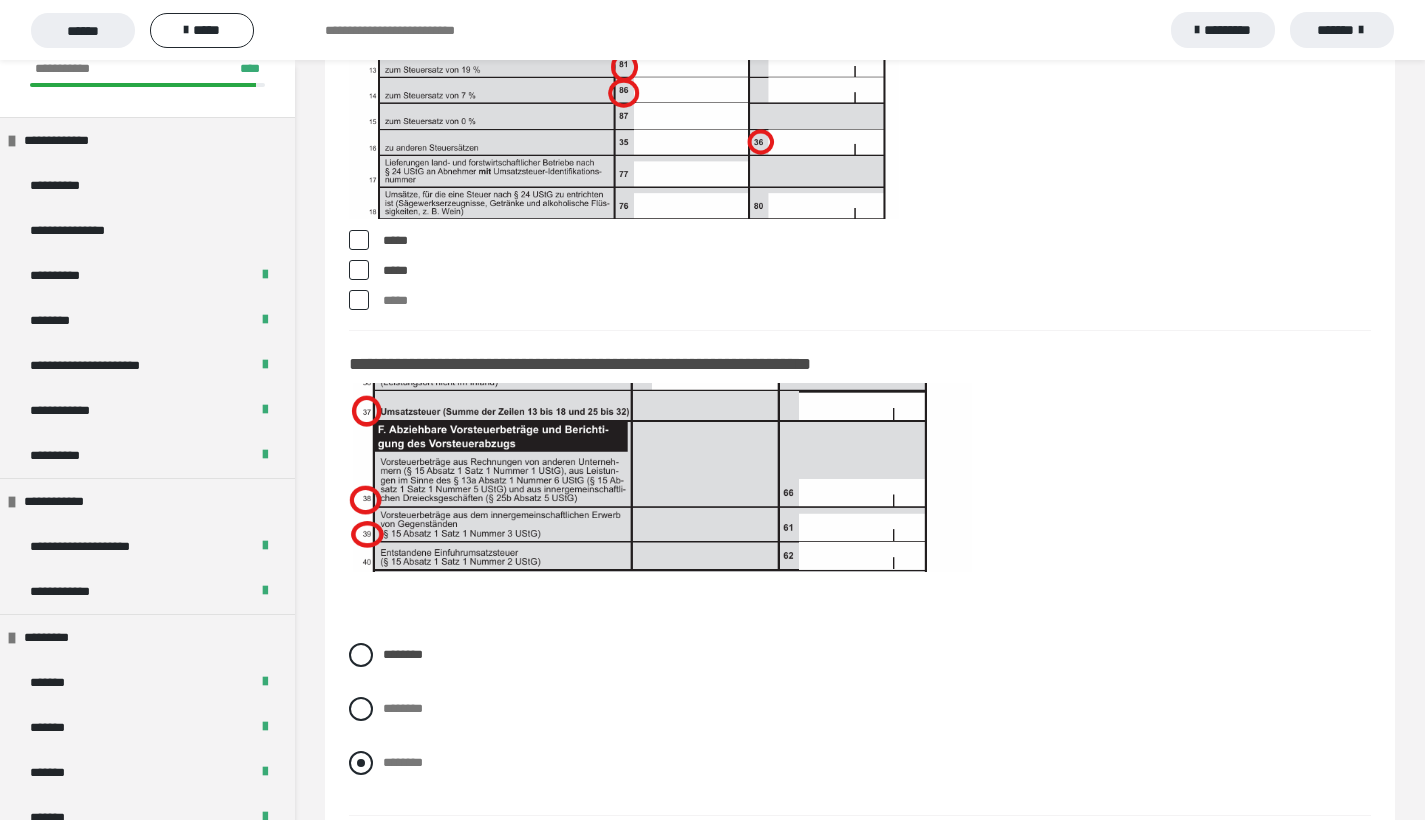 scroll, scrollTop: 17813, scrollLeft: 0, axis: vertical 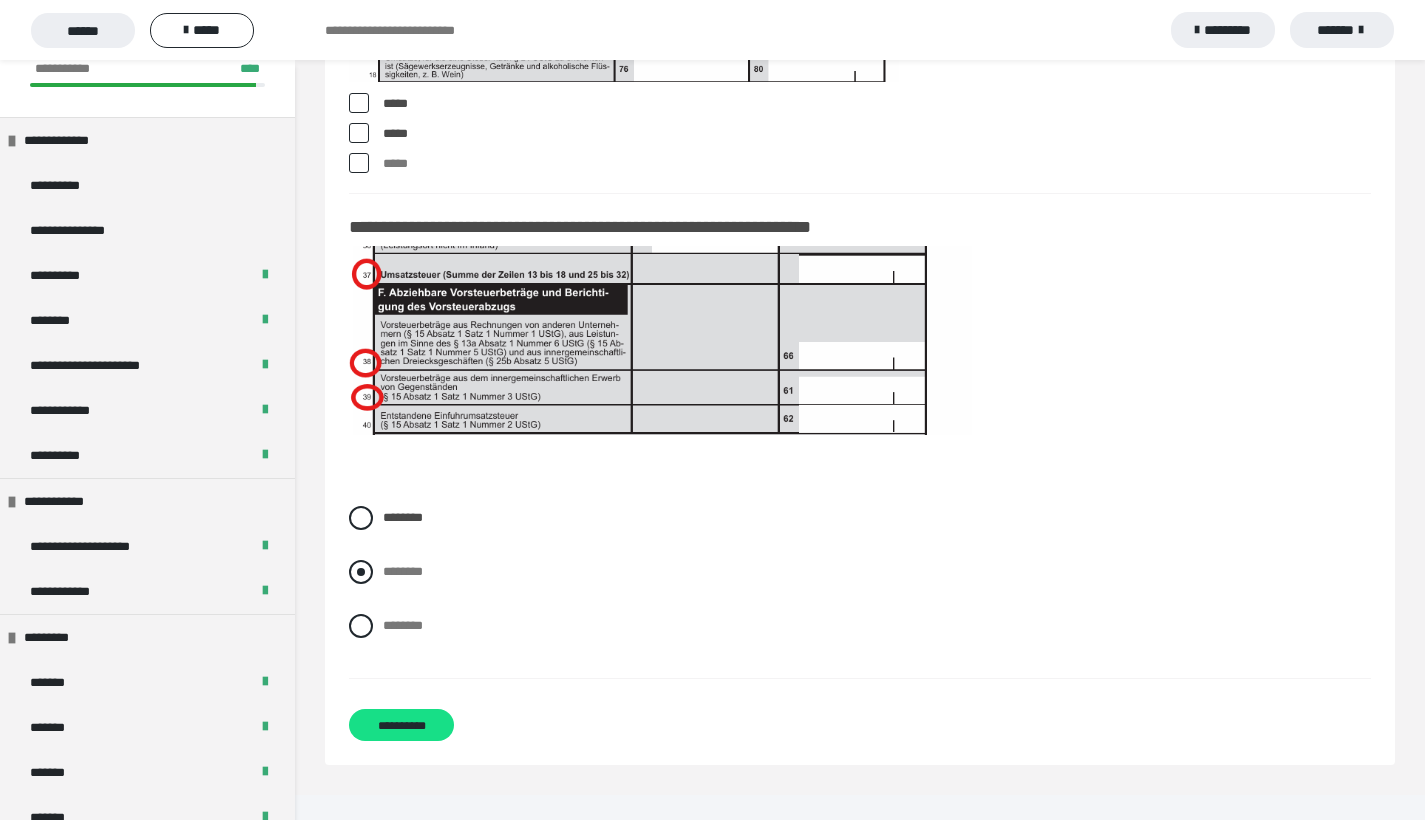 click at bounding box center (361, 572) 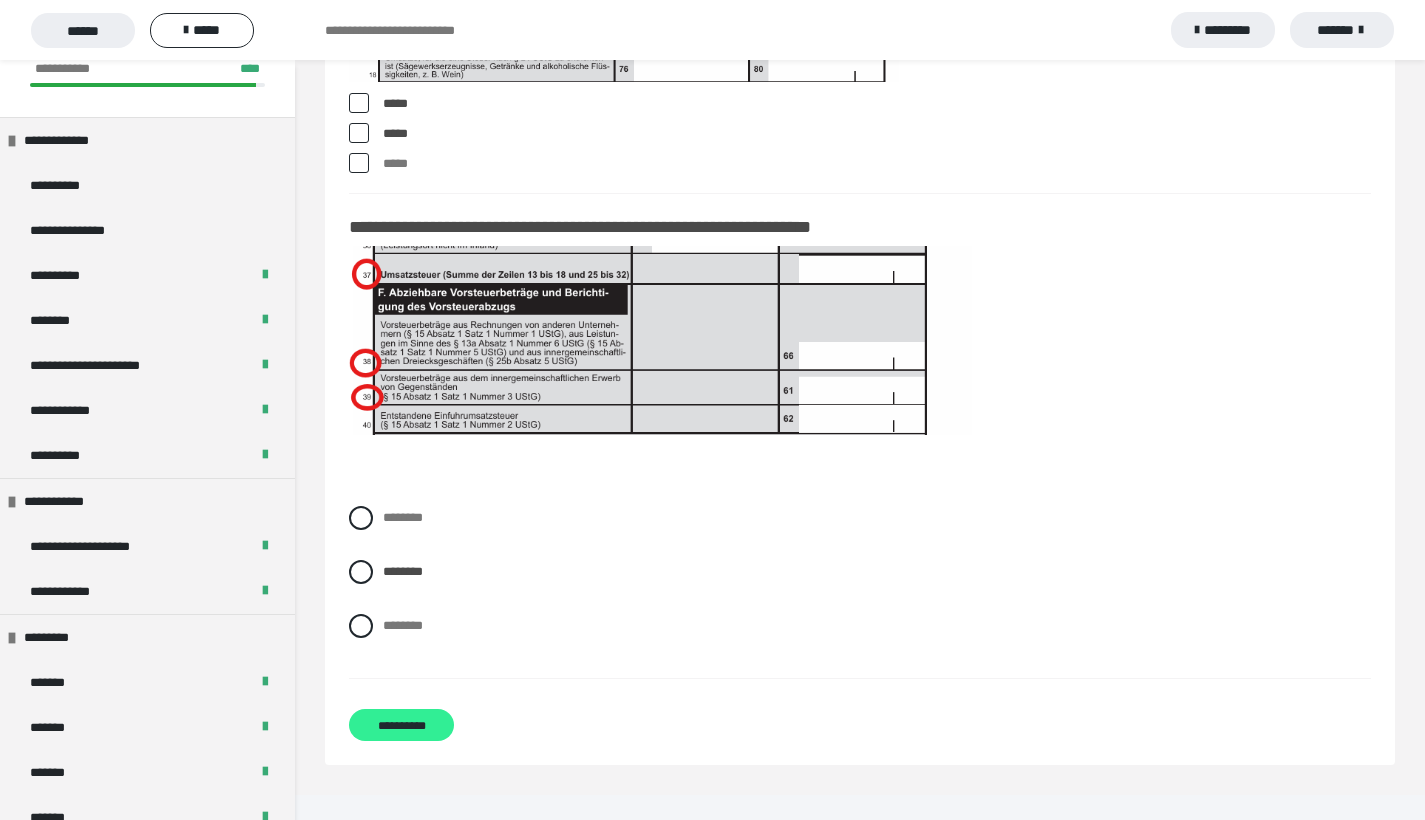 click on "**********" at bounding box center [401, 725] 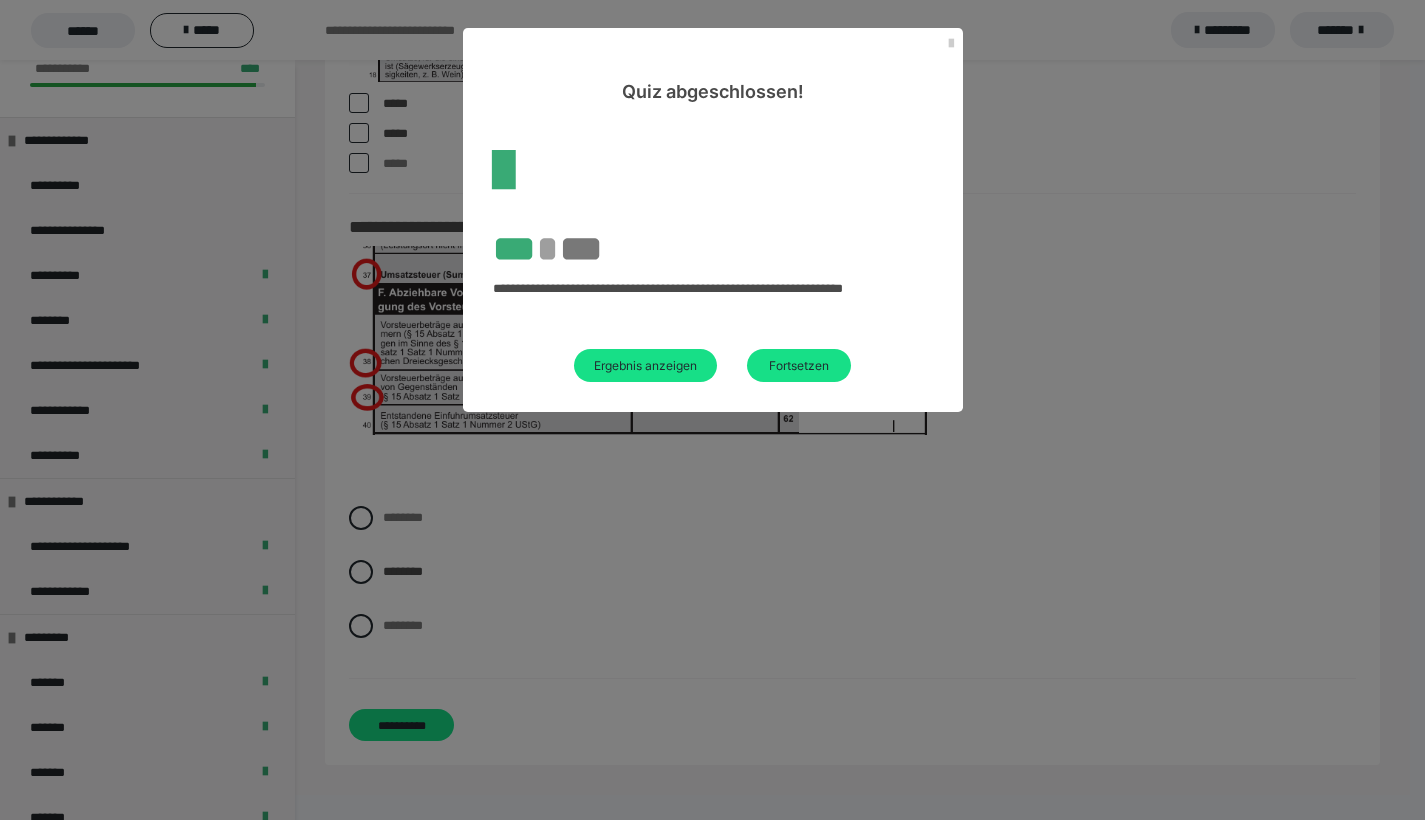 scroll, scrollTop: 60, scrollLeft: 0, axis: vertical 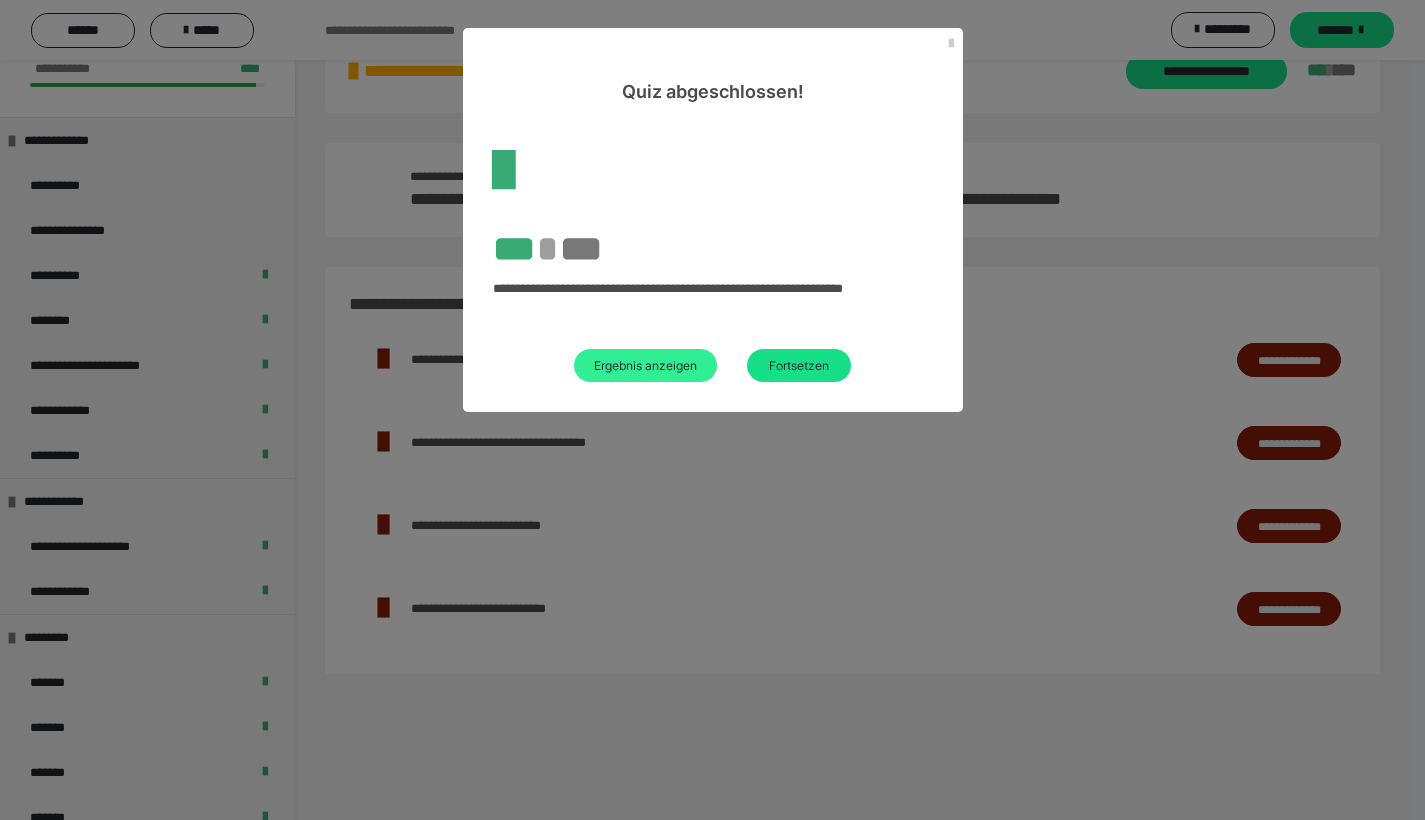 click on "Ergebnis anzeigen" at bounding box center (645, 365) 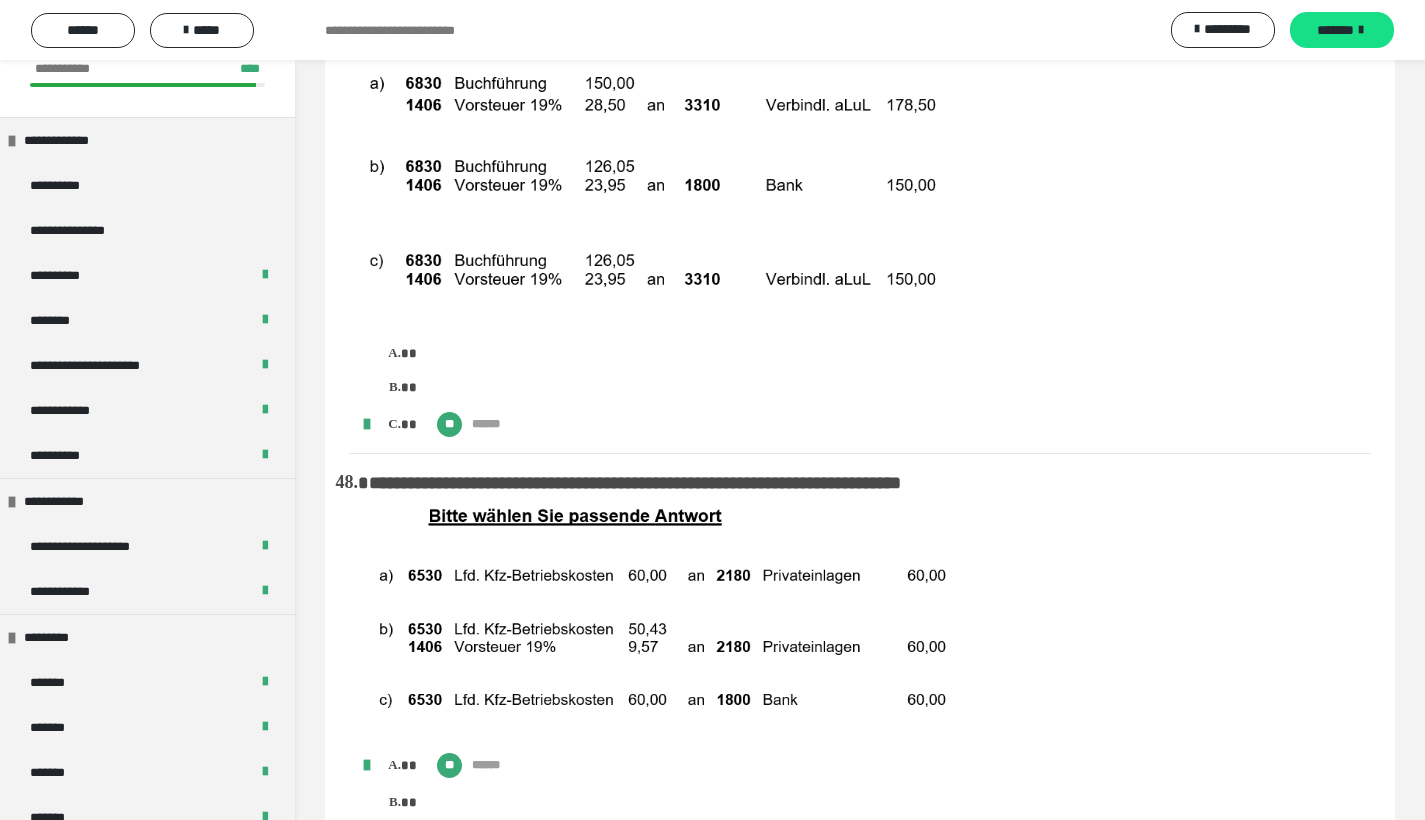 scroll, scrollTop: 10687, scrollLeft: 0, axis: vertical 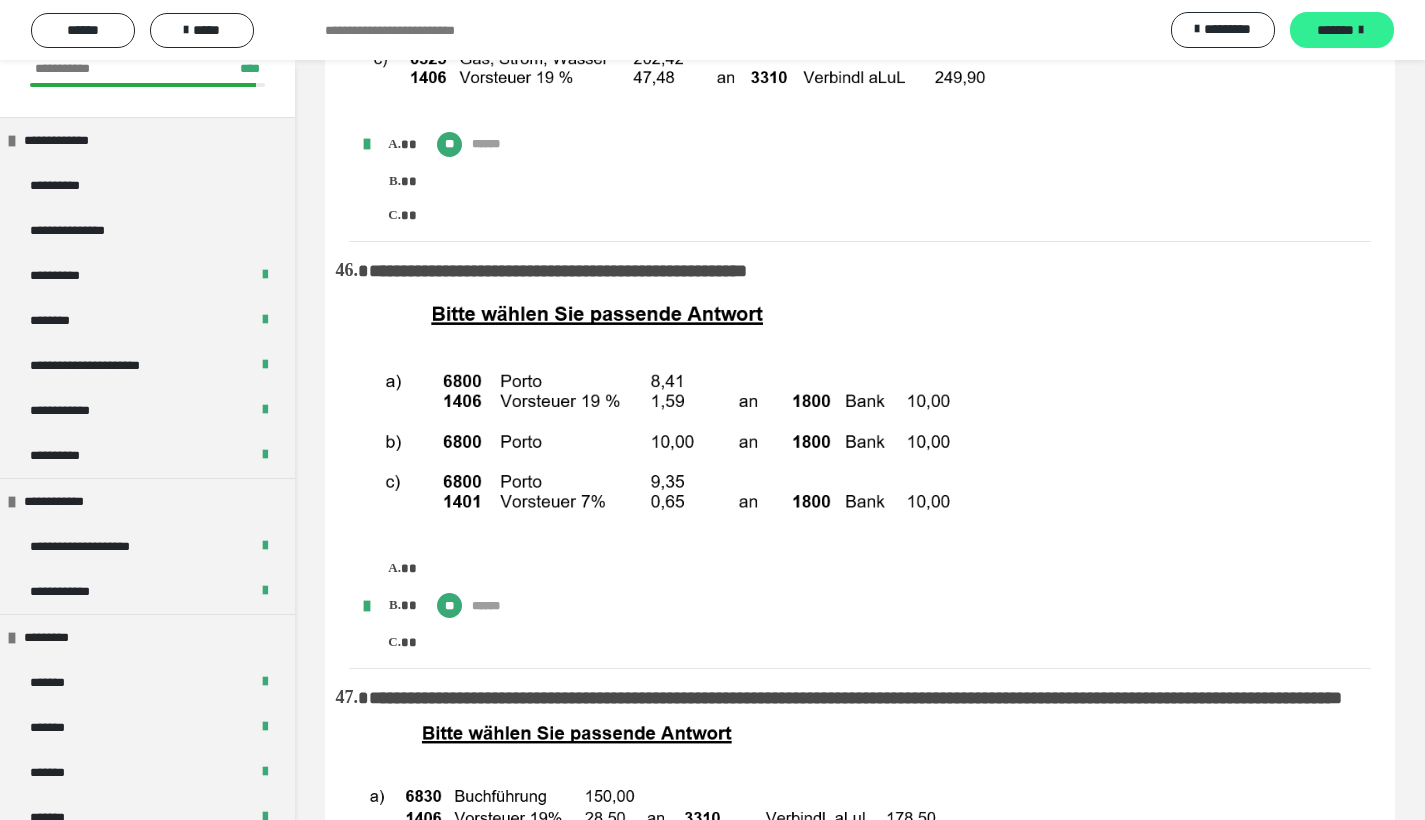 click on "*******" at bounding box center [1335, 30] 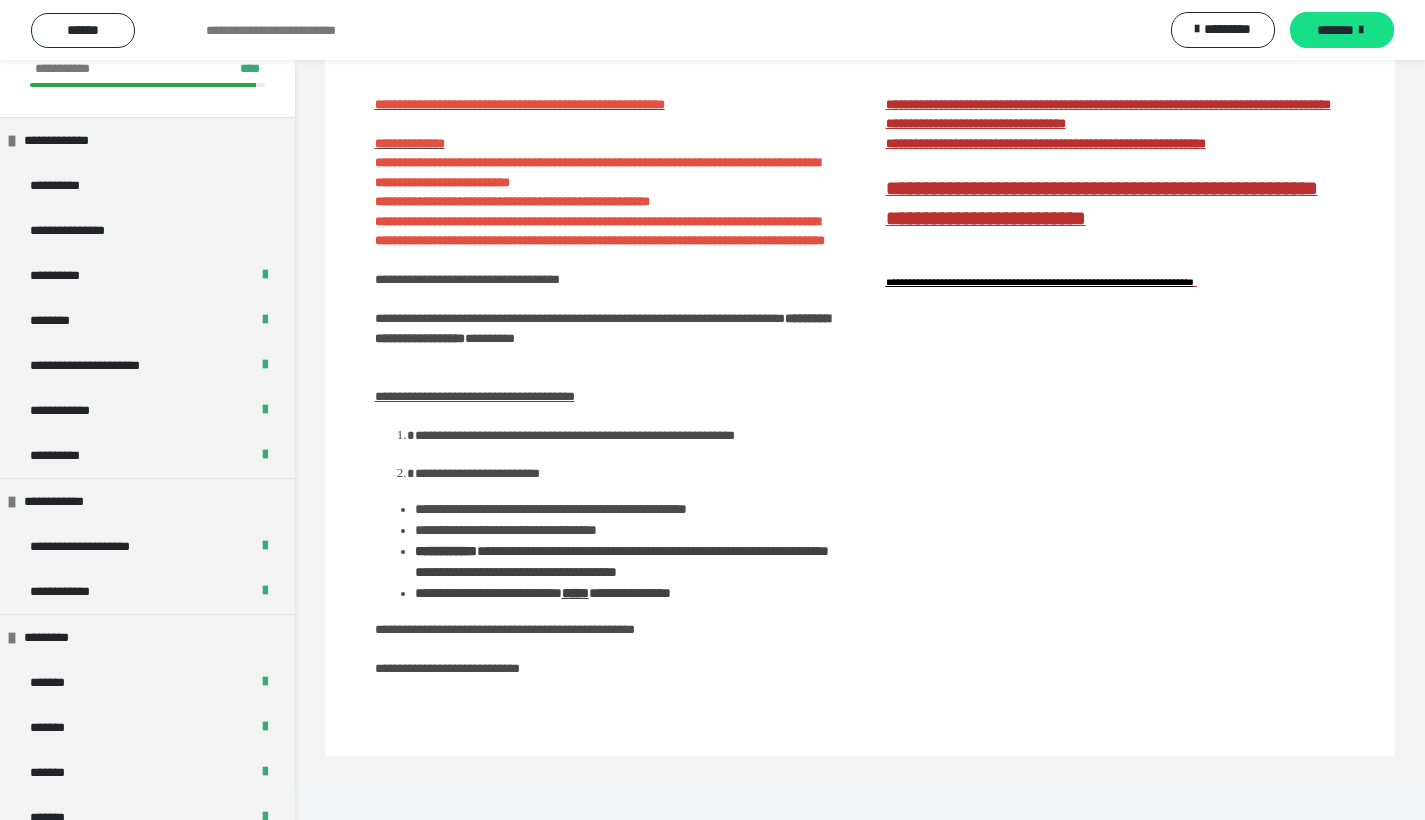 scroll, scrollTop: 0, scrollLeft: 0, axis: both 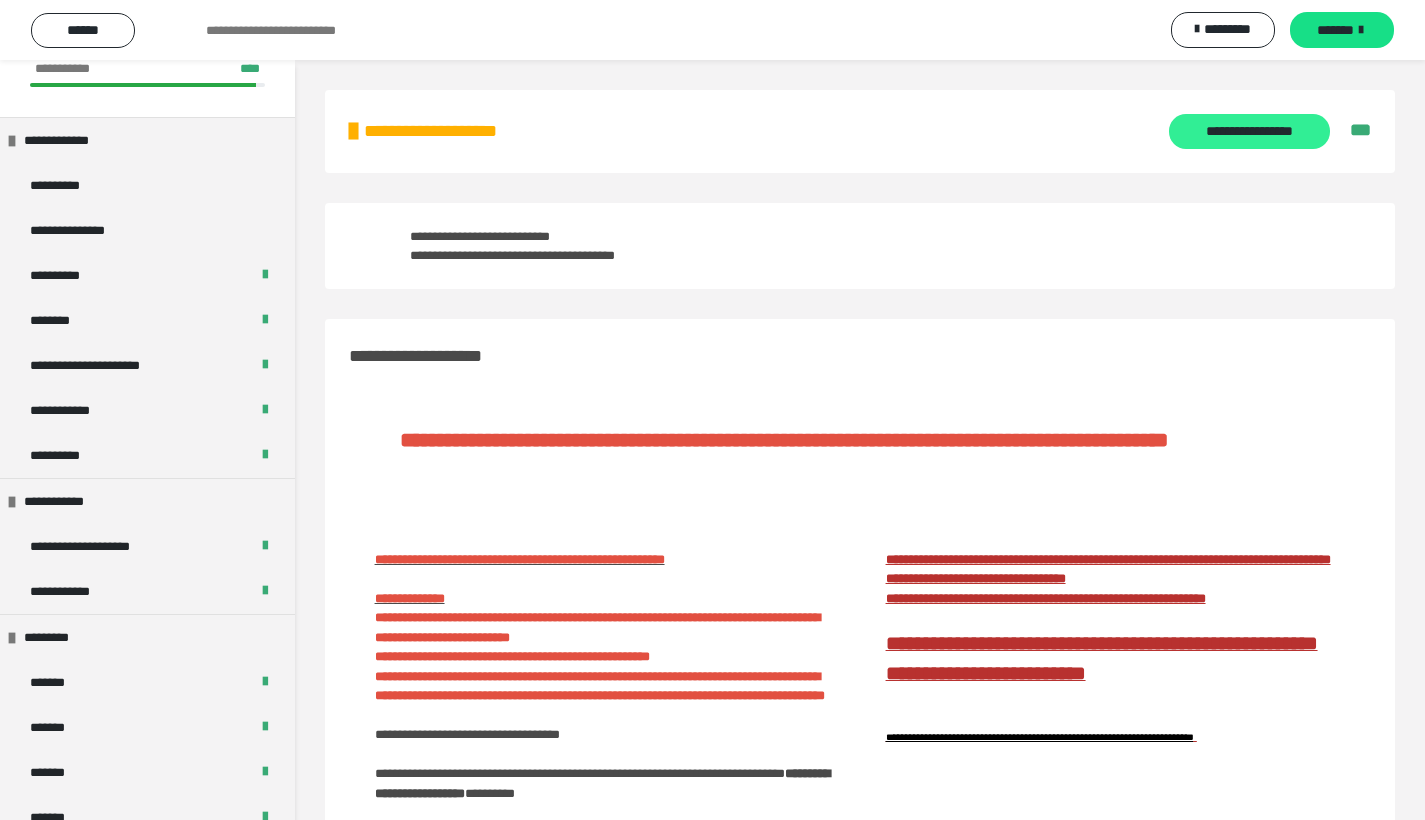 click on "**********" at bounding box center [1249, 131] 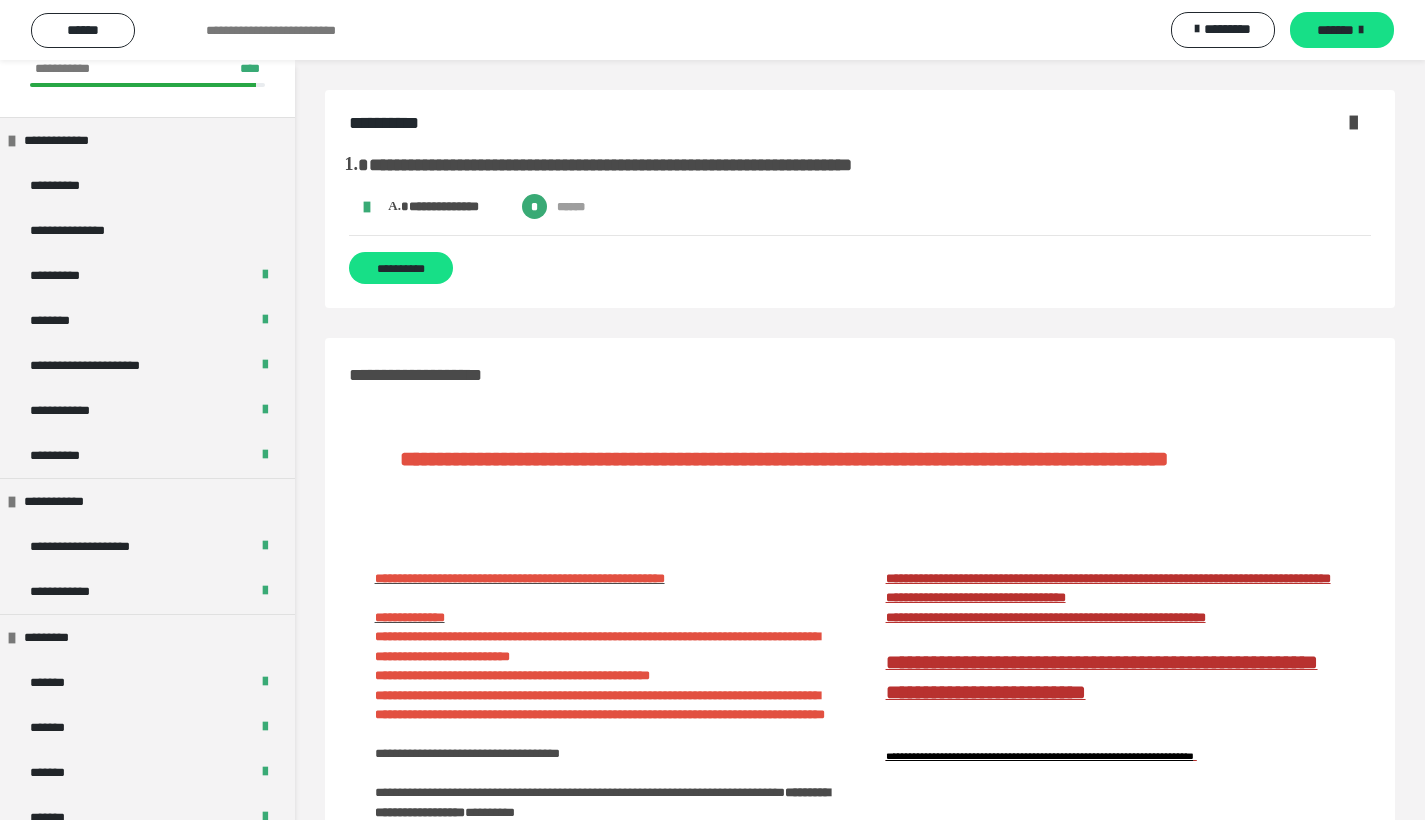 scroll, scrollTop: 407, scrollLeft: 0, axis: vertical 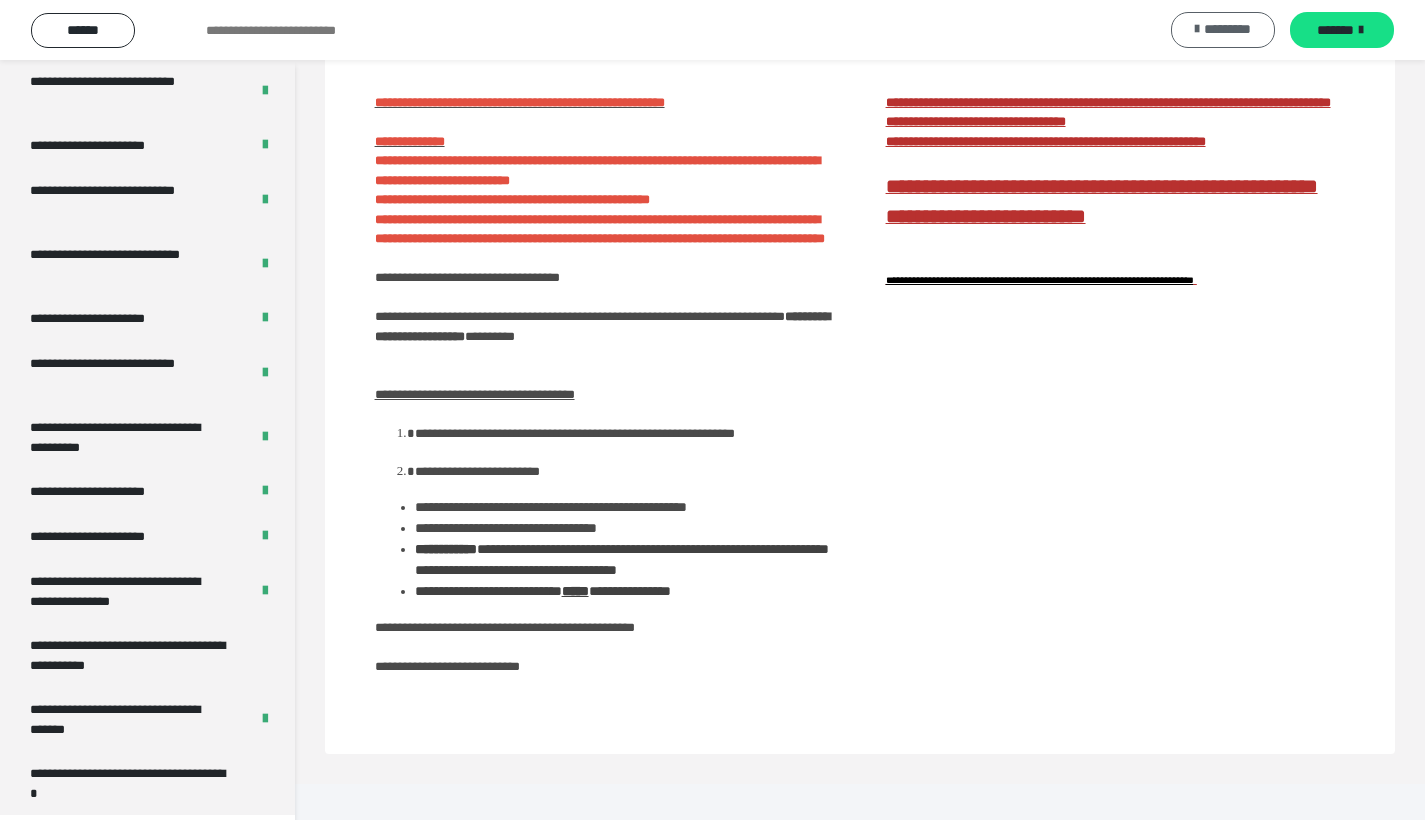 click on "*********" at bounding box center [1223, 30] 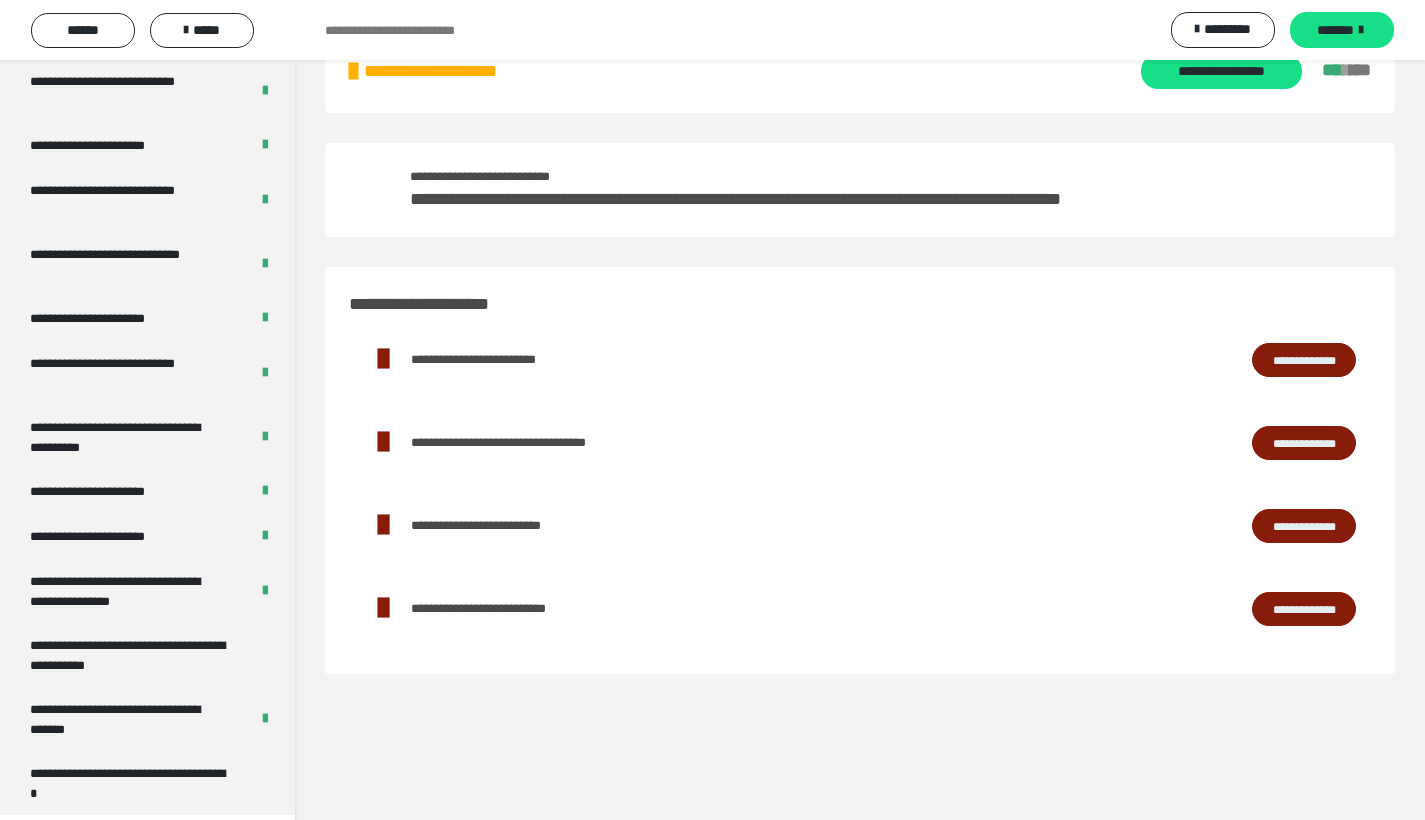 scroll, scrollTop: 0, scrollLeft: 0, axis: both 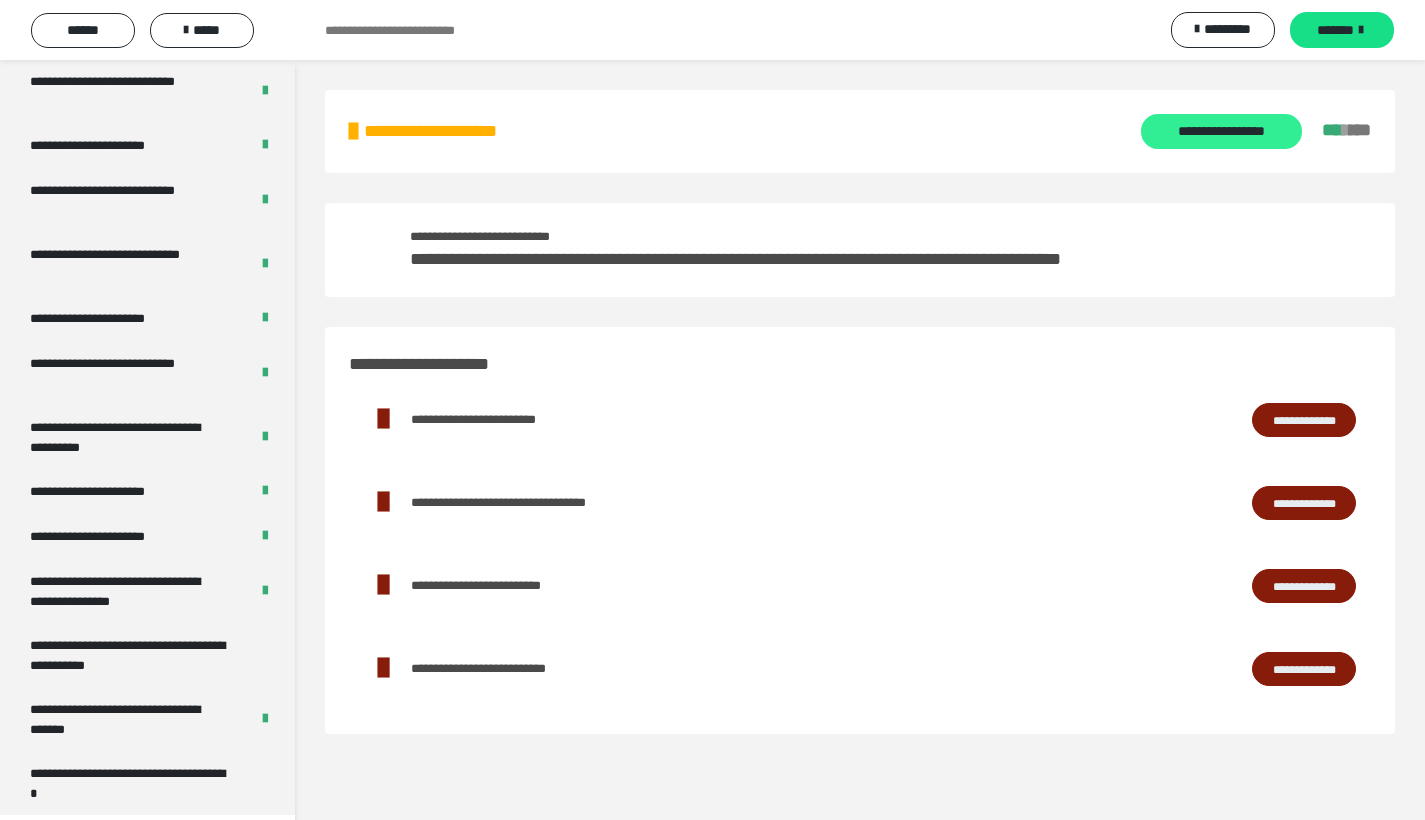 click on "**********" at bounding box center (1221, 131) 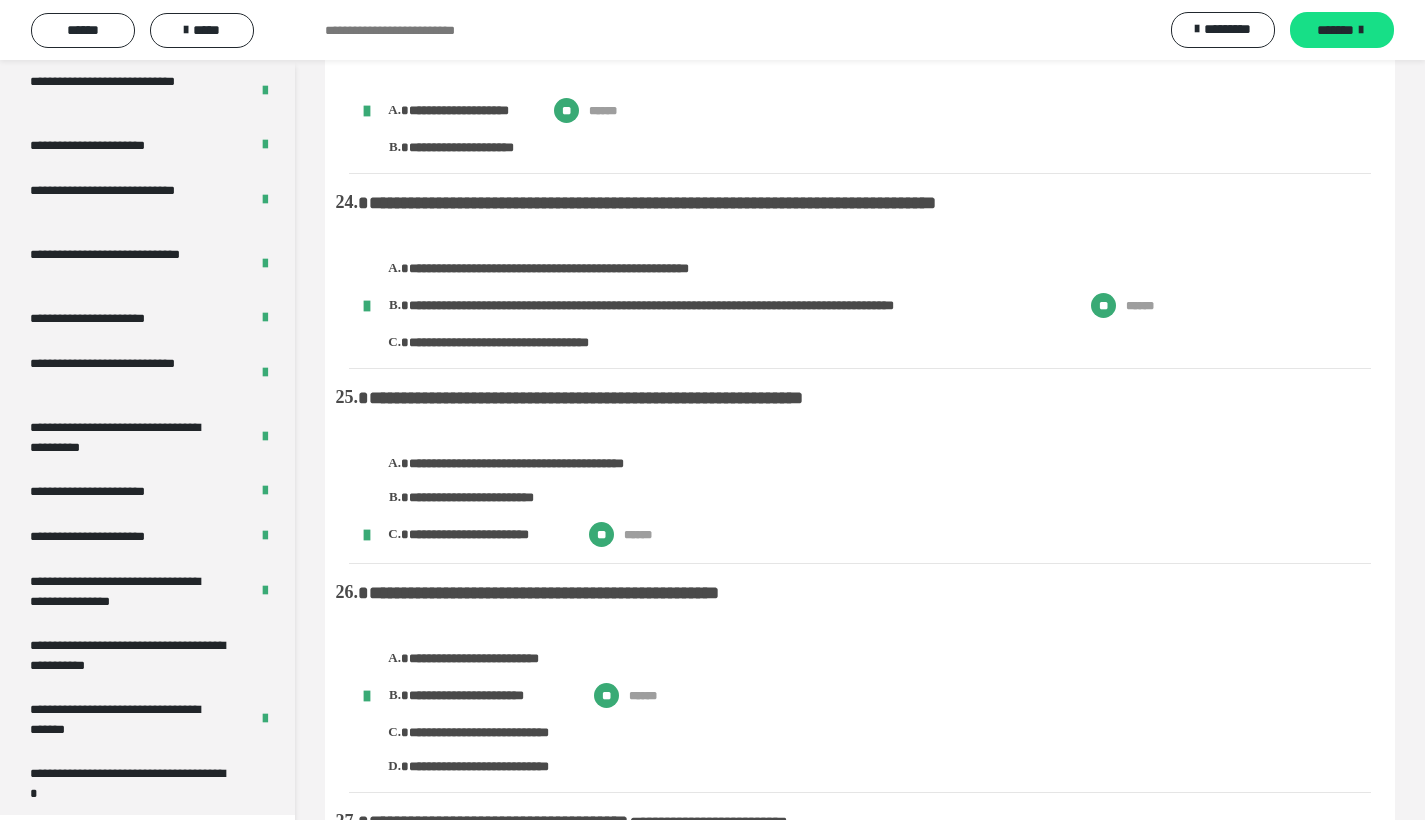 scroll, scrollTop: 4345, scrollLeft: 0, axis: vertical 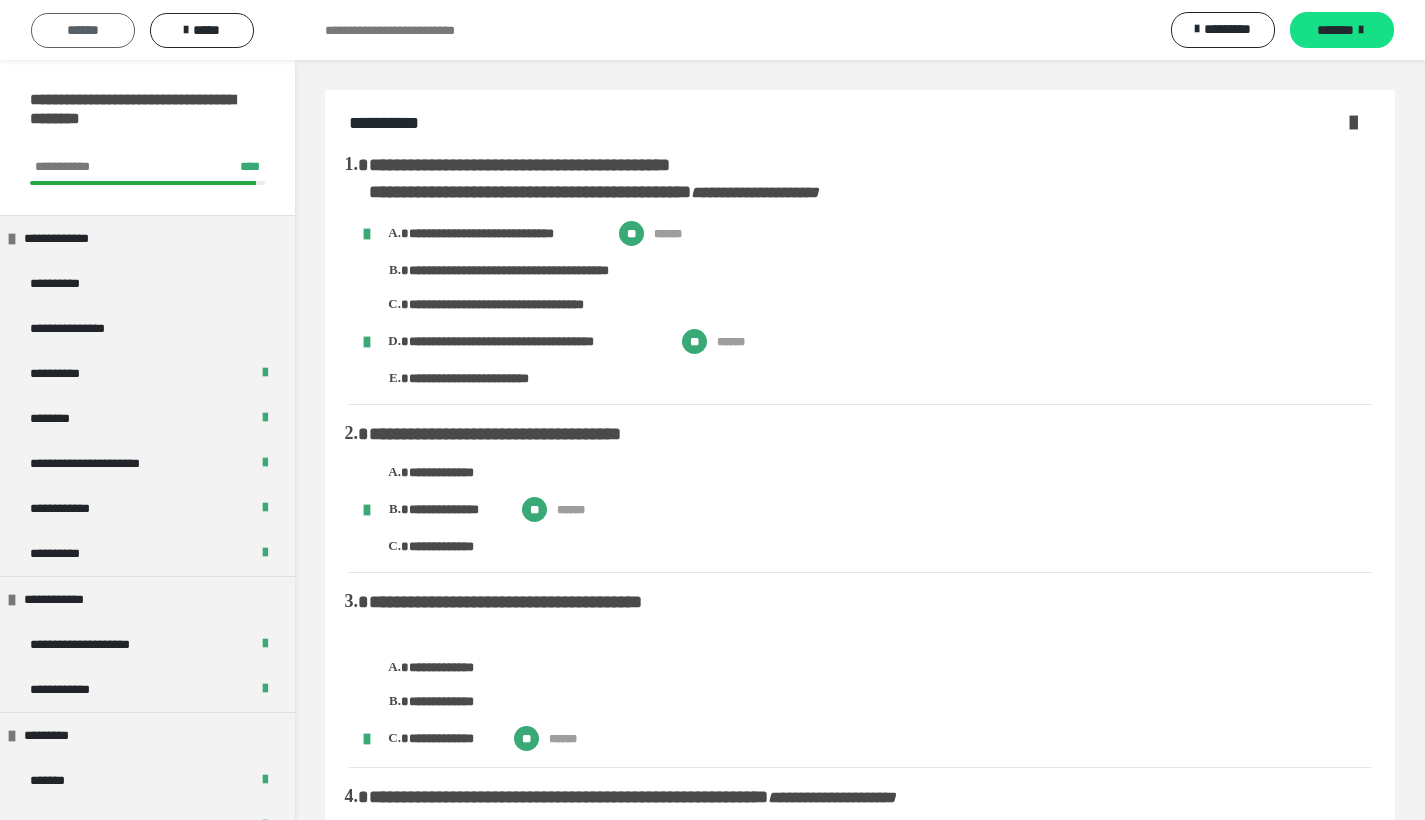 click on "******" at bounding box center (83, 30) 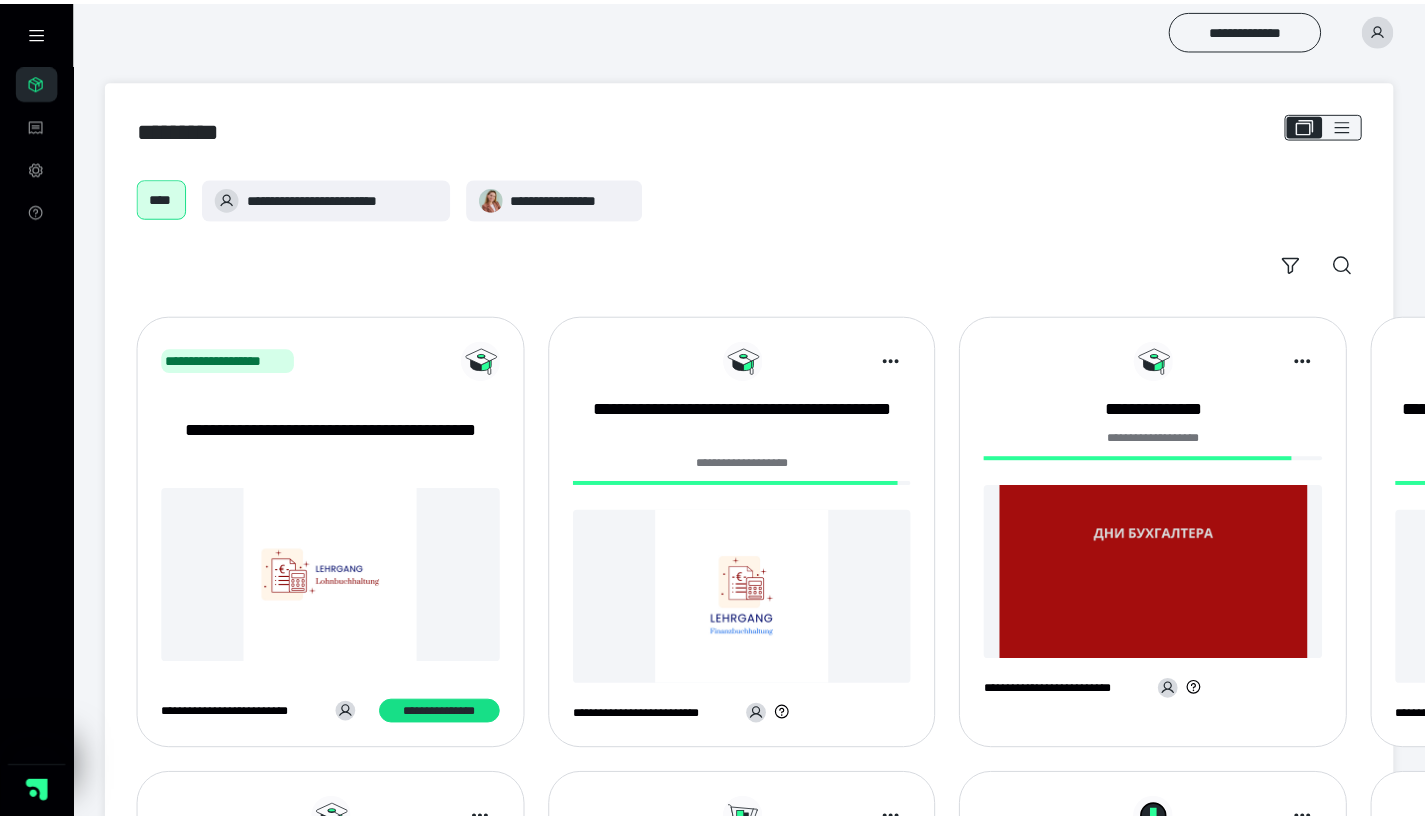 scroll, scrollTop: 0, scrollLeft: 0, axis: both 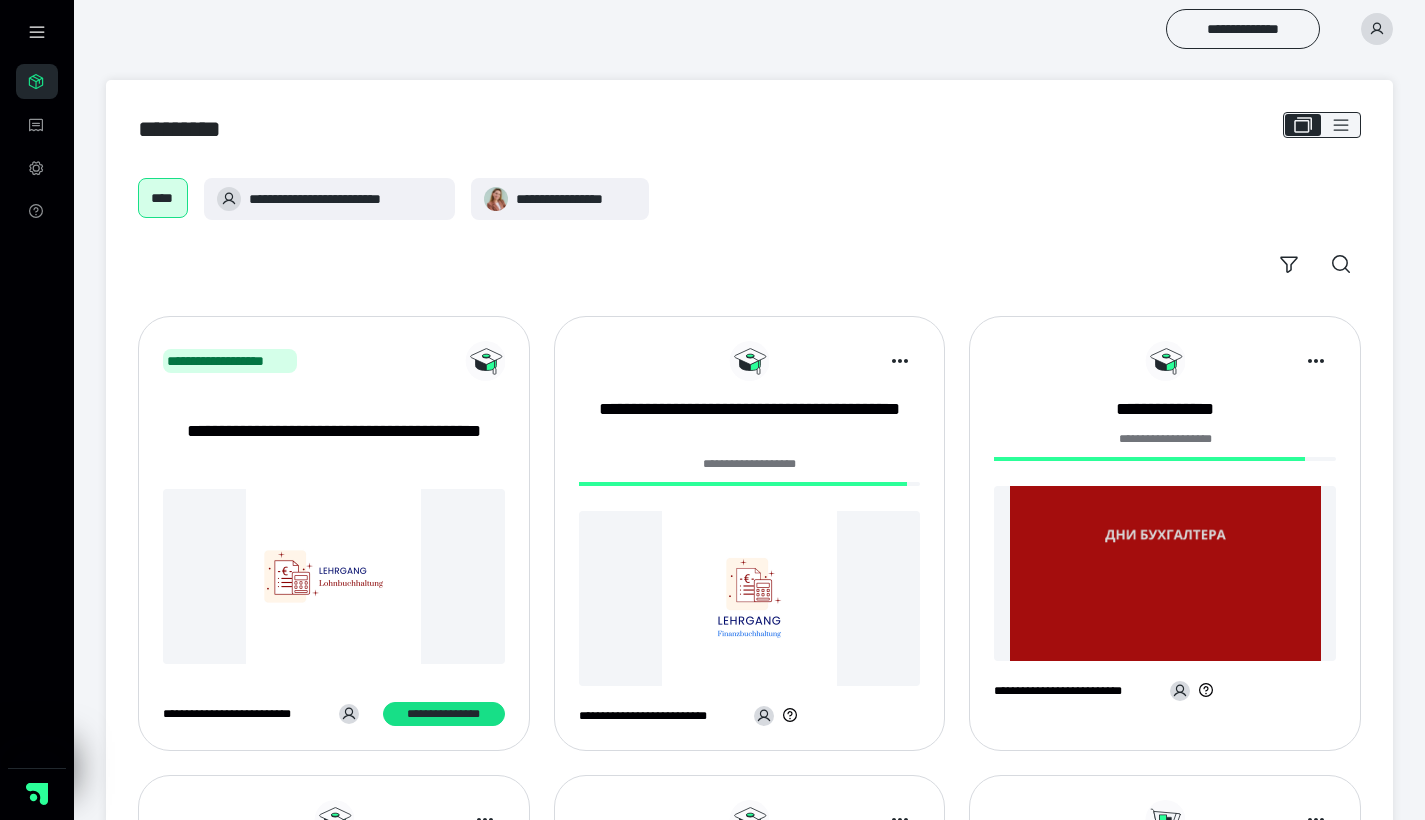 click at bounding box center [334, 576] 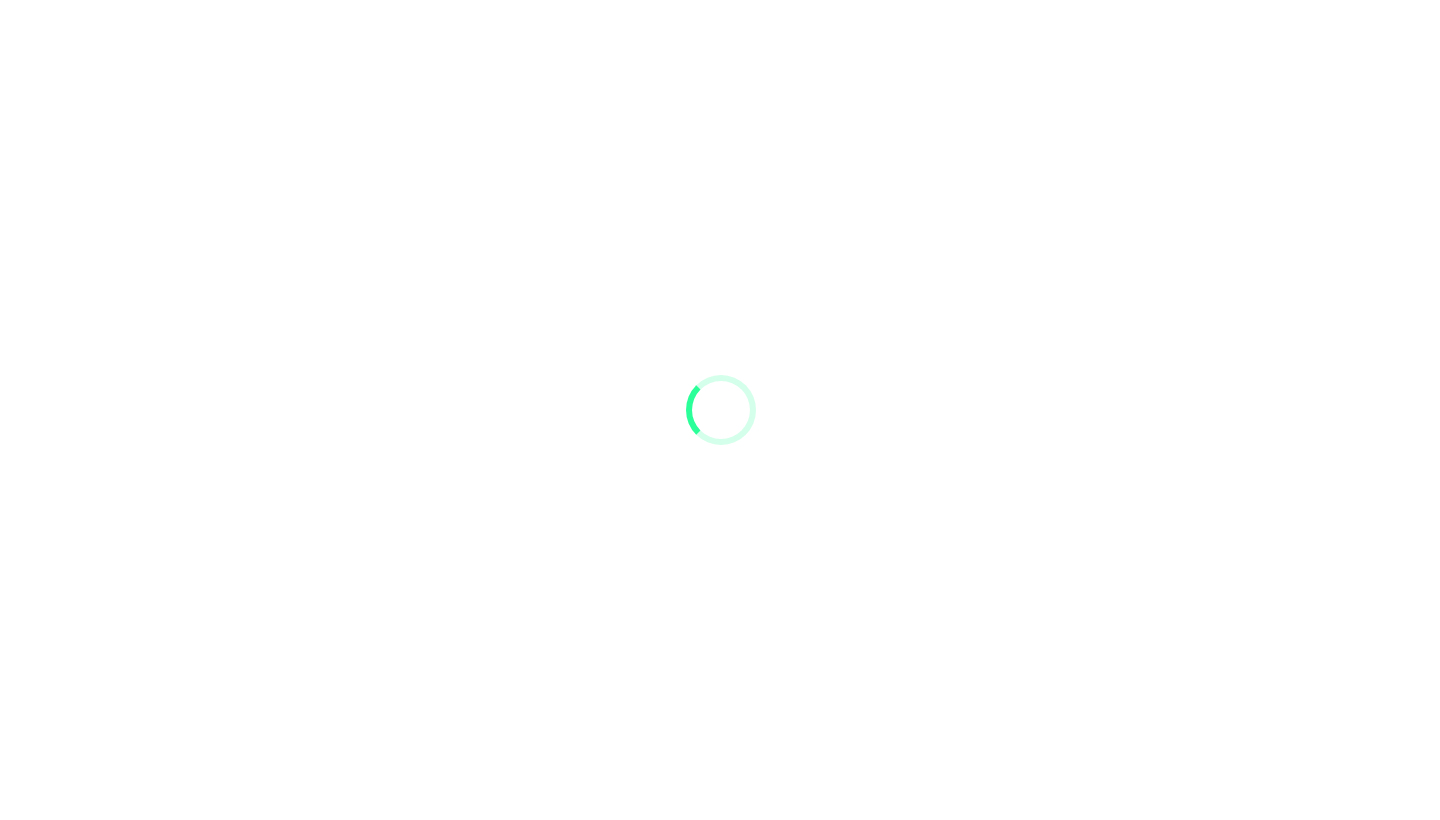 scroll, scrollTop: 0, scrollLeft: 0, axis: both 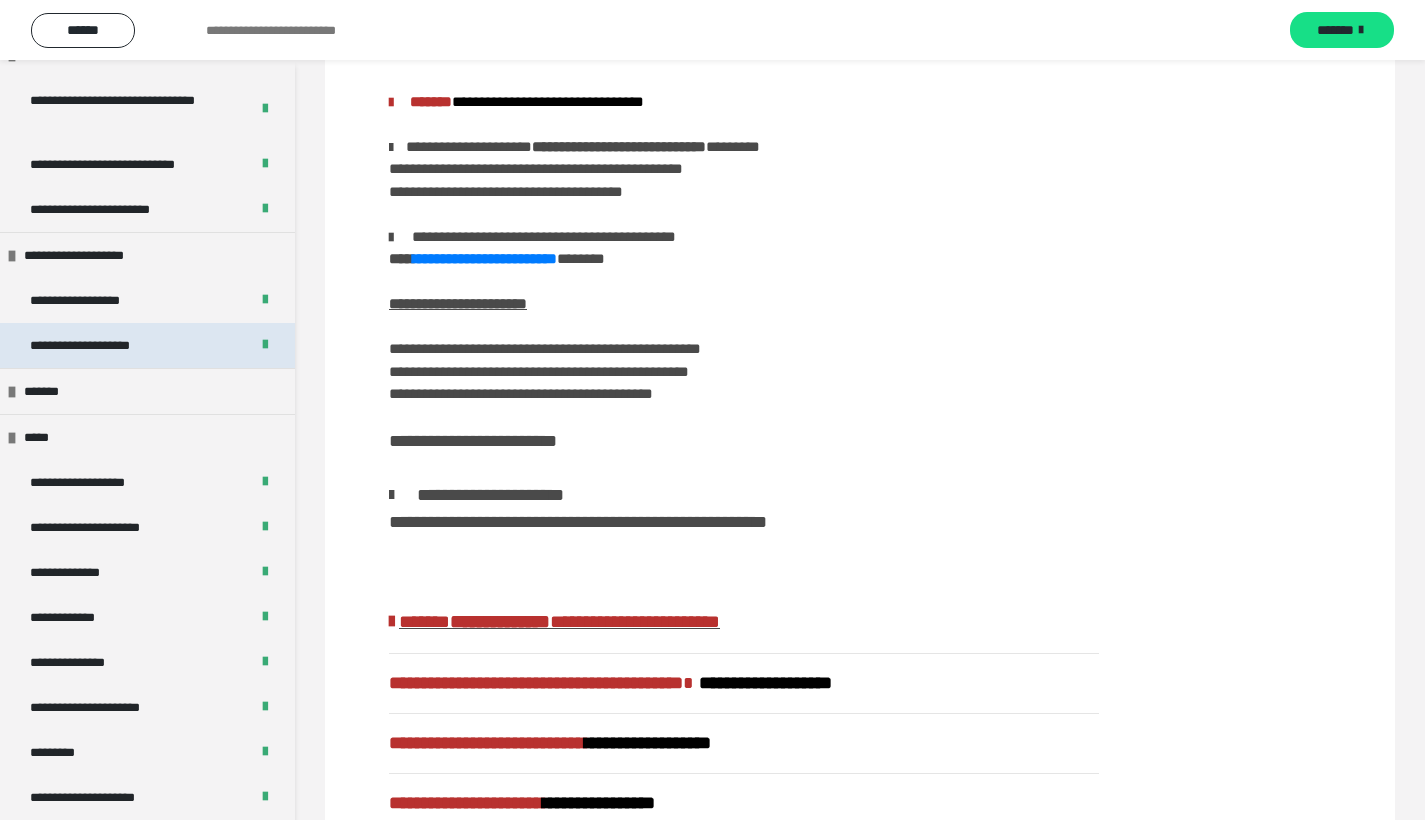 click on "**********" at bounding box center [102, 345] 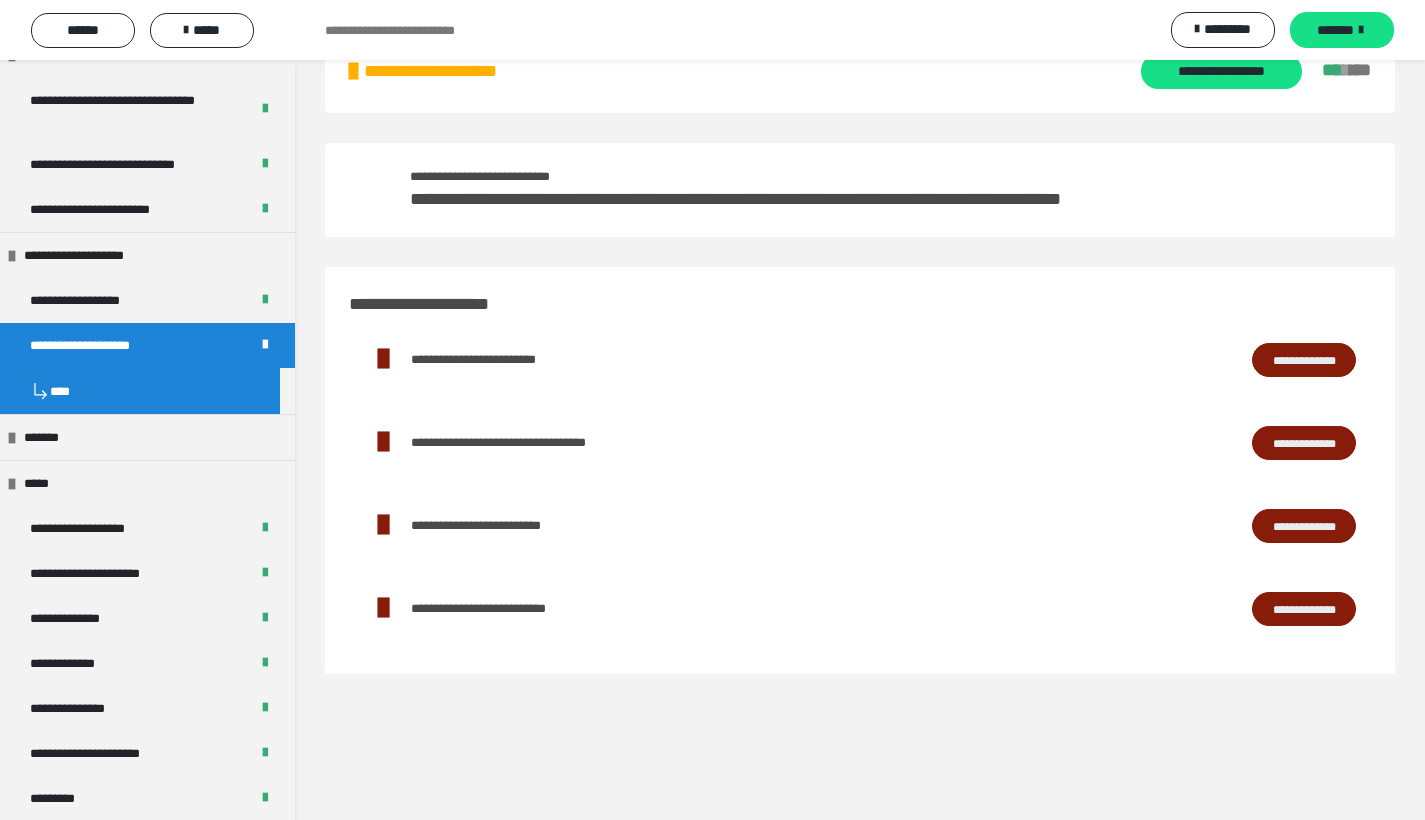 scroll, scrollTop: 0, scrollLeft: 0, axis: both 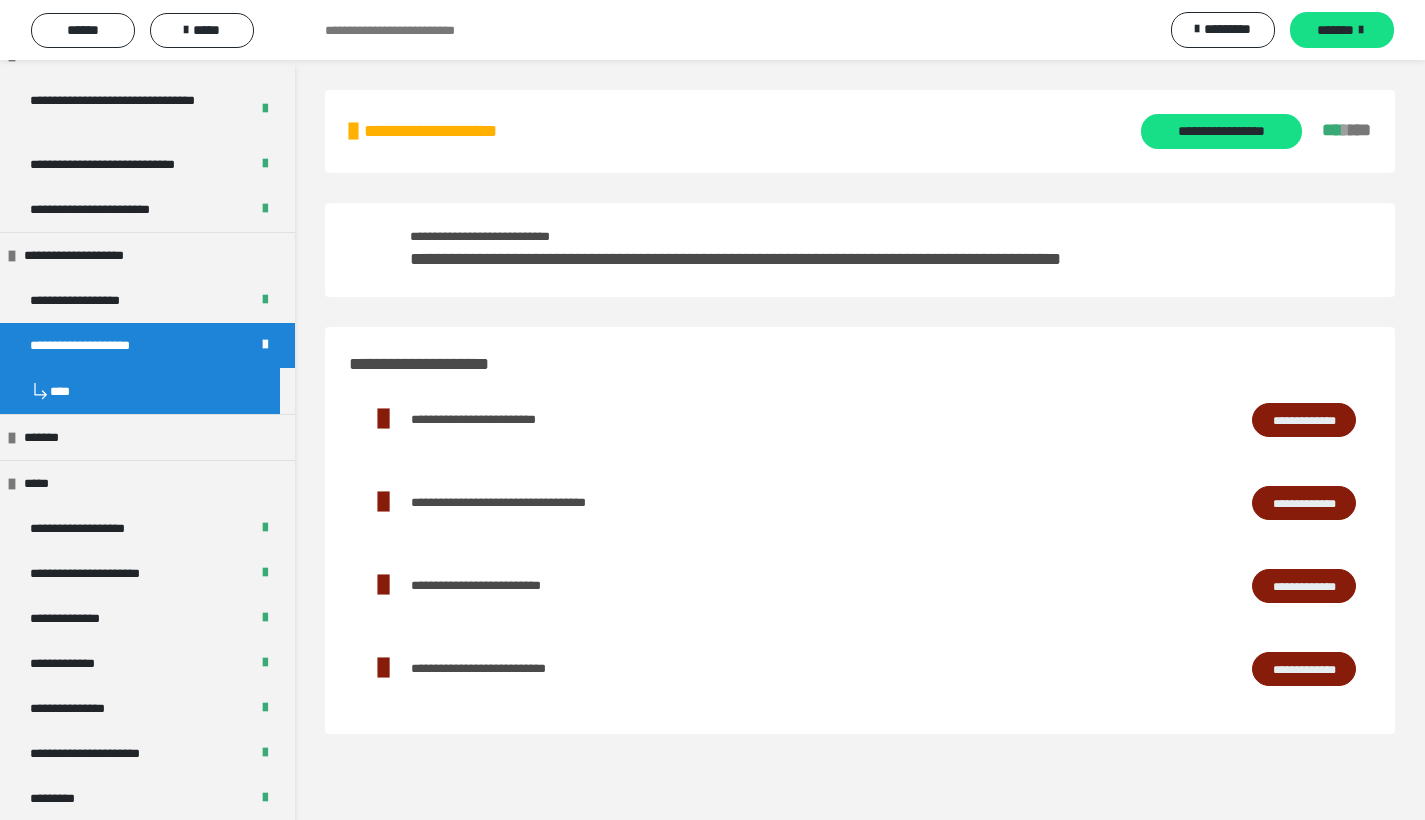 click on "**********" at bounding box center [1304, 503] 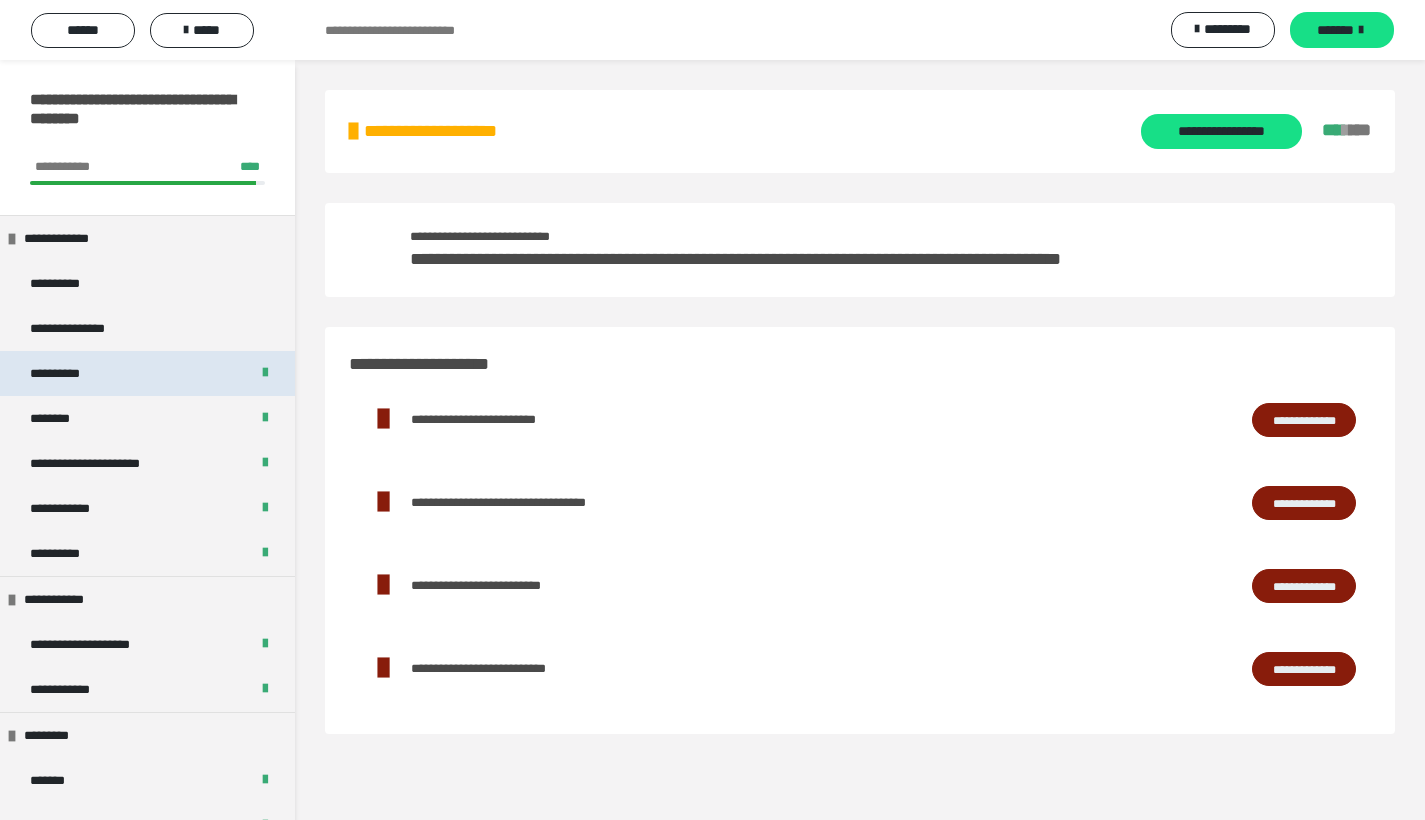 scroll, scrollTop: 582, scrollLeft: 0, axis: vertical 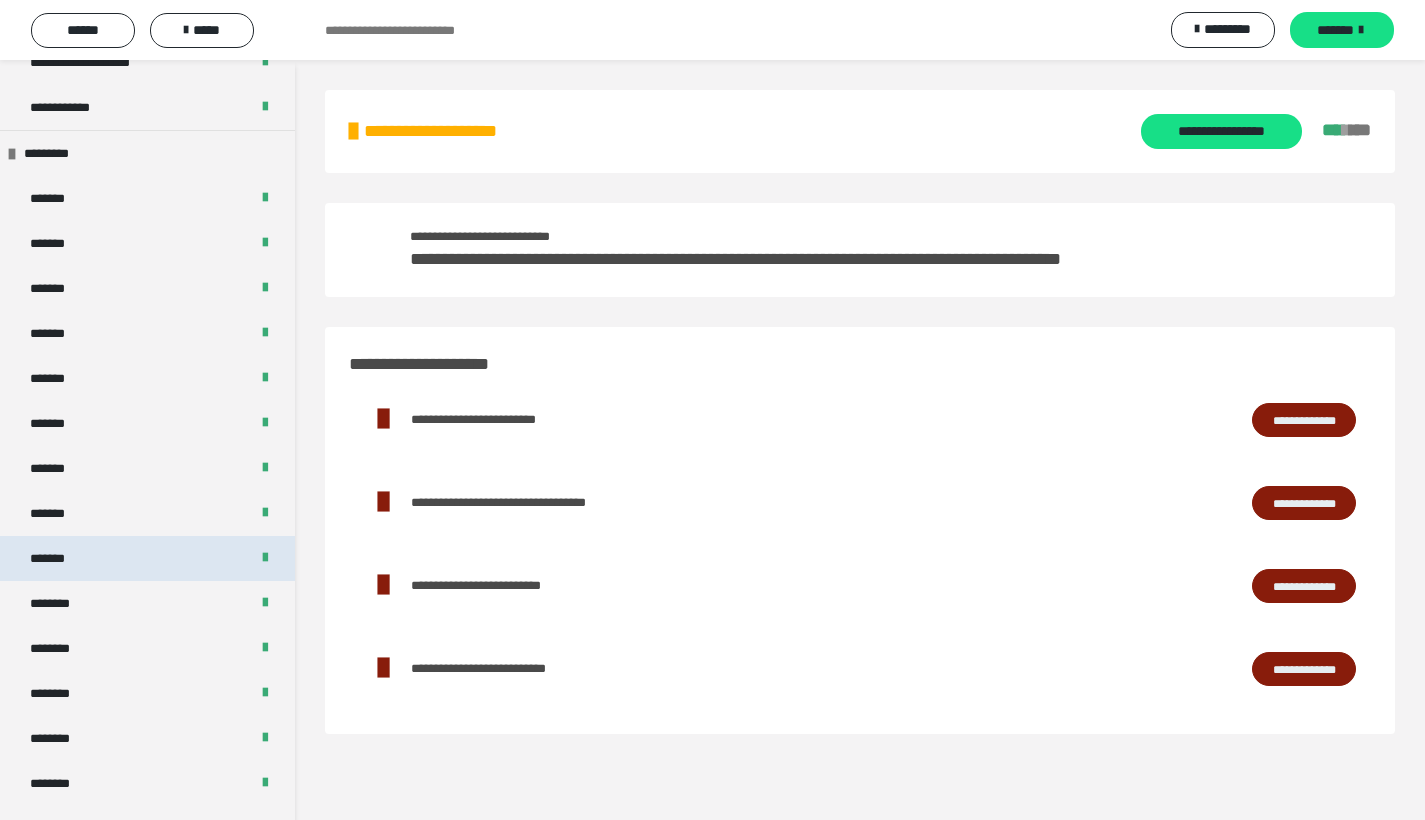 click on "*******" at bounding box center (147, 558) 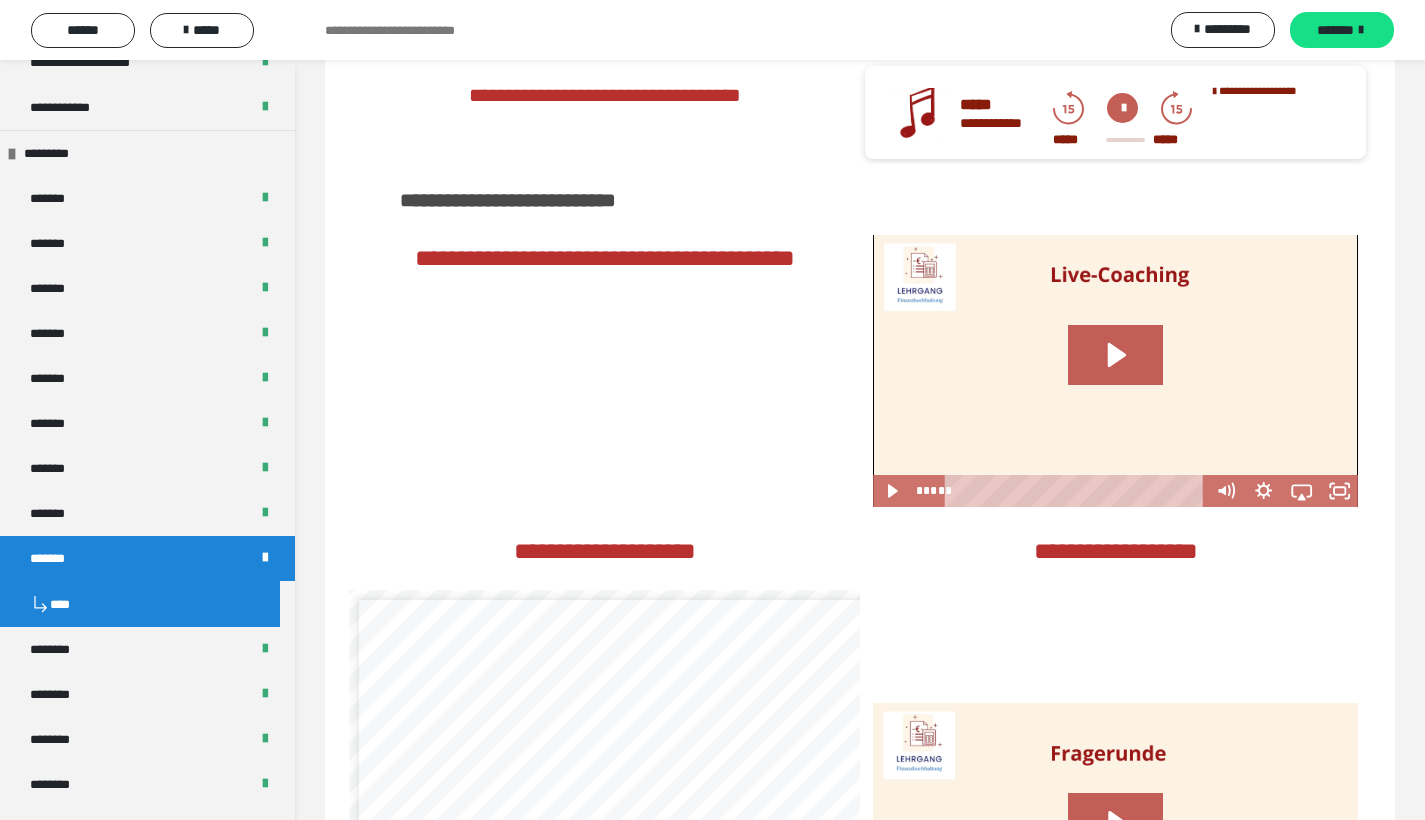 scroll, scrollTop: 2875, scrollLeft: 0, axis: vertical 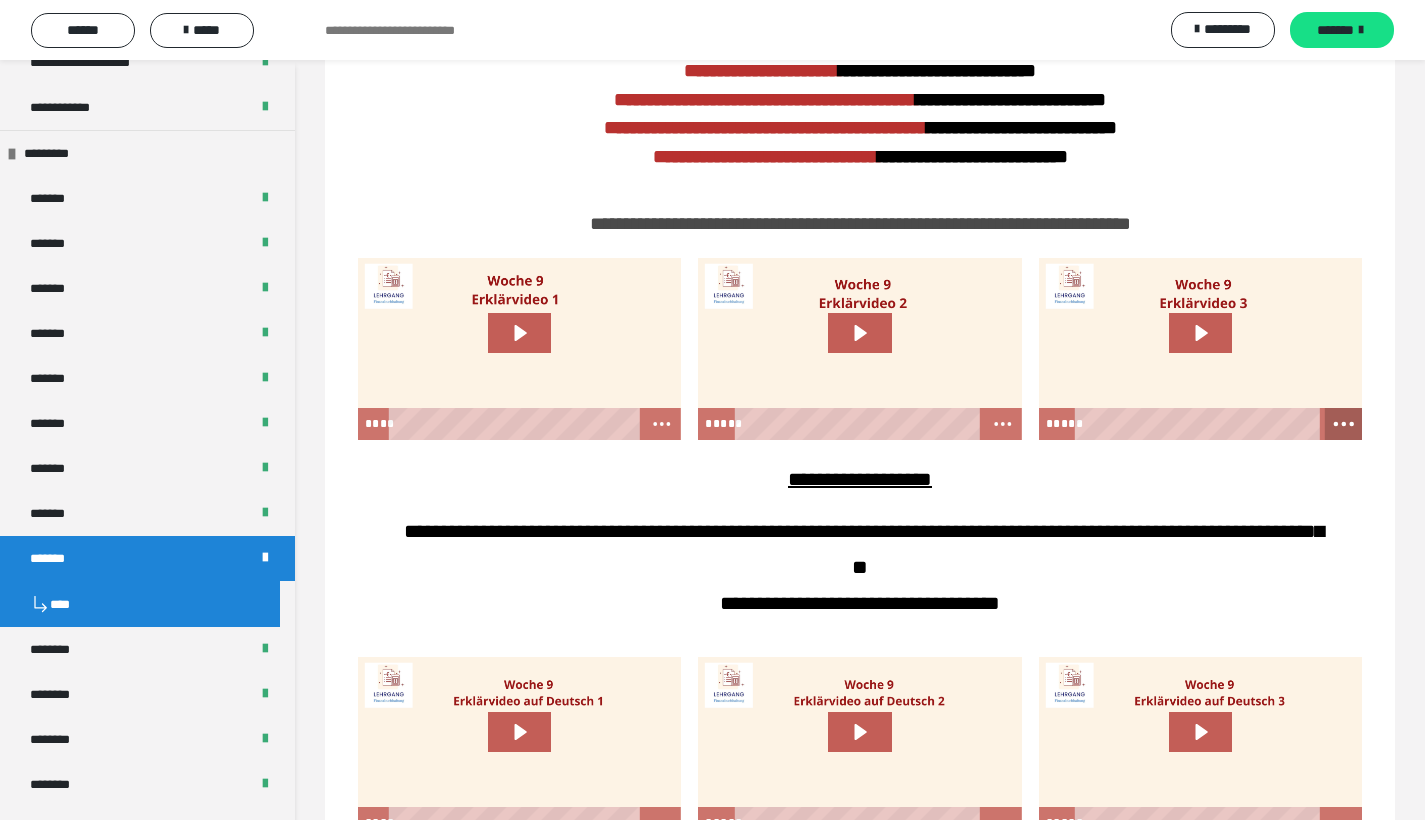 click 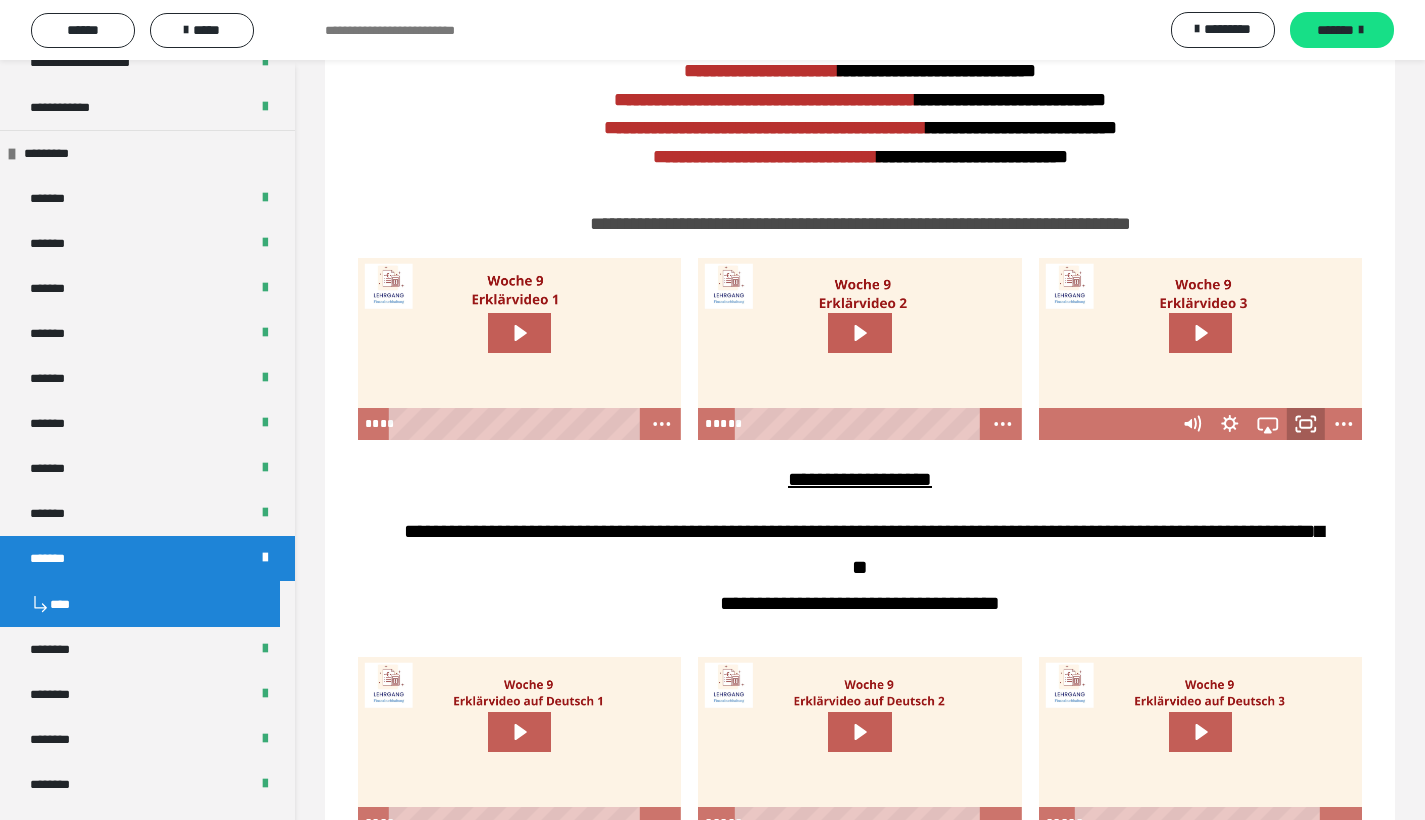 click 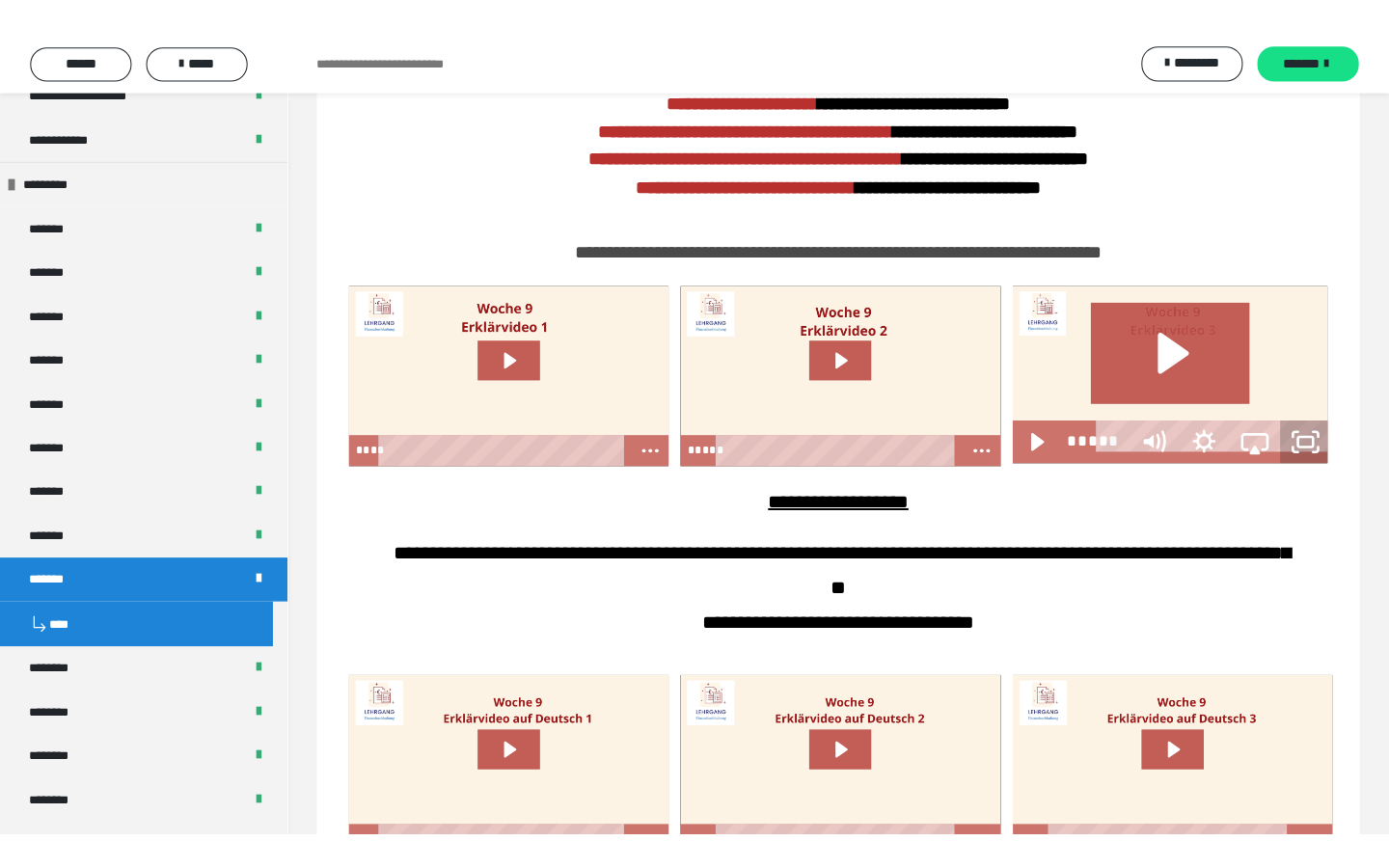 scroll, scrollTop: 0, scrollLeft: 0, axis: both 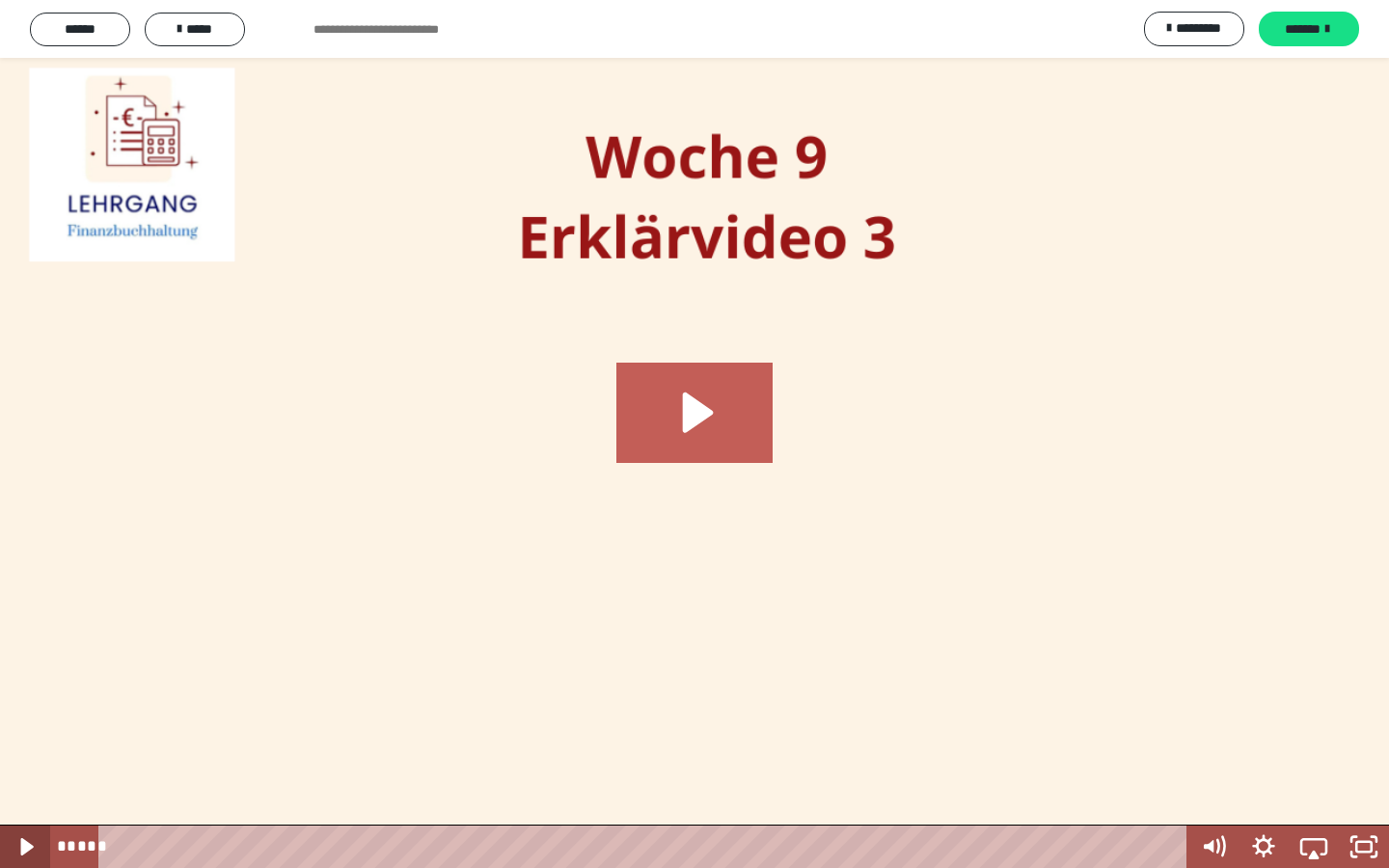 click 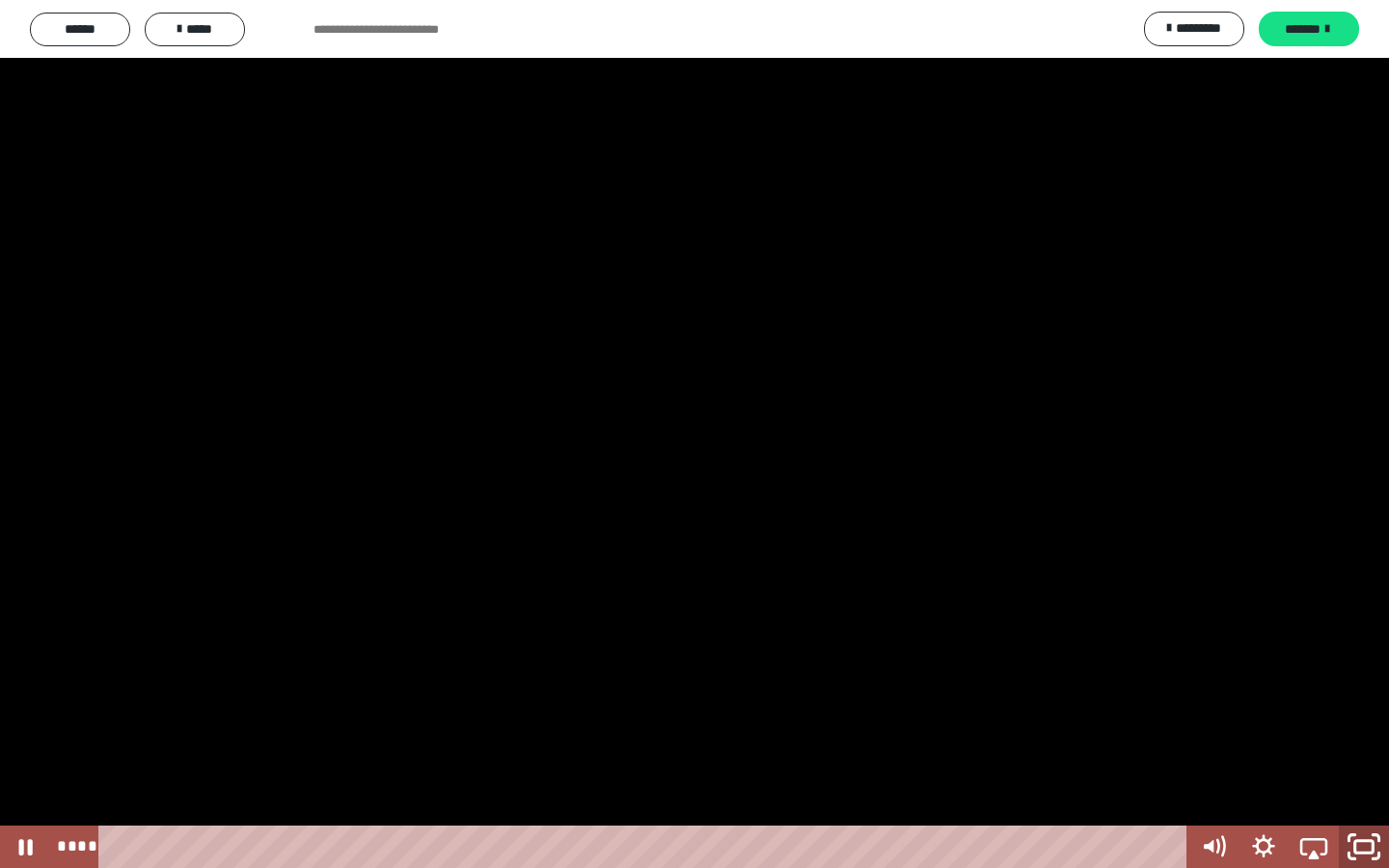 click 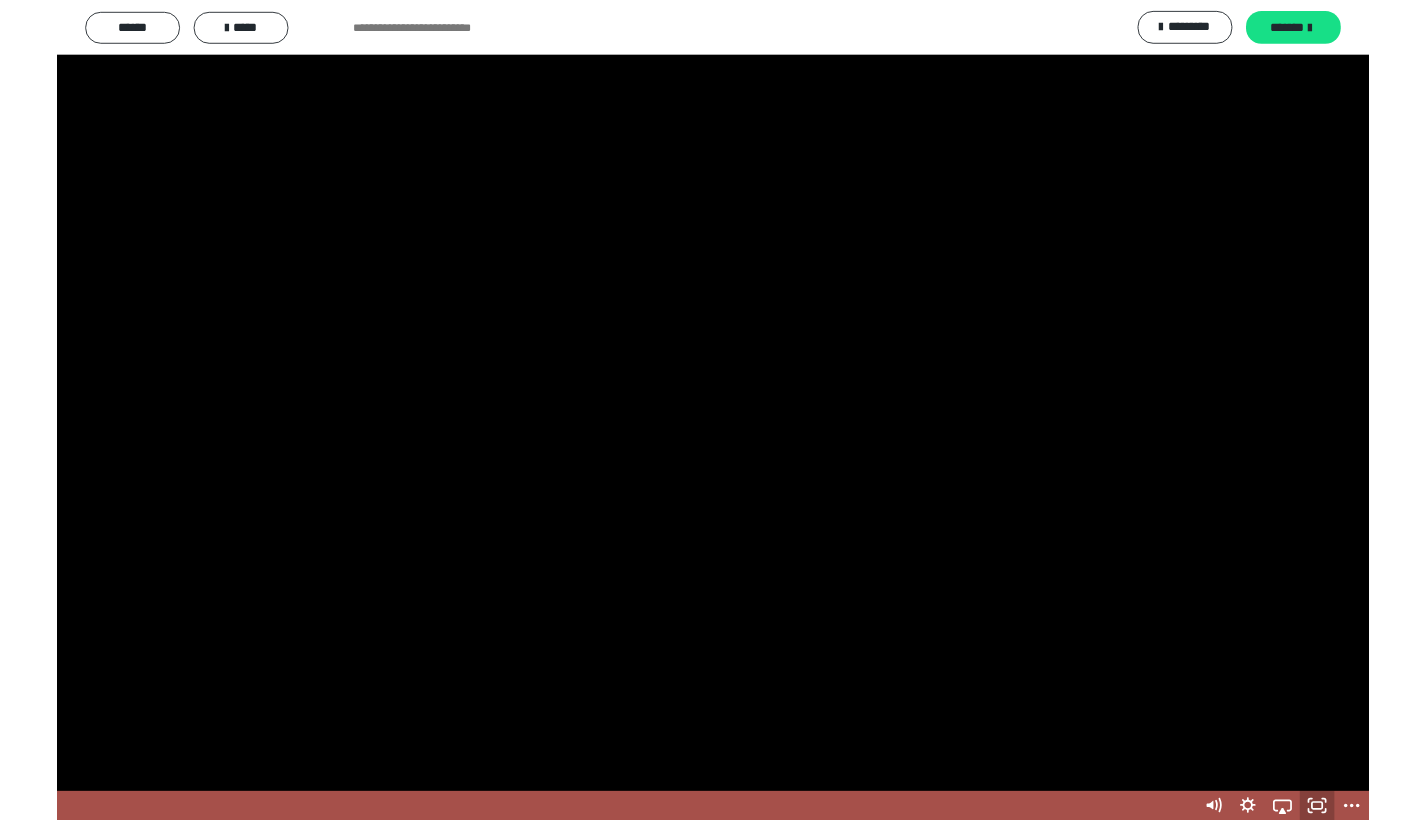 scroll, scrollTop: 936, scrollLeft: 0, axis: vertical 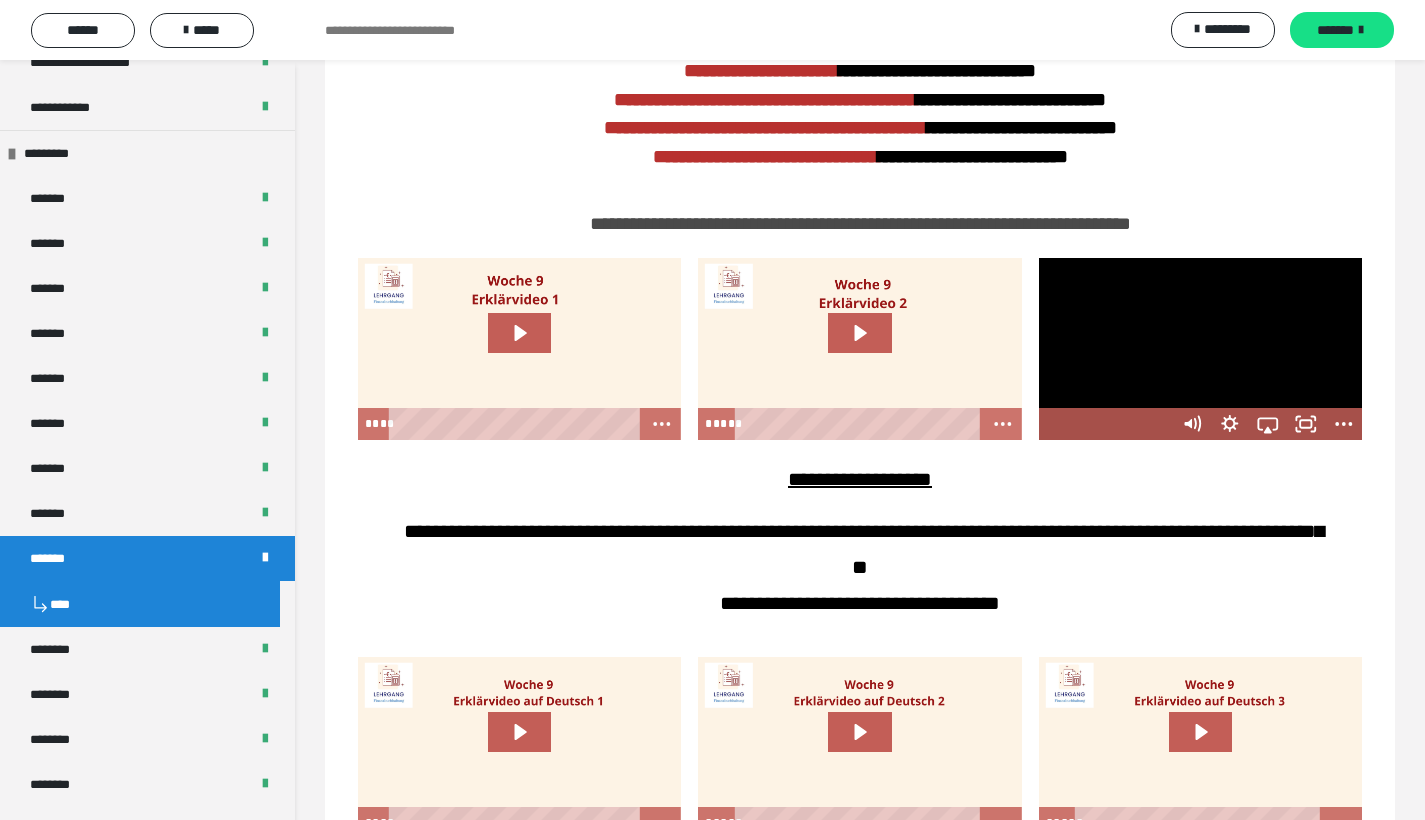 click at bounding box center (1201, 349) 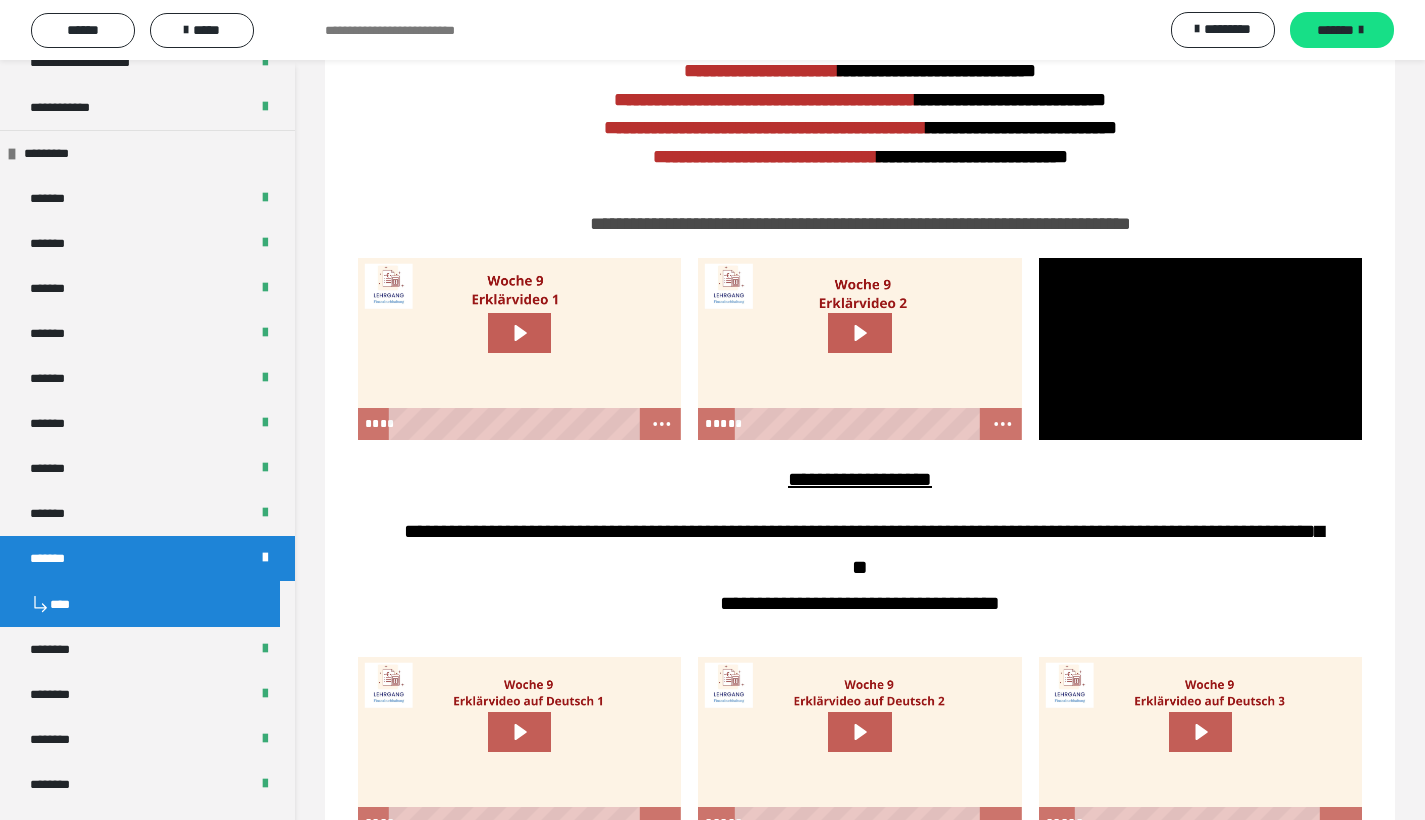 click on "***** ****" at bounding box center [841, 424] 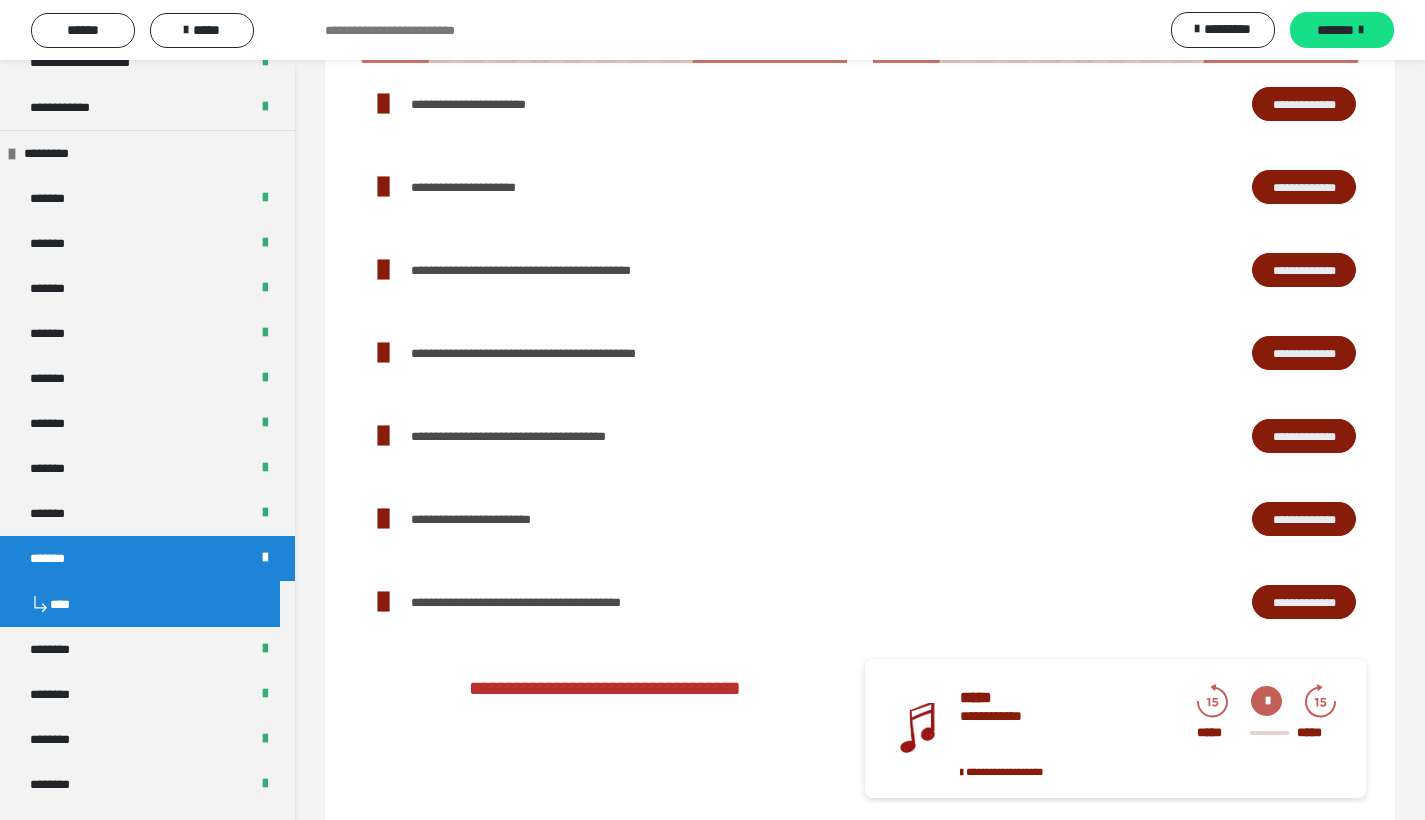 scroll, scrollTop: 1653, scrollLeft: 0, axis: vertical 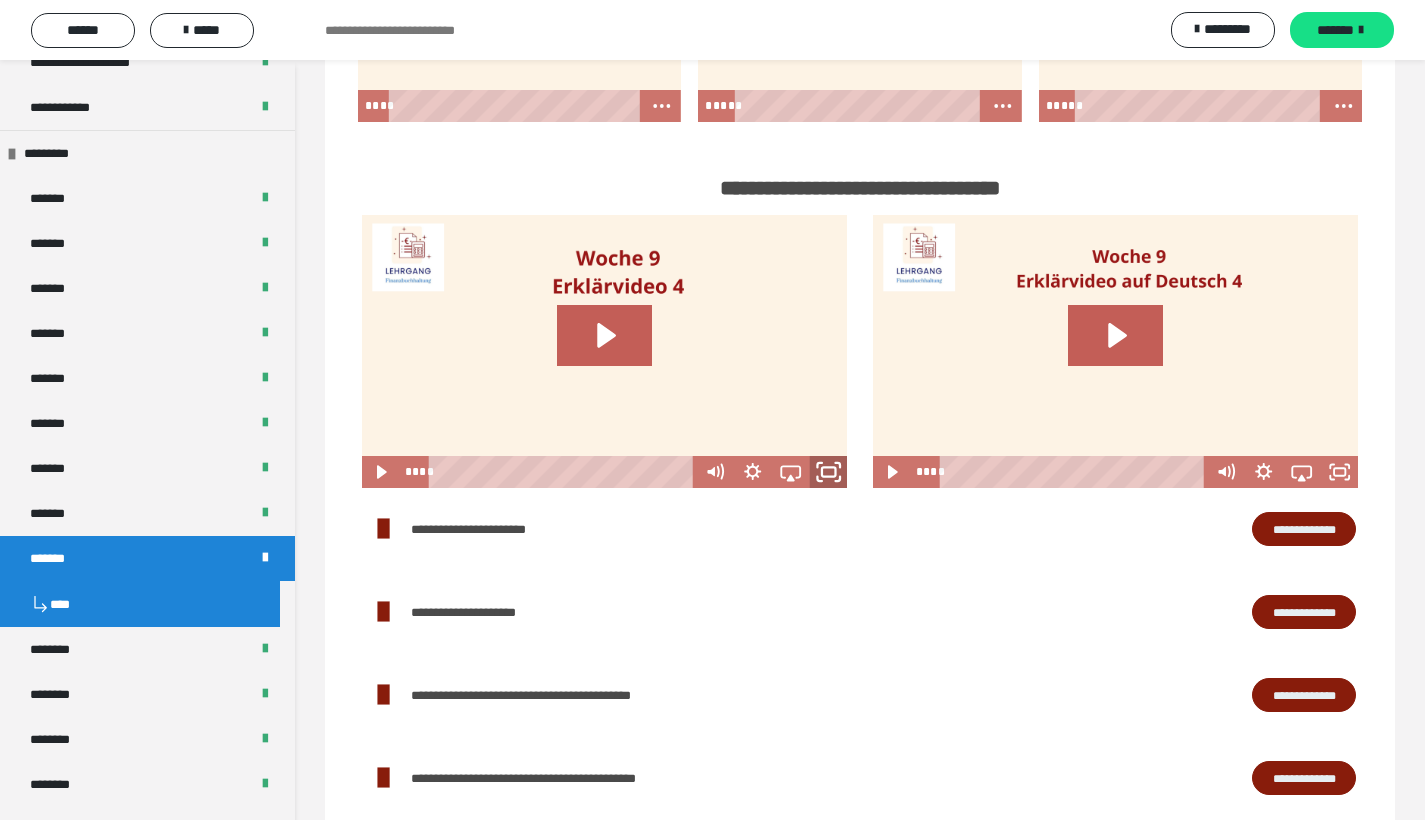 click 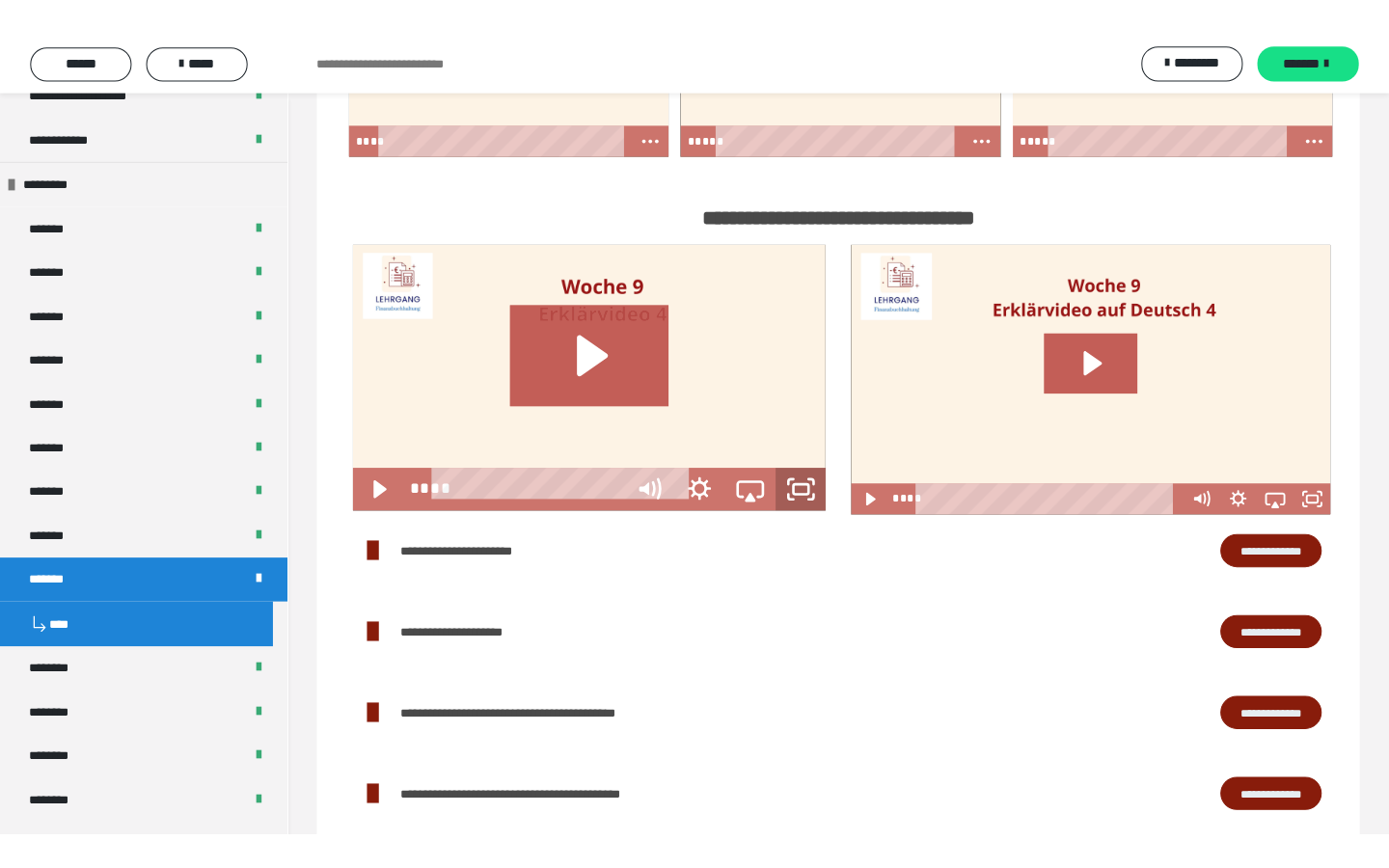 scroll, scrollTop: 0, scrollLeft: 0, axis: both 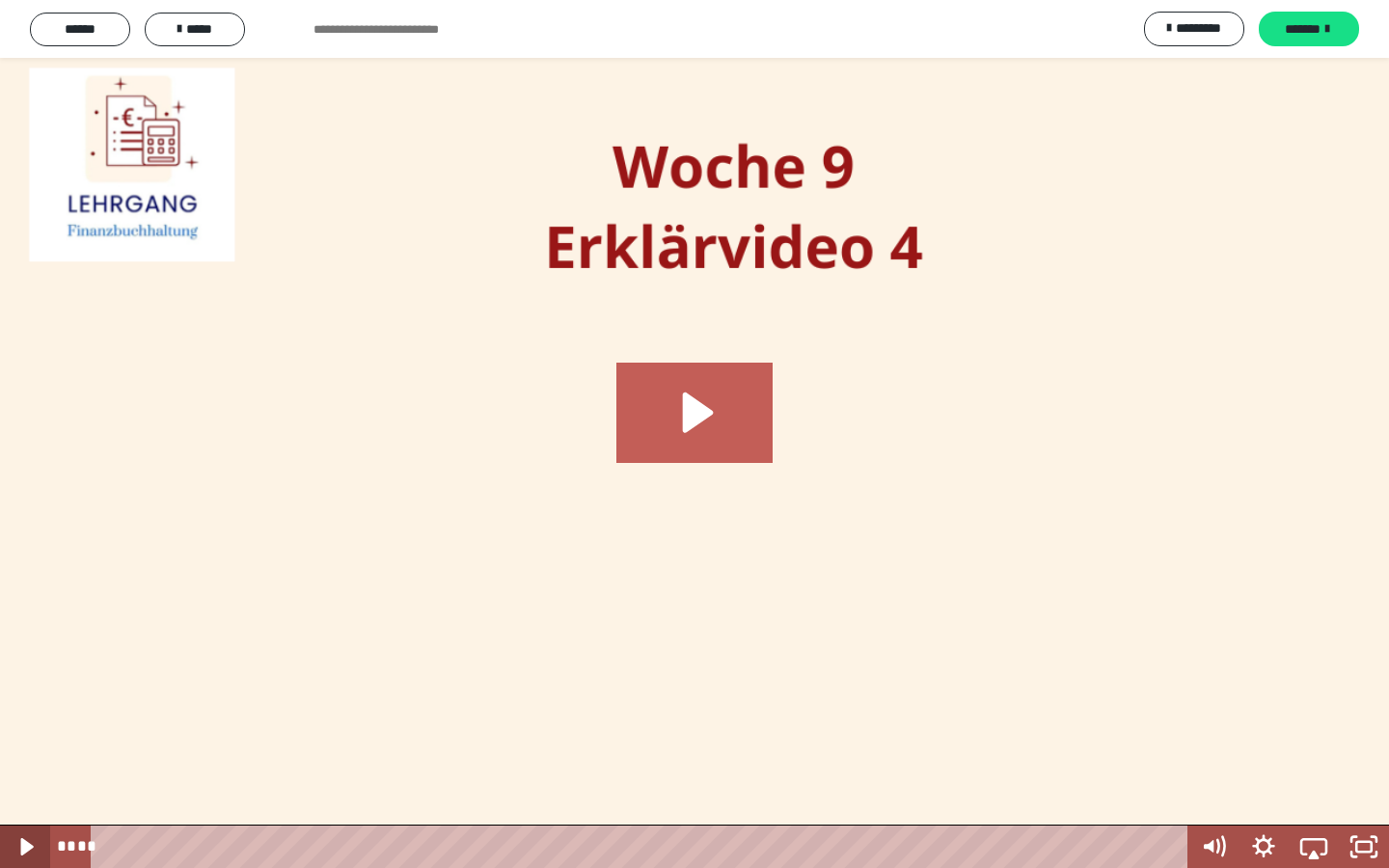click 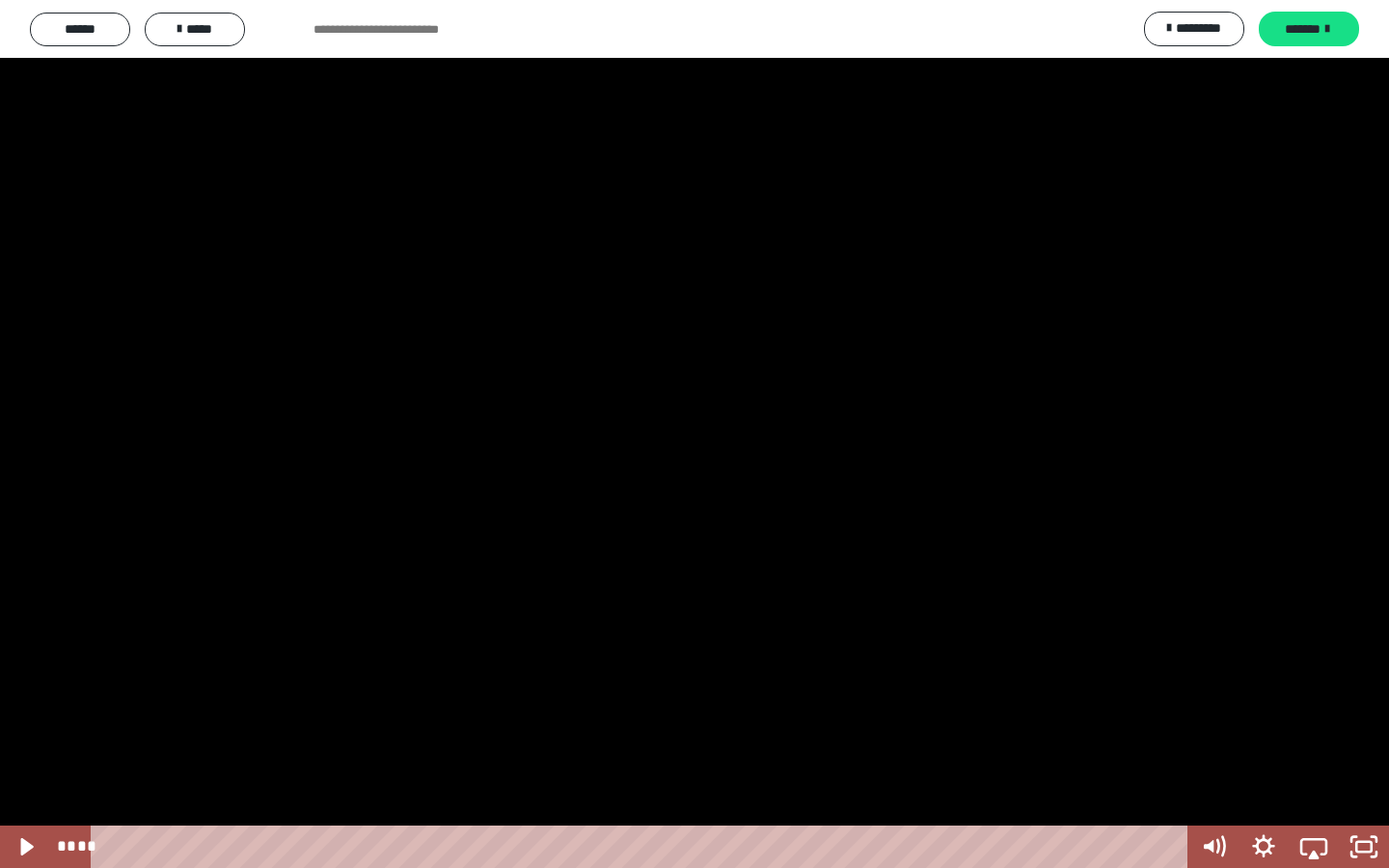 click at bounding box center (694, 434) 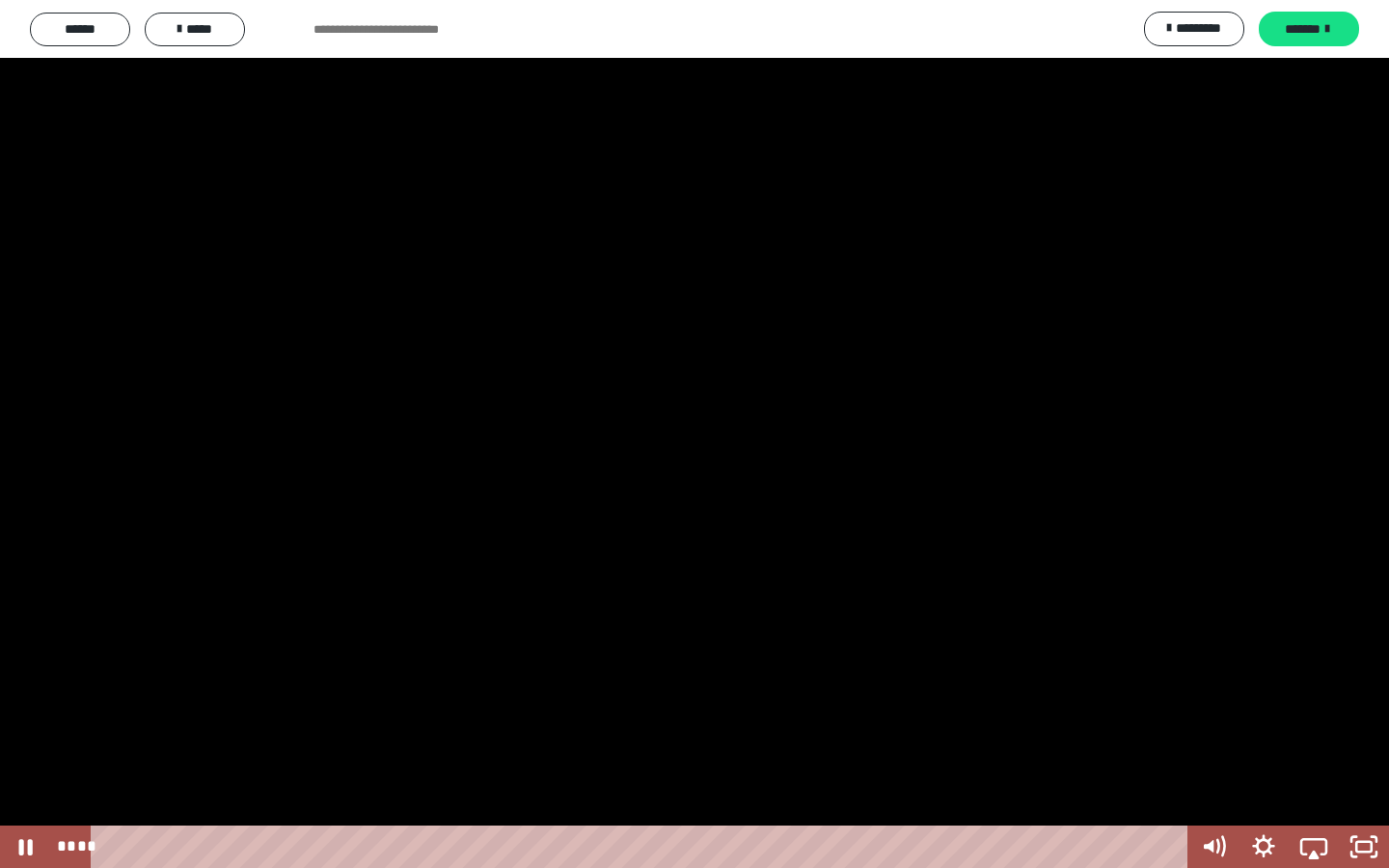 drag, startPoint x: 1382, startPoint y: 274, endPoint x: 1355, endPoint y: 398, distance: 126.90548 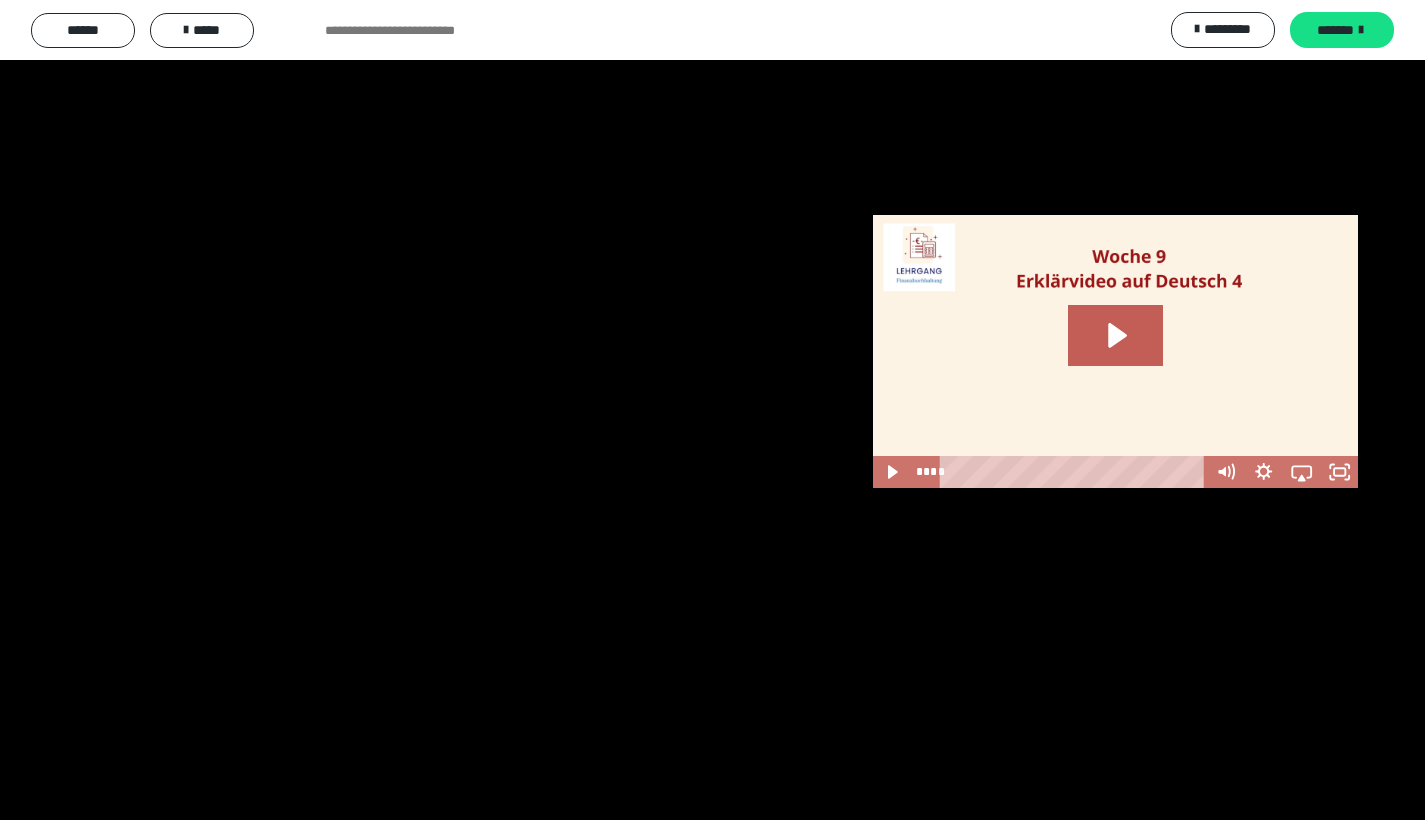 scroll, scrollTop: 2291, scrollLeft: 0, axis: vertical 